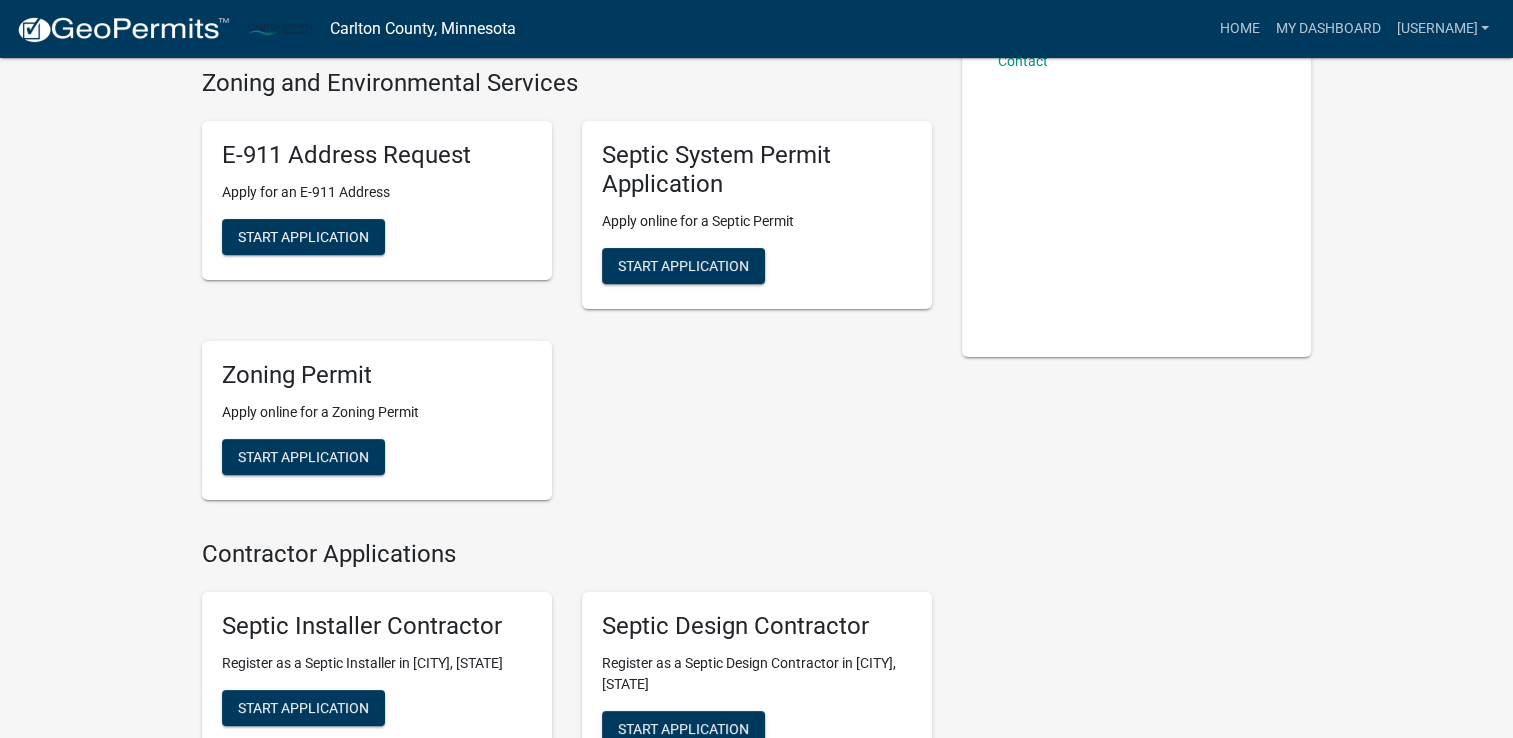 scroll, scrollTop: 200, scrollLeft: 0, axis: vertical 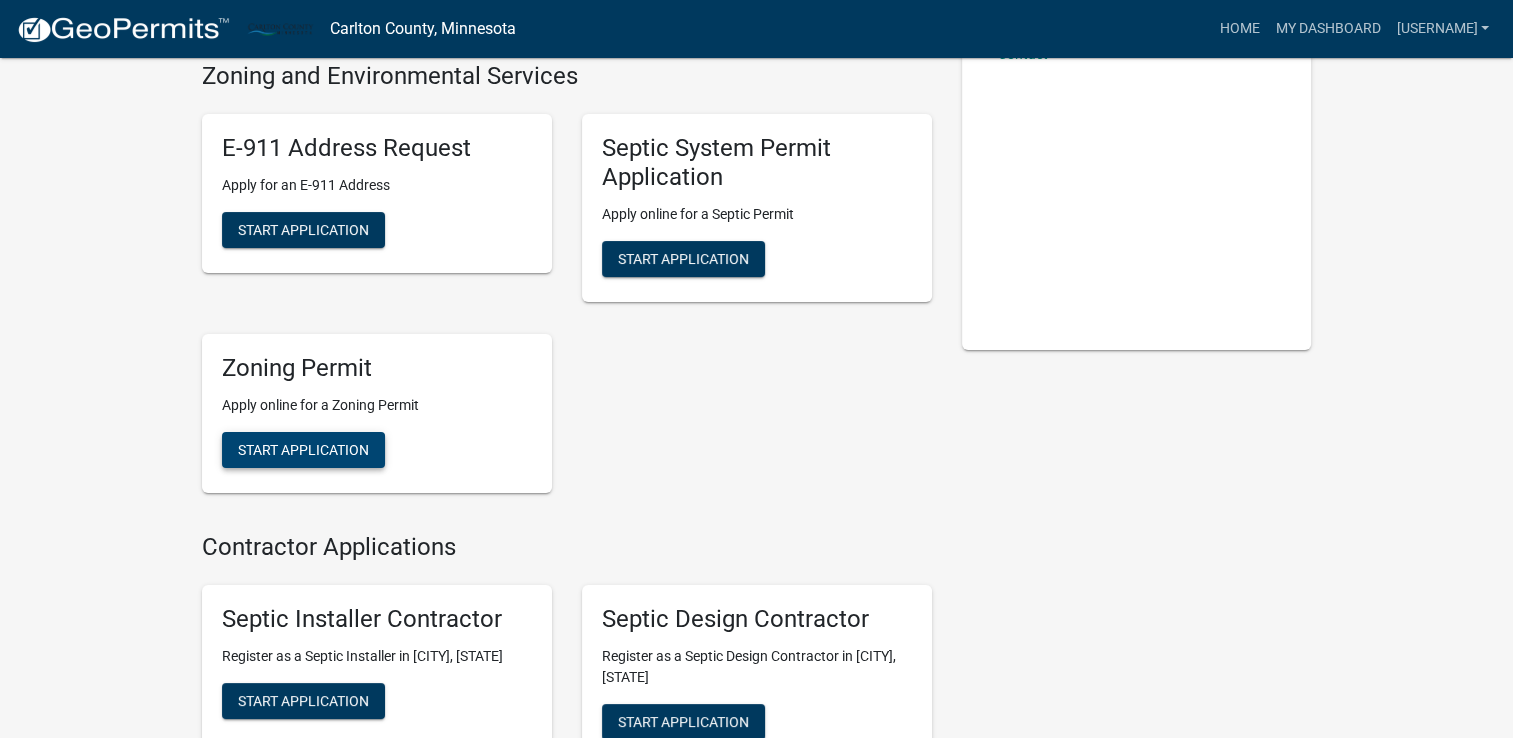 click on "Start Application" at bounding box center [303, 449] 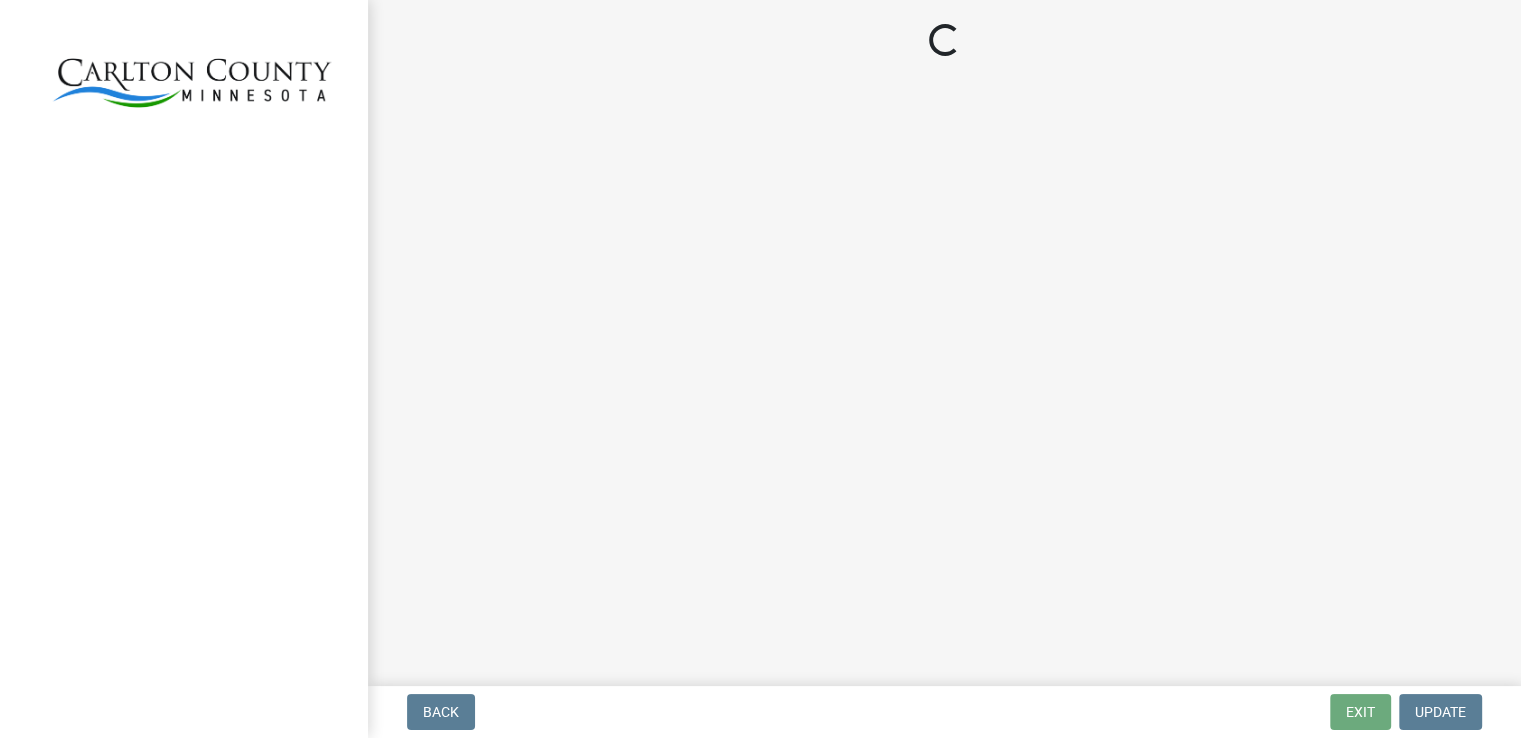 scroll, scrollTop: 0, scrollLeft: 0, axis: both 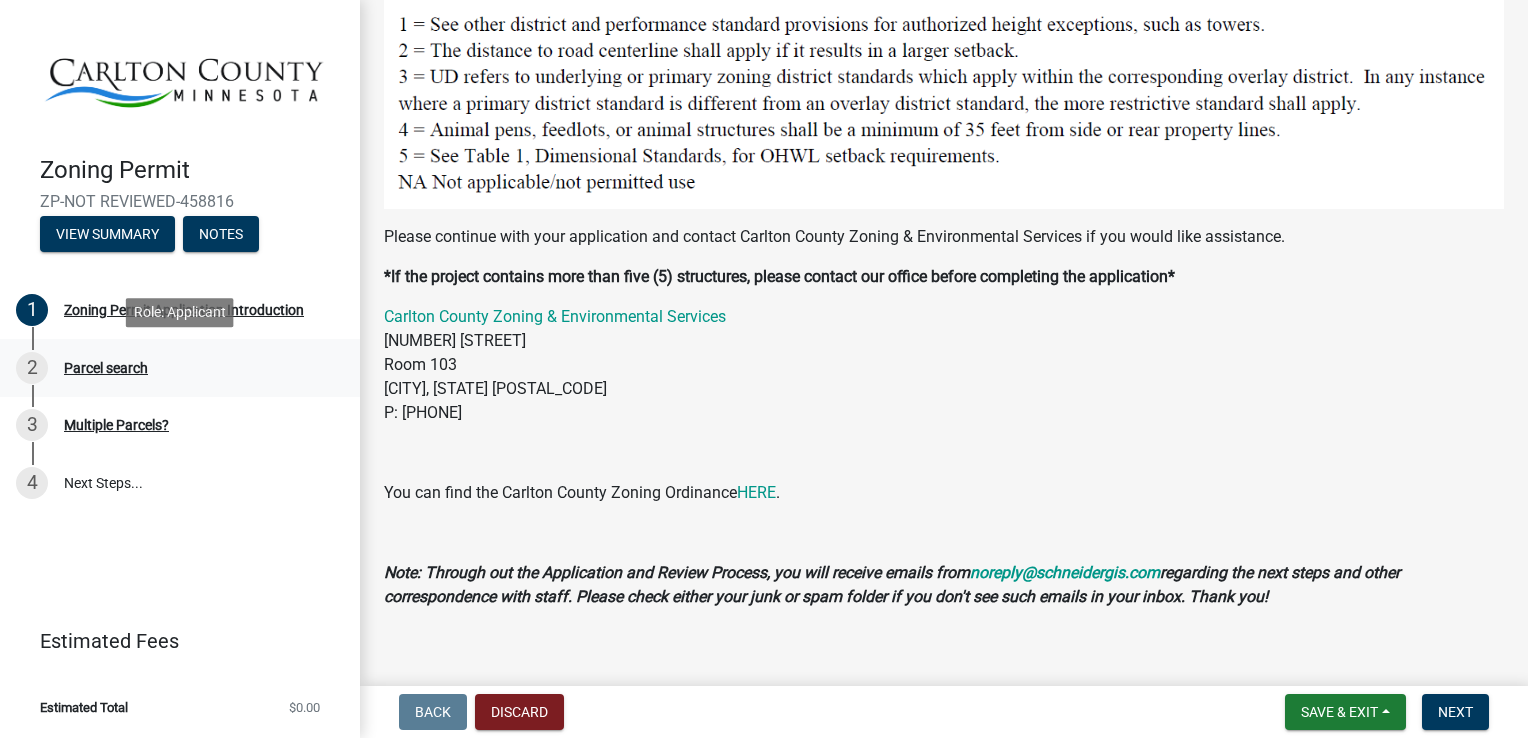 click on "Parcel search" at bounding box center [106, 368] 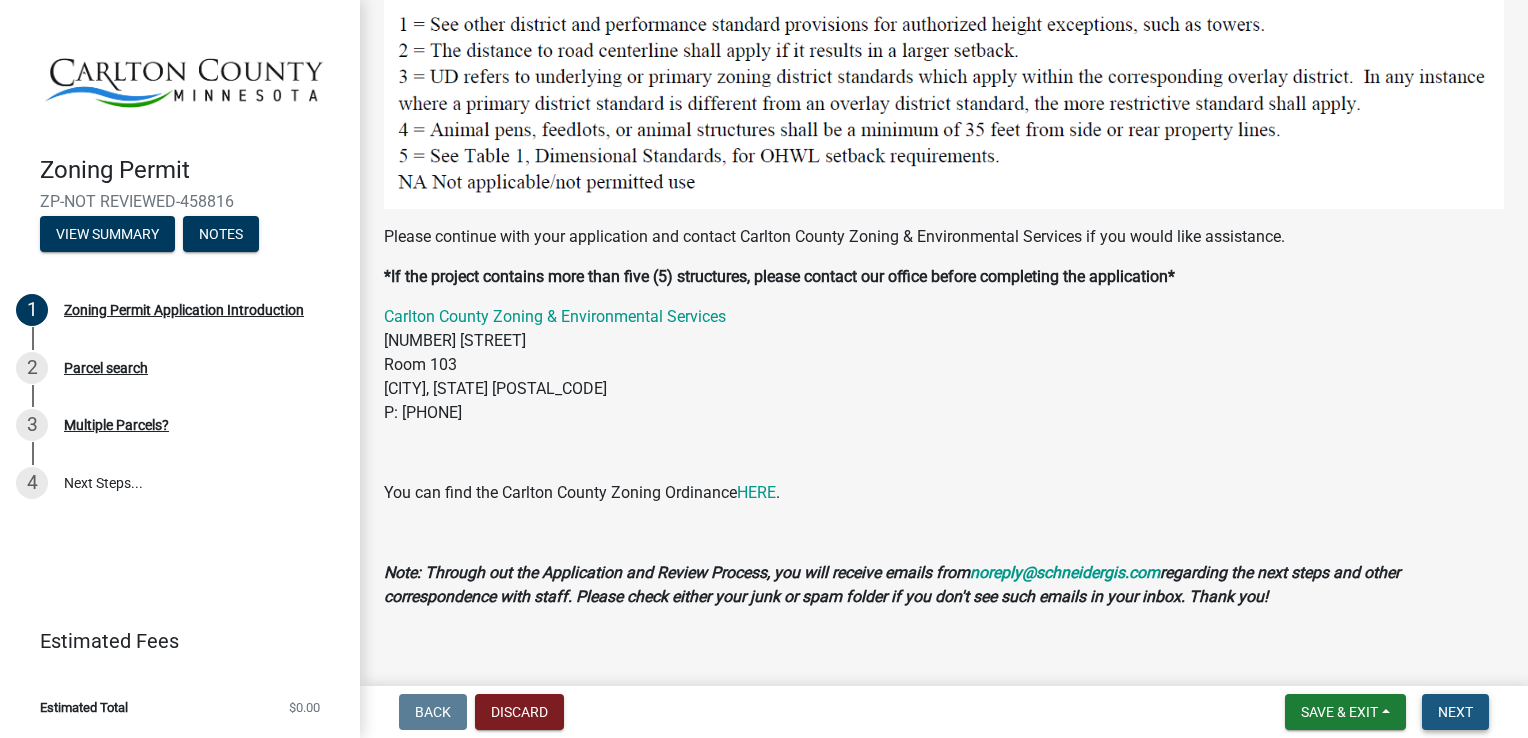 click on "Next" at bounding box center [1455, 712] 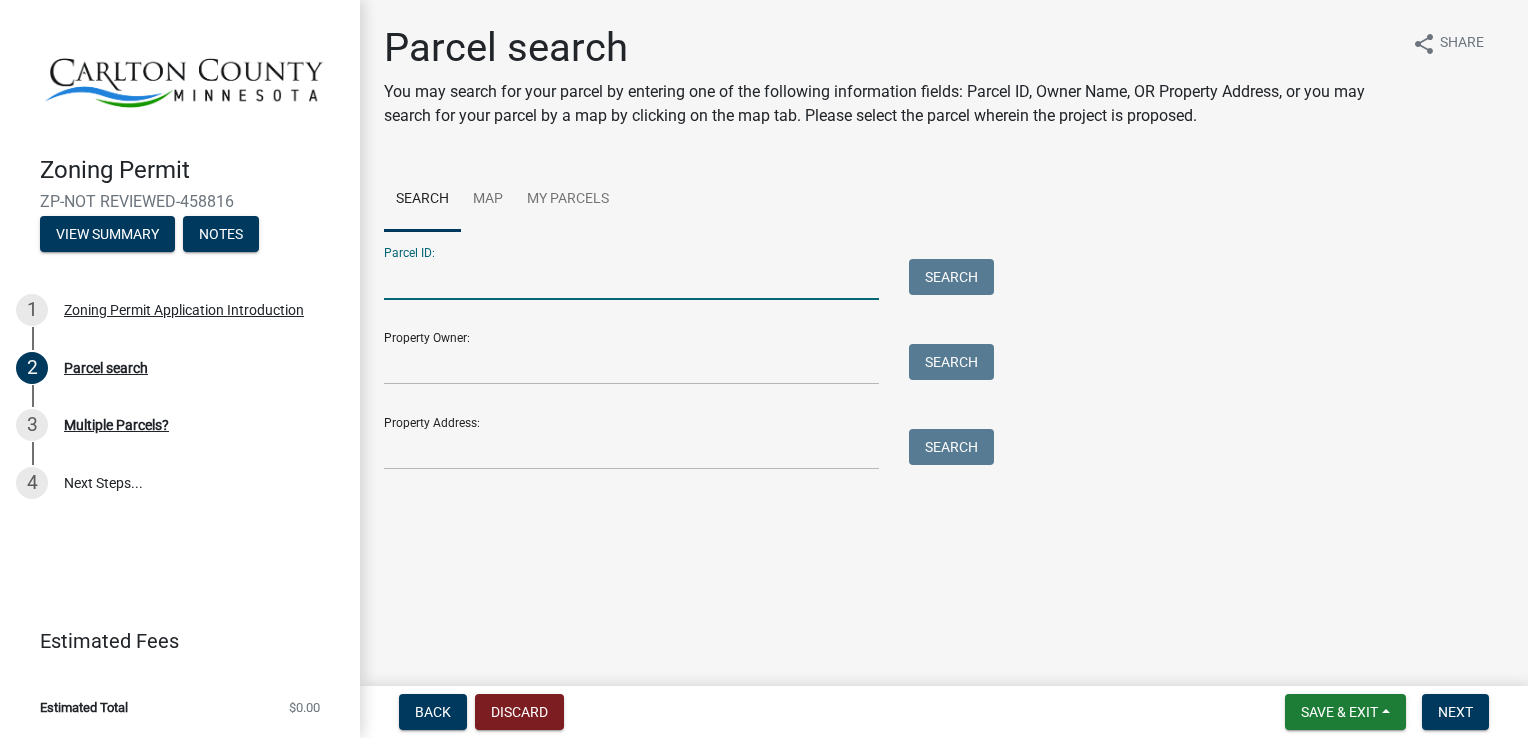 click on "Parcel ID:" at bounding box center (631, 279) 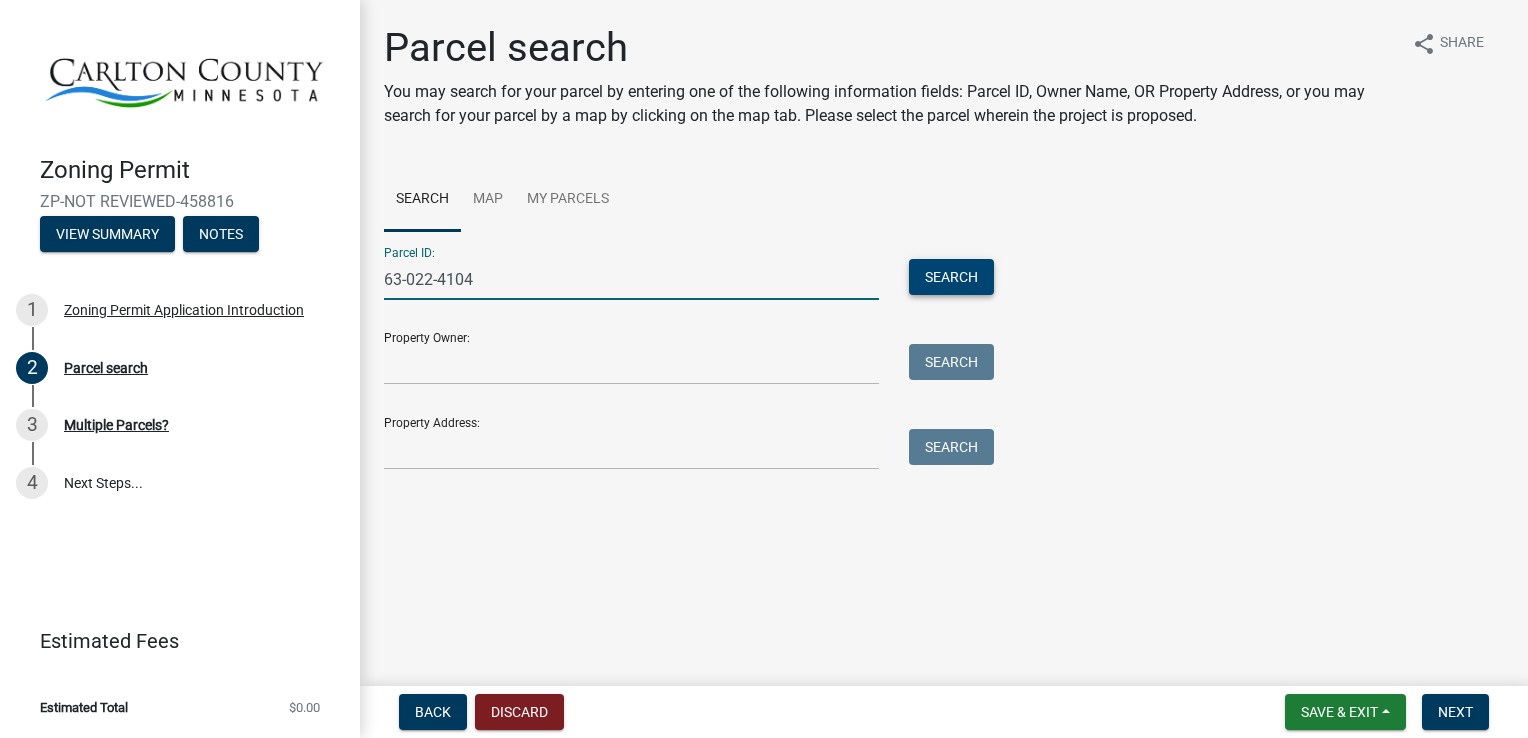 type on "63-022-4104" 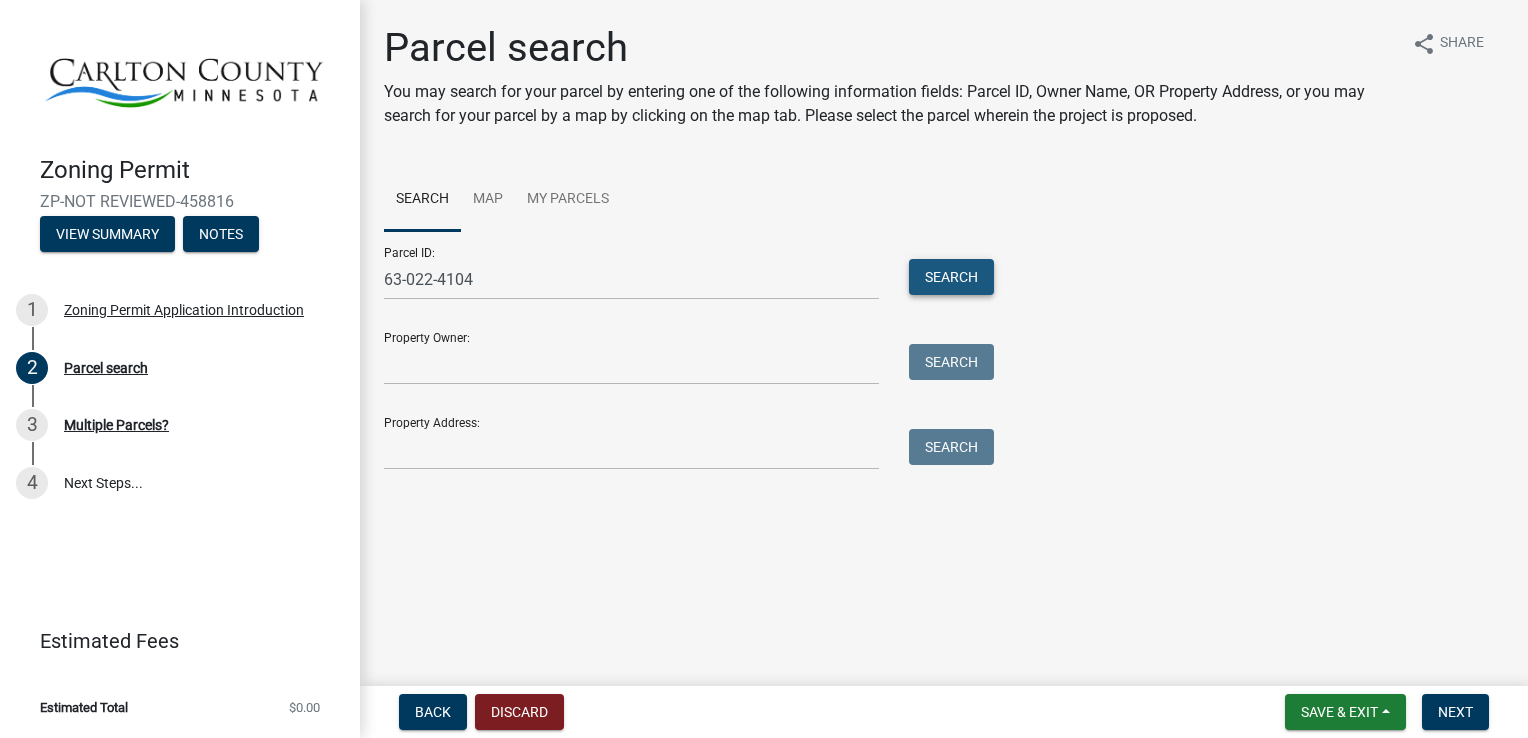 click on "Search" at bounding box center [951, 277] 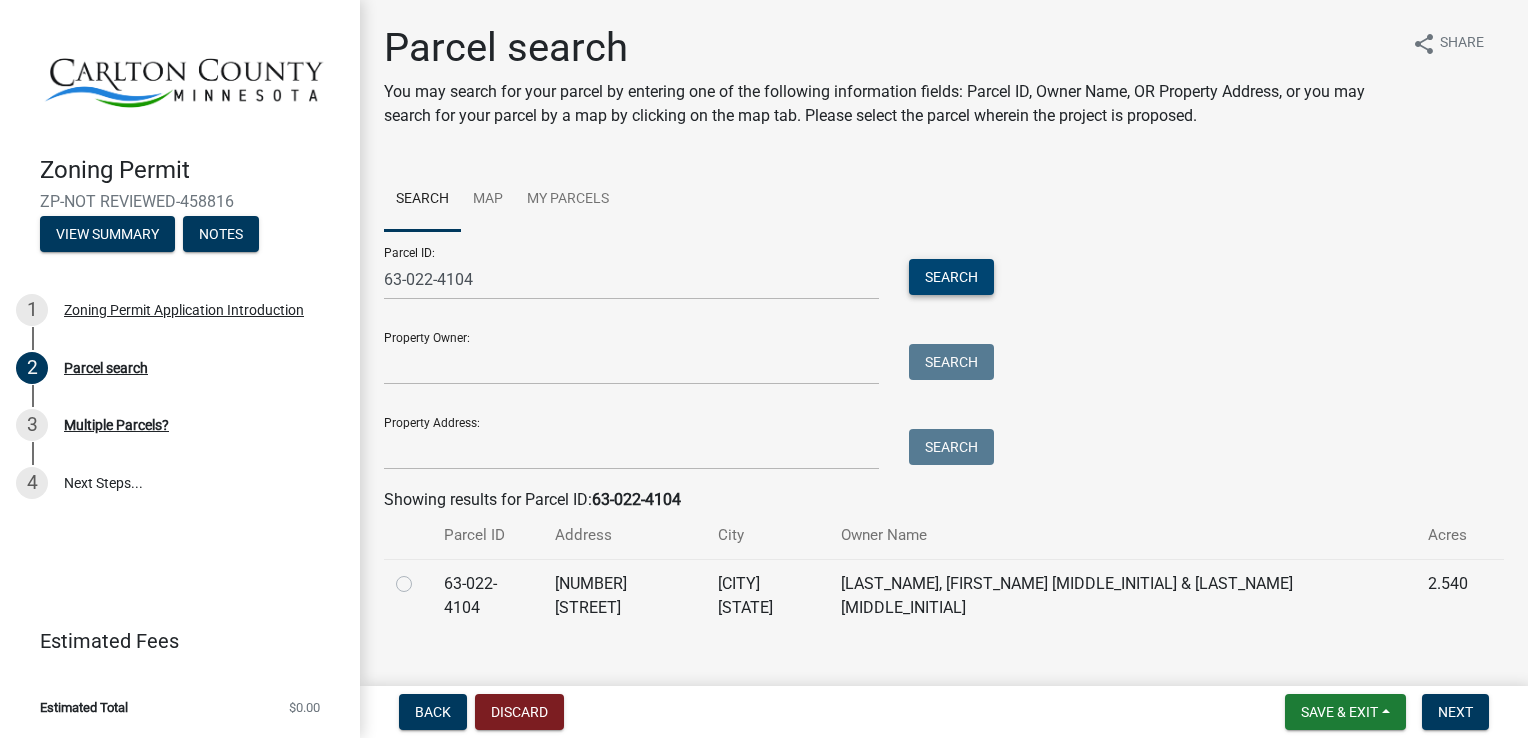scroll, scrollTop: 7, scrollLeft: 0, axis: vertical 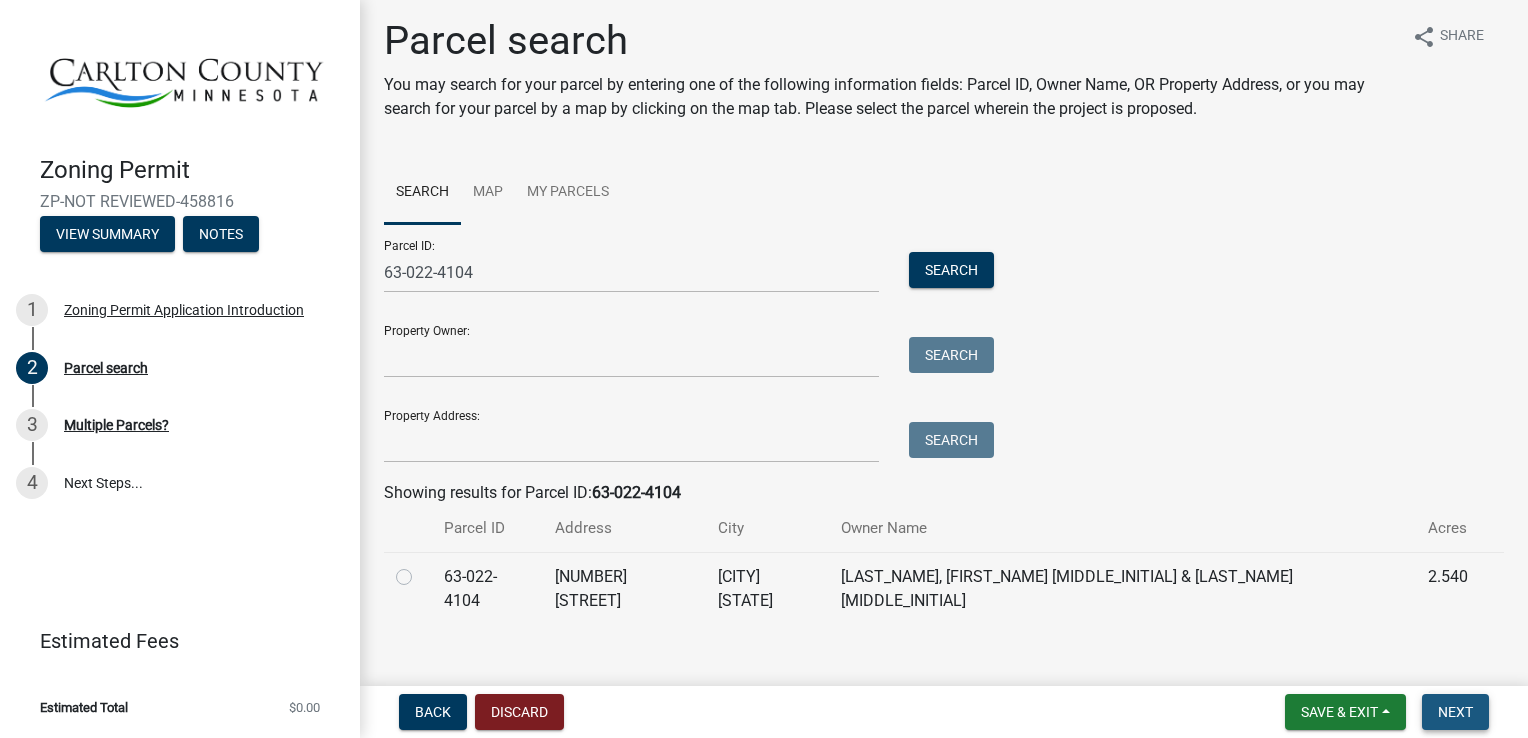 click on "Next" at bounding box center (1455, 712) 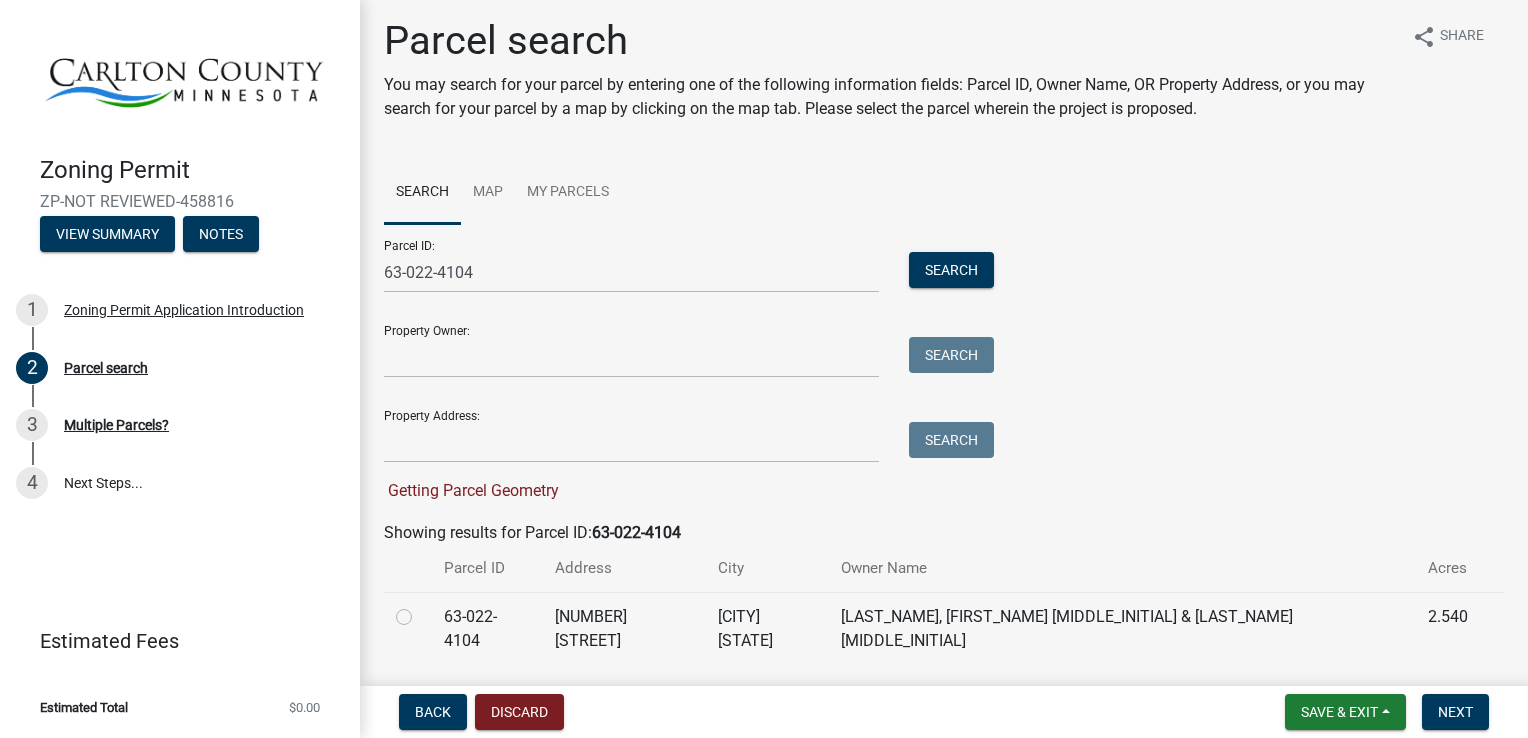 click 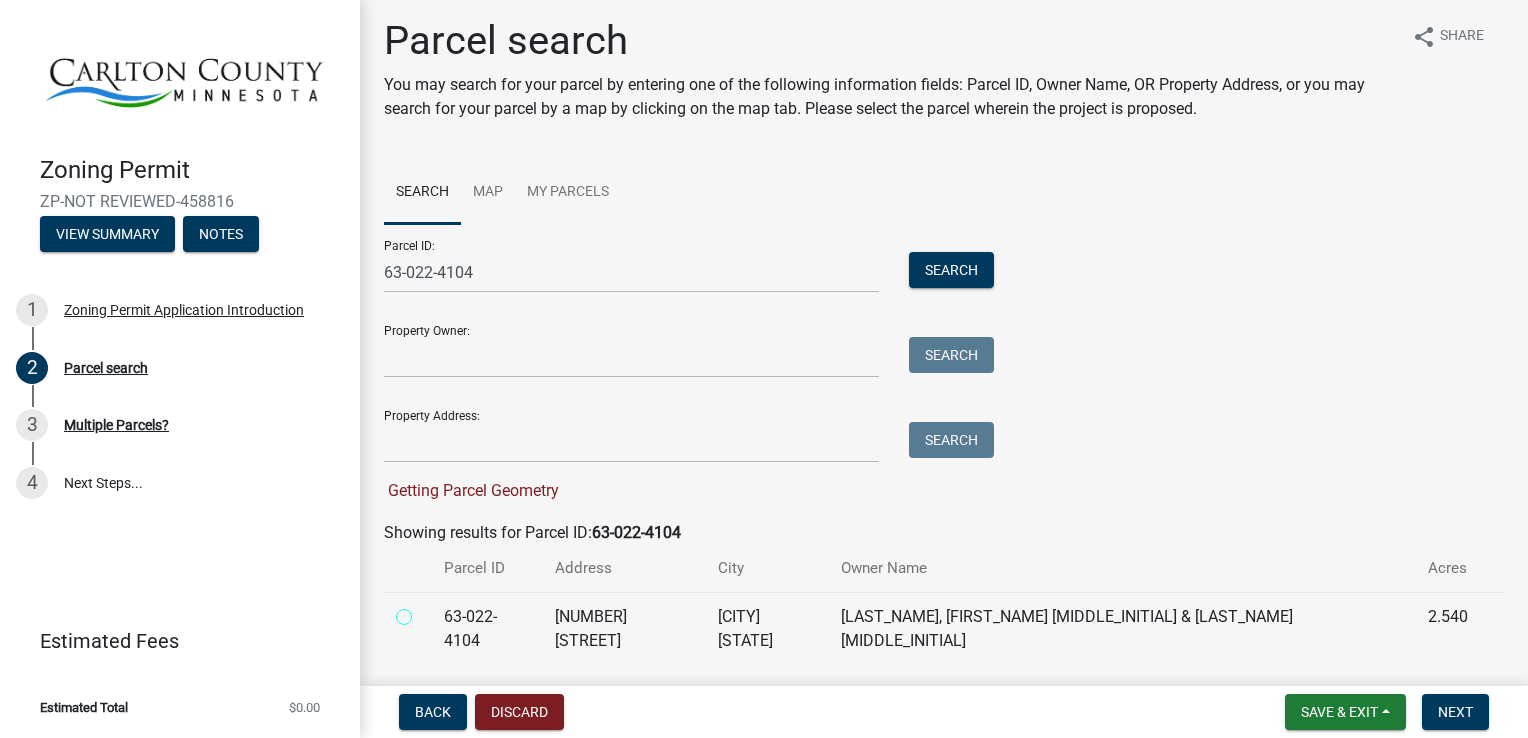click at bounding box center [426, 611] 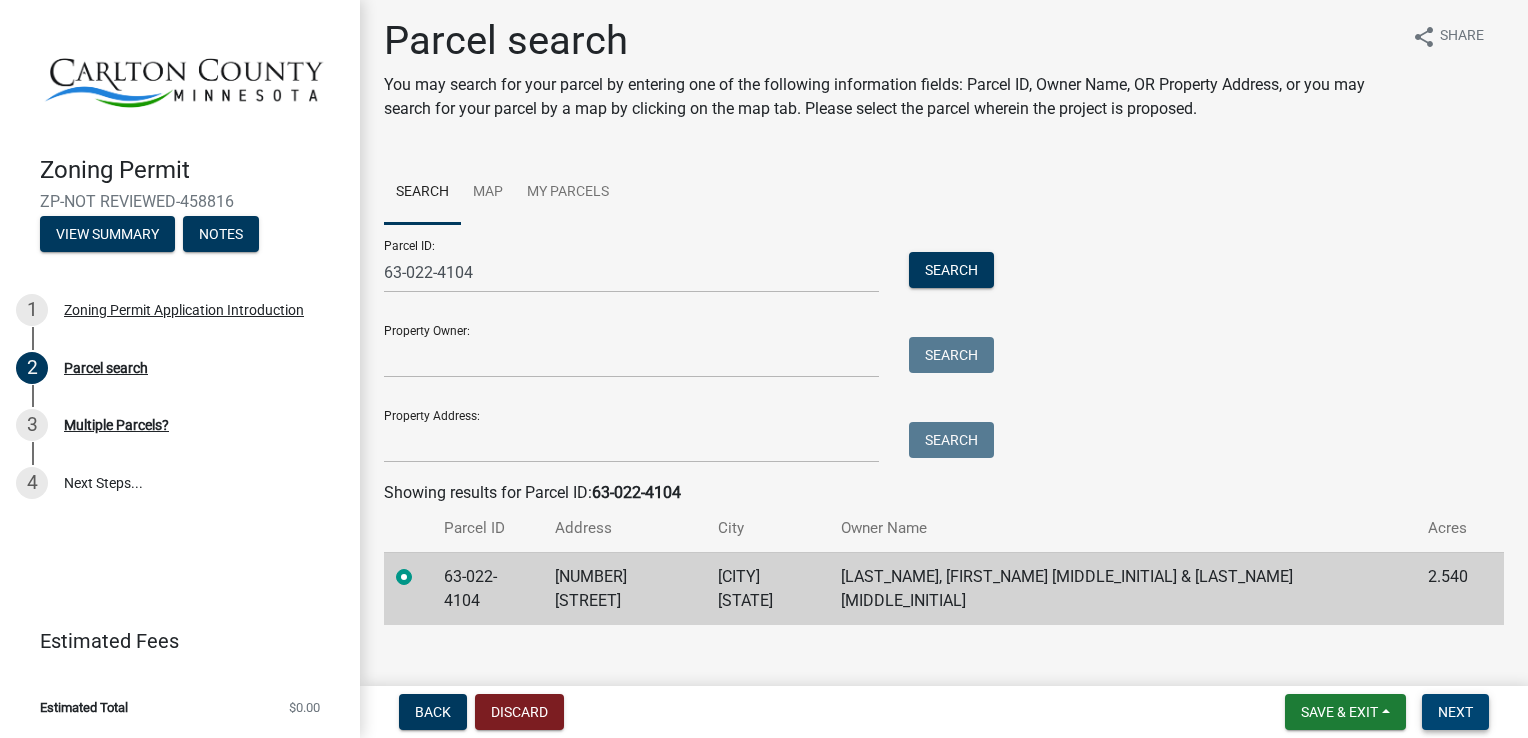 click on "Next" at bounding box center (1455, 712) 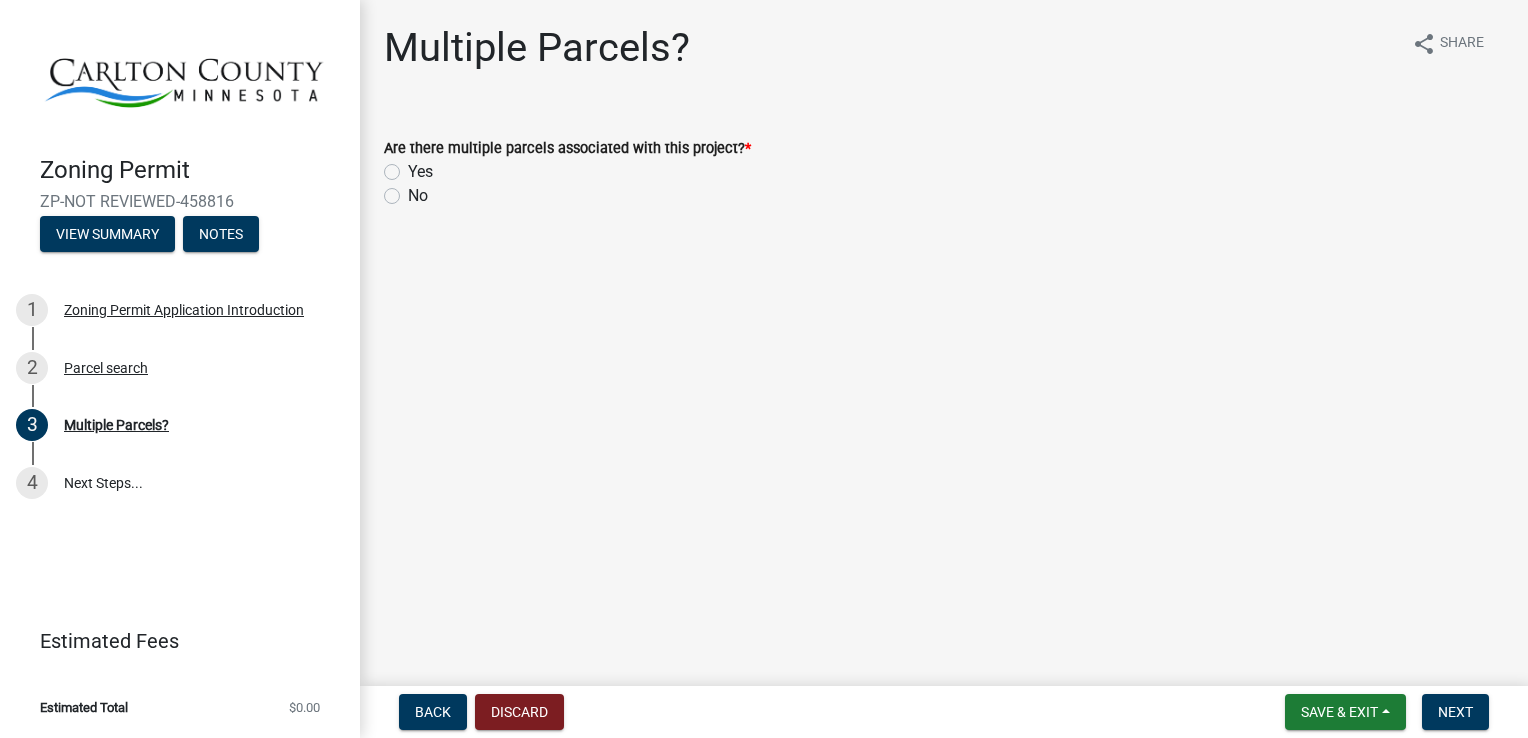 click on "No" 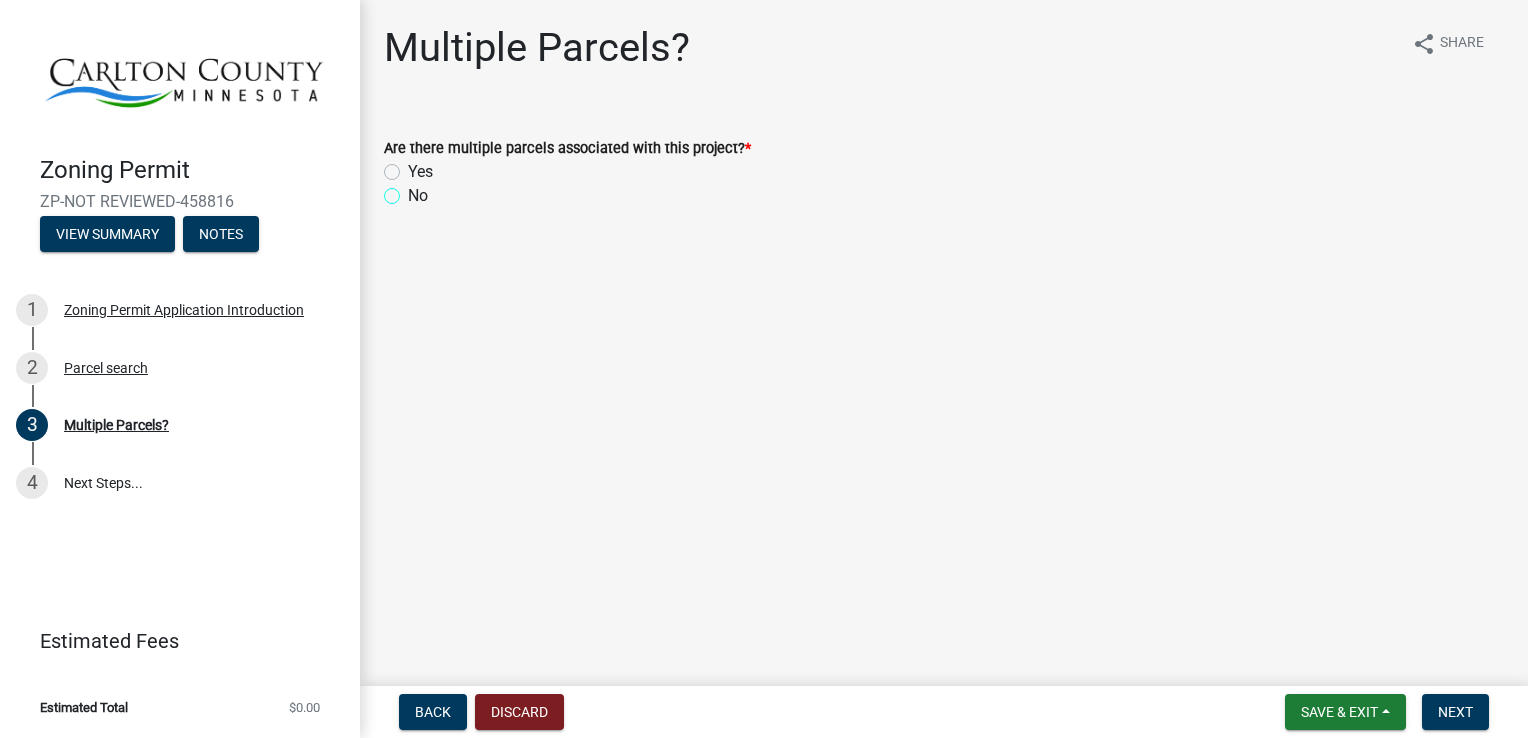 click on "No" at bounding box center [414, 190] 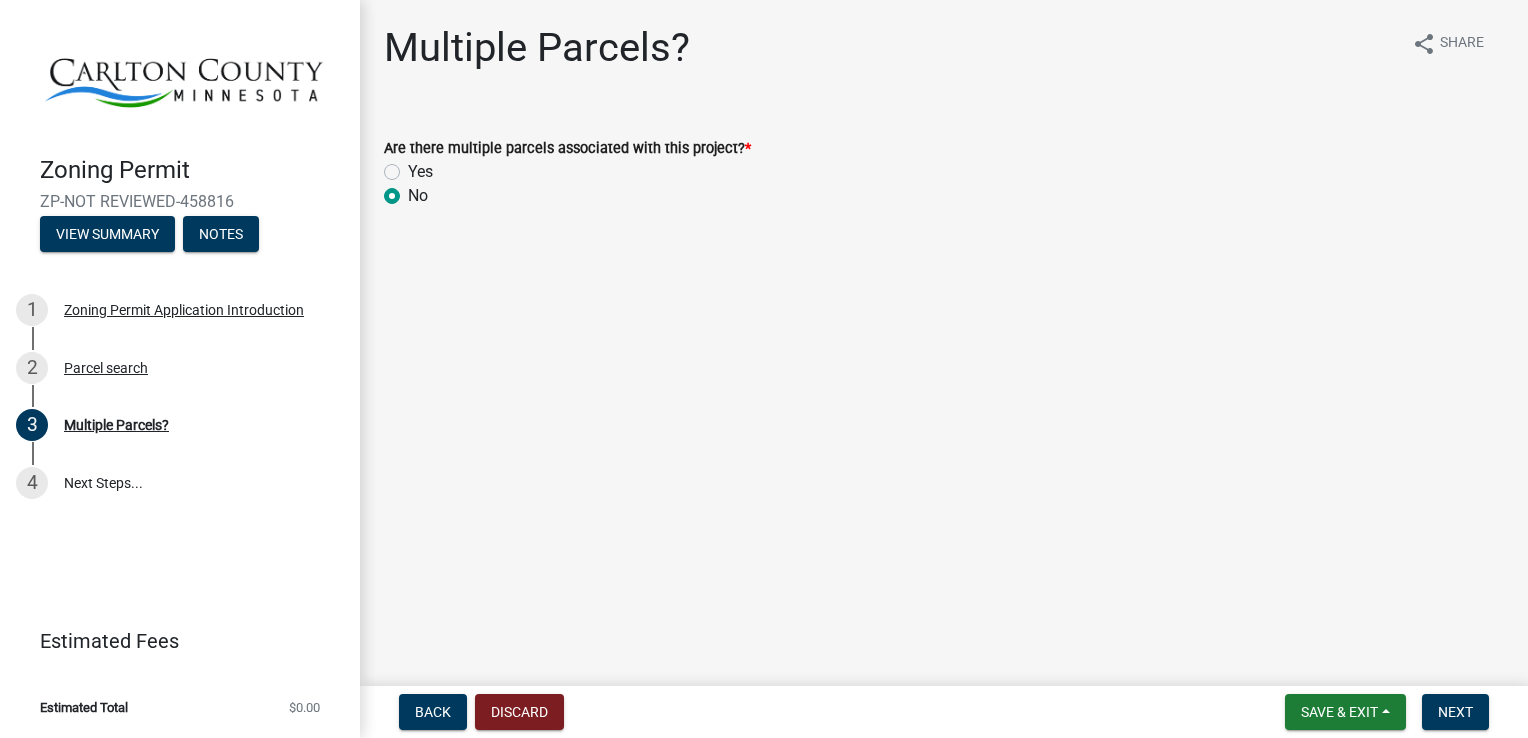 radio on "true" 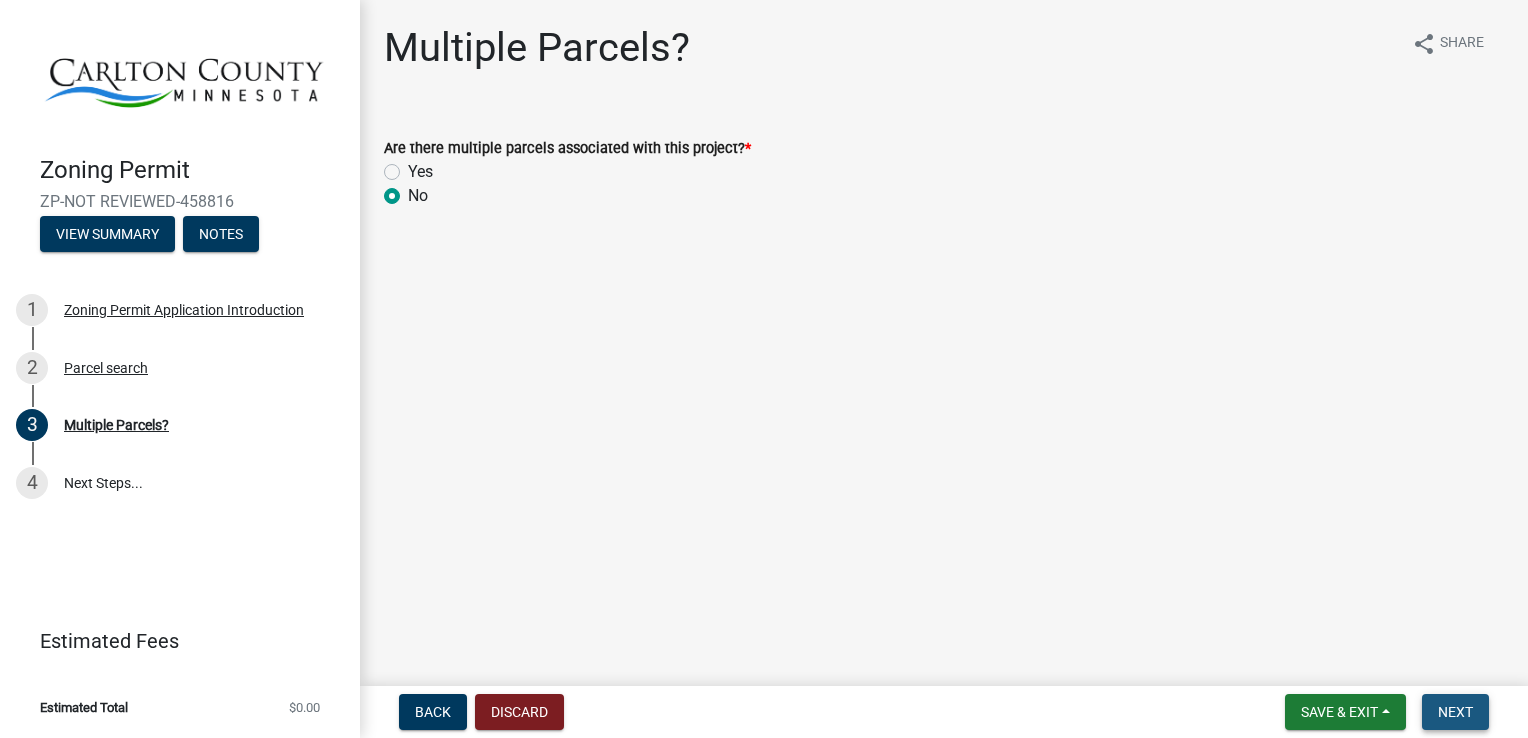 click on "Next" at bounding box center (1455, 712) 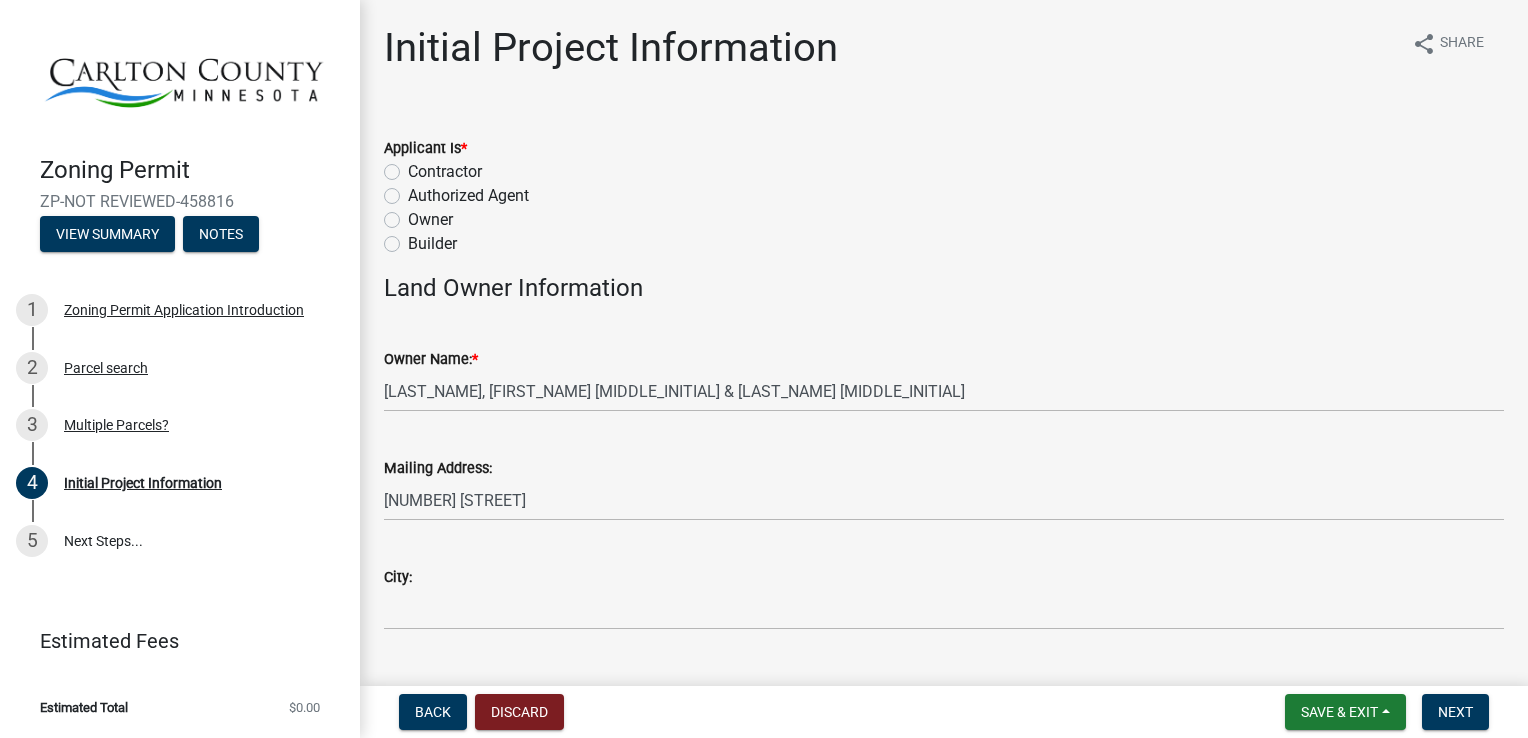 click on "Owner" 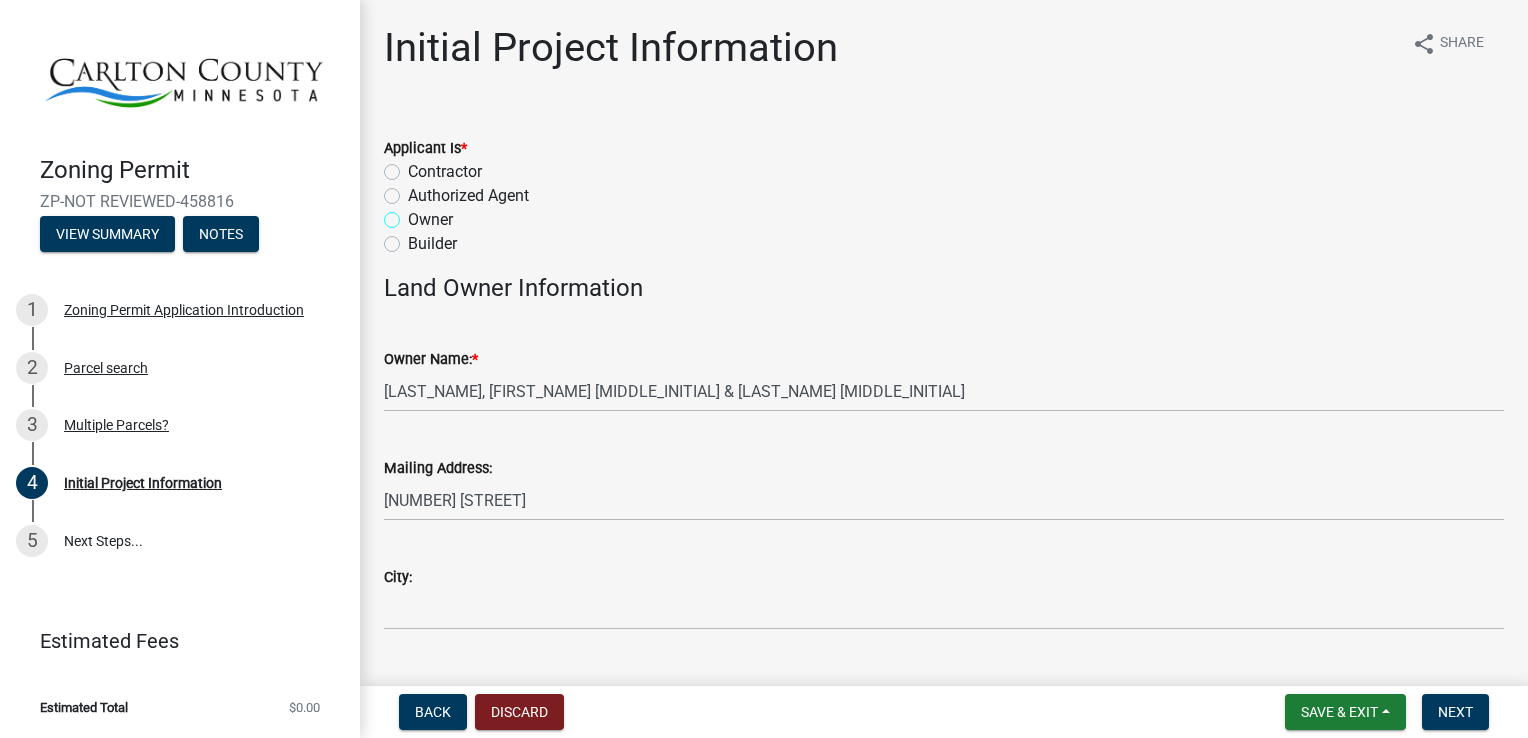 click on "Owner" at bounding box center [414, 214] 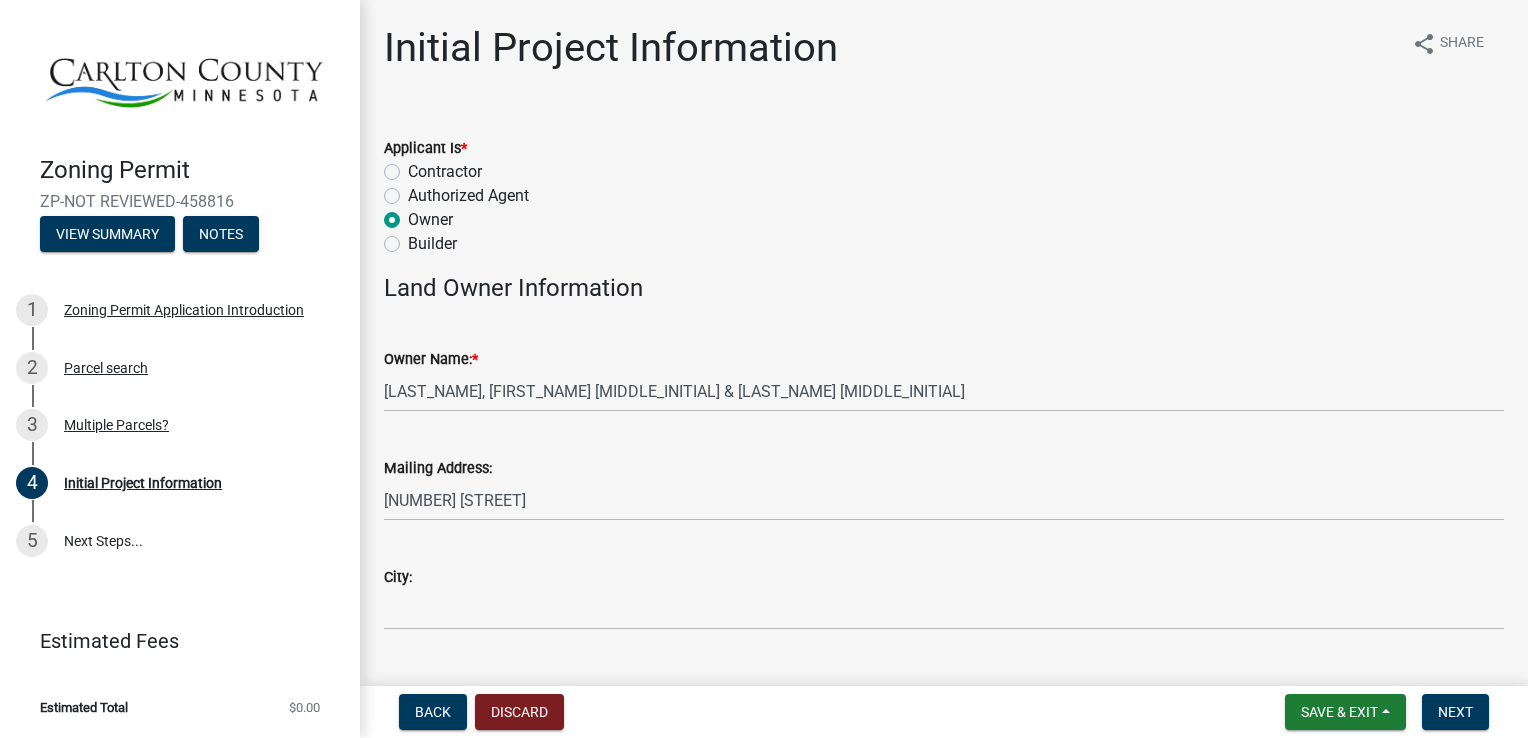 radio on "true" 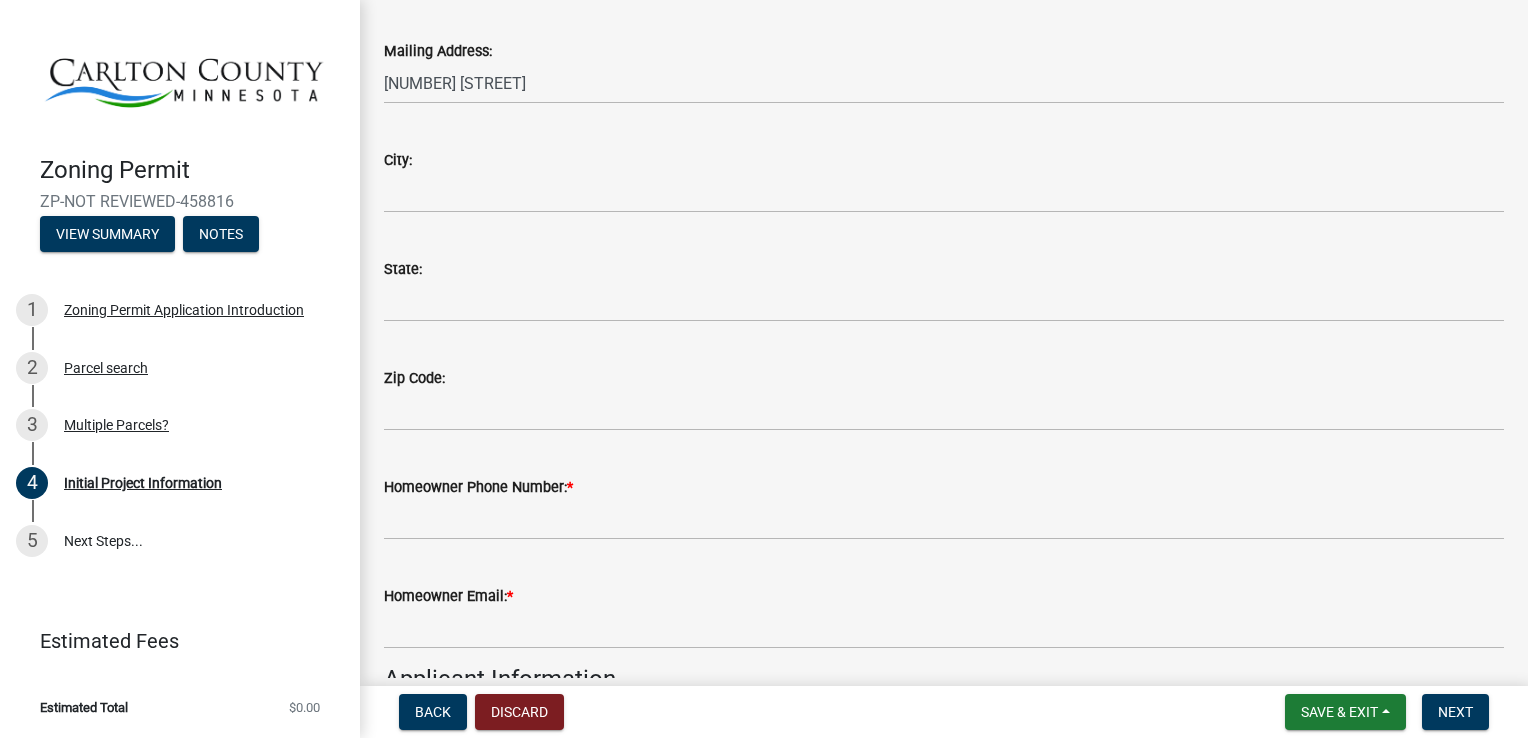 scroll, scrollTop: 300, scrollLeft: 0, axis: vertical 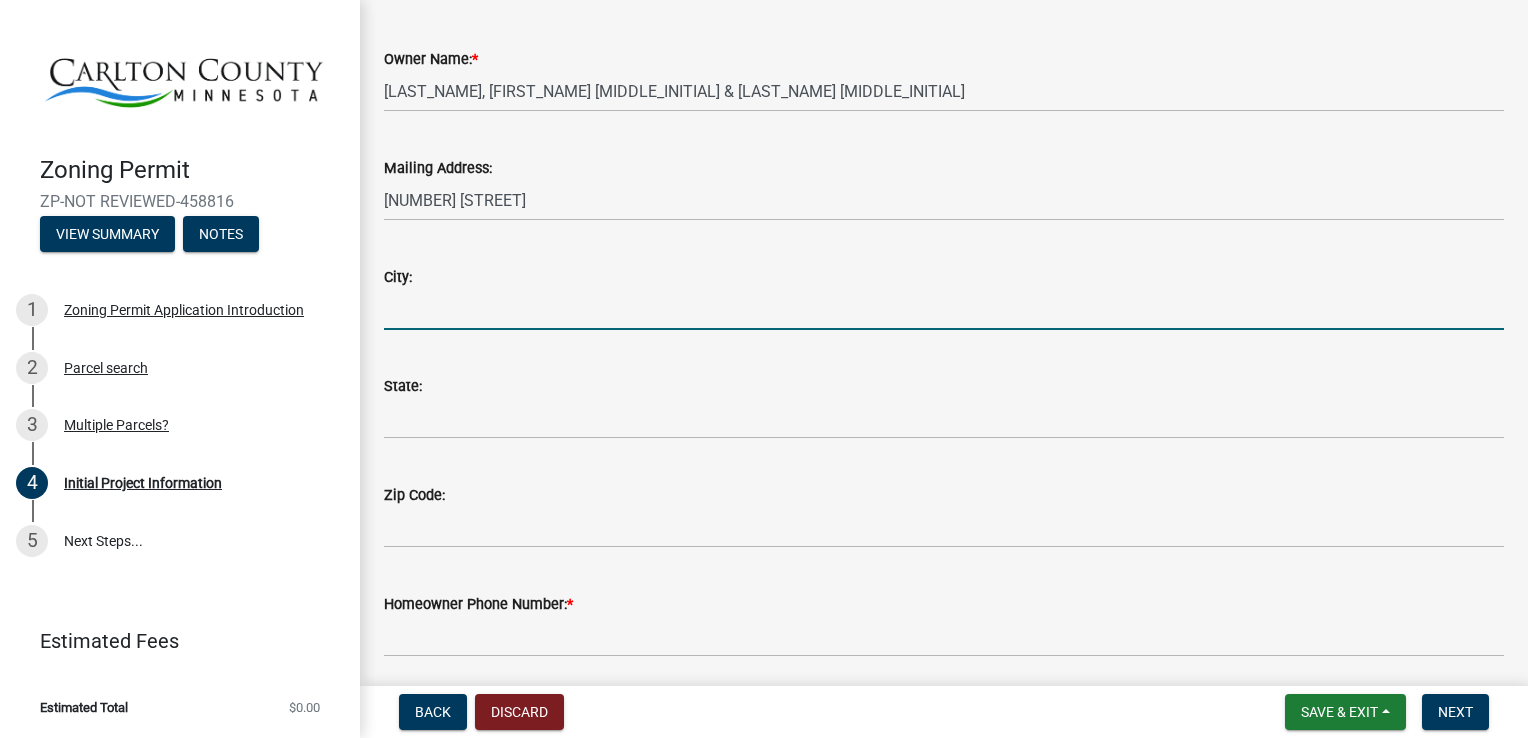 click on "City:" at bounding box center [944, 309] 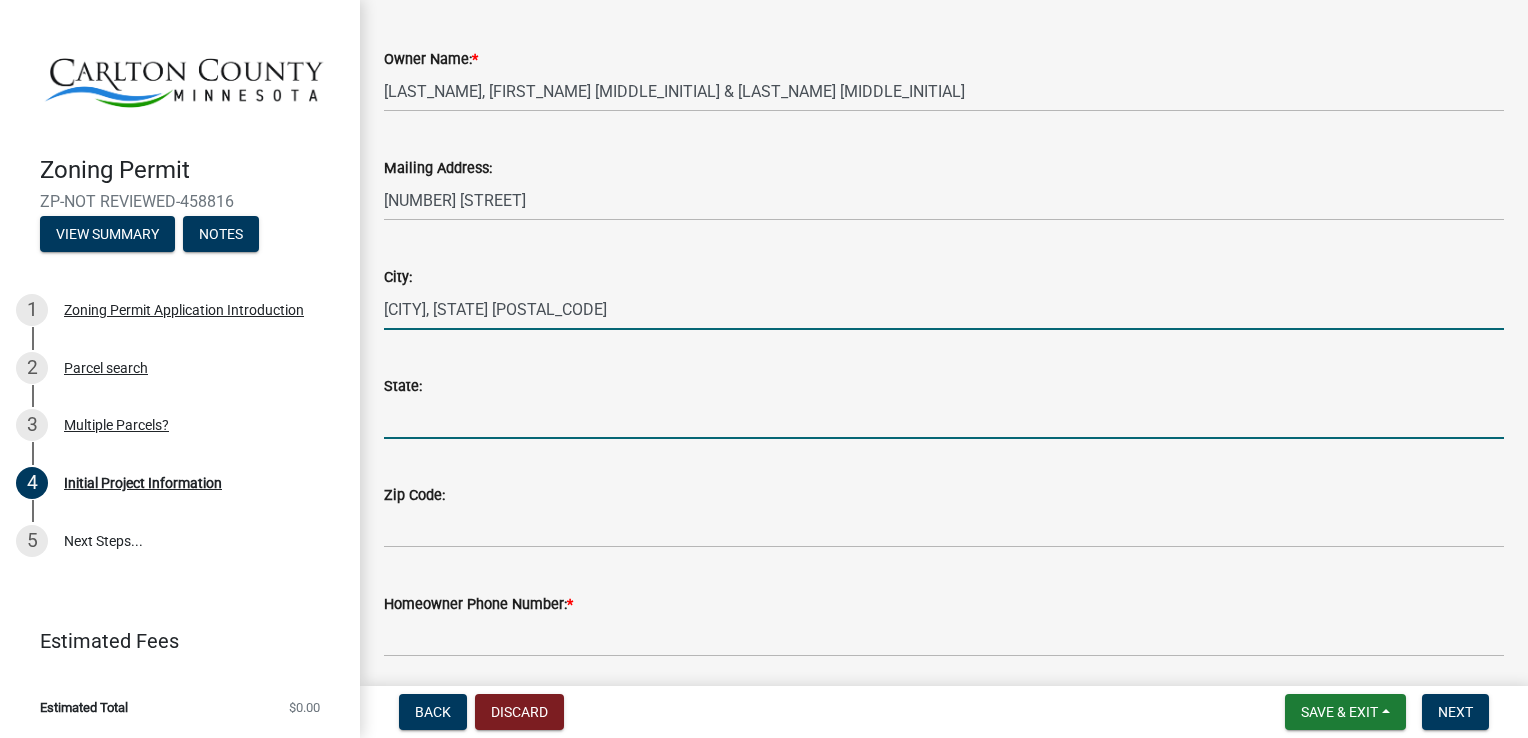 type on "MN" 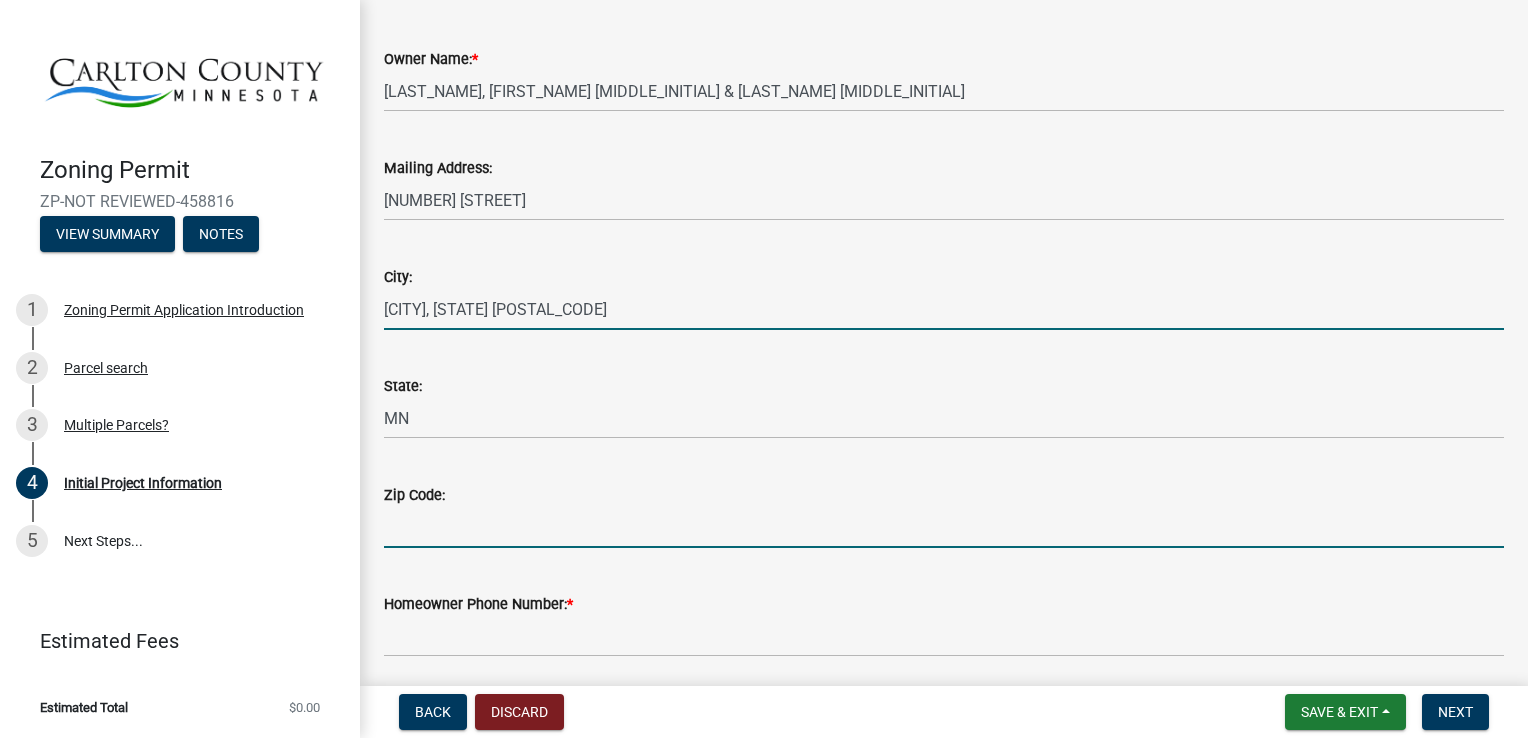 type on "[POSTAL_CODE]" 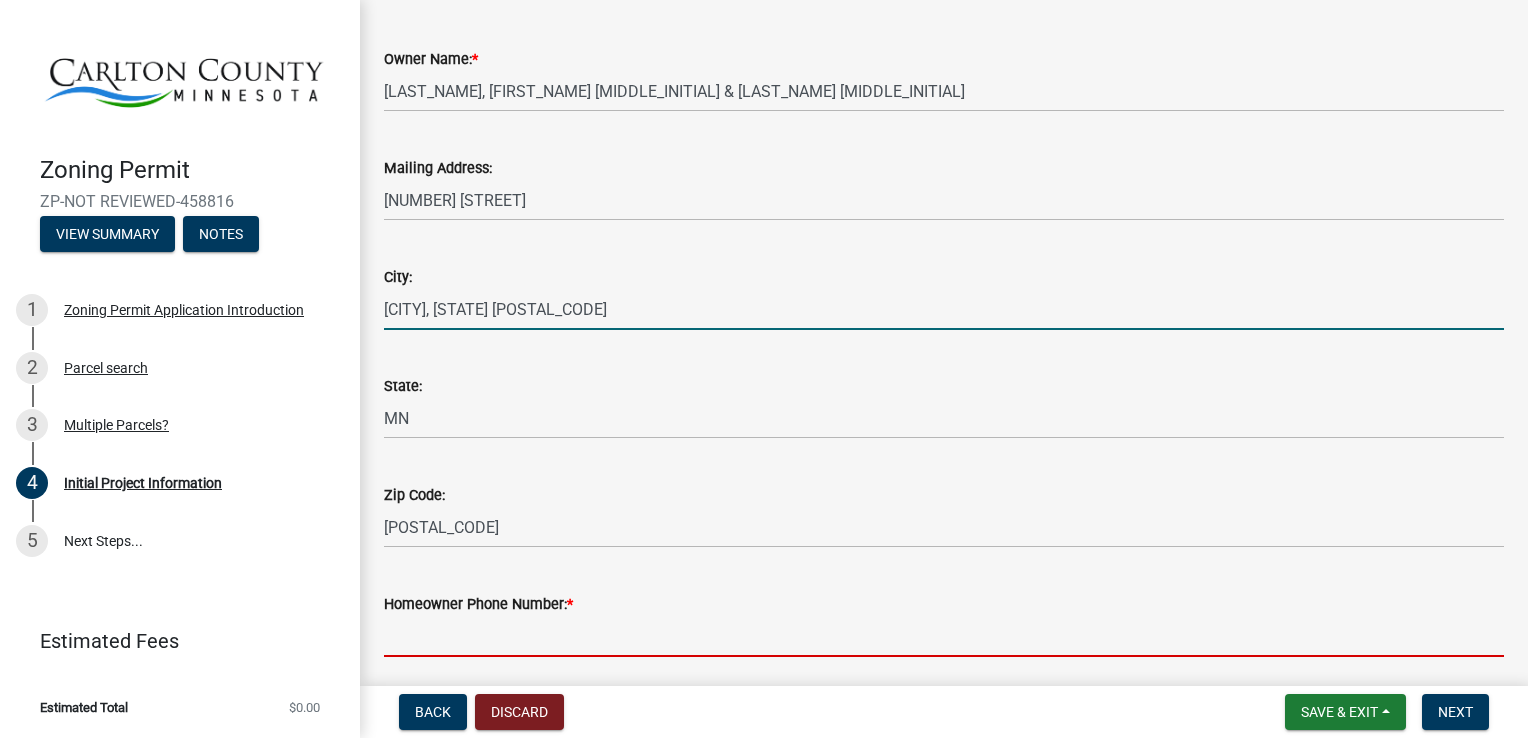 type on "[PHONE]" 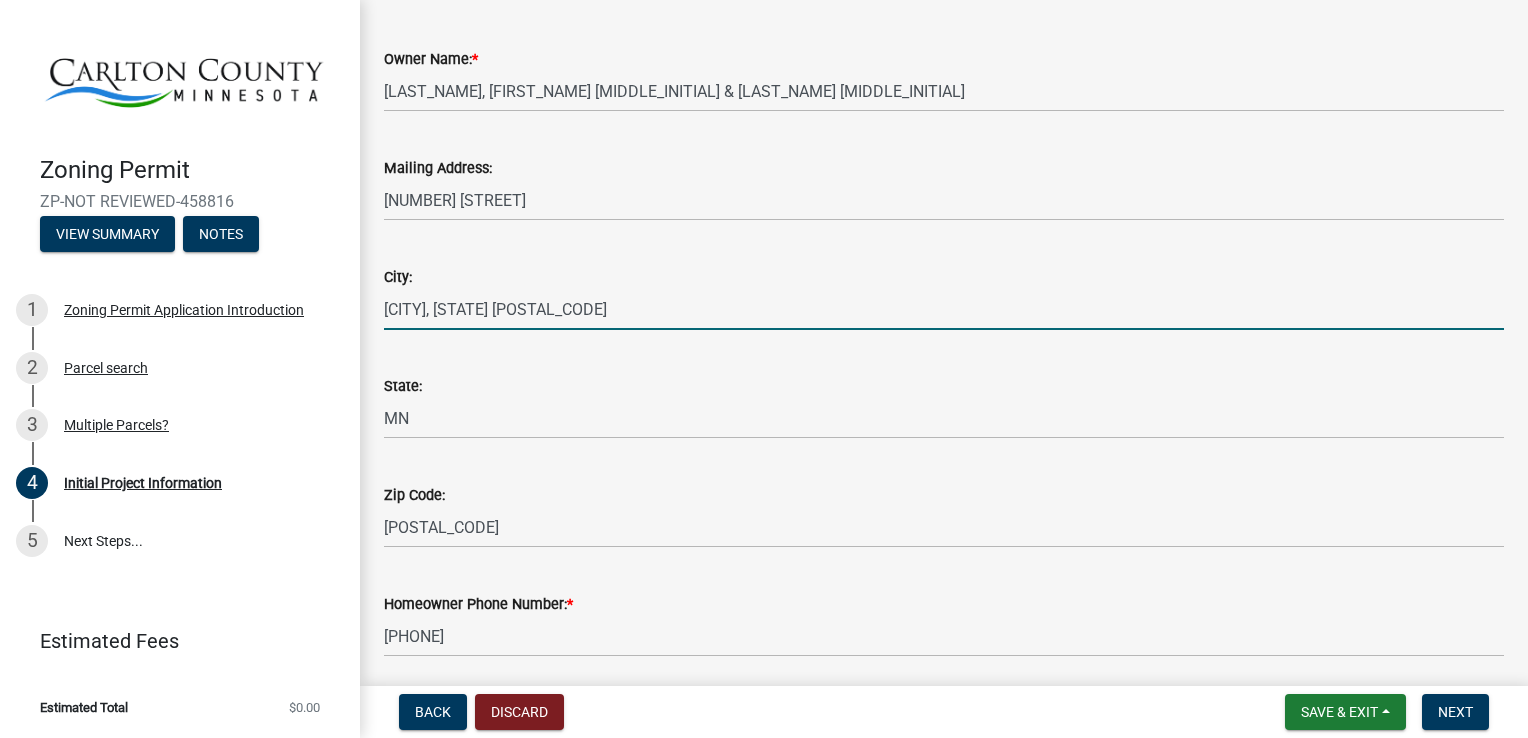 type on "[EMAIL]" 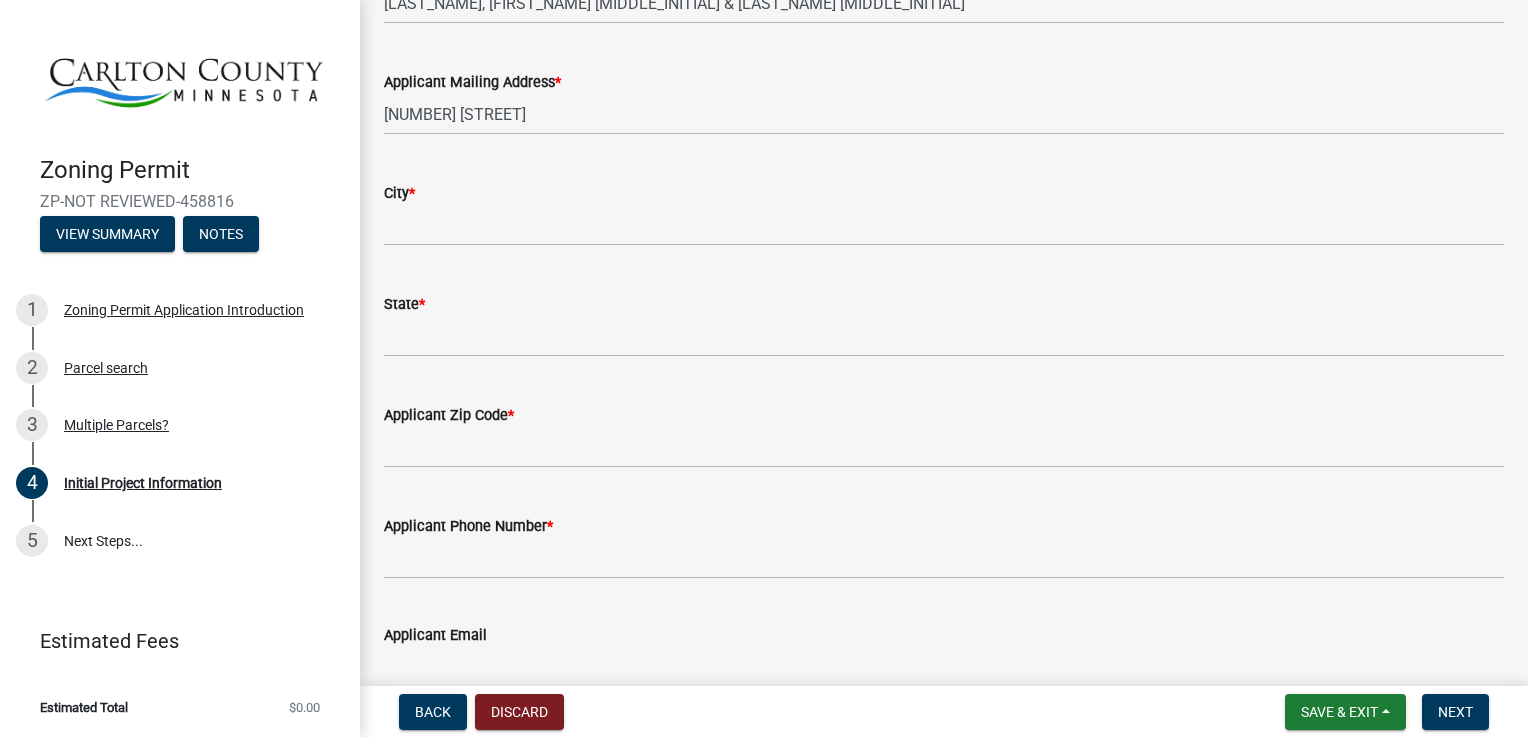 scroll, scrollTop: 1100, scrollLeft: 0, axis: vertical 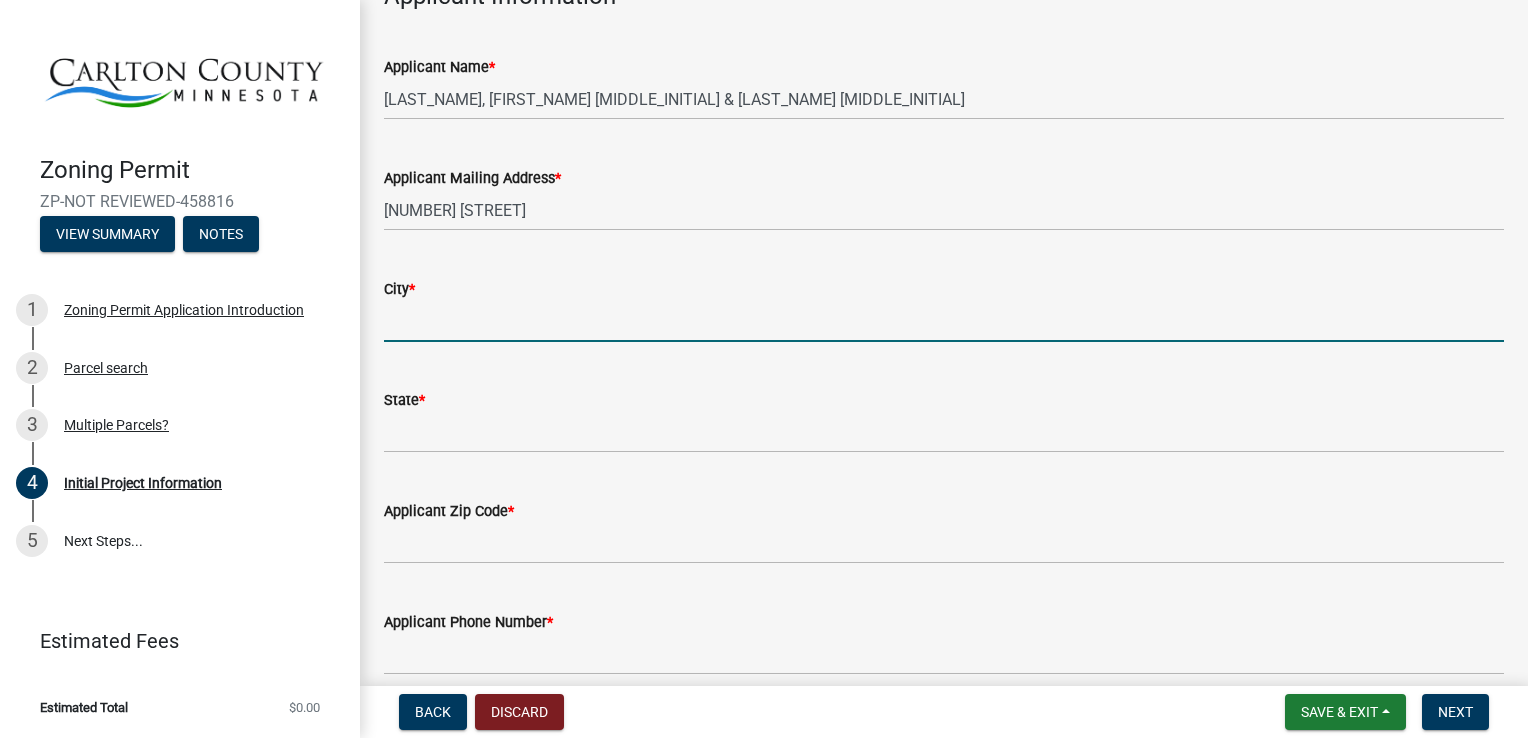 drag, startPoint x: 654, startPoint y: 330, endPoint x: 664, endPoint y: 332, distance: 10.198039 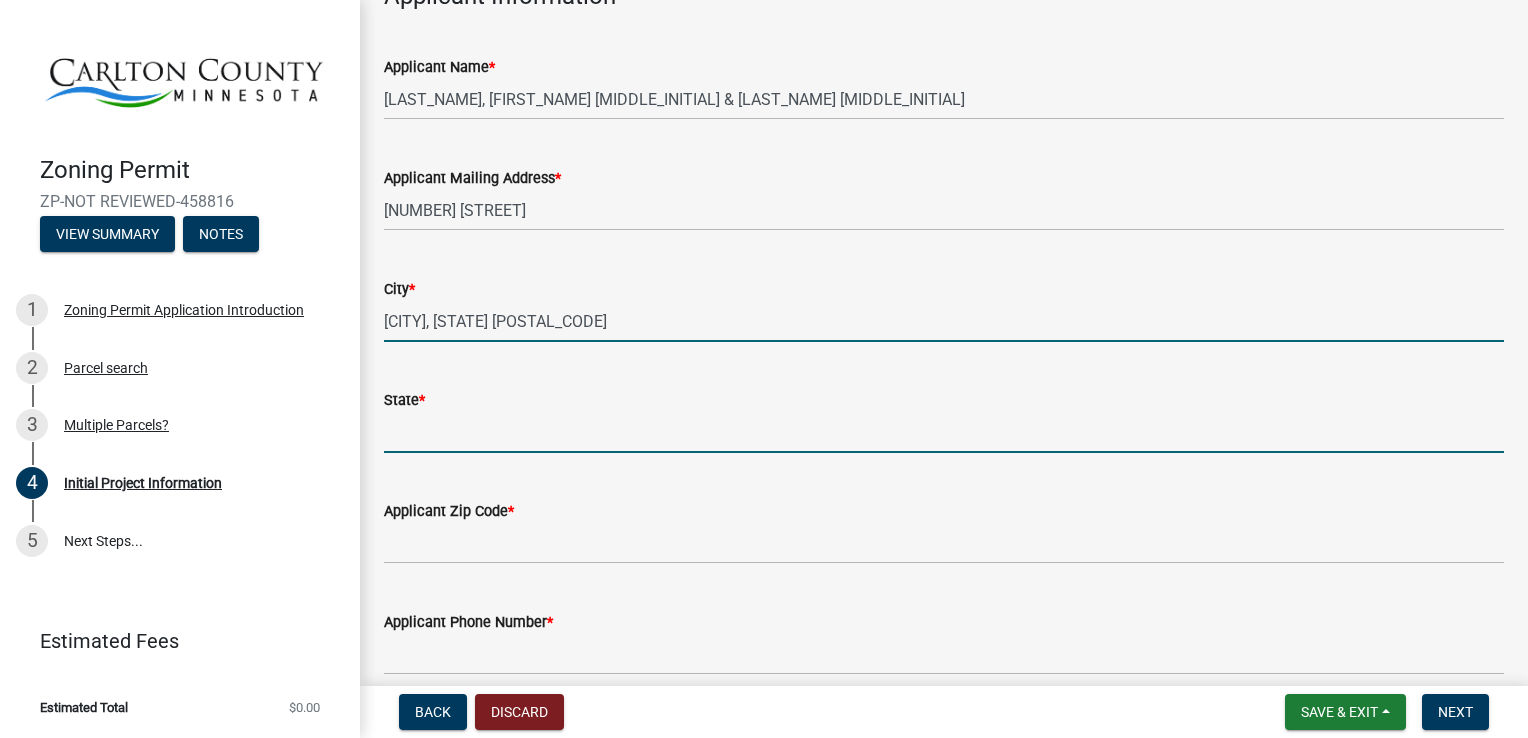 type on "MN" 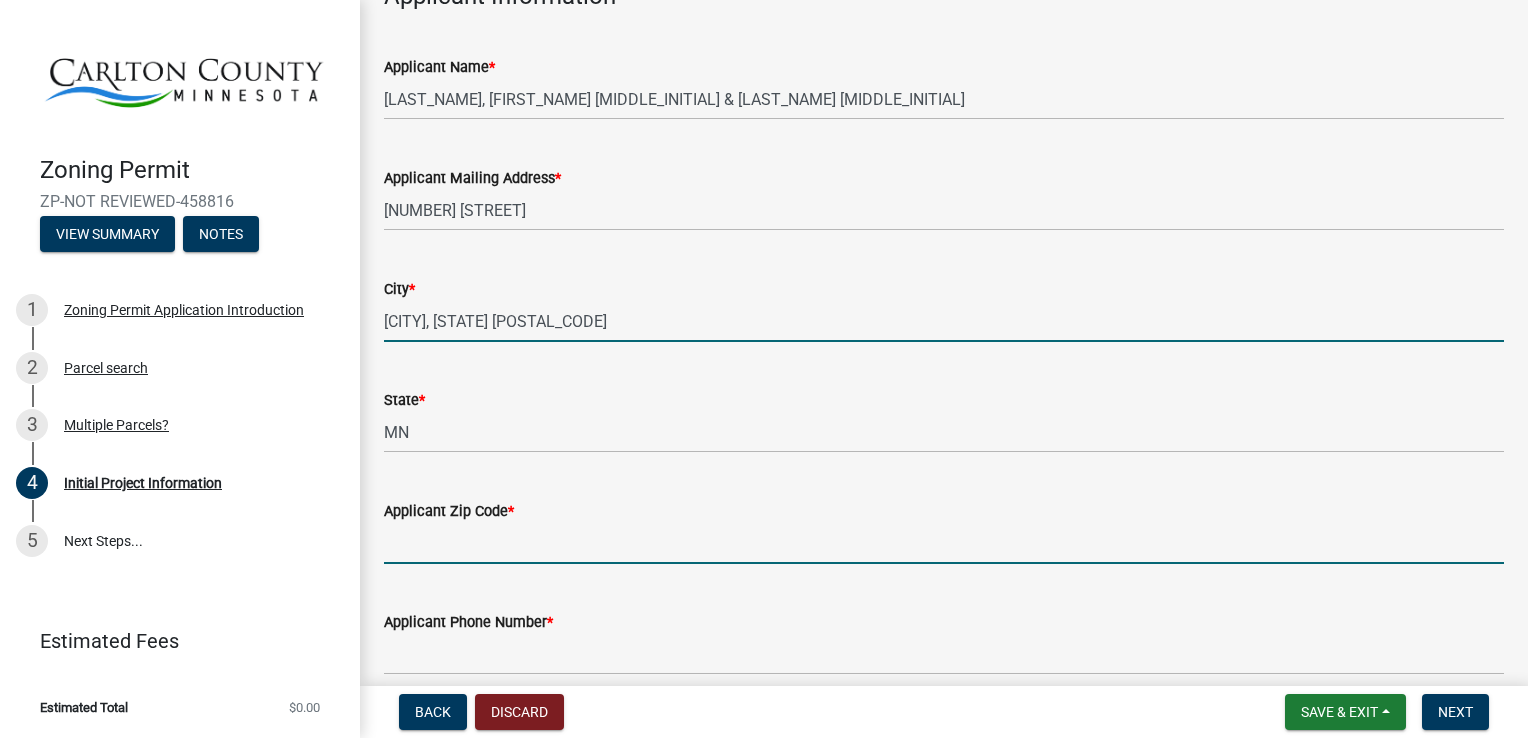 type on "[POSTAL_CODE]" 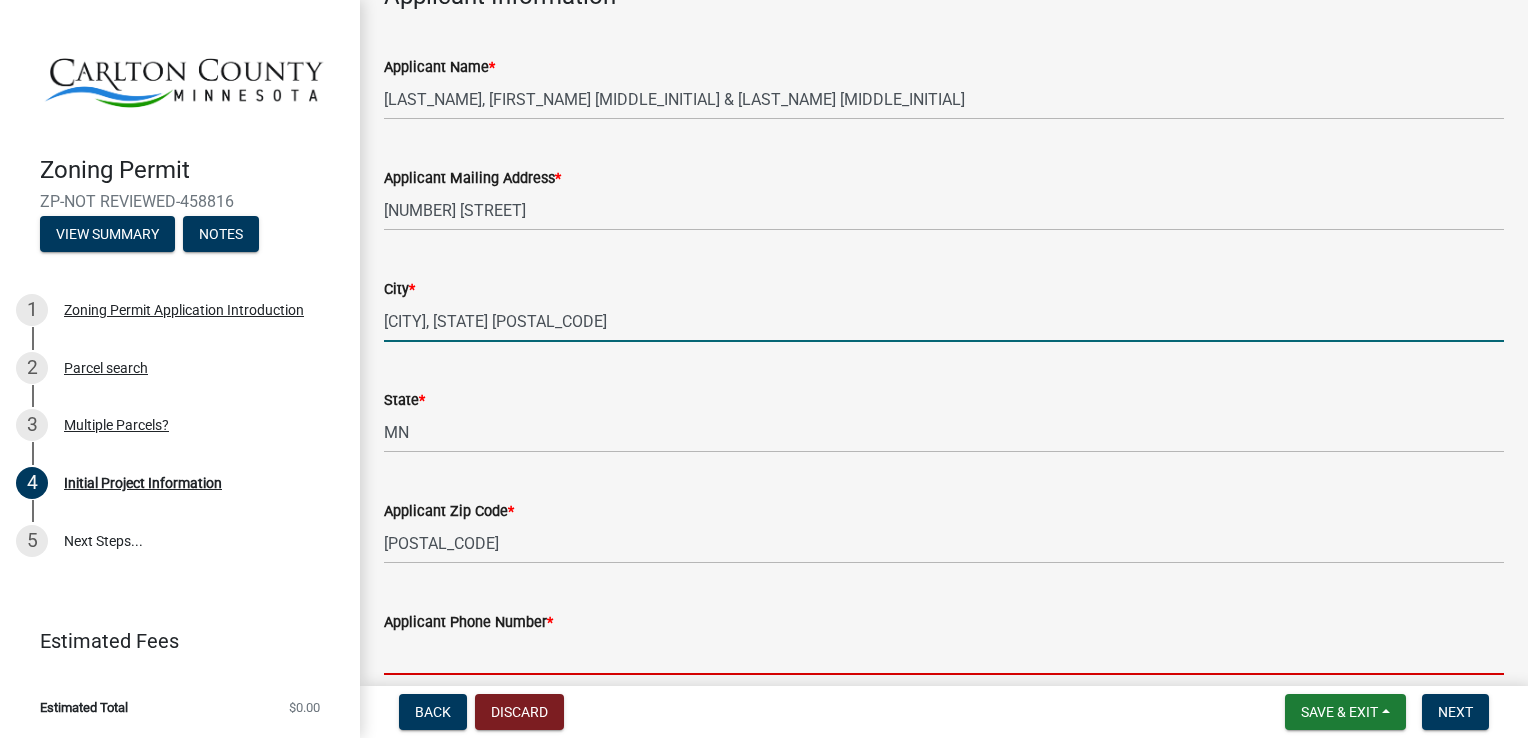 type on "[PHONE]" 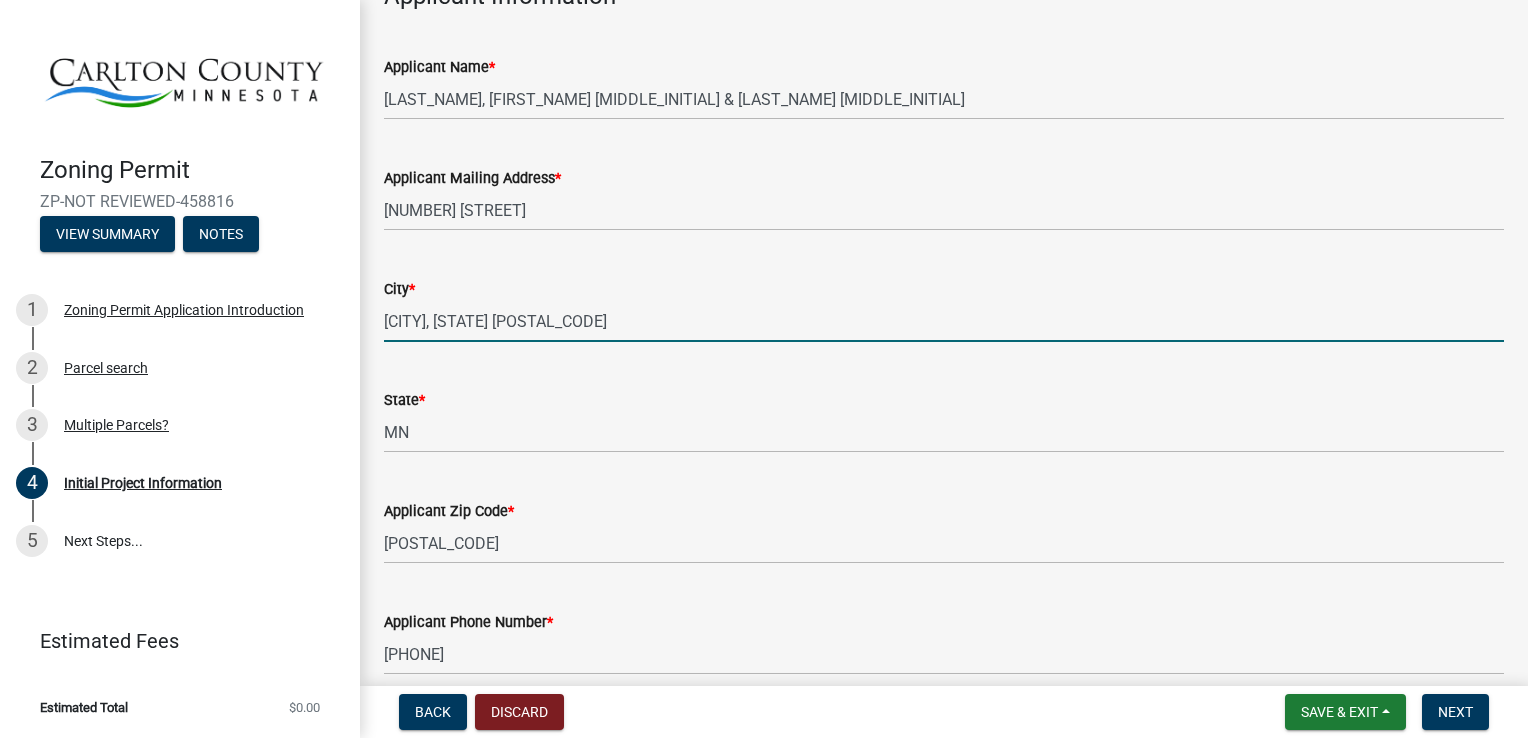 type on "[EMAIL]" 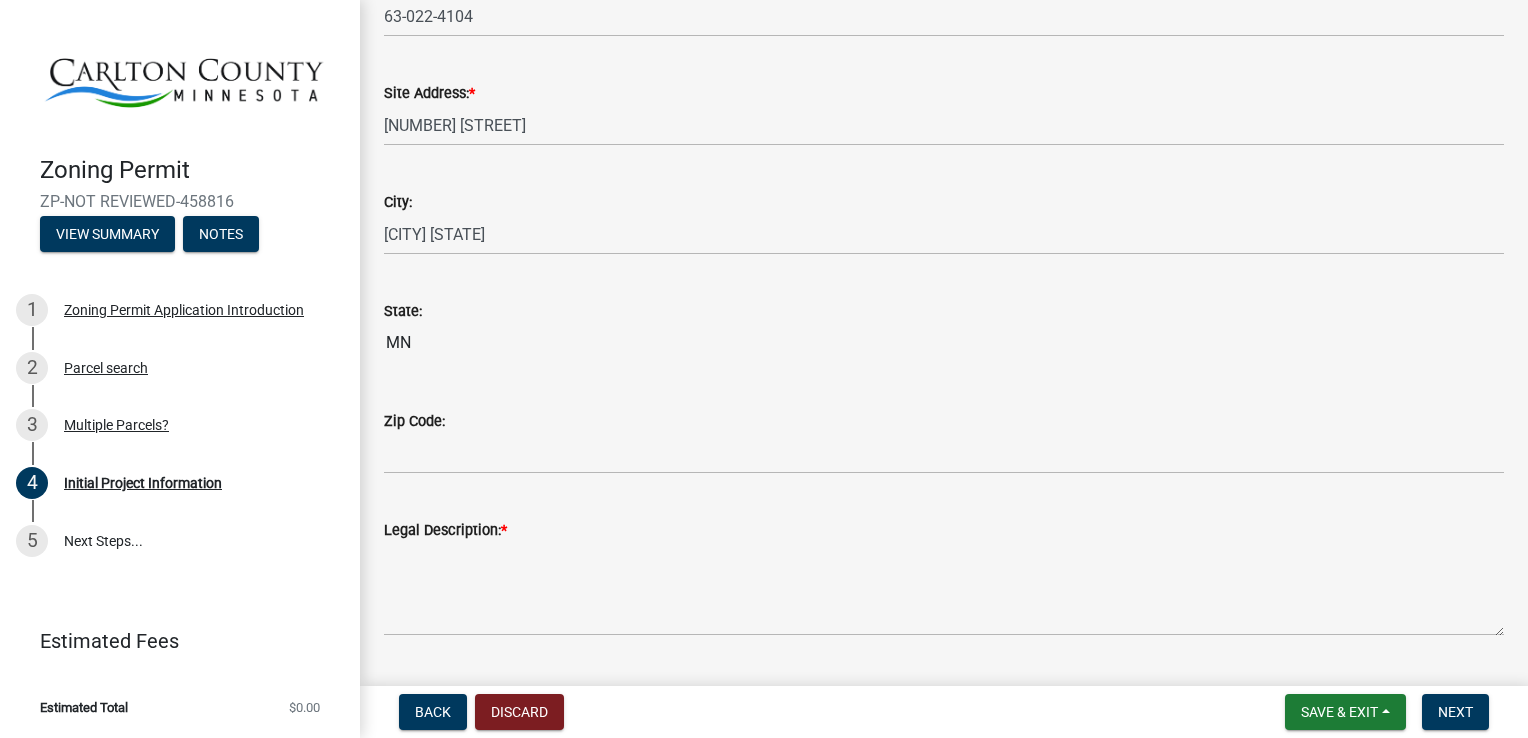 scroll, scrollTop: 2300, scrollLeft: 0, axis: vertical 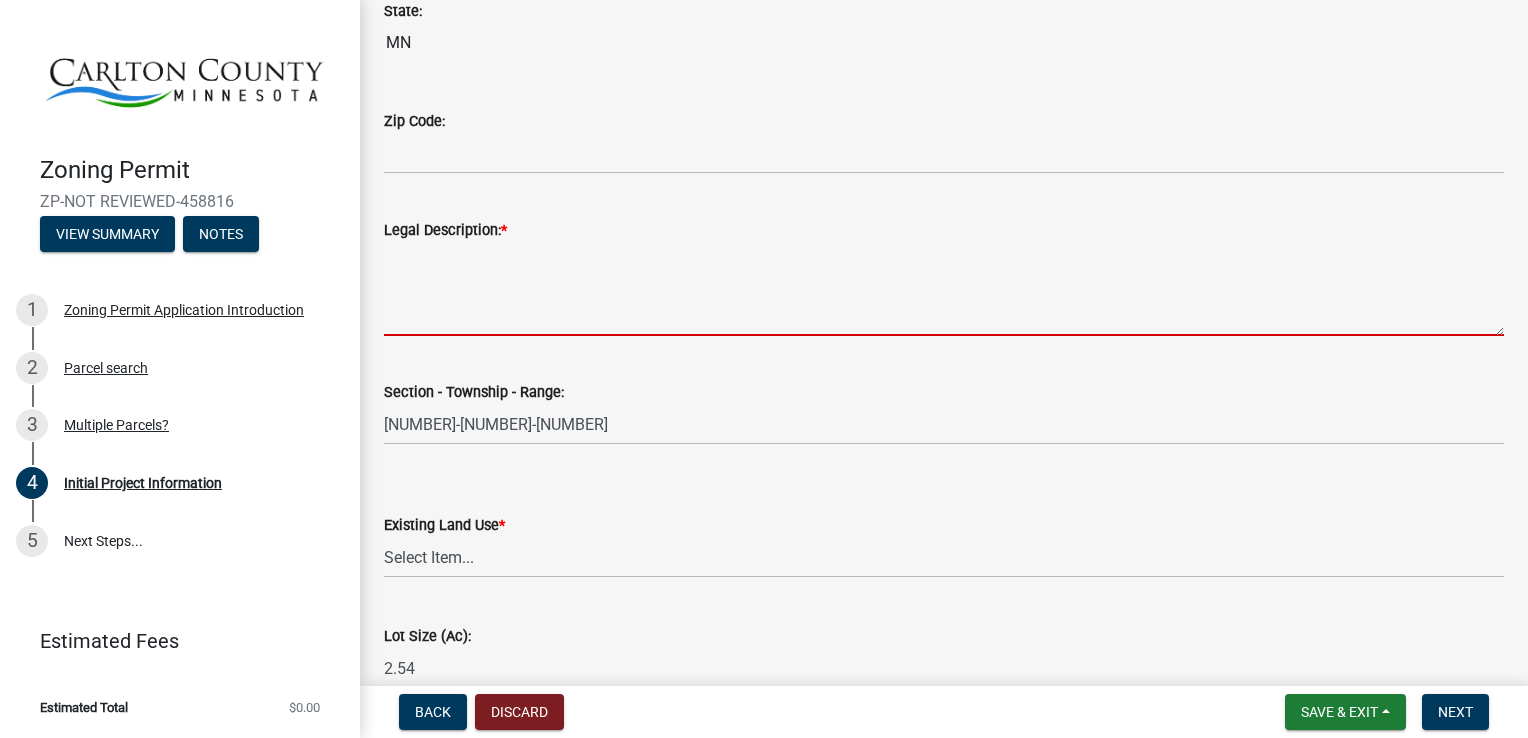 click on "Legal Description:  *" at bounding box center [944, 289] 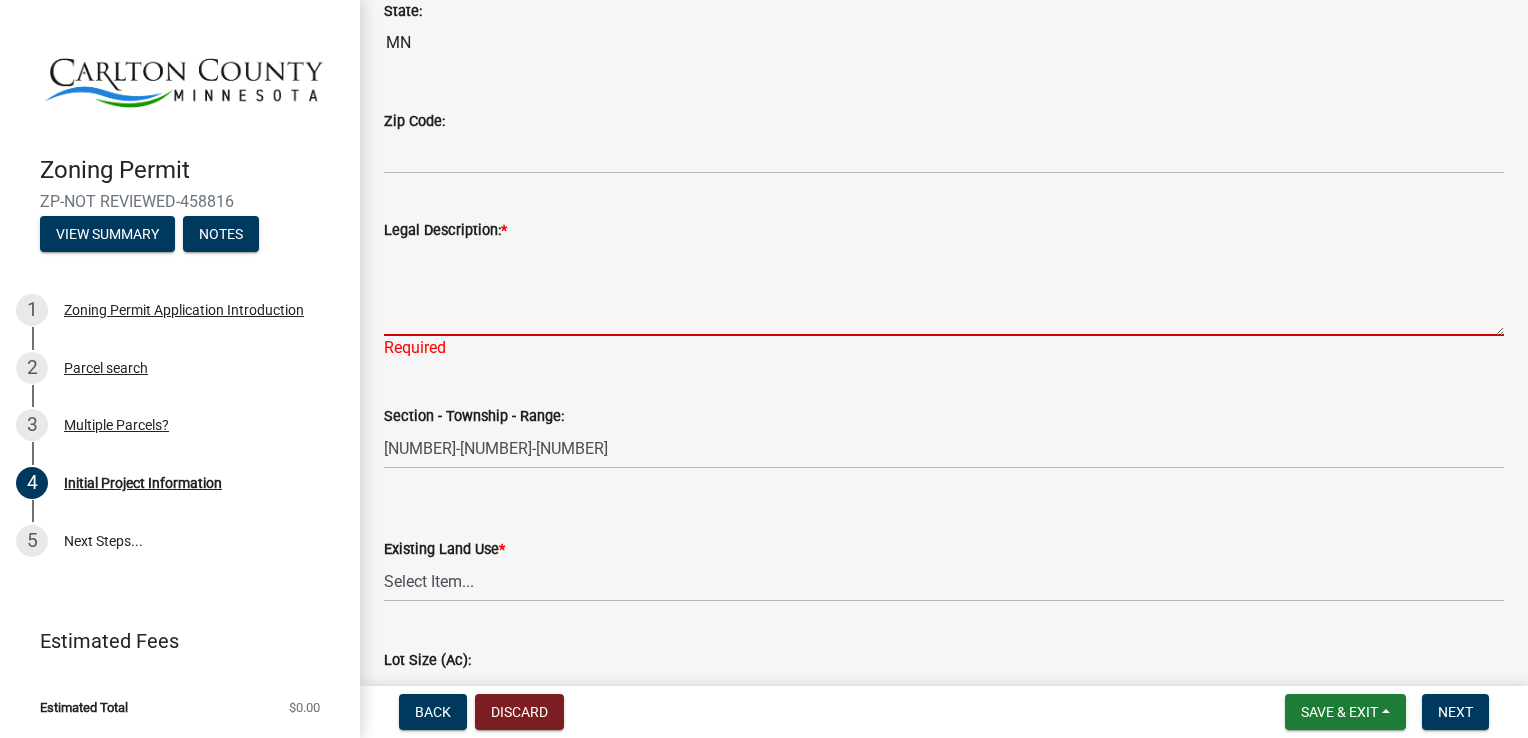 paste on "Sec-Twp-Rng
[NUMBER] - [NUMBER] - [NUMBER]
Brief Tax Description
PT SW1/4 OF NE1/4 OF SE1/4 WH LY NRLY & WRLY BIRCHVIEW DR OF PLAT OF OAK RIDGE DESCR BEG AT NW CORN TH S [DEG] [MIN] [SEC] E ALG N LN [NUMBER] FT TO W LN OF BIRCHVIEW DR TH S [DEG] [MIN] [SEC] W ALG W LN OF BIRCHVIEW DR [NUMBER] [NUMBER] FT TO W LN OF QTR TH N [DEG] [MIN] [SEC] E [NUMBER] [NUMBER] FT TO PT OF BEG" 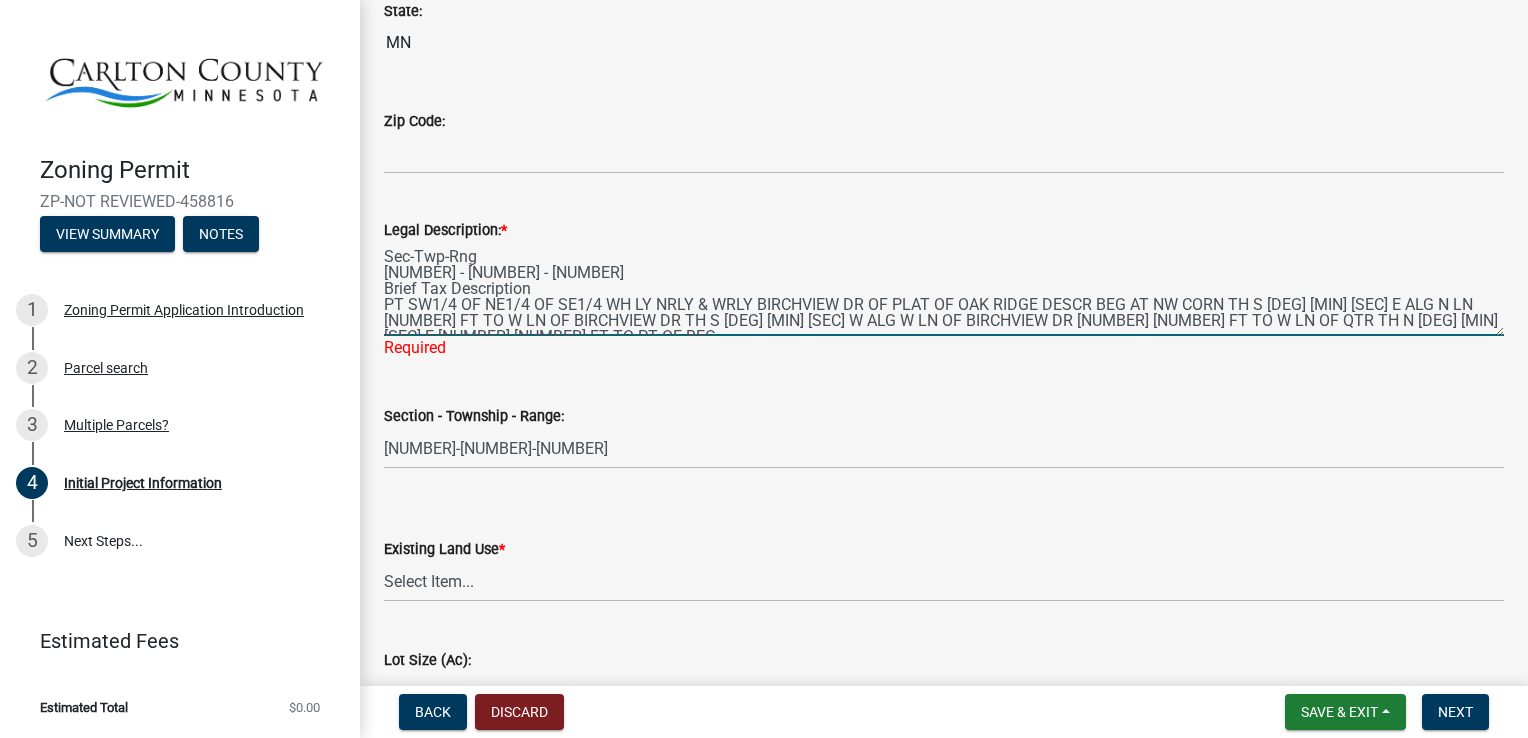 scroll, scrollTop: 11, scrollLeft: 0, axis: vertical 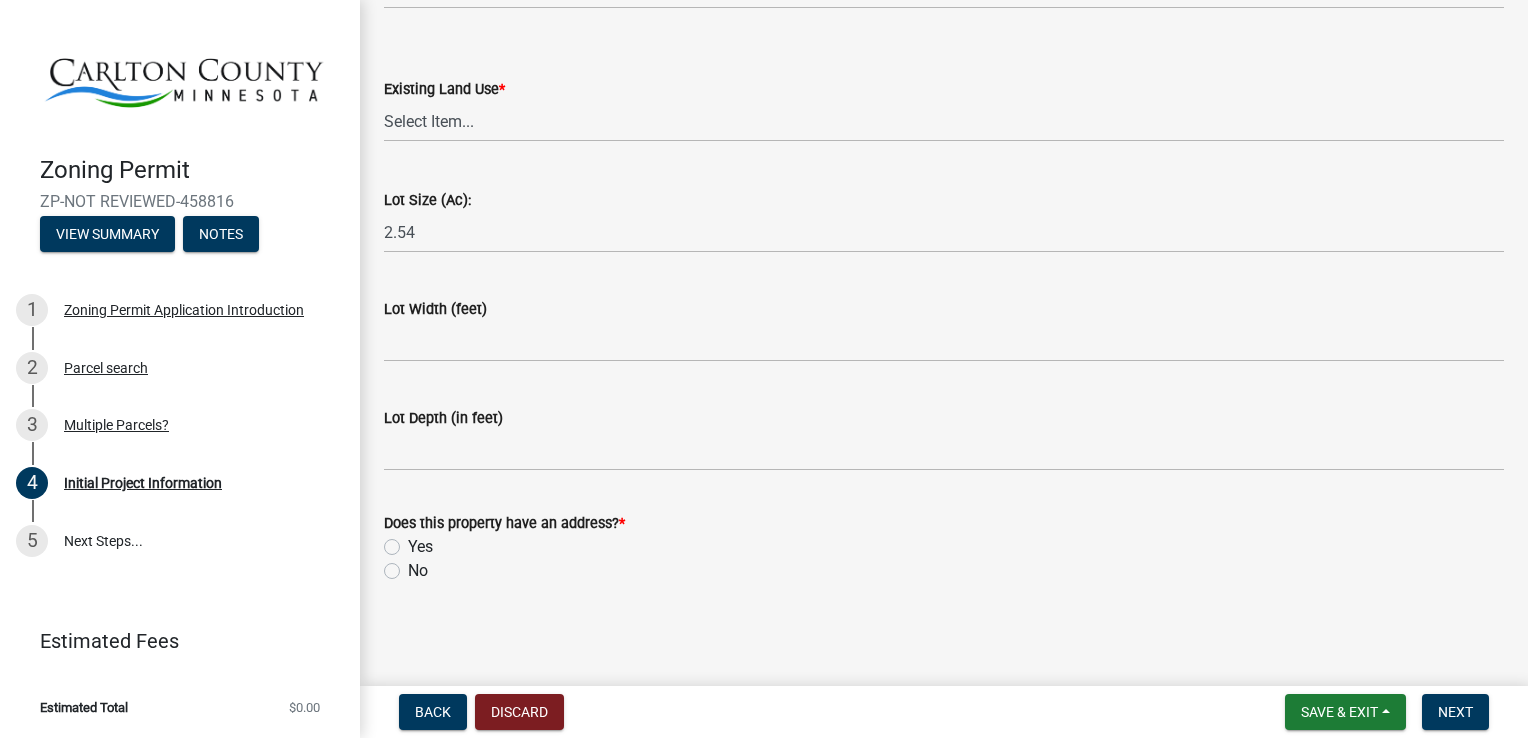 type on "Sec-Twp-Rng
[NUMBER] - [NUMBER] - [NUMBER]
Brief Tax Description
PT SW1/4 OF NE1/4 OF SE1/4 WH LY NRLY & WRLY BIRCHVIEW DR OF PLAT OF OAK RIDGE DESCR BEG AT NW CORN TH S [DEG] [MIN] [SEC] E ALG N LN [NUMBER] FT TO W LN OF BIRCHVIEW DR TH S [DEG] [MIN] [SEC] W ALG W LN OF BIRCHVIEW DR [NUMBER] [NUMBER] FT TO W LN OF QTR TH N [DEG] [MIN] [SEC] E [NUMBER] [NUMBER] FT TO PT OF BEG" 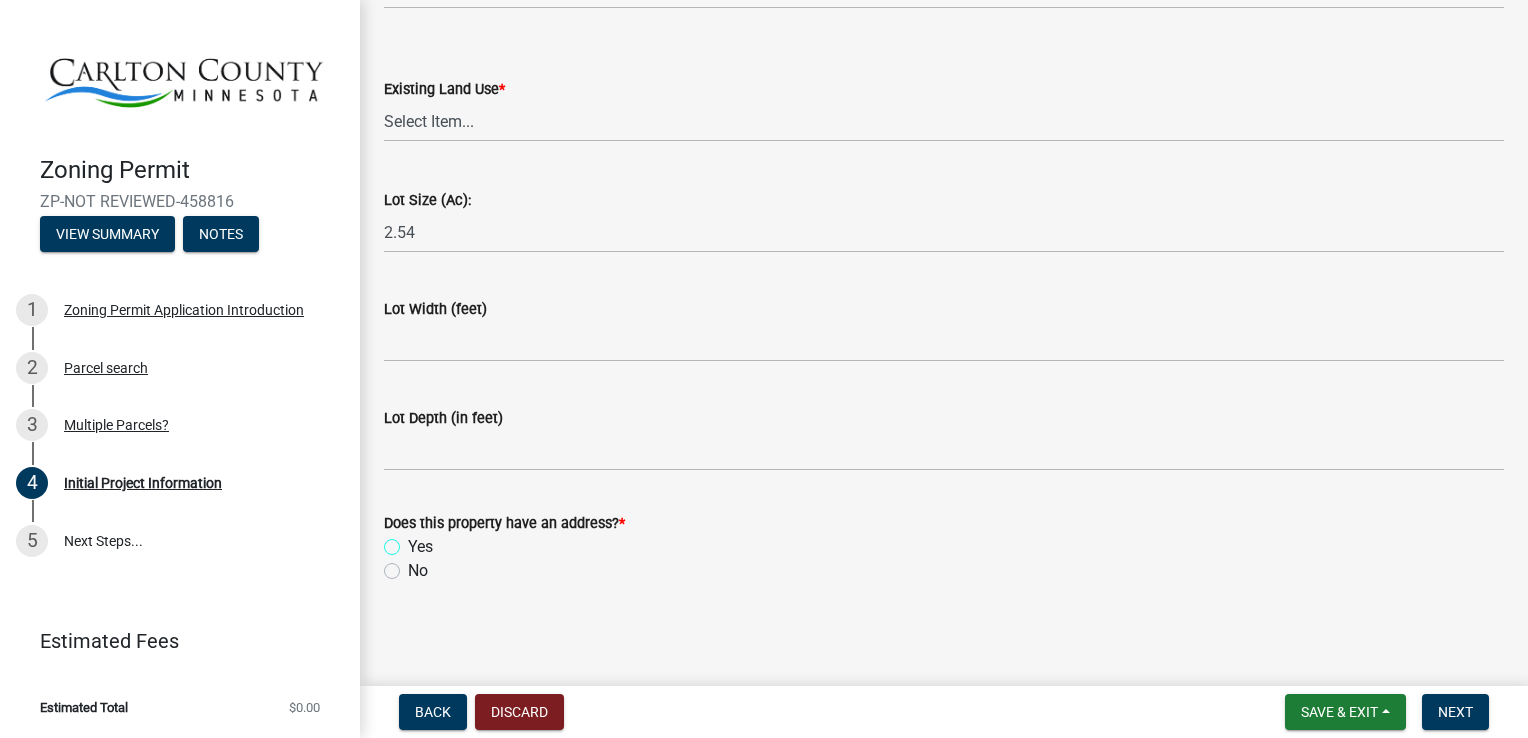 click on "Yes" at bounding box center (414, 541) 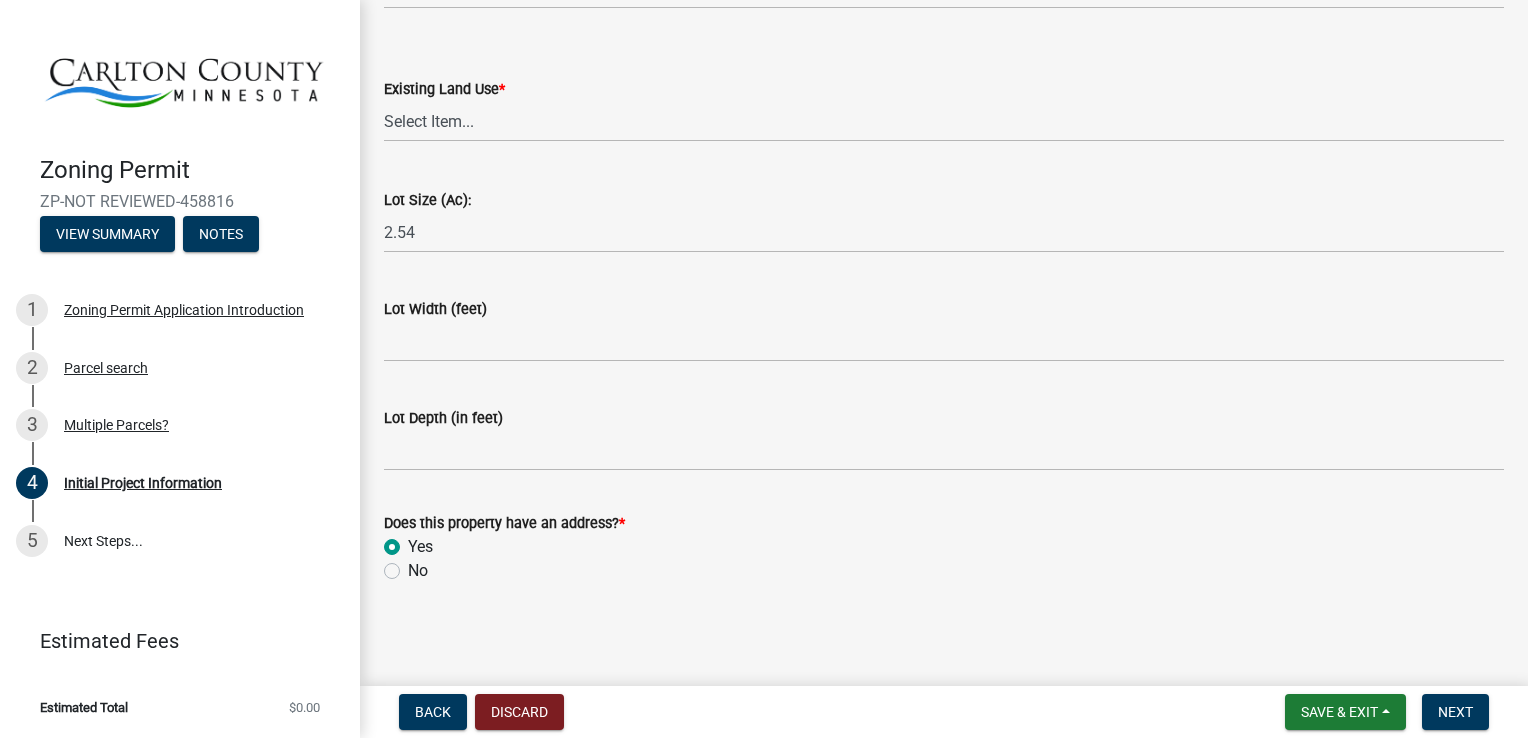 radio on "true" 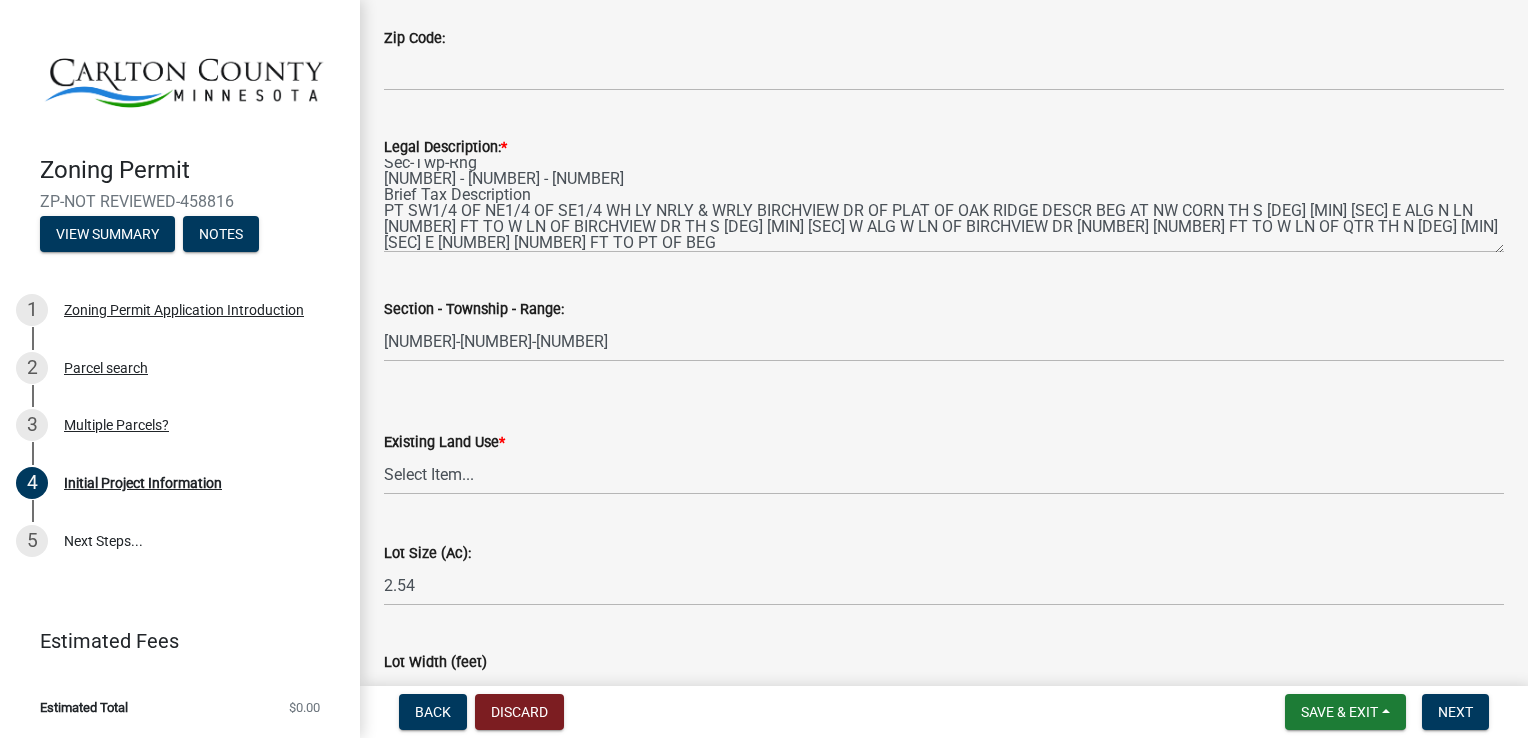 scroll, scrollTop: 2336, scrollLeft: 0, axis: vertical 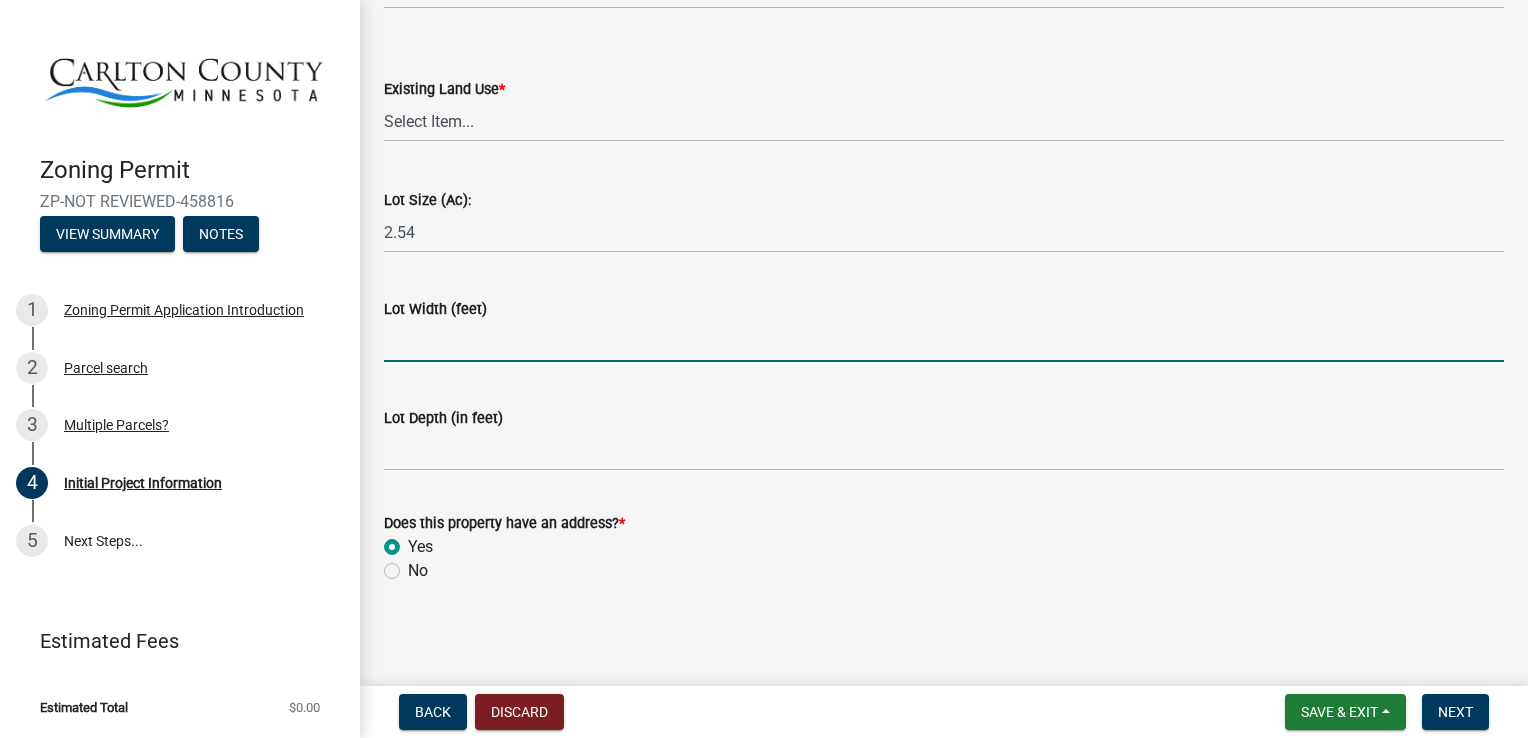 click on "Lot Width (feet)" at bounding box center [944, 341] 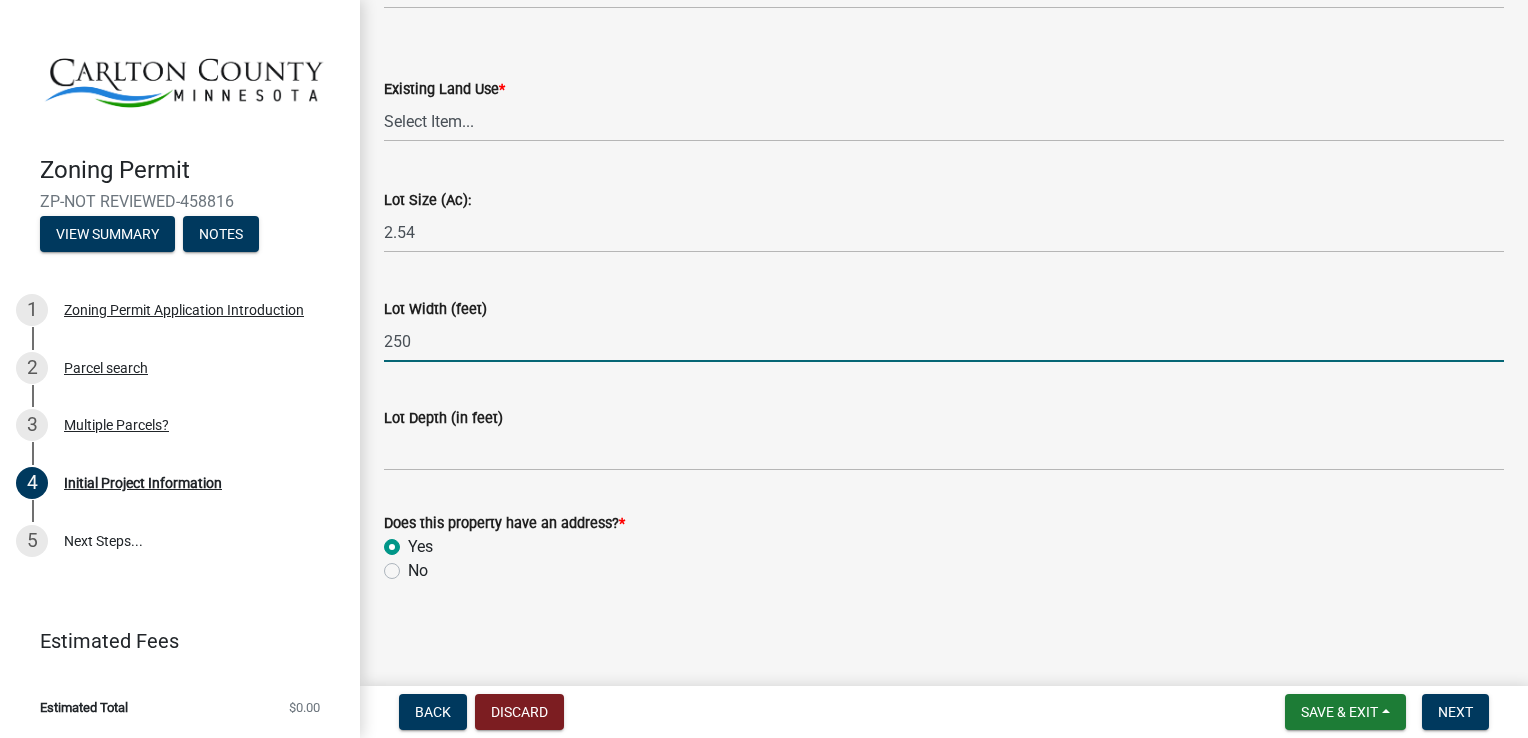 type on "250" 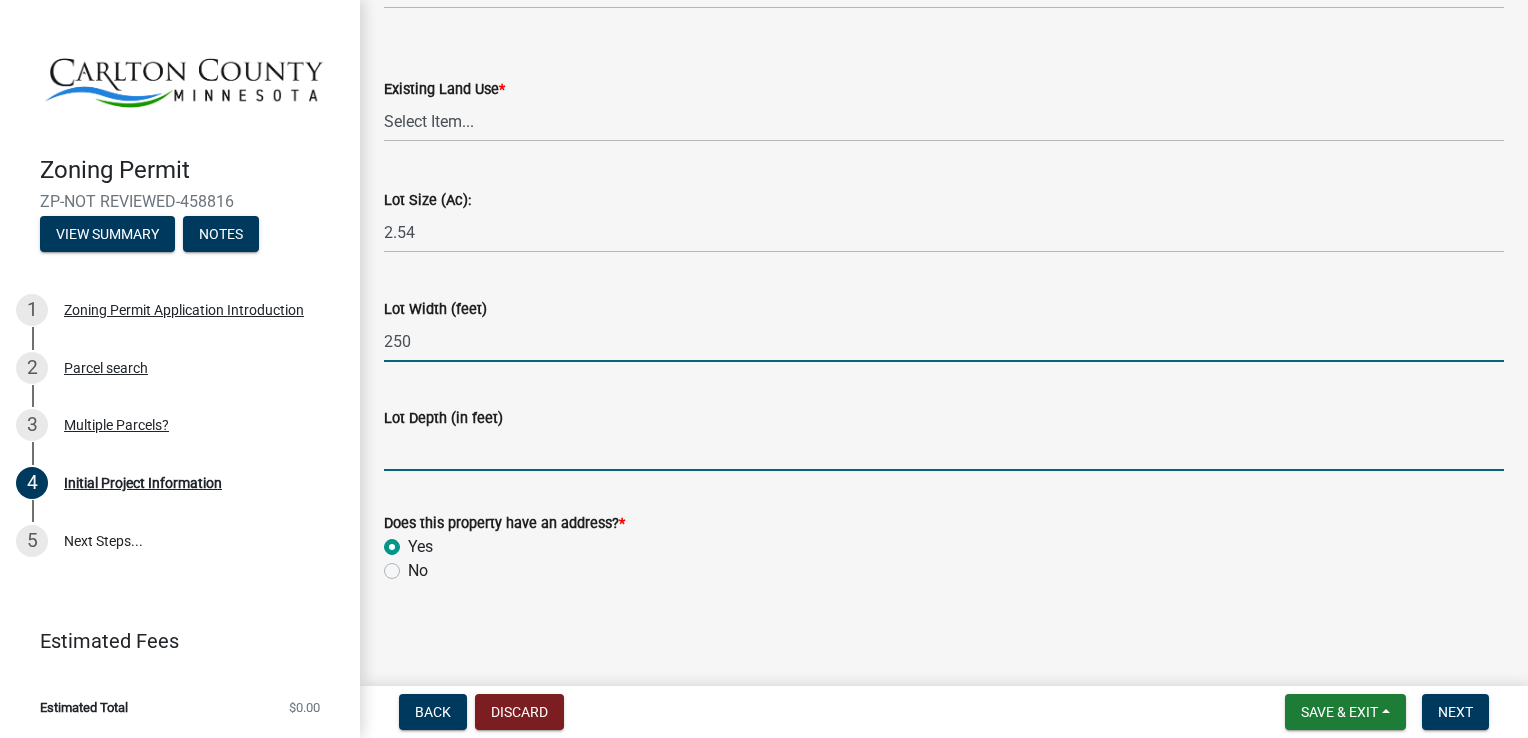 click on "Lot Depth (in feet)" at bounding box center [944, 450] 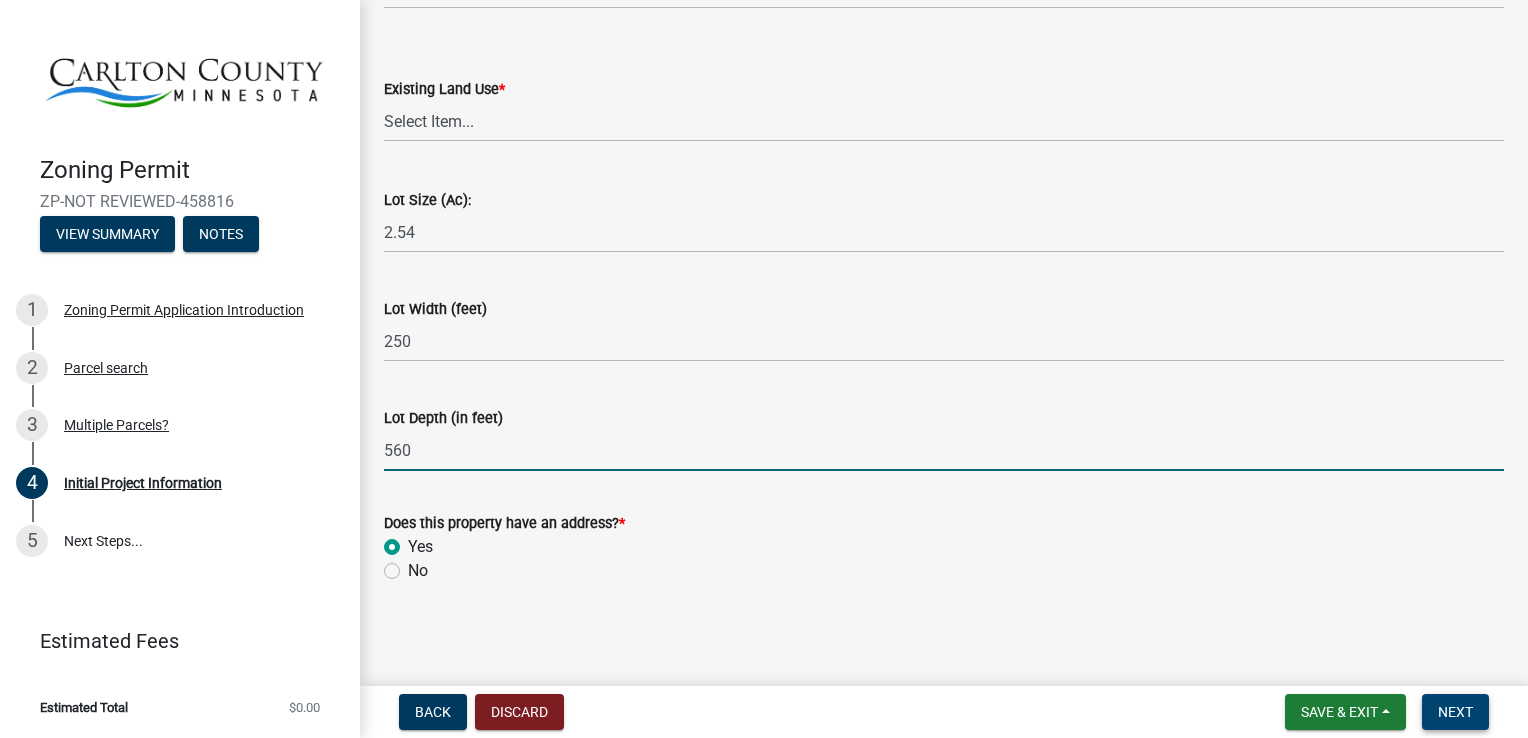 type on "560" 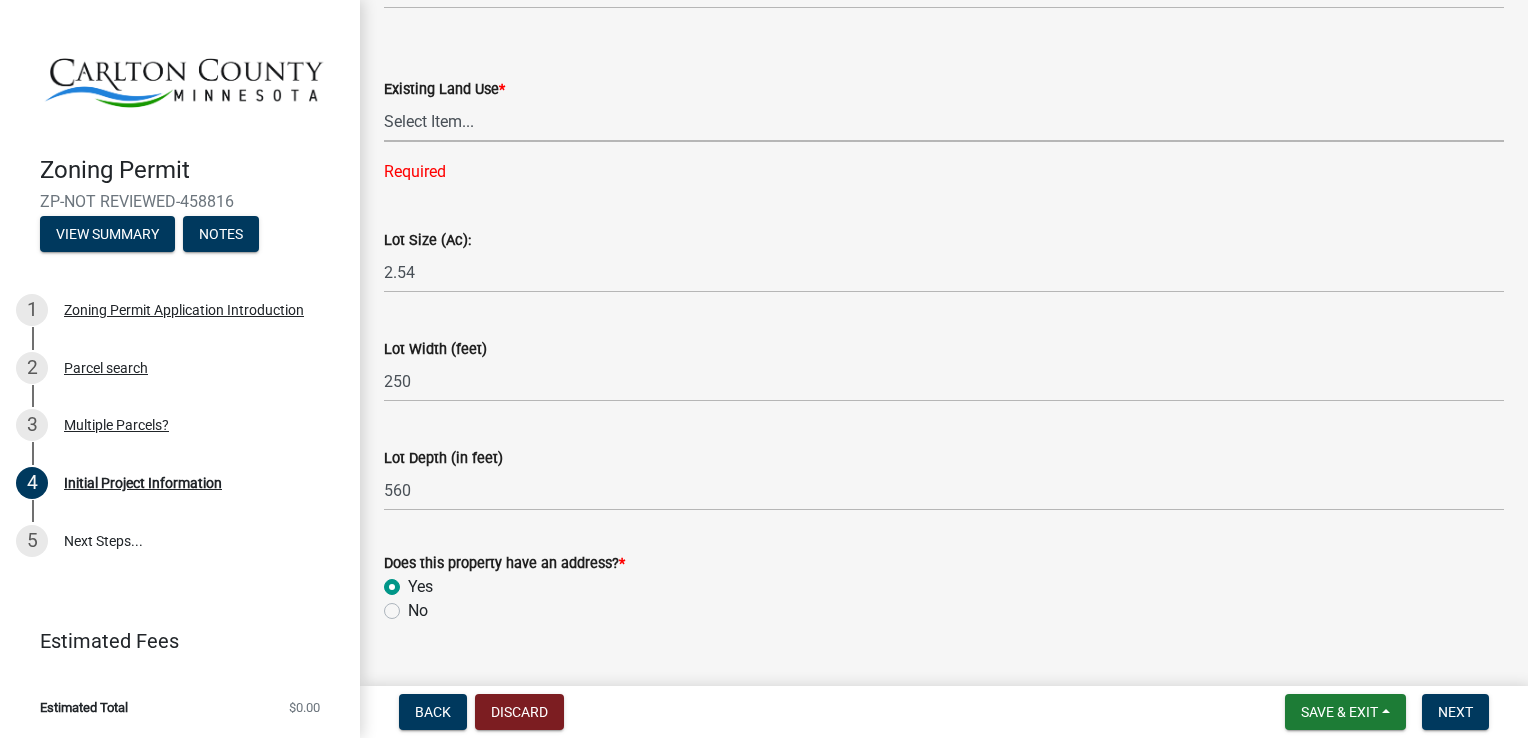 click on "Select Item...   Residential   Commercial   Recreational/hunting   Agricultural" at bounding box center (944, 121) 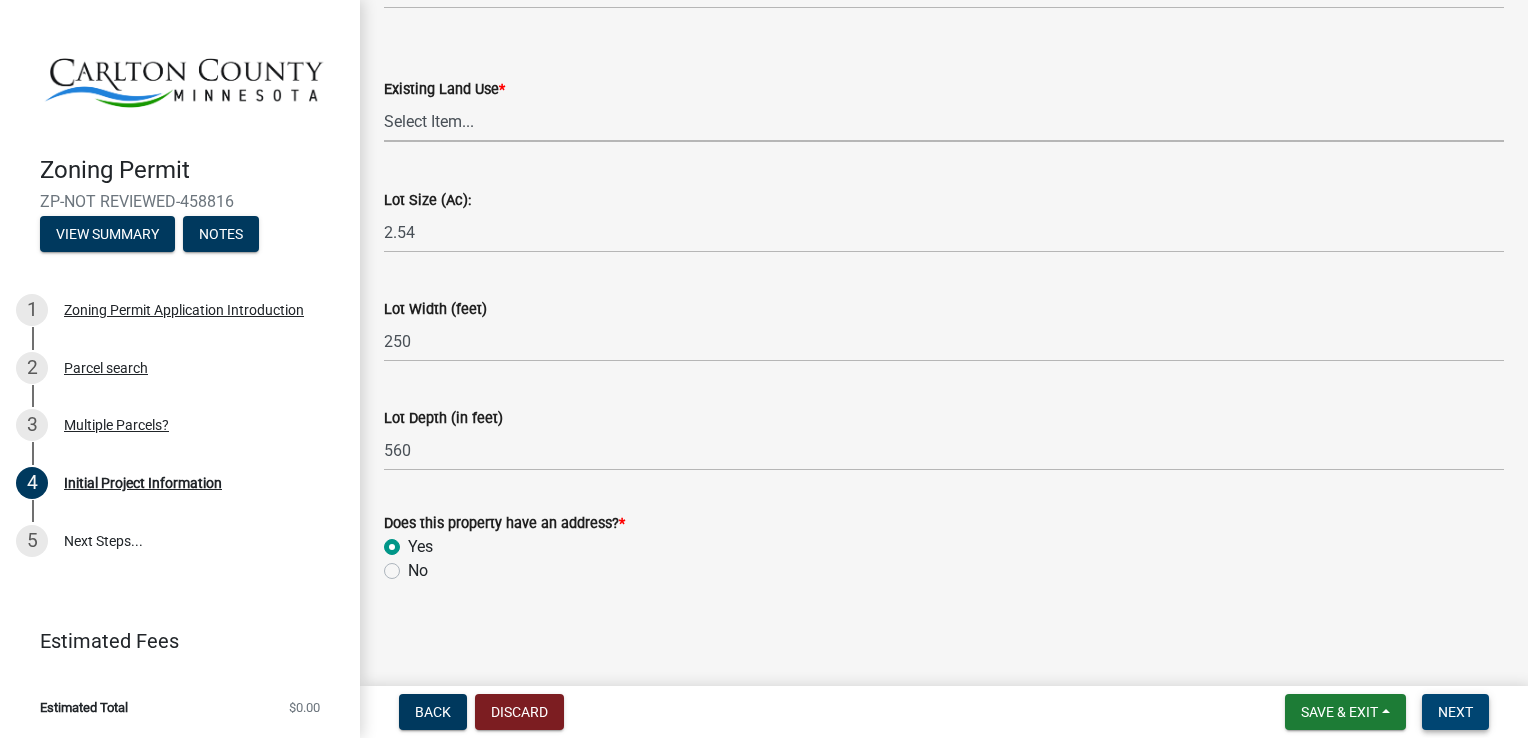 click on "Next" at bounding box center (1455, 712) 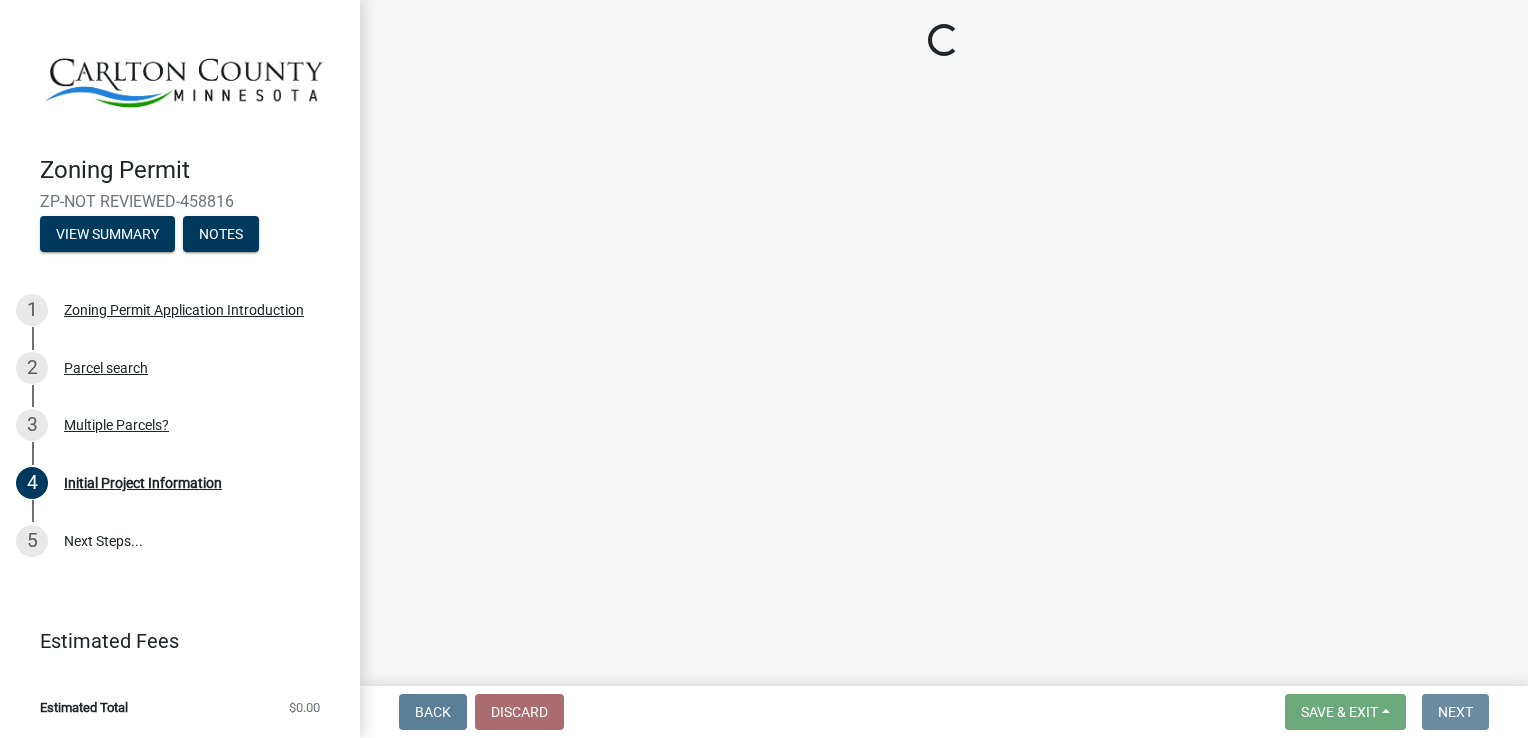 scroll, scrollTop: 0, scrollLeft: 0, axis: both 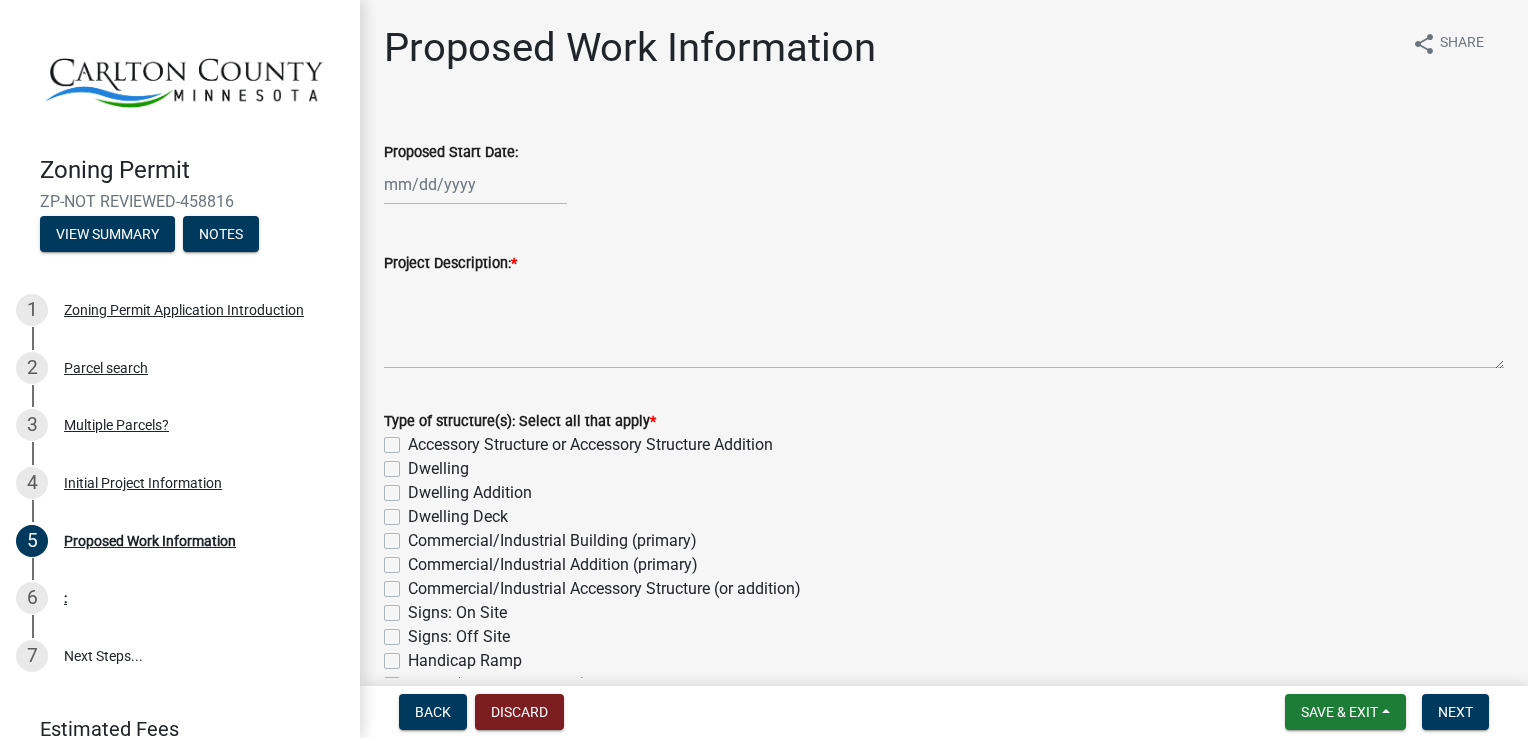 click 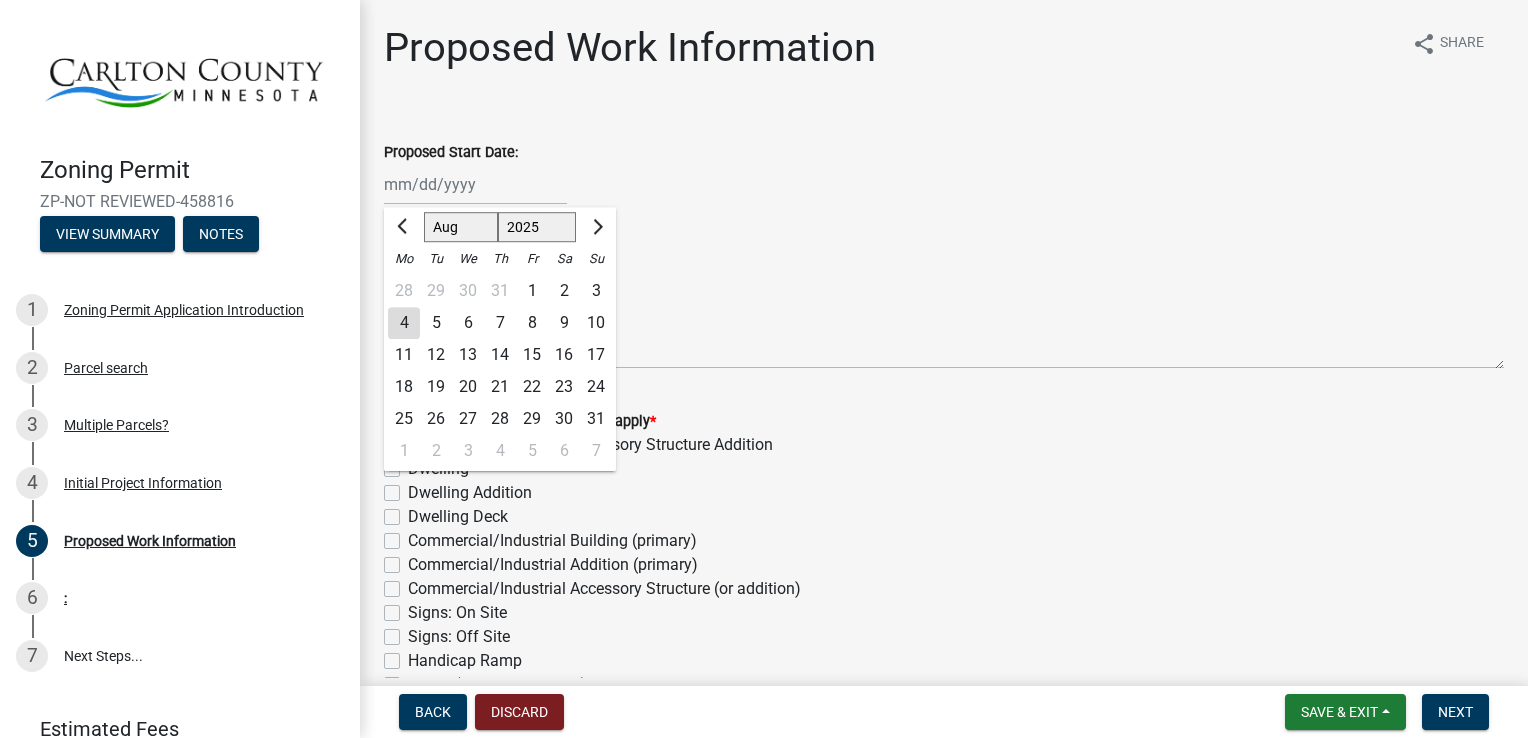 drag, startPoint x: 438, startPoint y: 322, endPoint x: 463, endPoint y: 321, distance: 25.019993 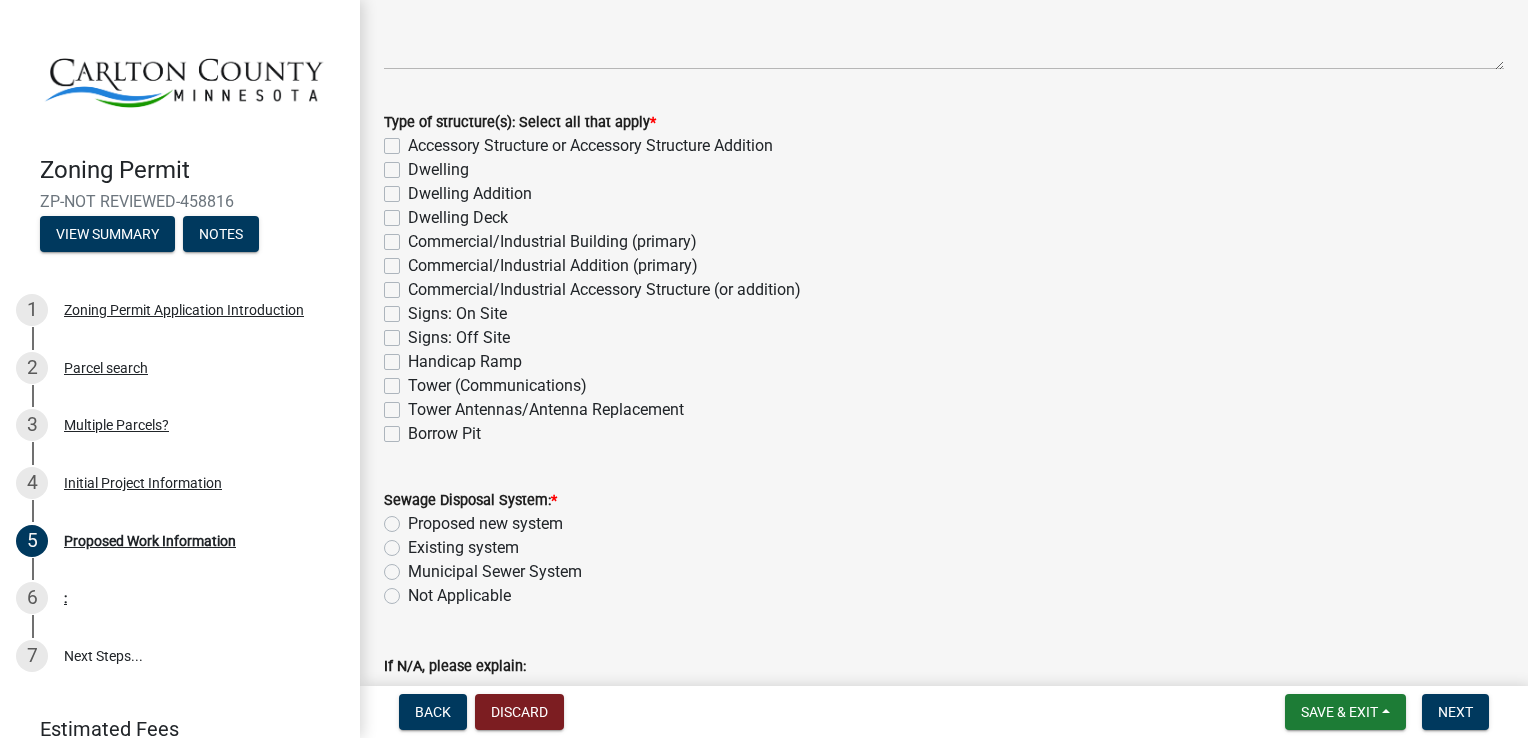 scroll, scrollTop: 300, scrollLeft: 0, axis: vertical 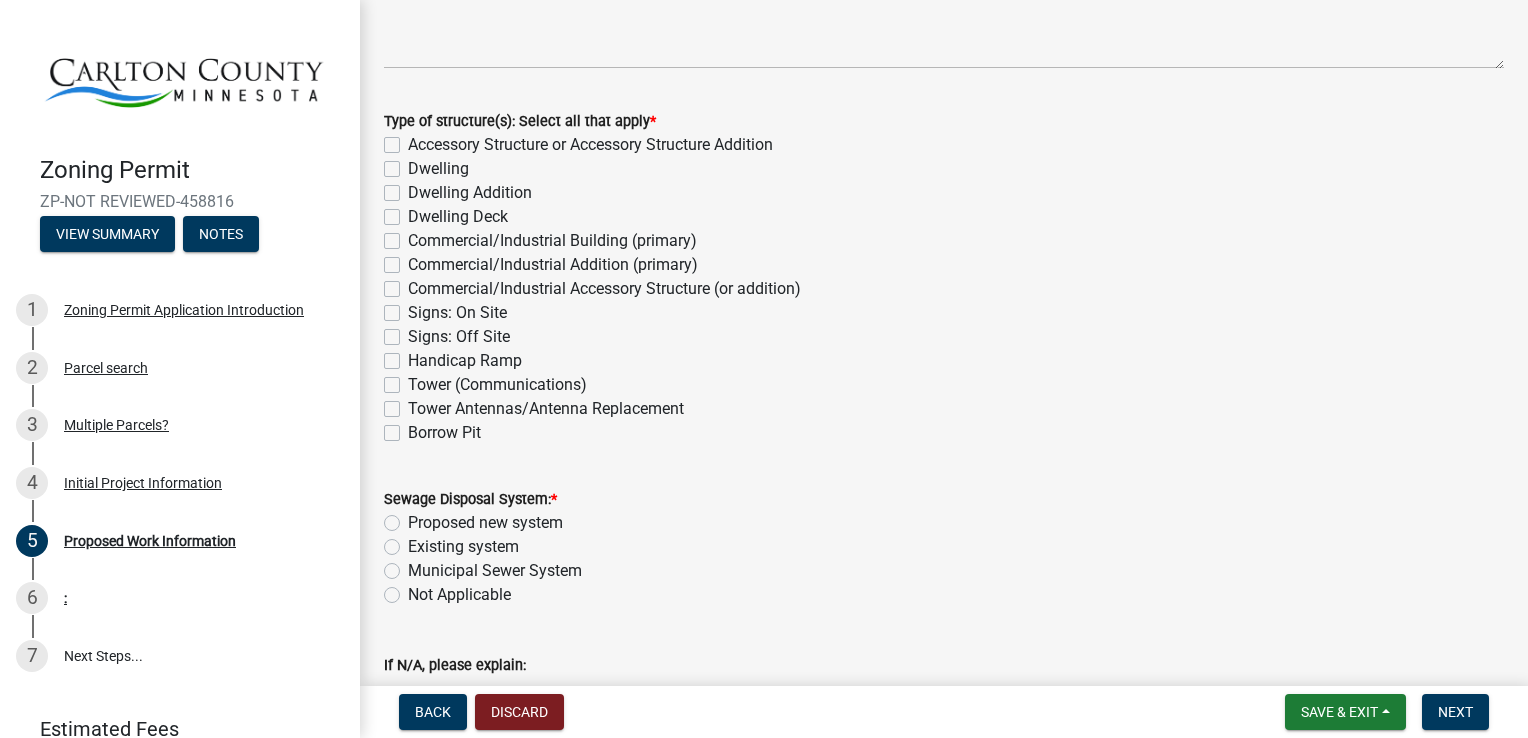click on "Dwelling" 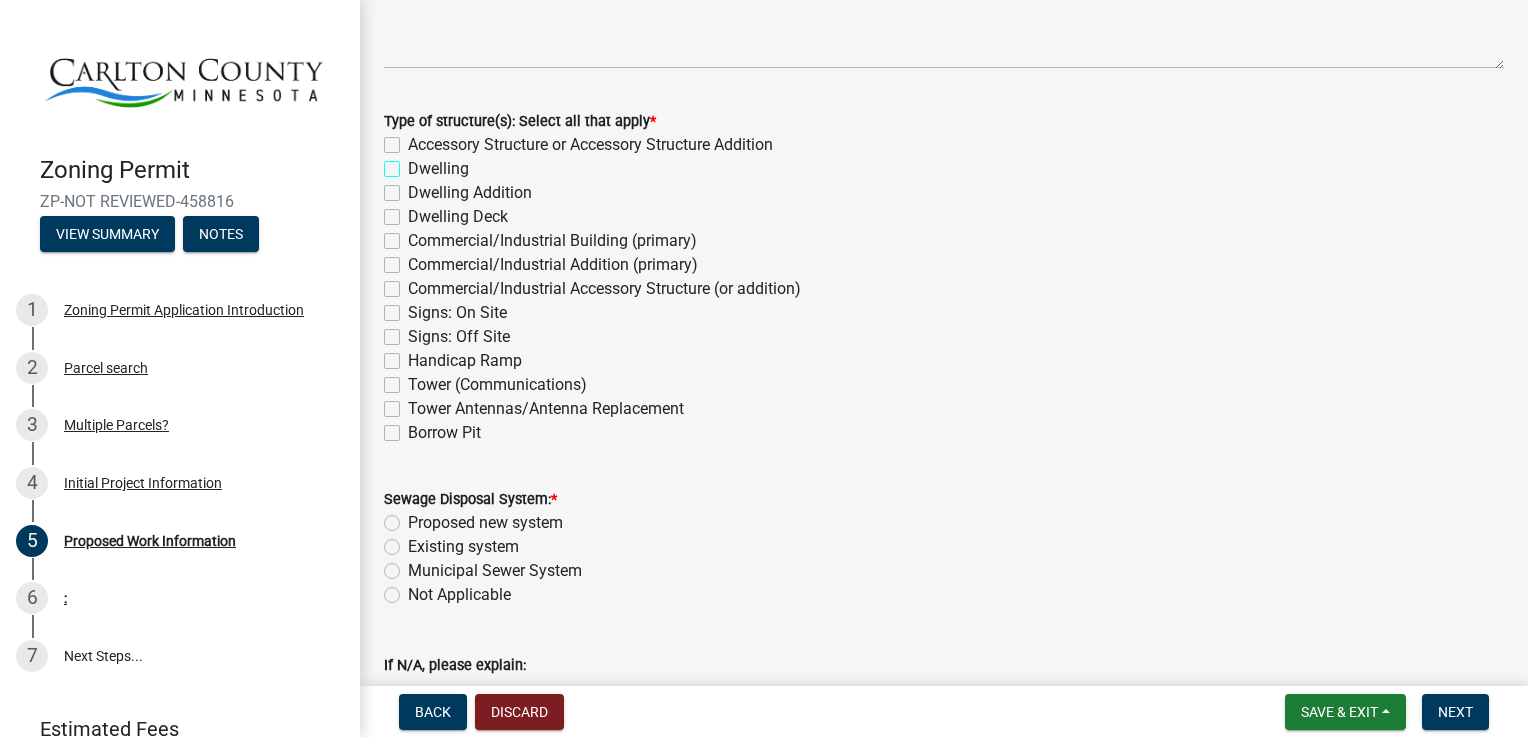 click on "Dwelling" at bounding box center [414, 163] 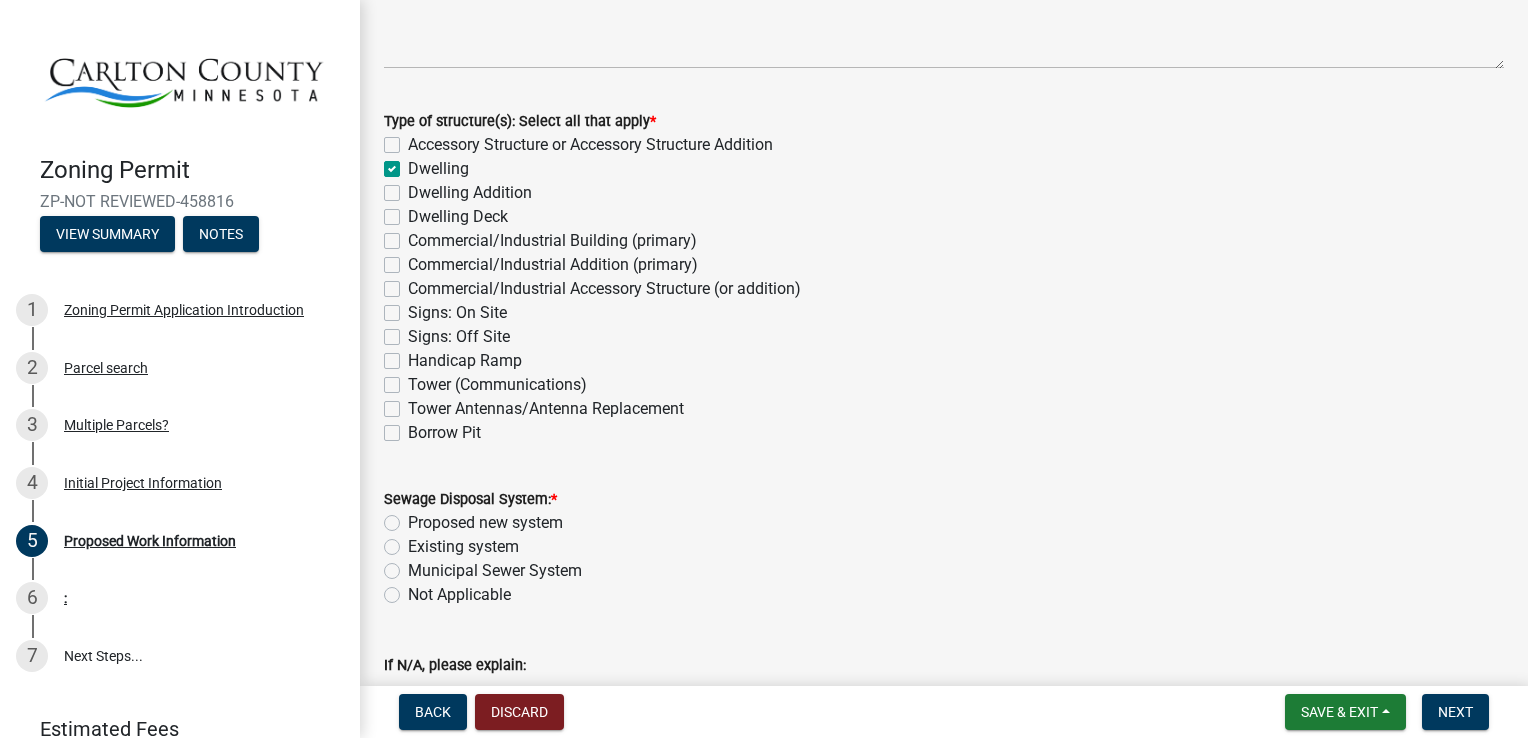 checkbox on "false" 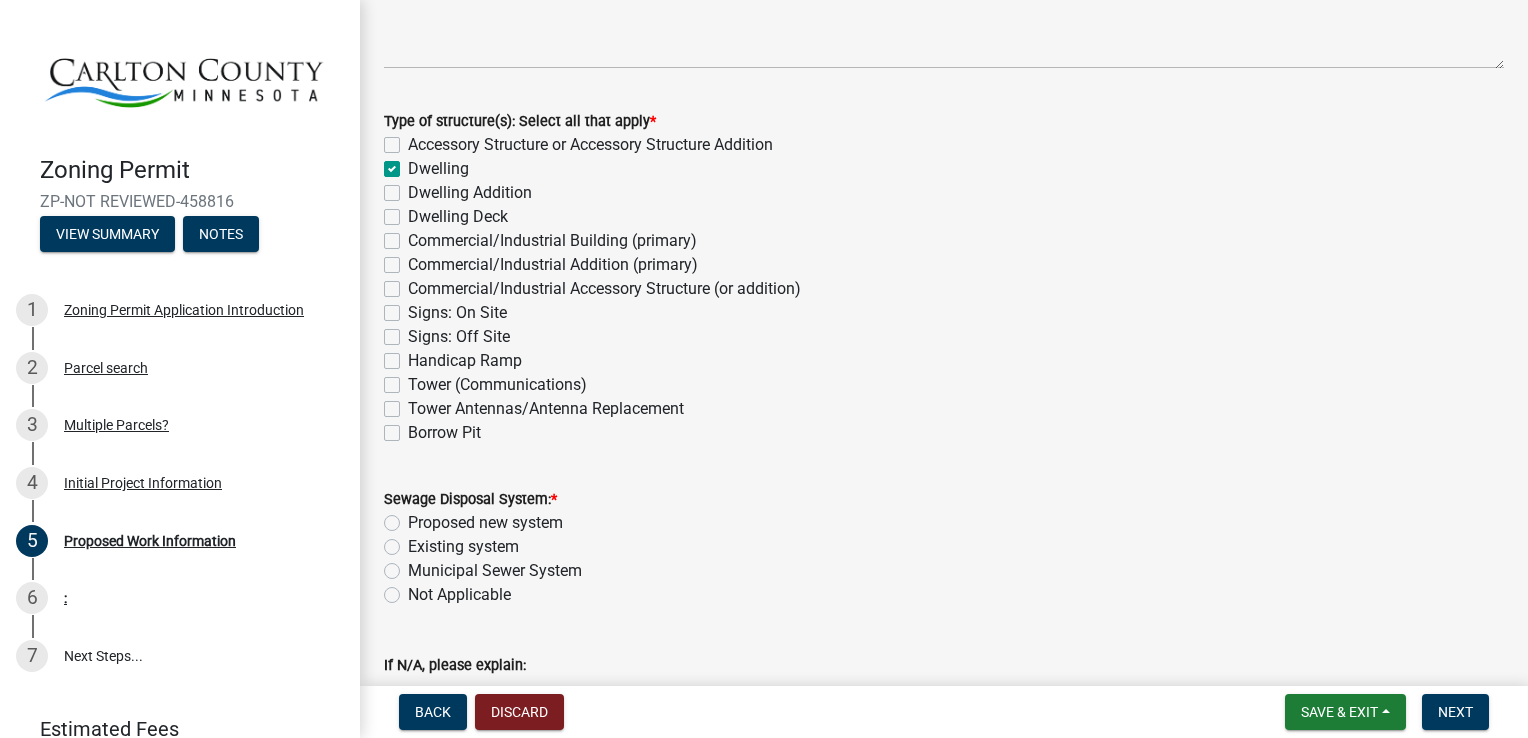 click on "Proposed new system" 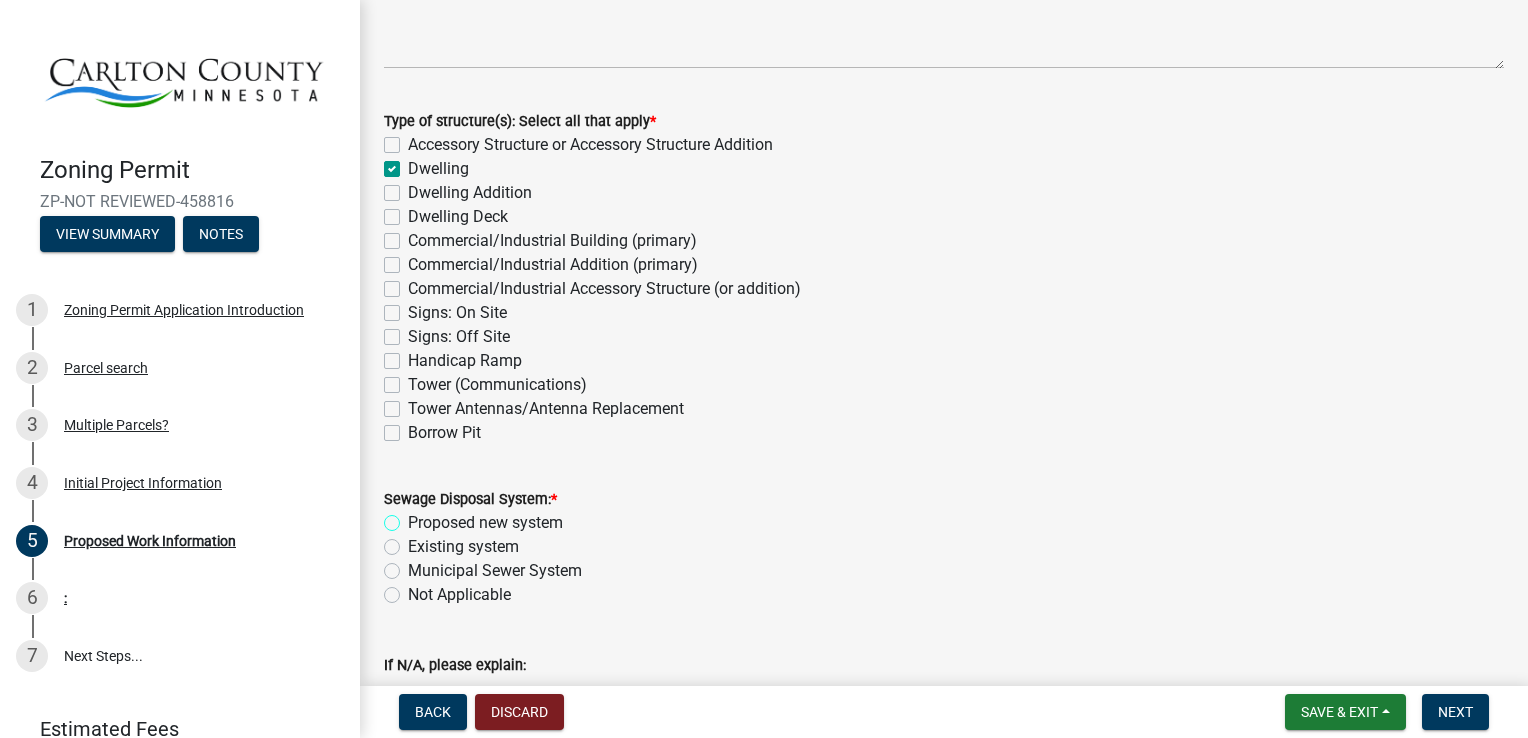 click on "Proposed new system" at bounding box center [414, 517] 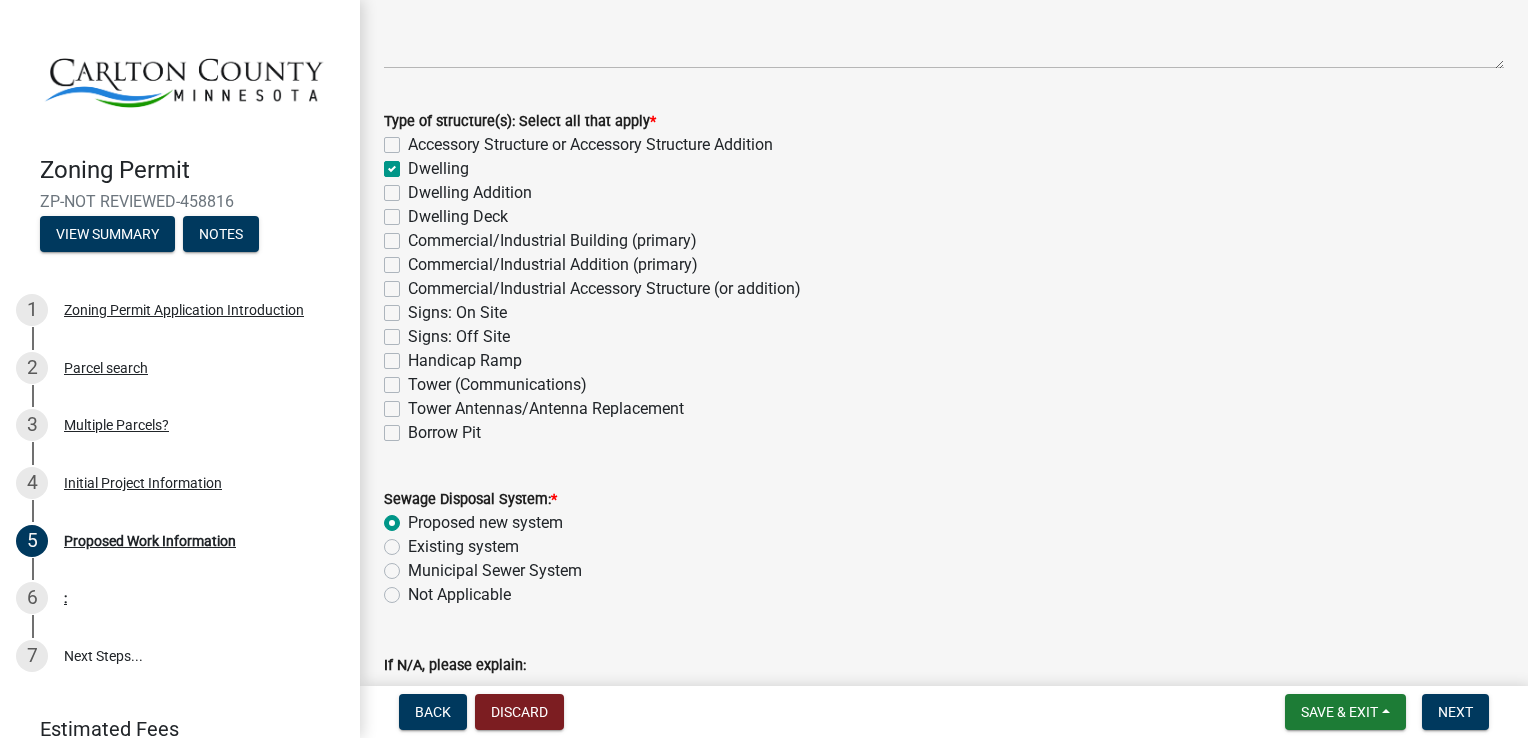 radio on "true" 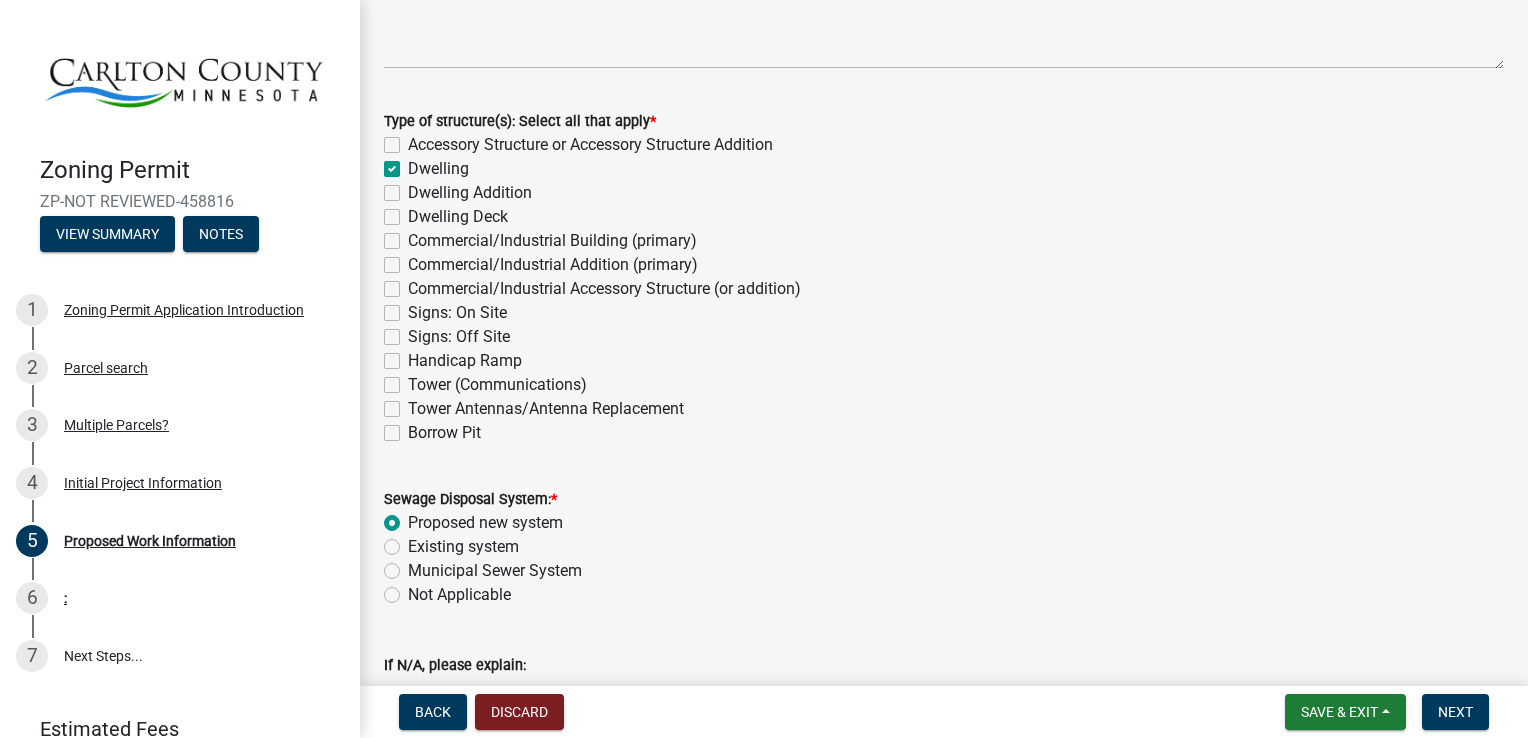 click on "Accessory Structure or Accessory Structure Addition" 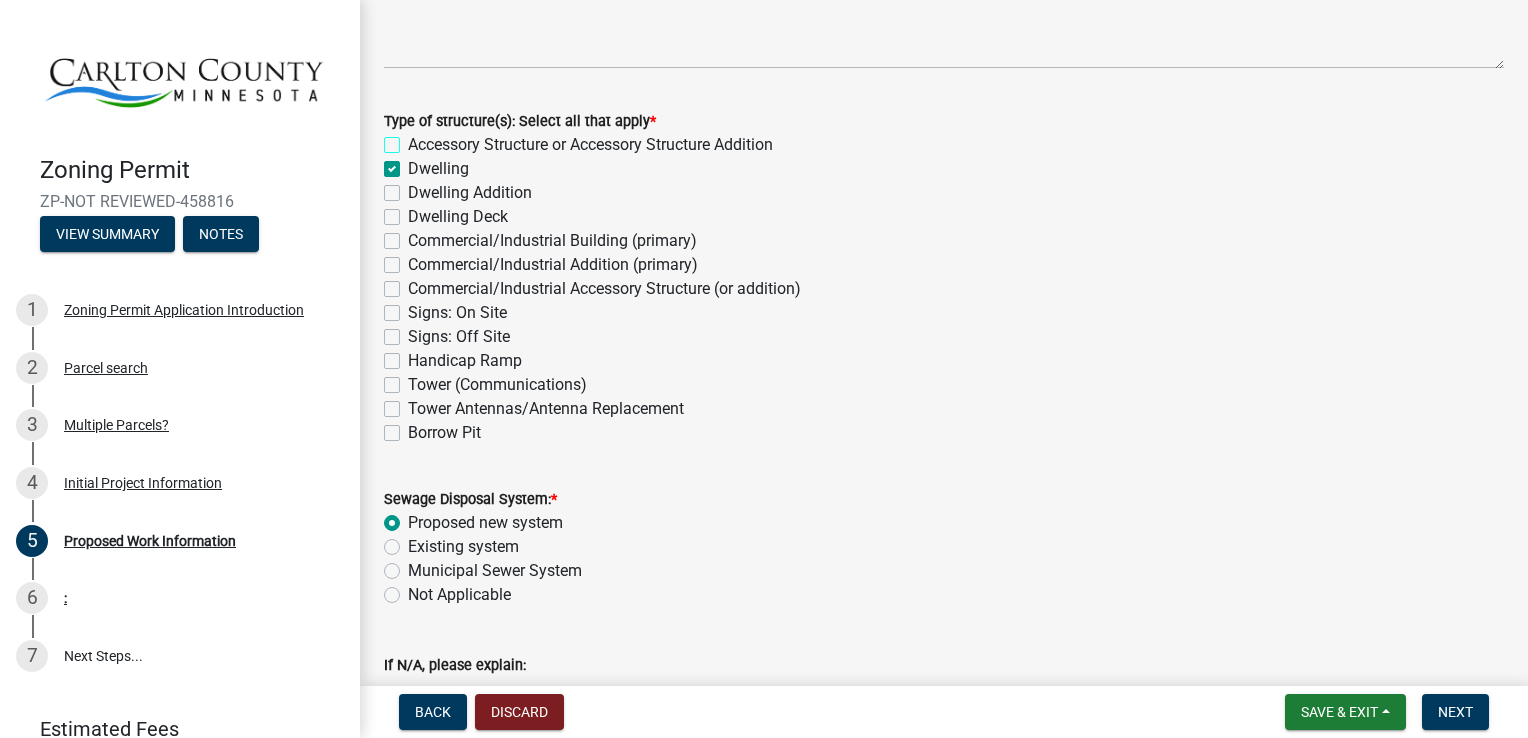 click on "Accessory Structure or Accessory Structure Addition" at bounding box center [414, 139] 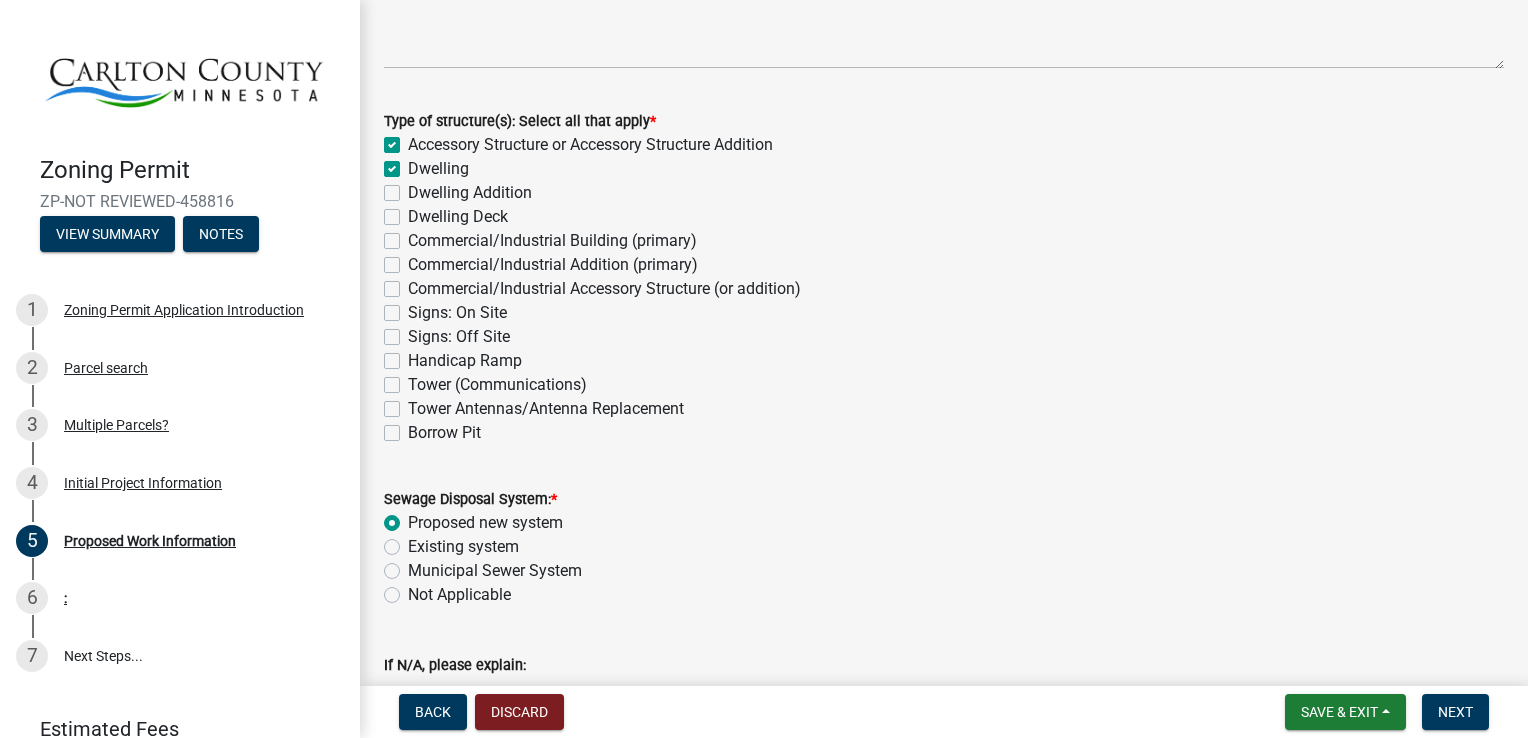 checkbox on "true" 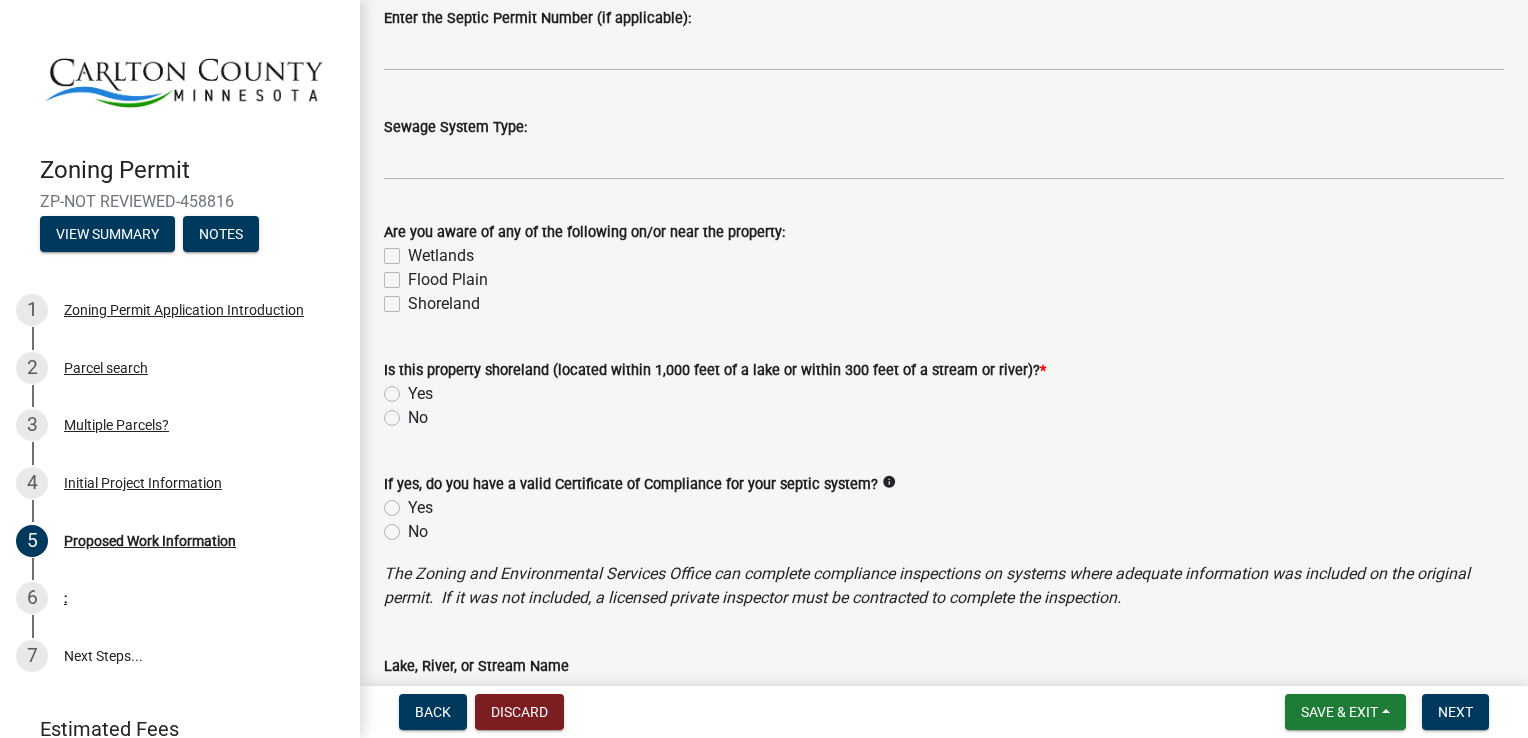 scroll, scrollTop: 1100, scrollLeft: 0, axis: vertical 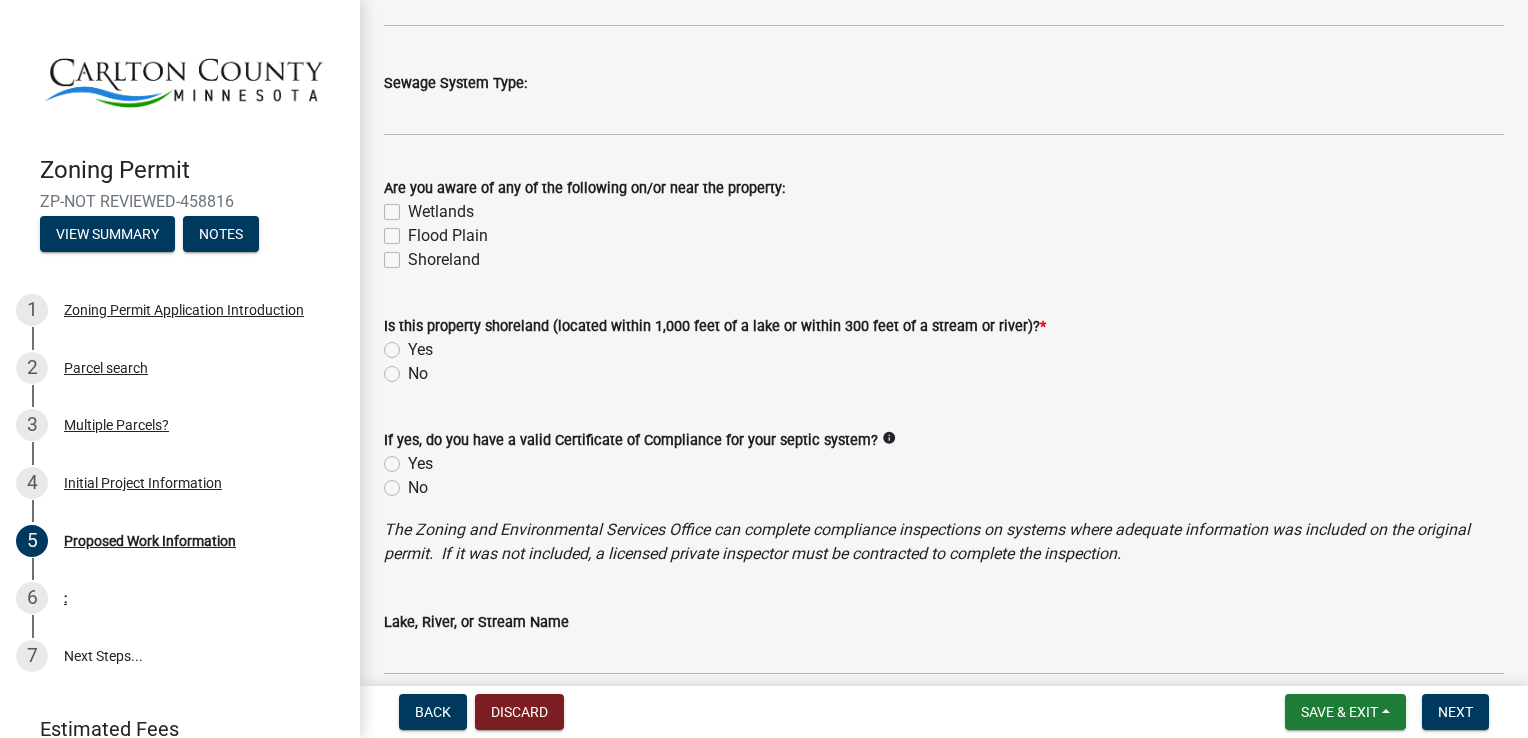 click on "Wetlands" 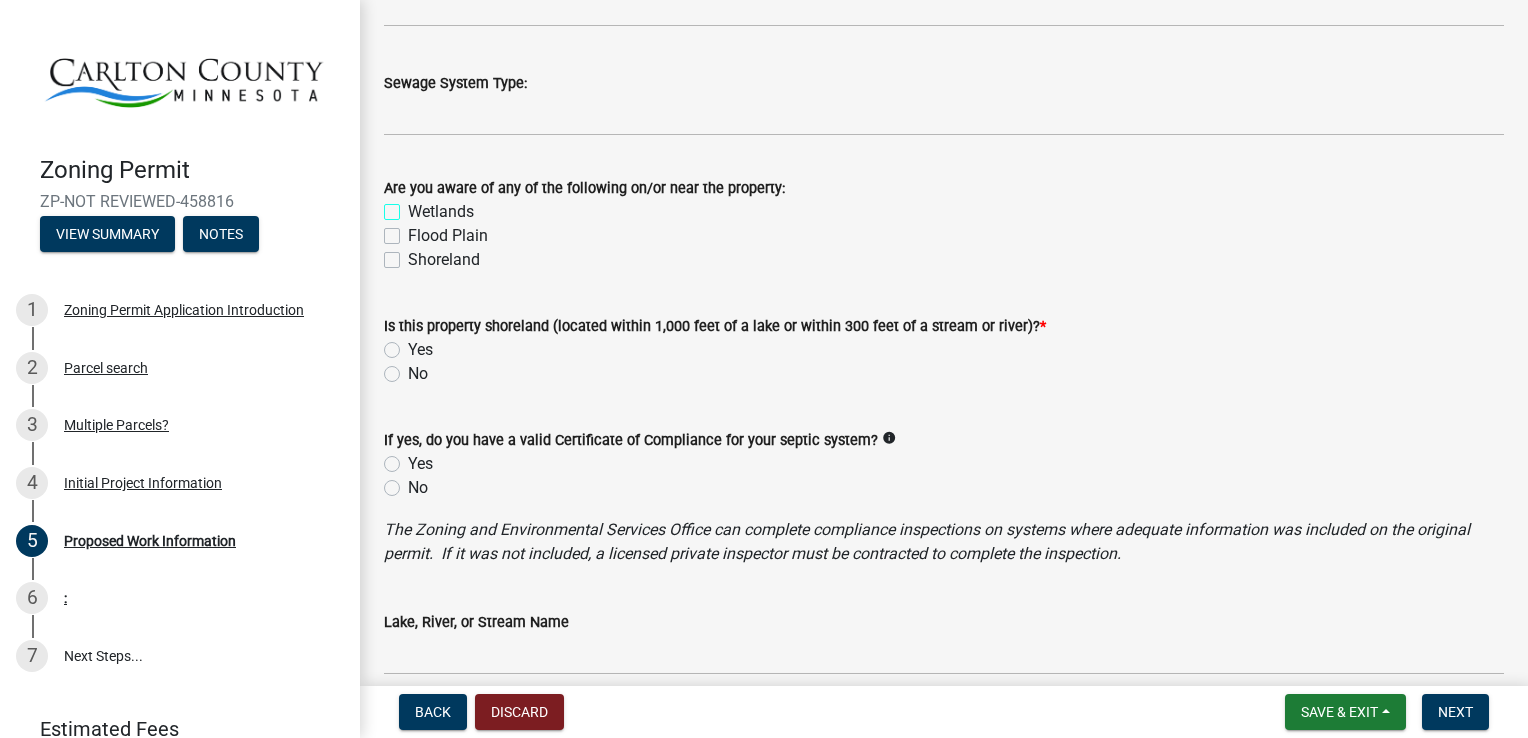 click on "Wetlands" at bounding box center (414, 206) 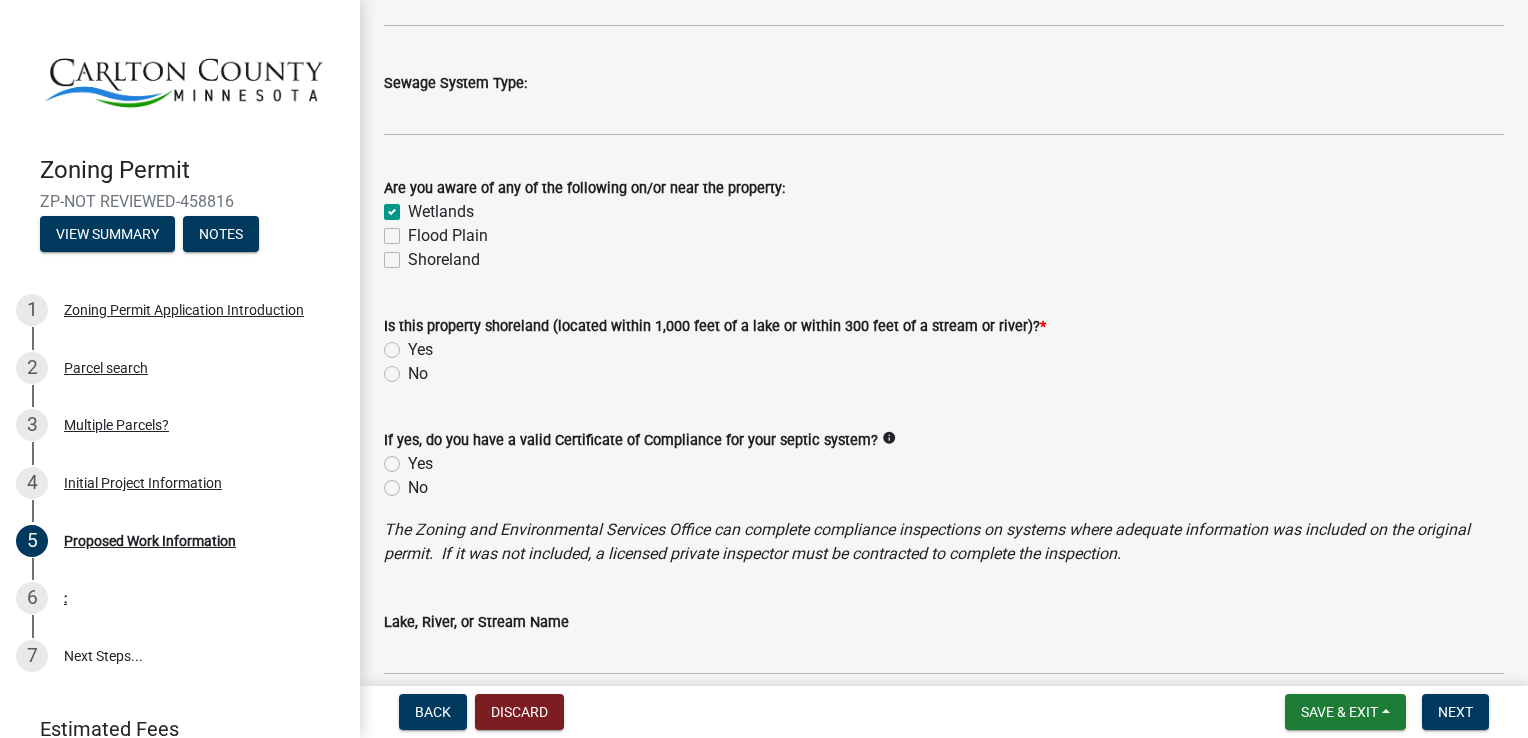 checkbox on "true" 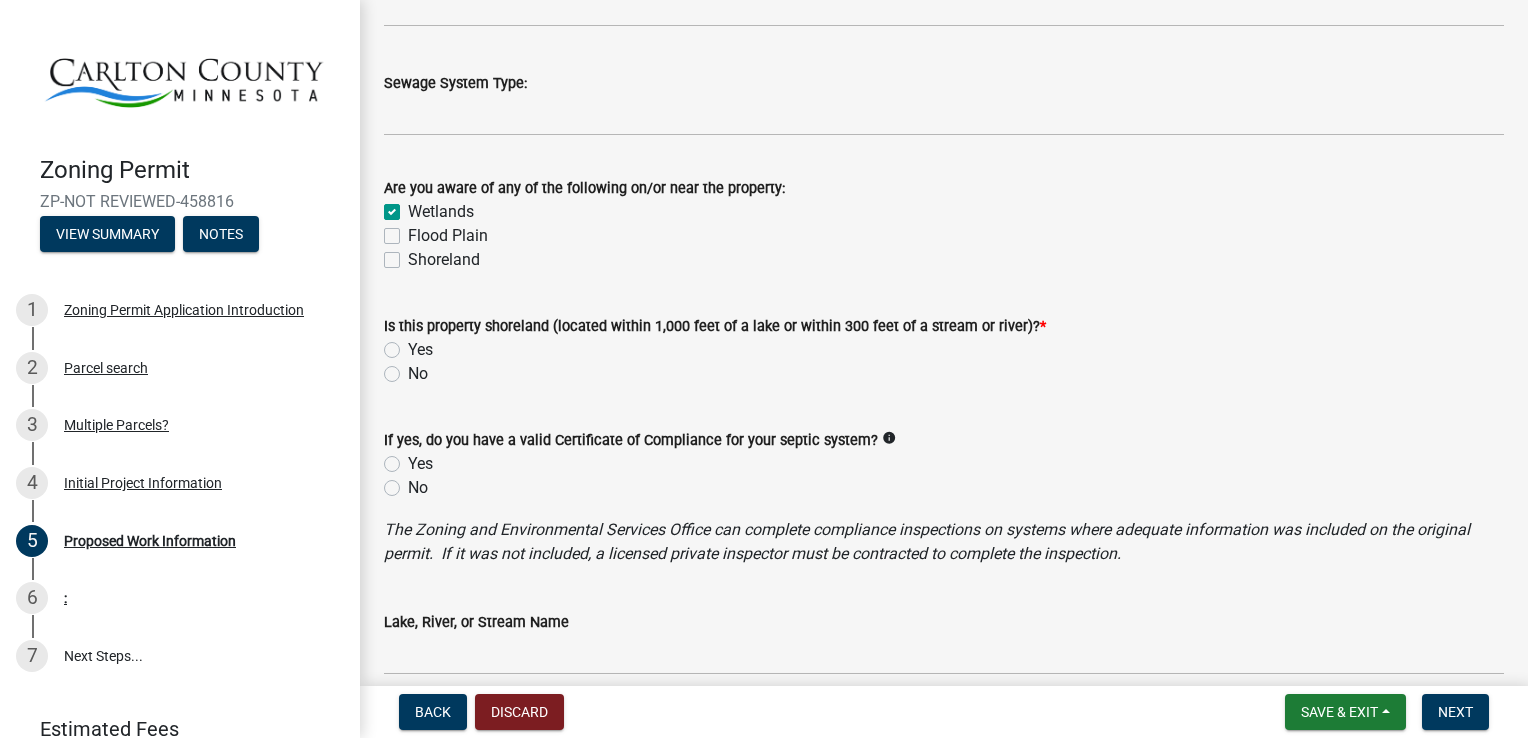 click on "No" 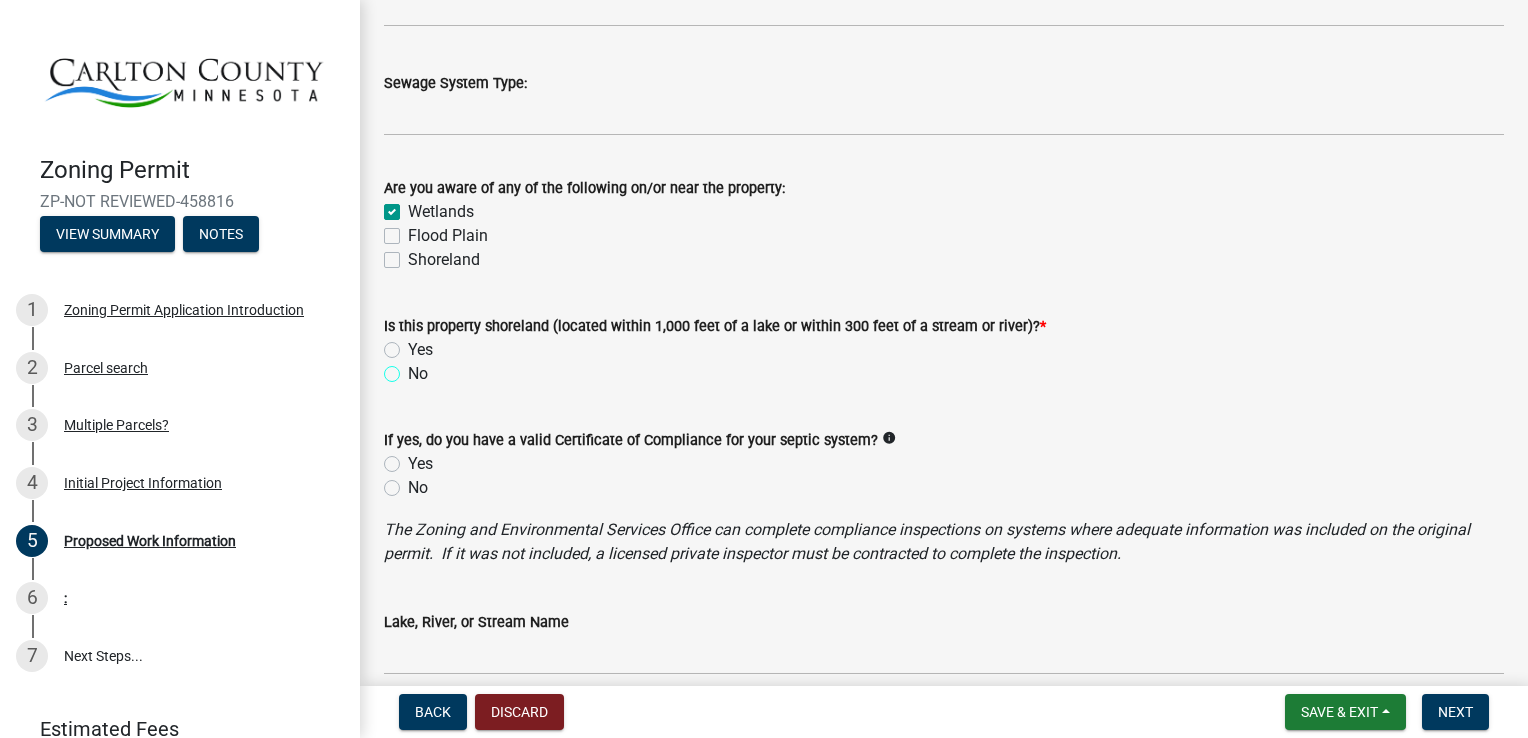 click on "No" at bounding box center (414, 368) 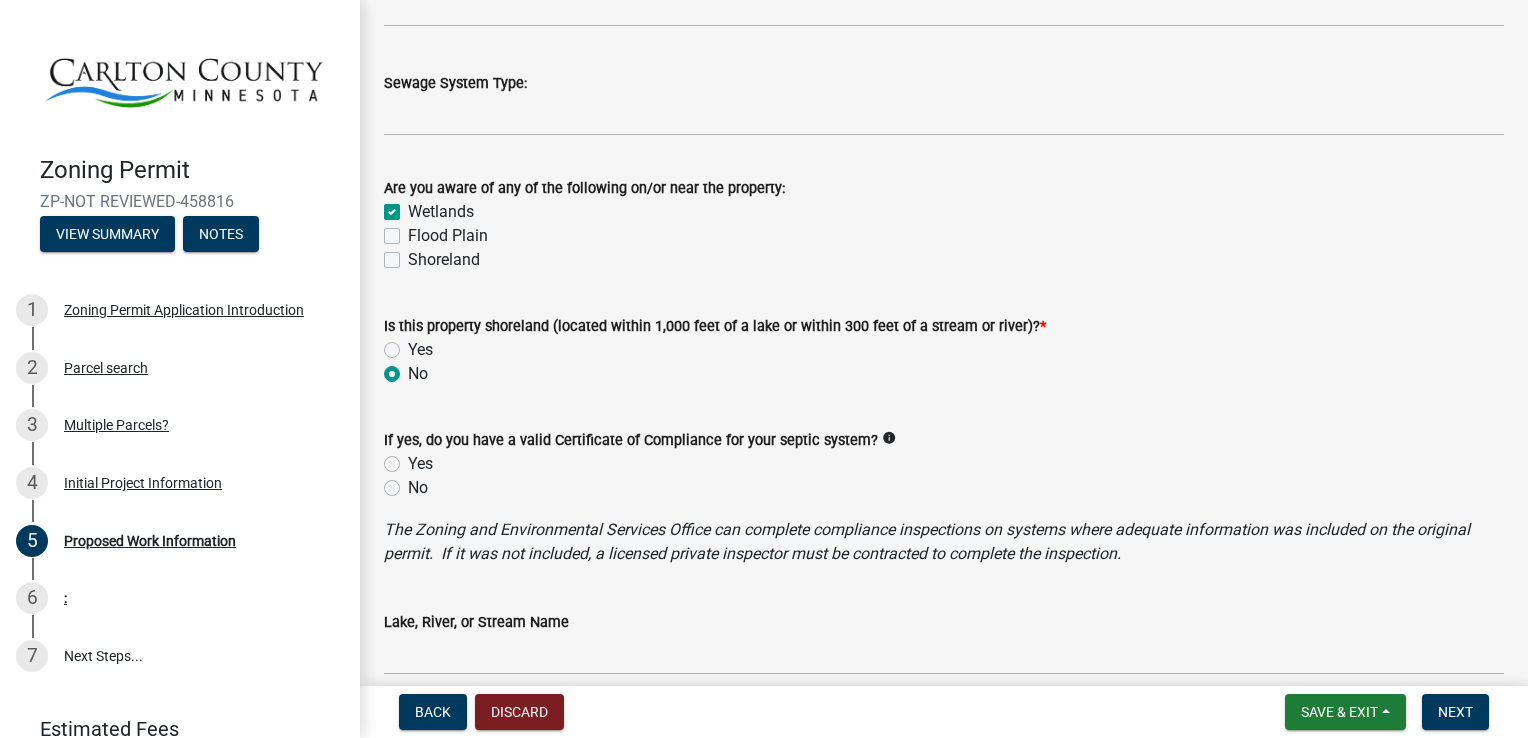 radio on "true" 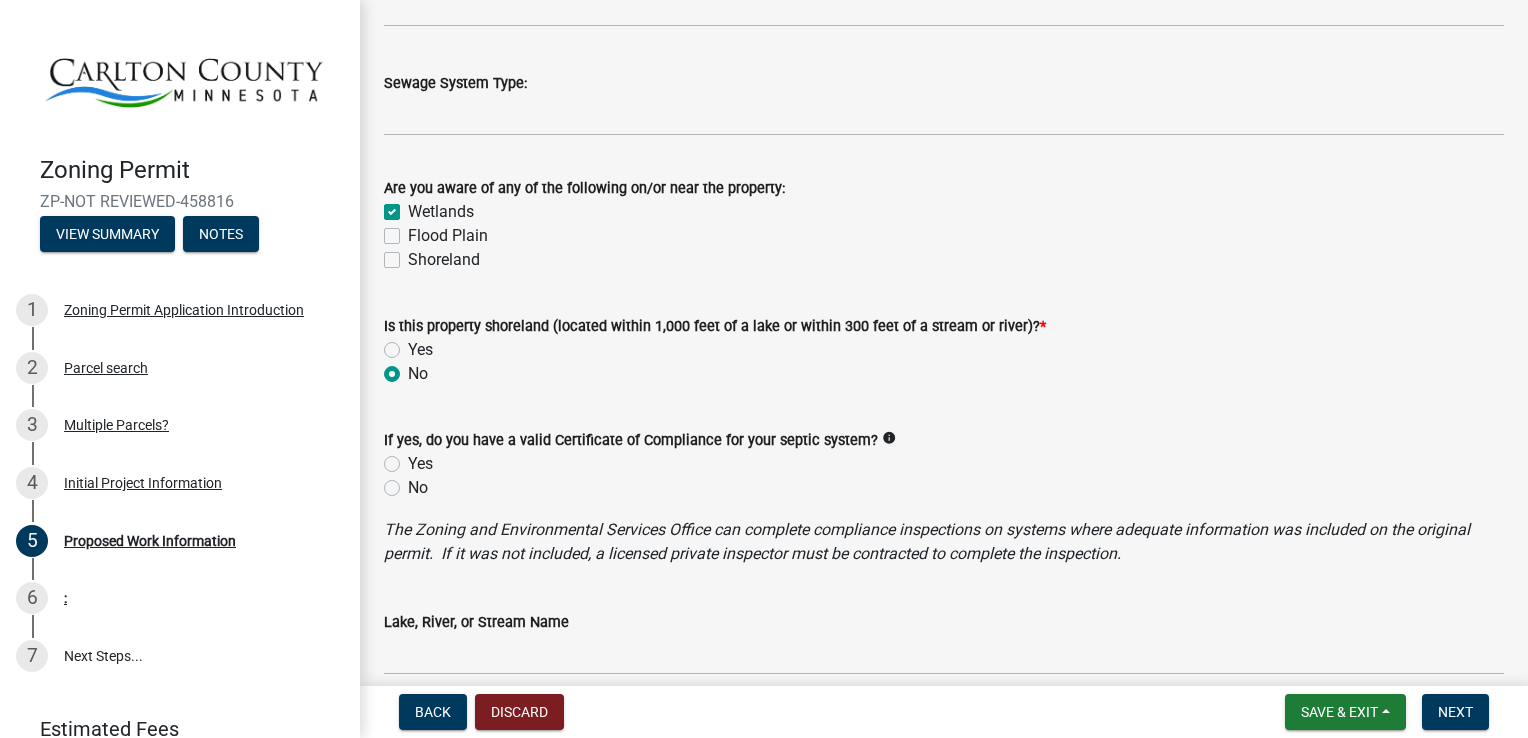 click on "Wetlands" 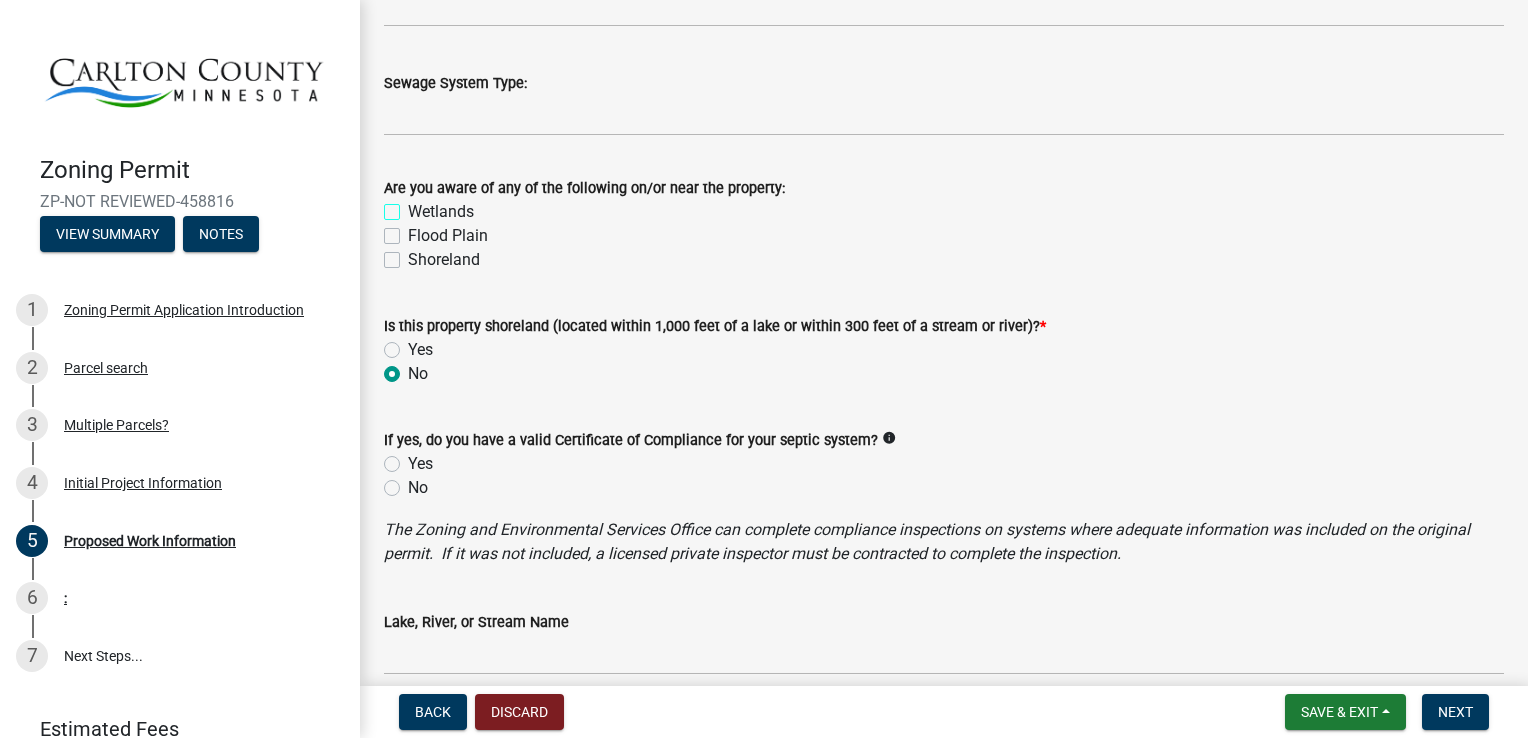 checkbox on "false" 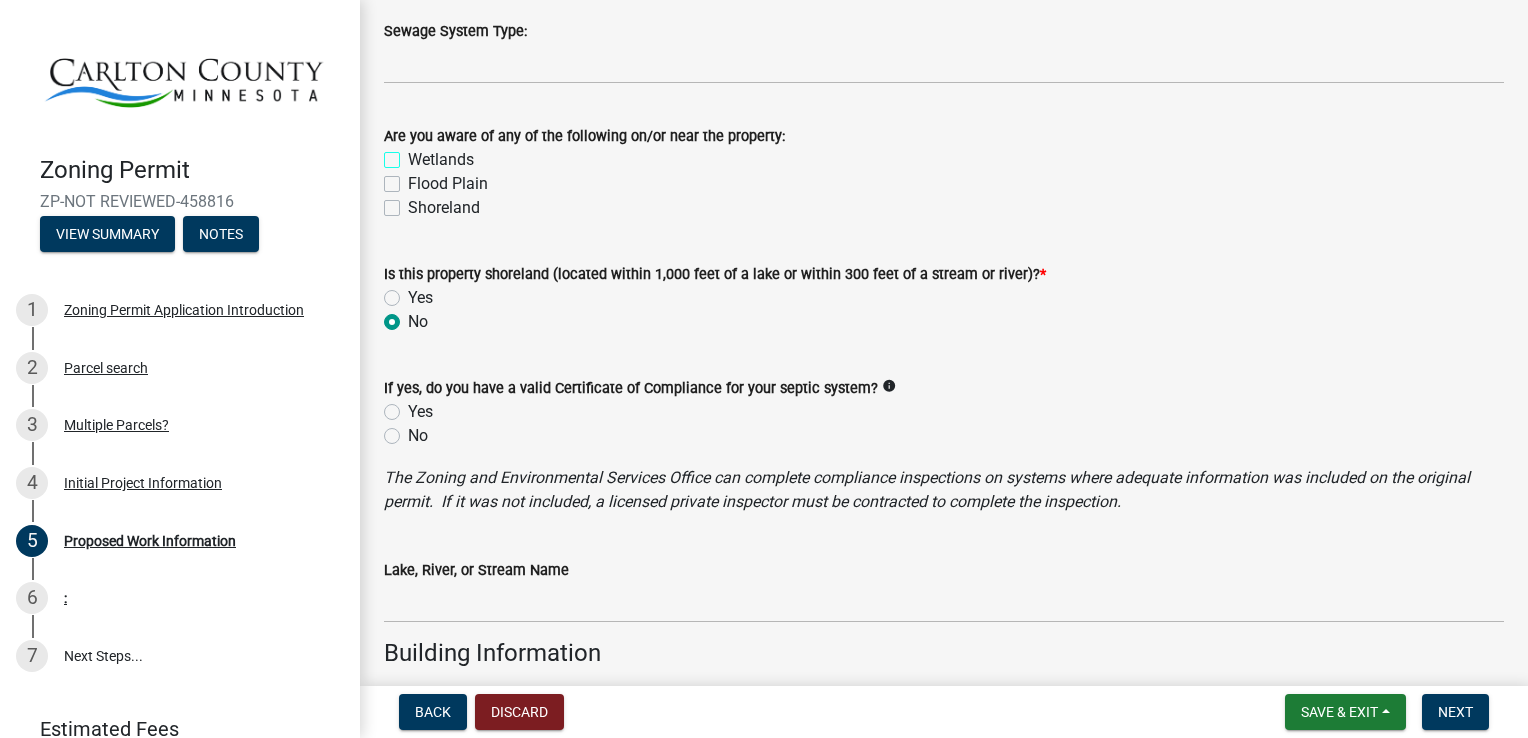 scroll, scrollTop: 1200, scrollLeft: 0, axis: vertical 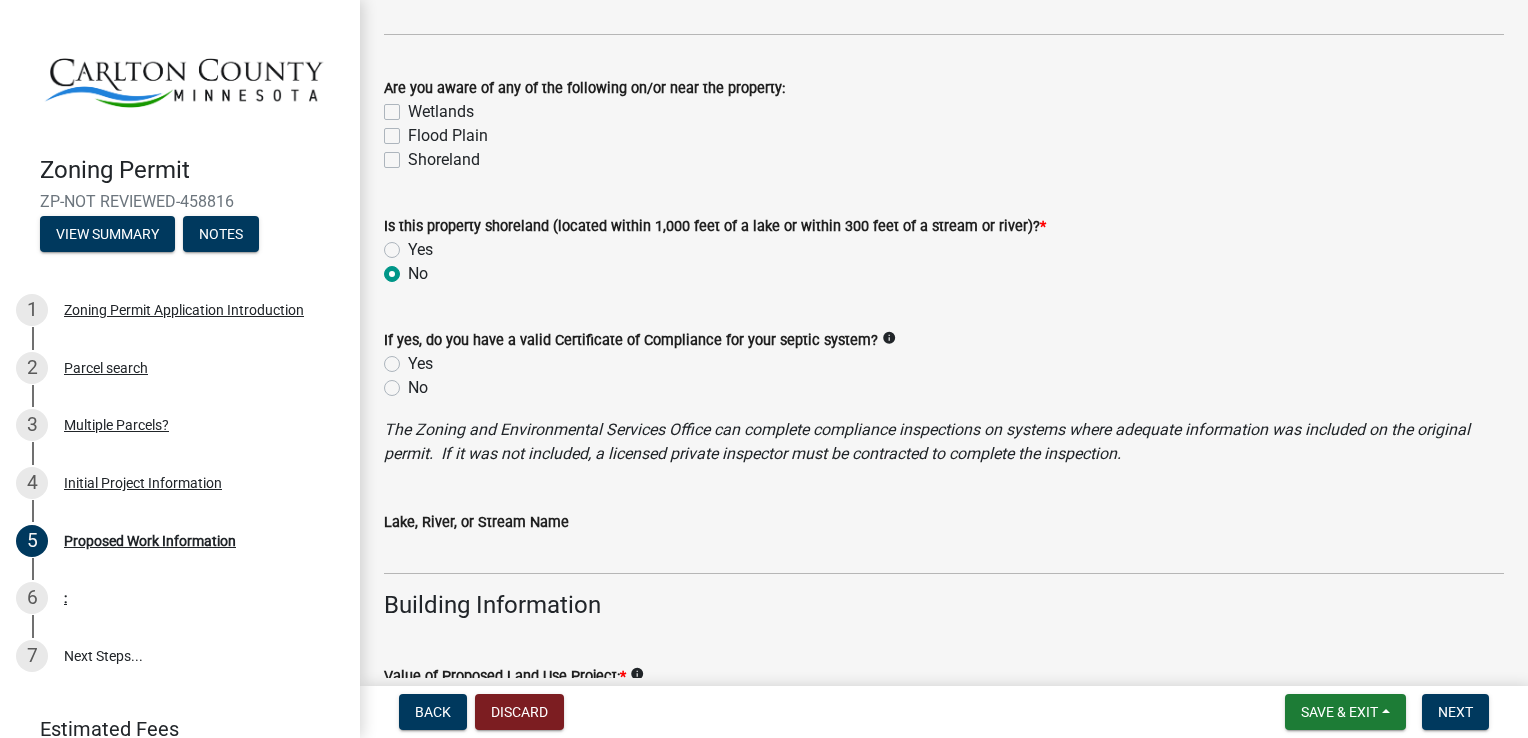 click on "No" 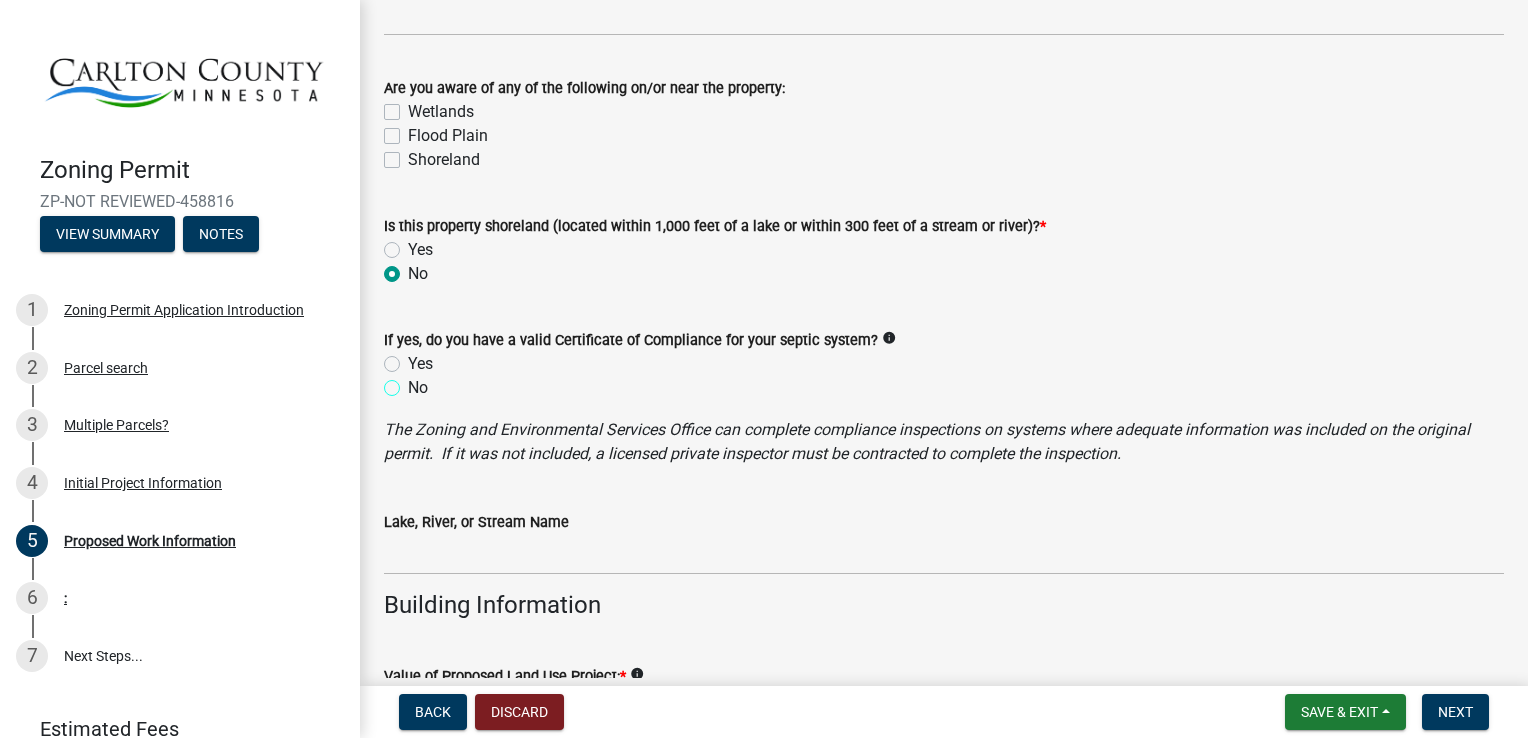 click on "No" at bounding box center [414, 382] 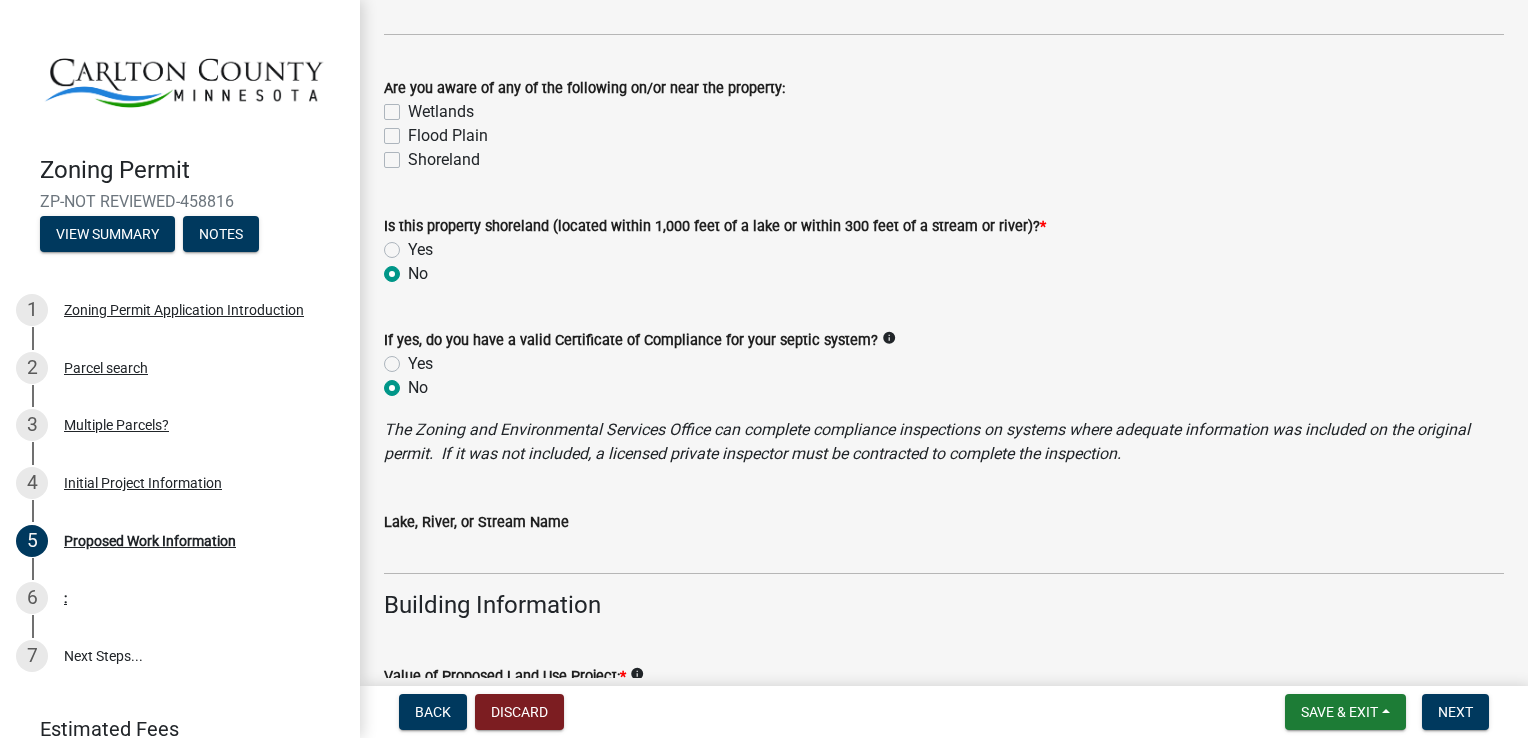 radio on "true" 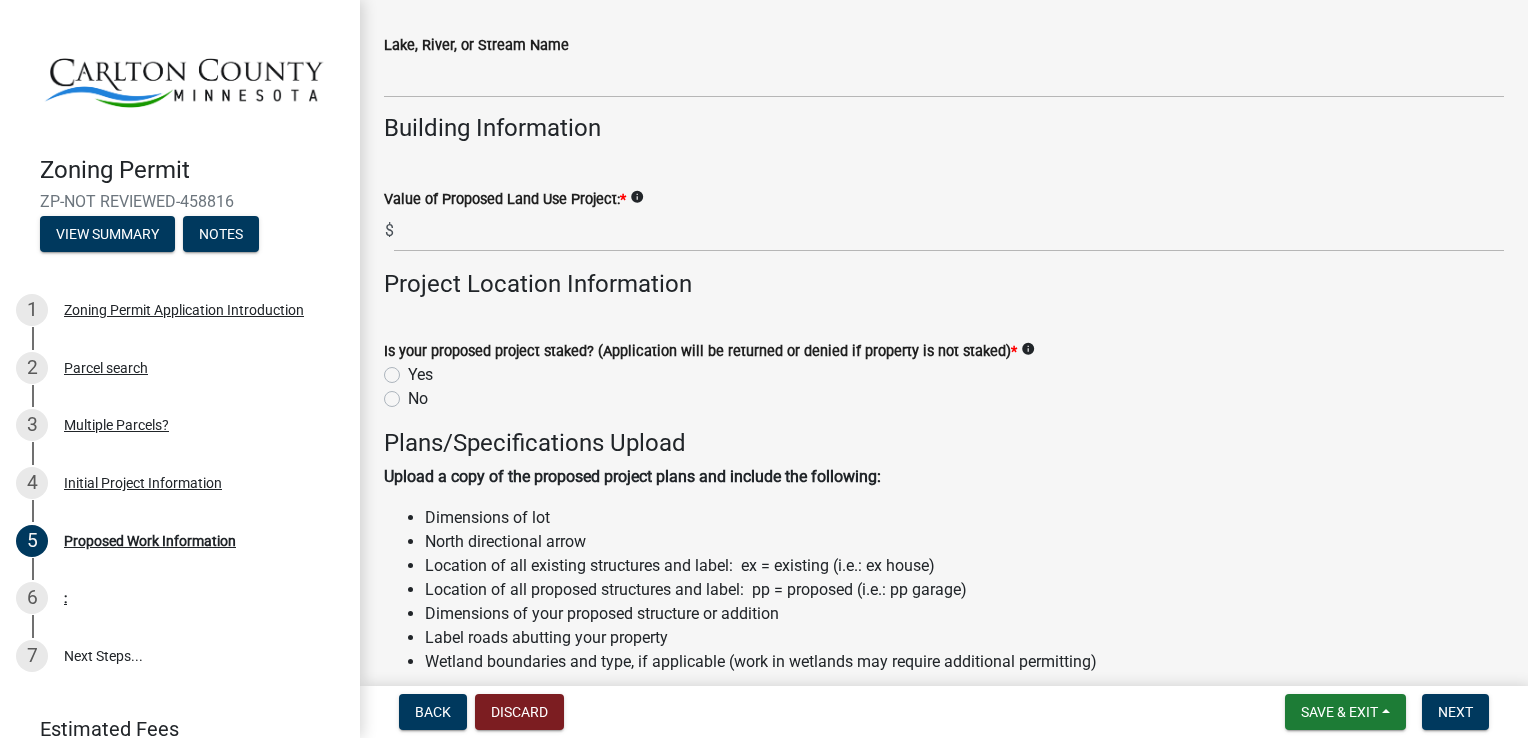 scroll, scrollTop: 1700, scrollLeft: 0, axis: vertical 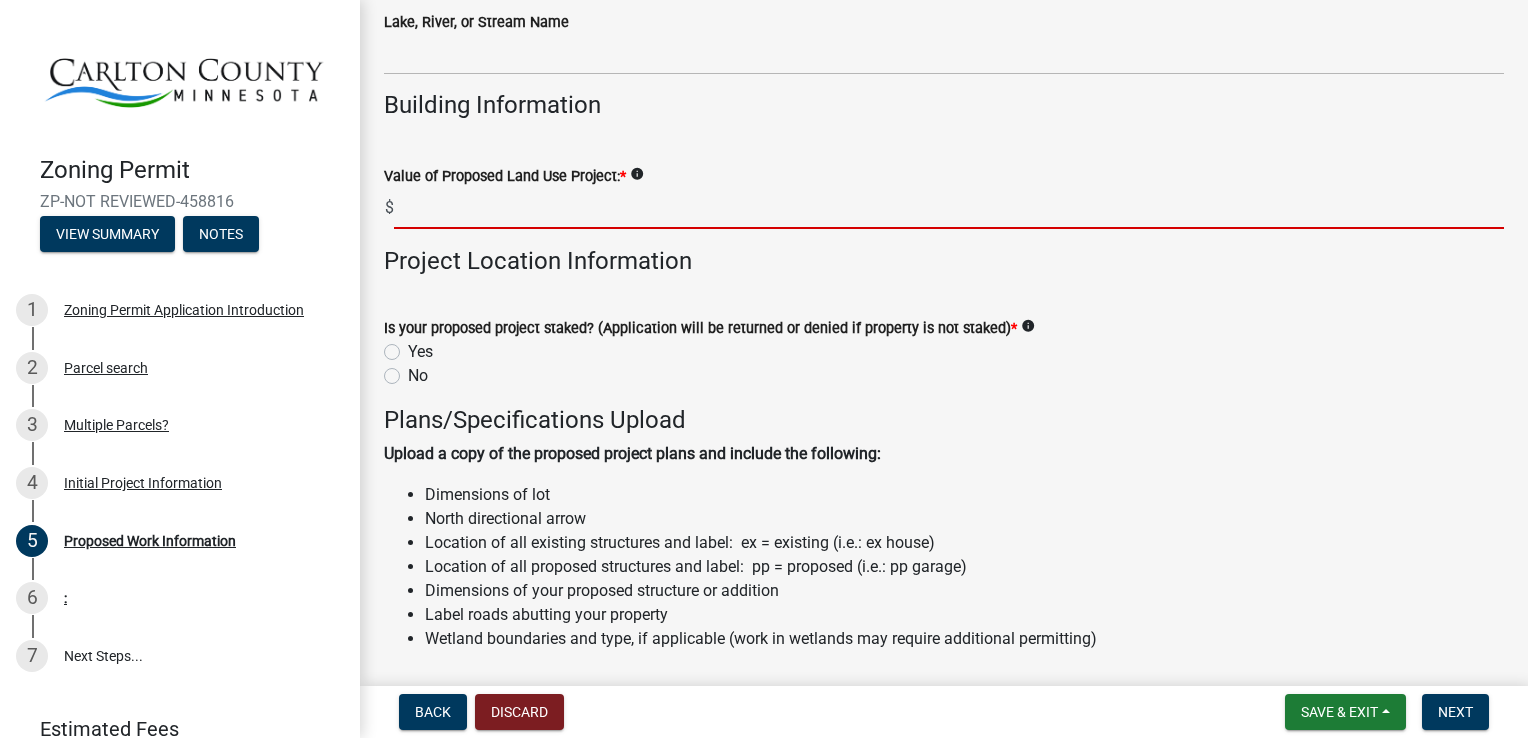 drag, startPoint x: 516, startPoint y: 203, endPoint x: 532, endPoint y: 204, distance: 16.03122 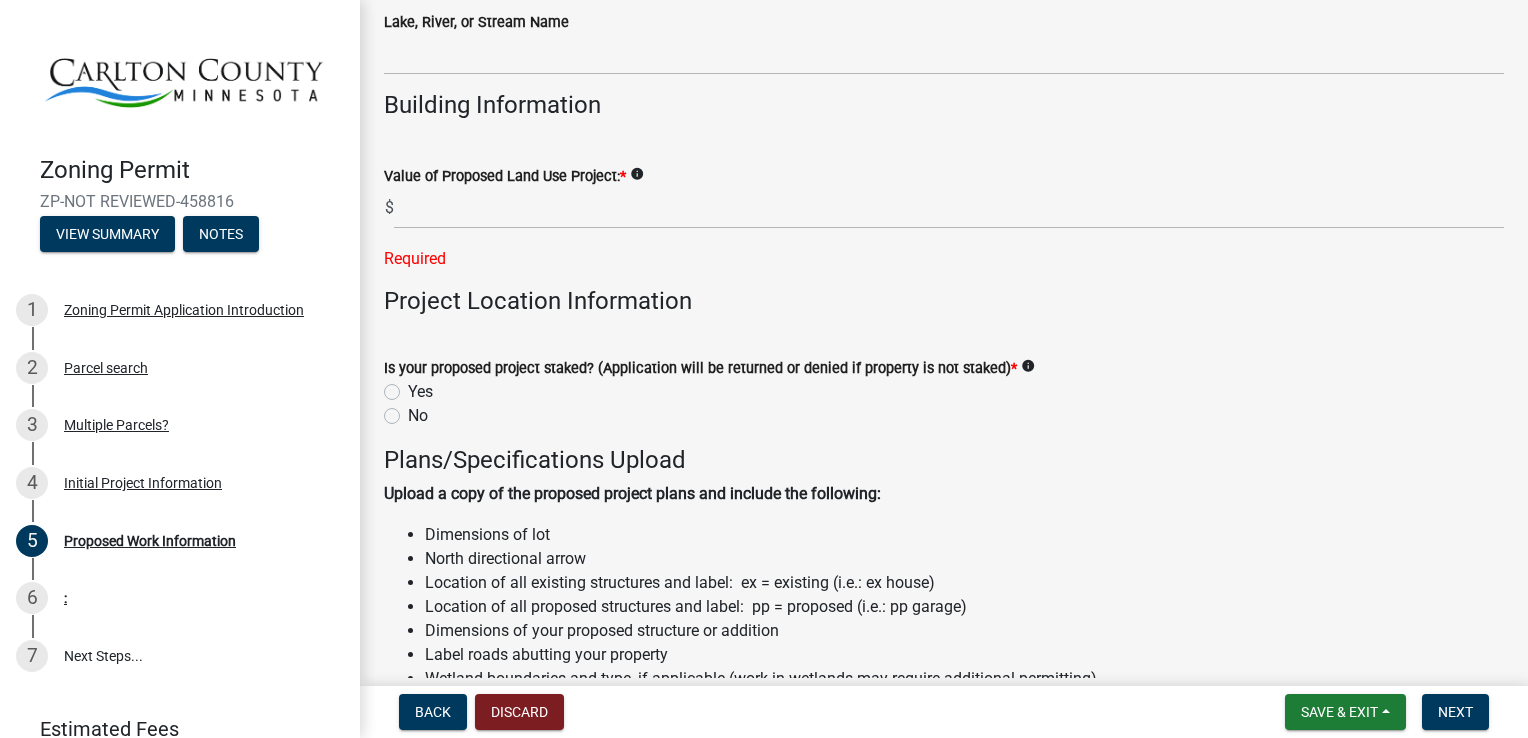 click on "info" 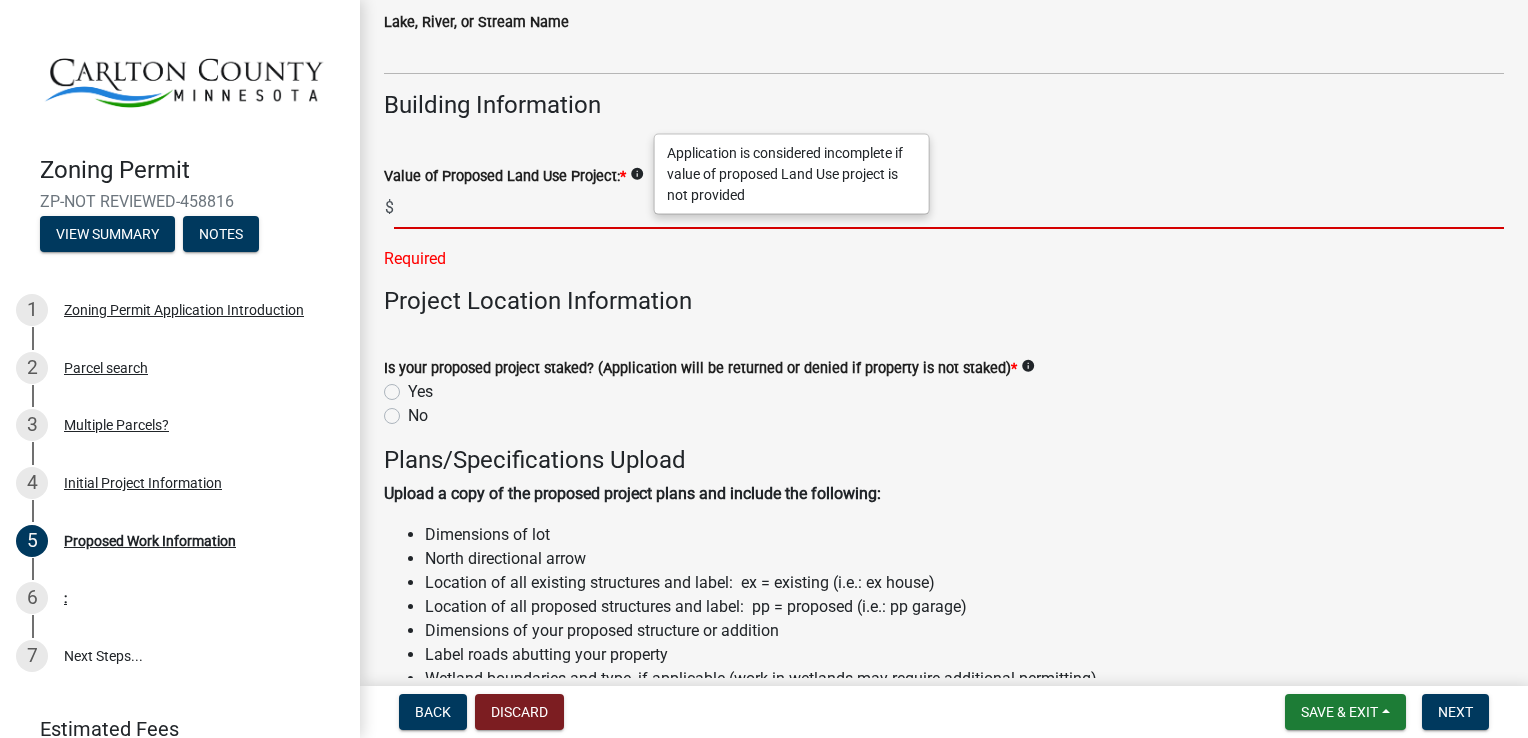 click 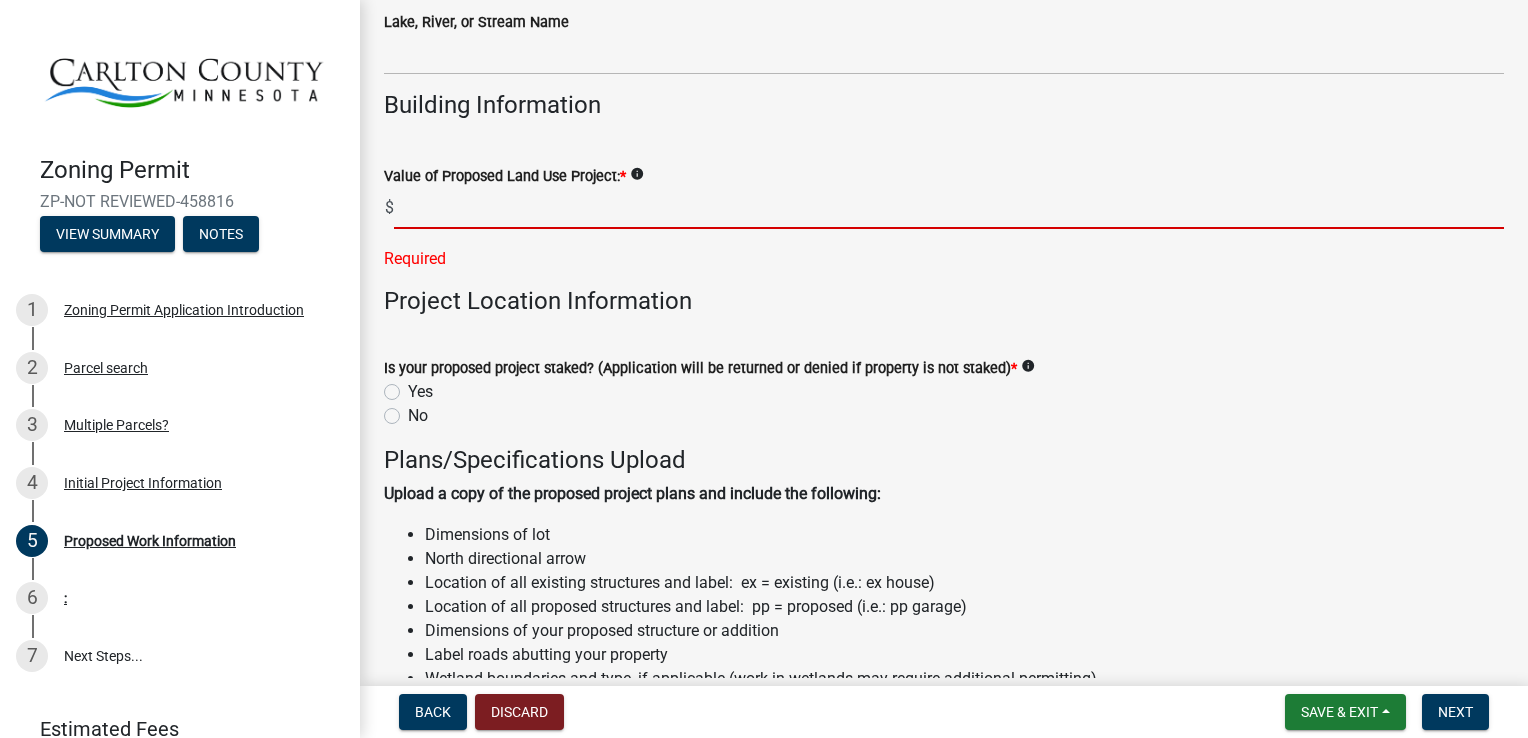 click 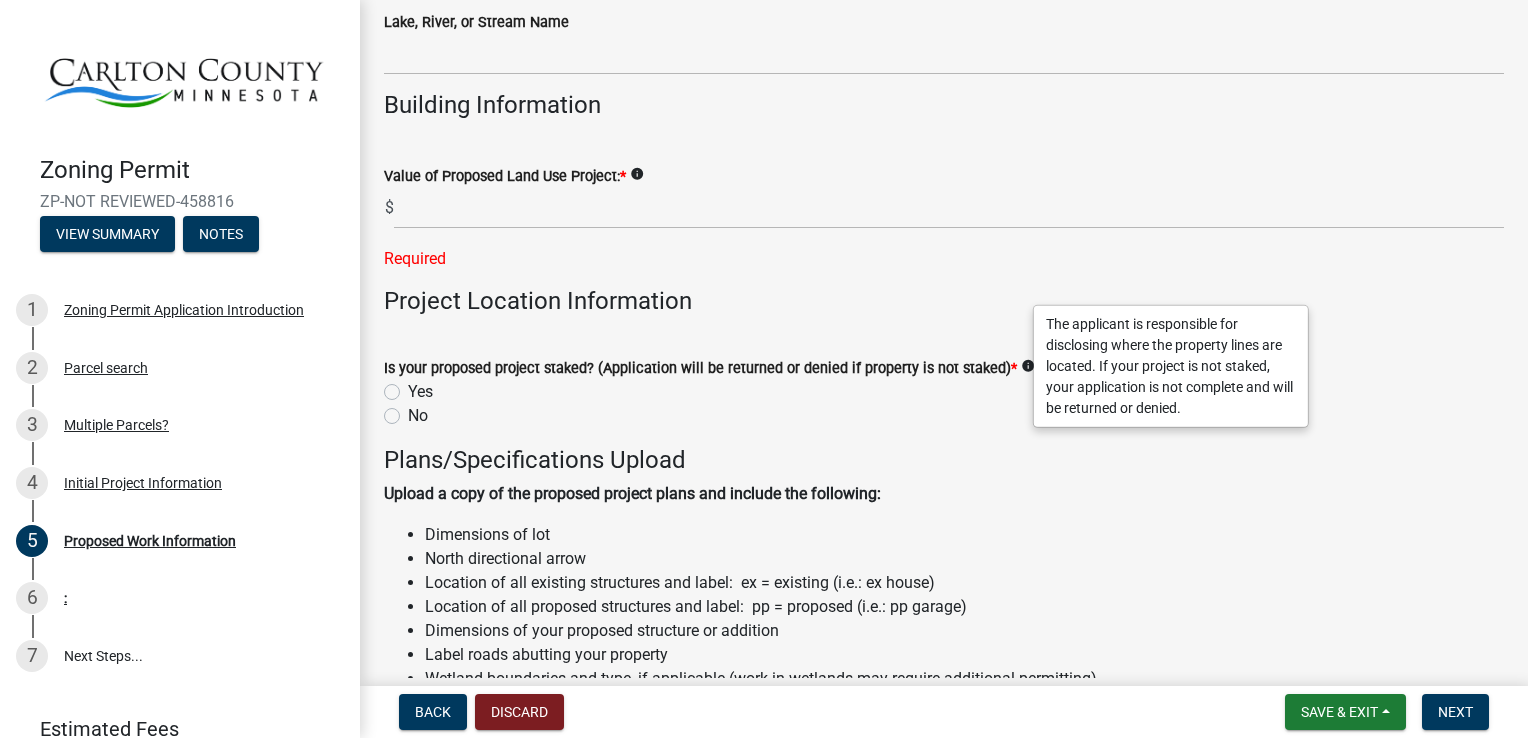 click on "Yes" 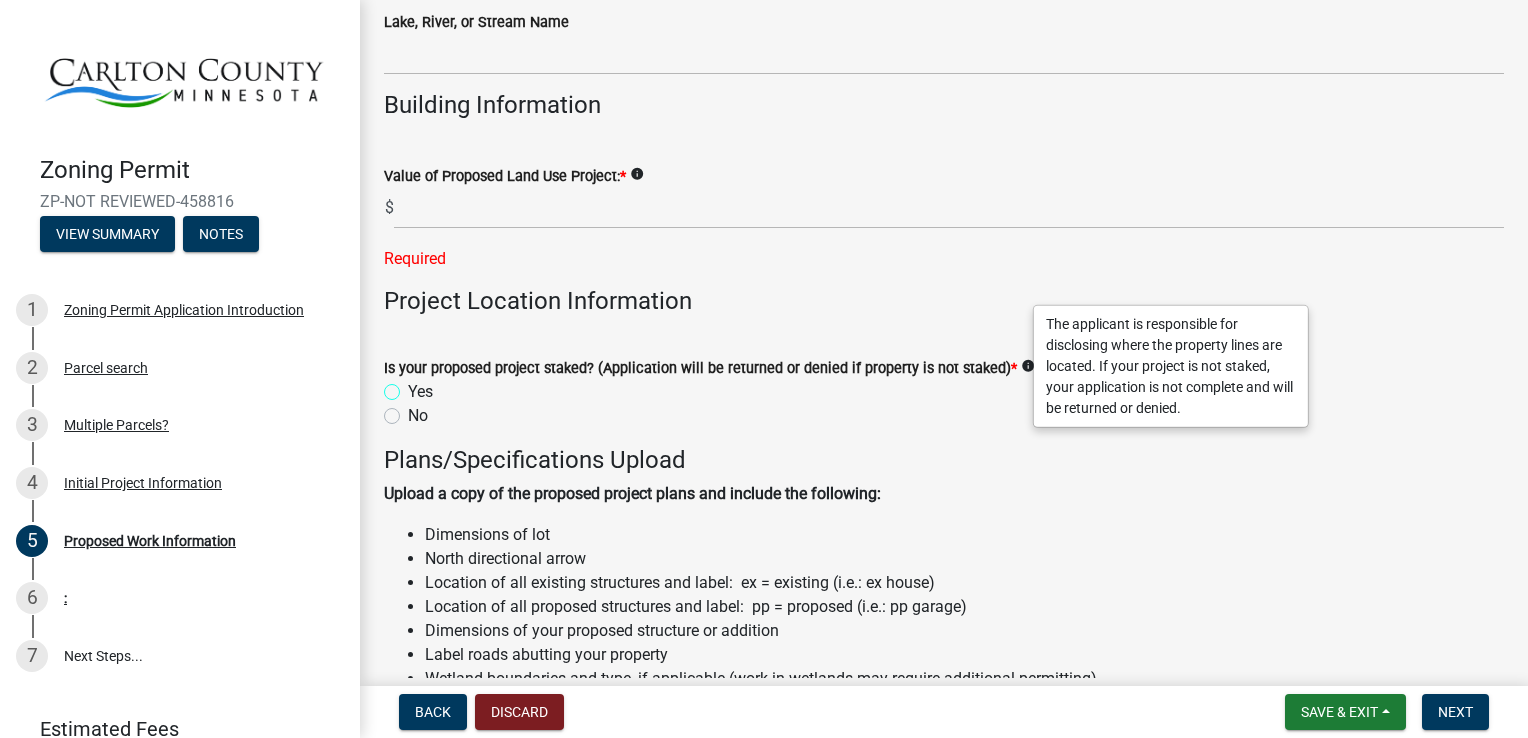 click on "Yes" at bounding box center [414, 386] 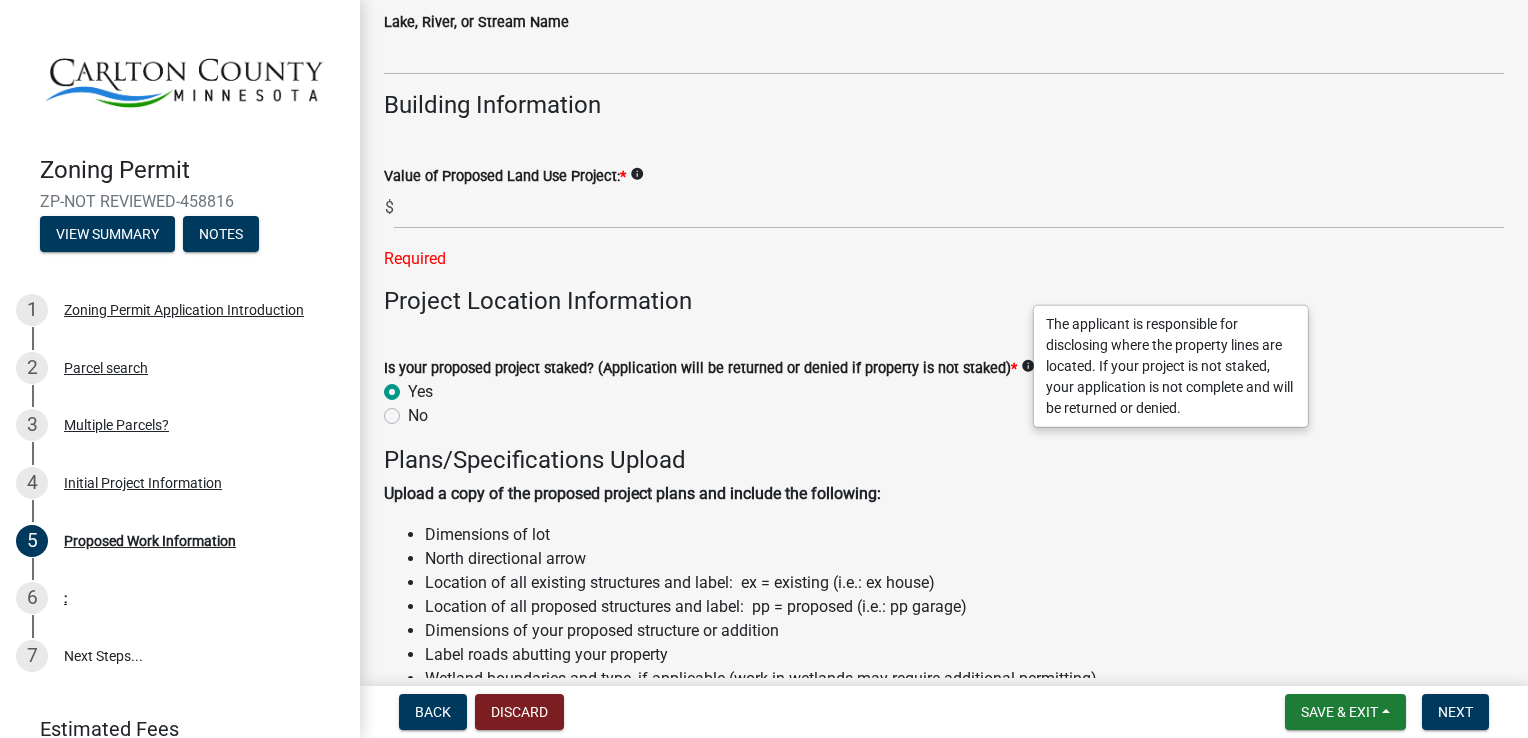 radio on "true" 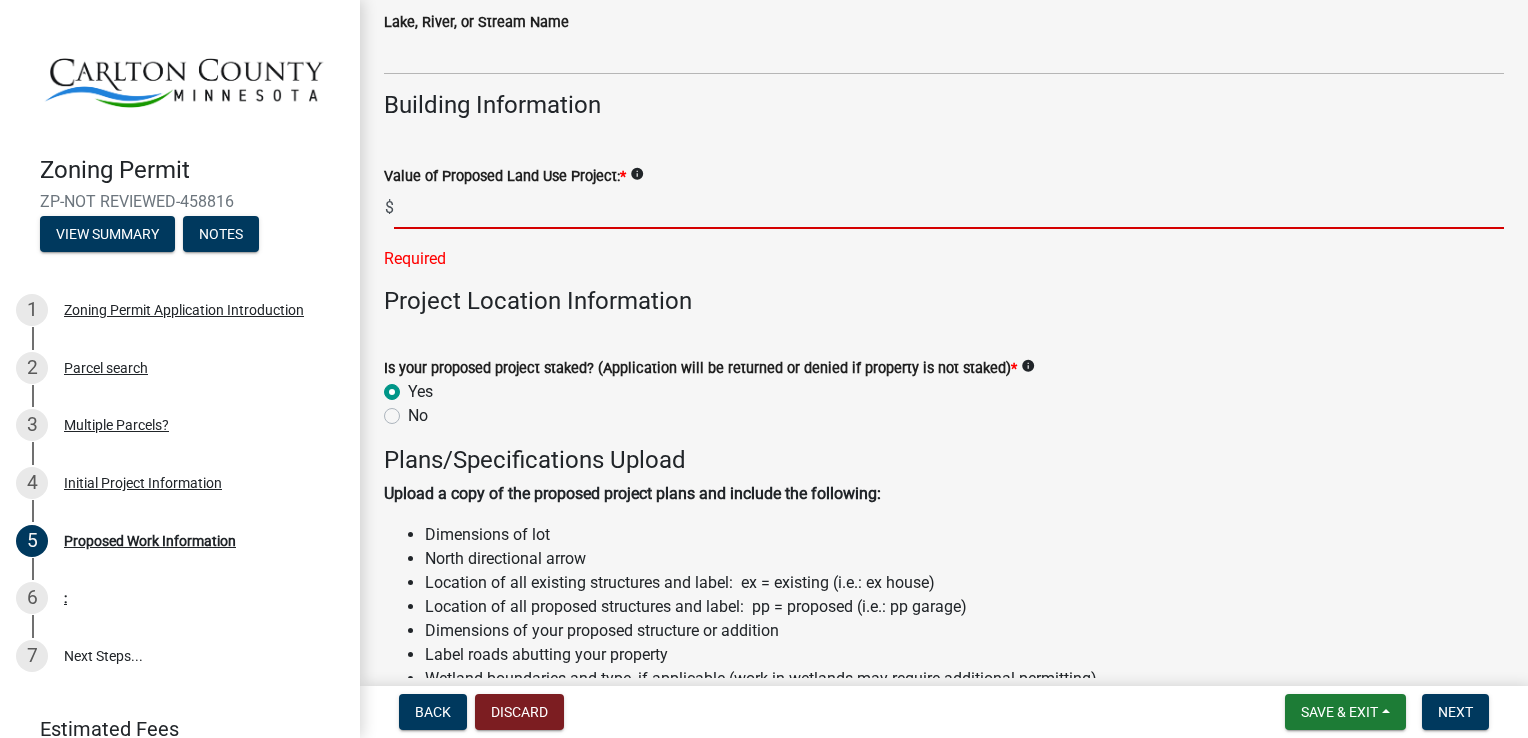 click 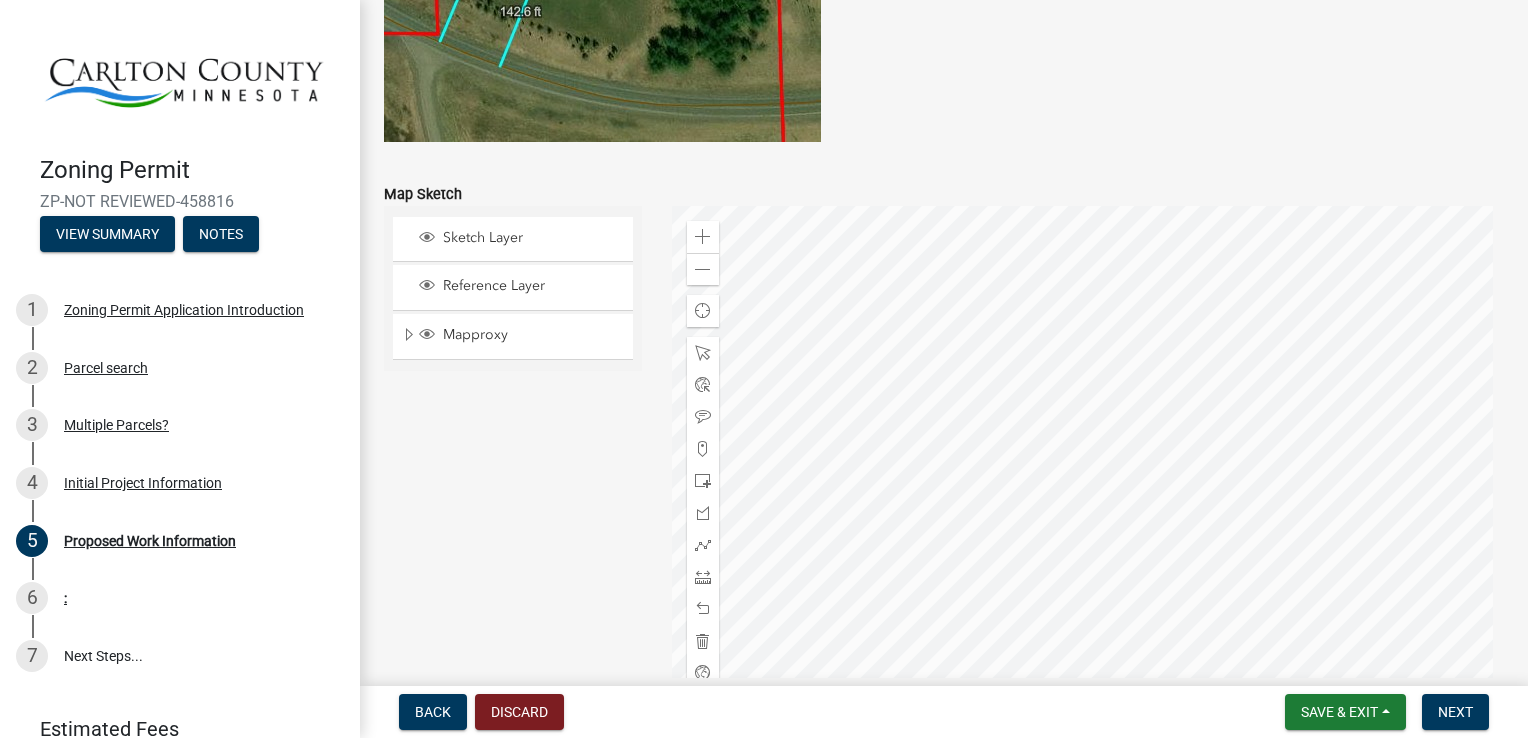 scroll, scrollTop: 4136, scrollLeft: 0, axis: vertical 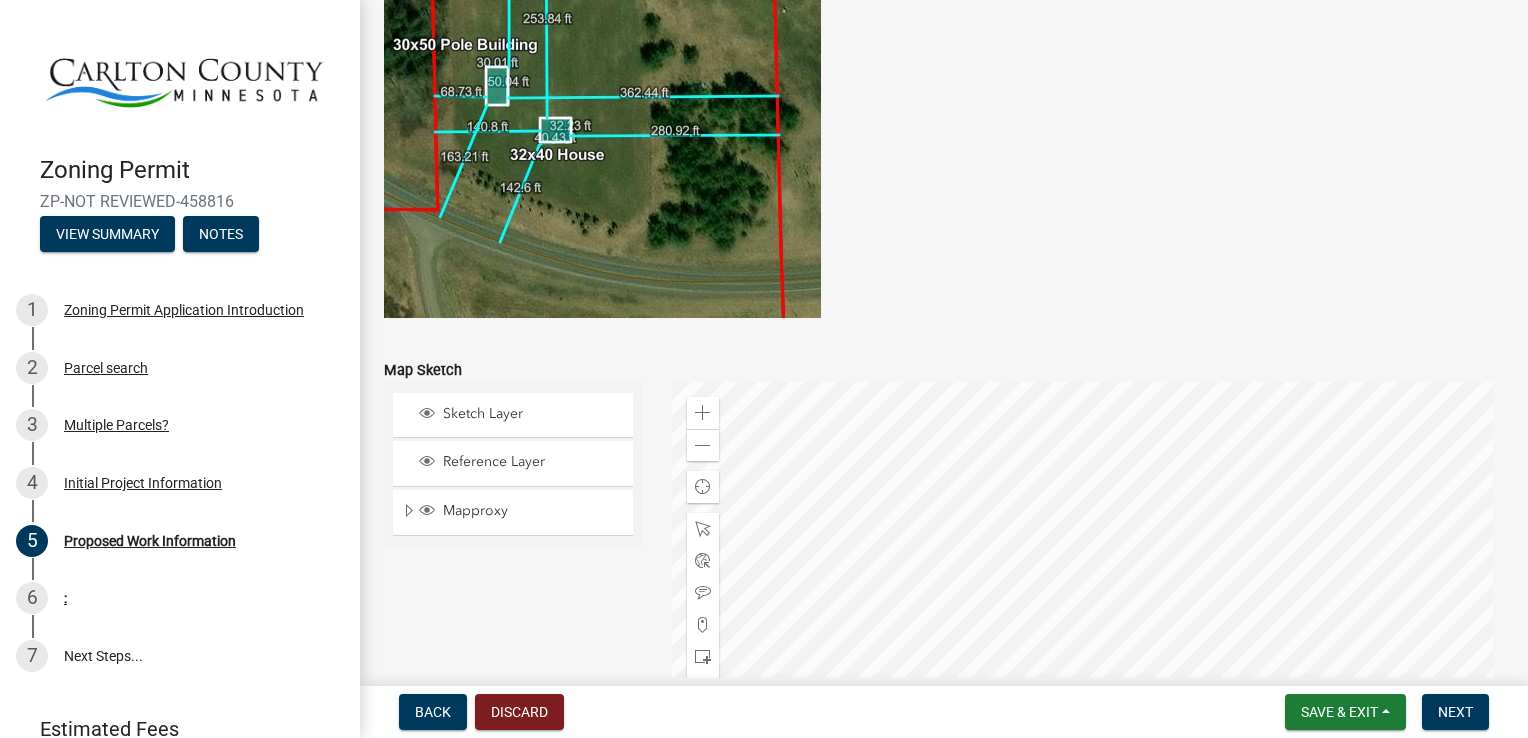 type on "150000" 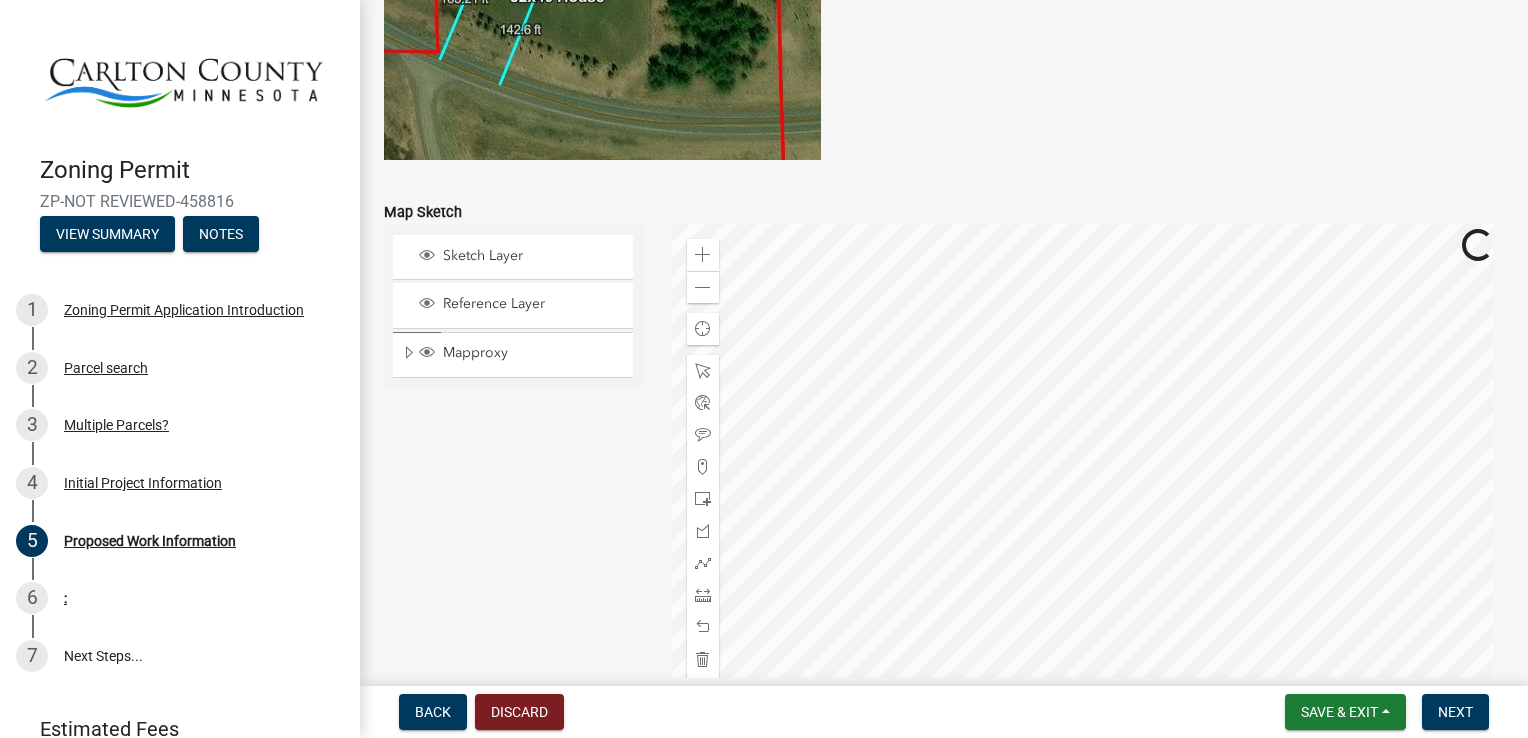 scroll, scrollTop: 4096, scrollLeft: 0, axis: vertical 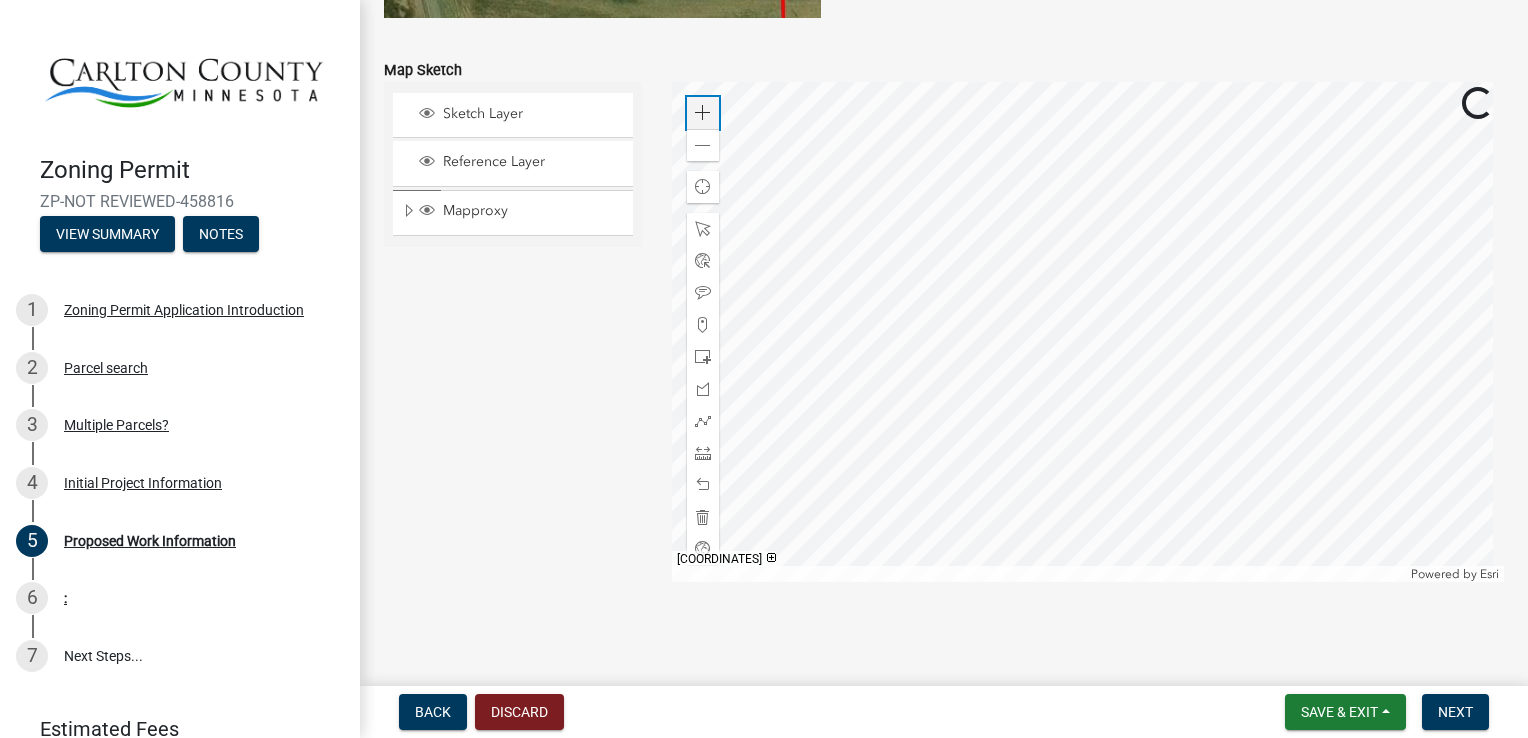 click 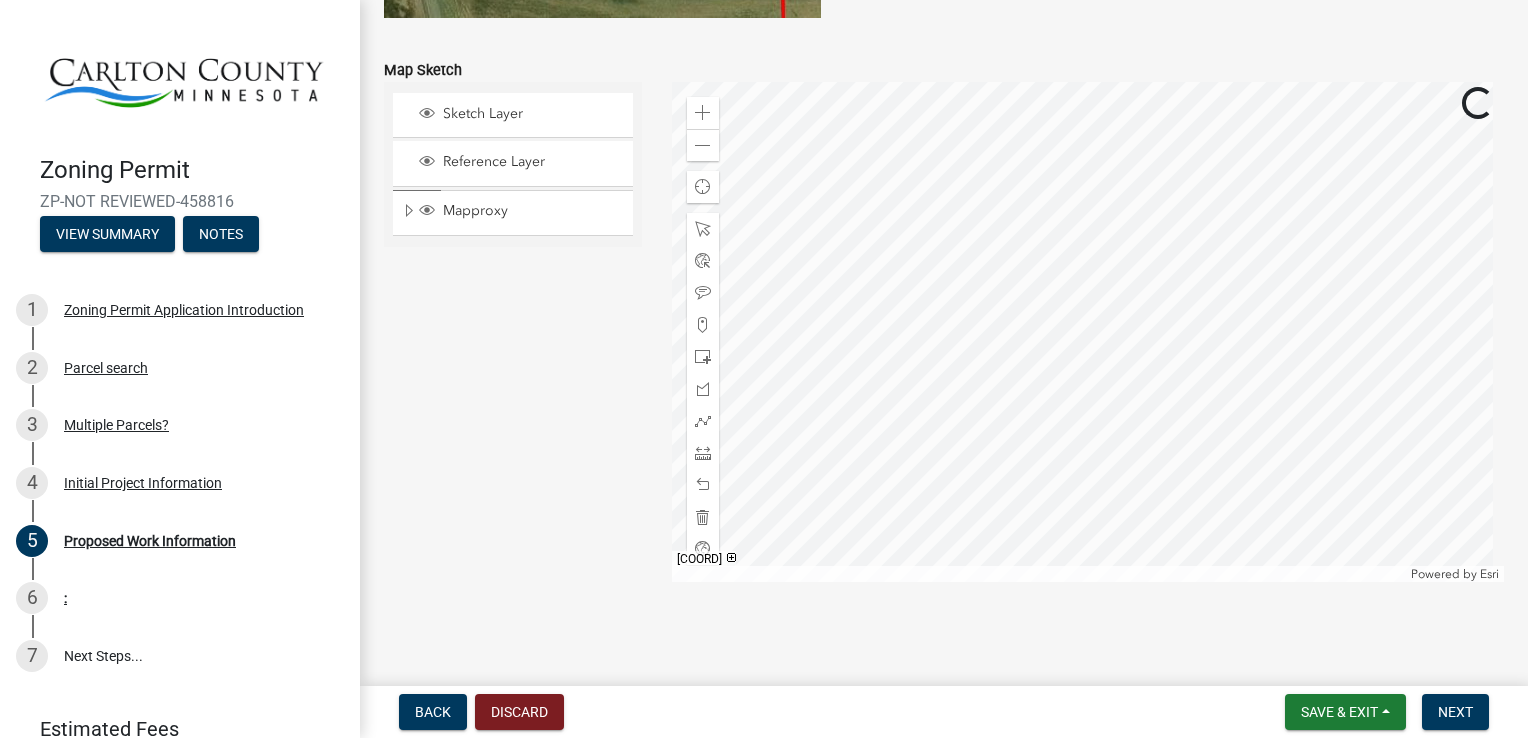 click 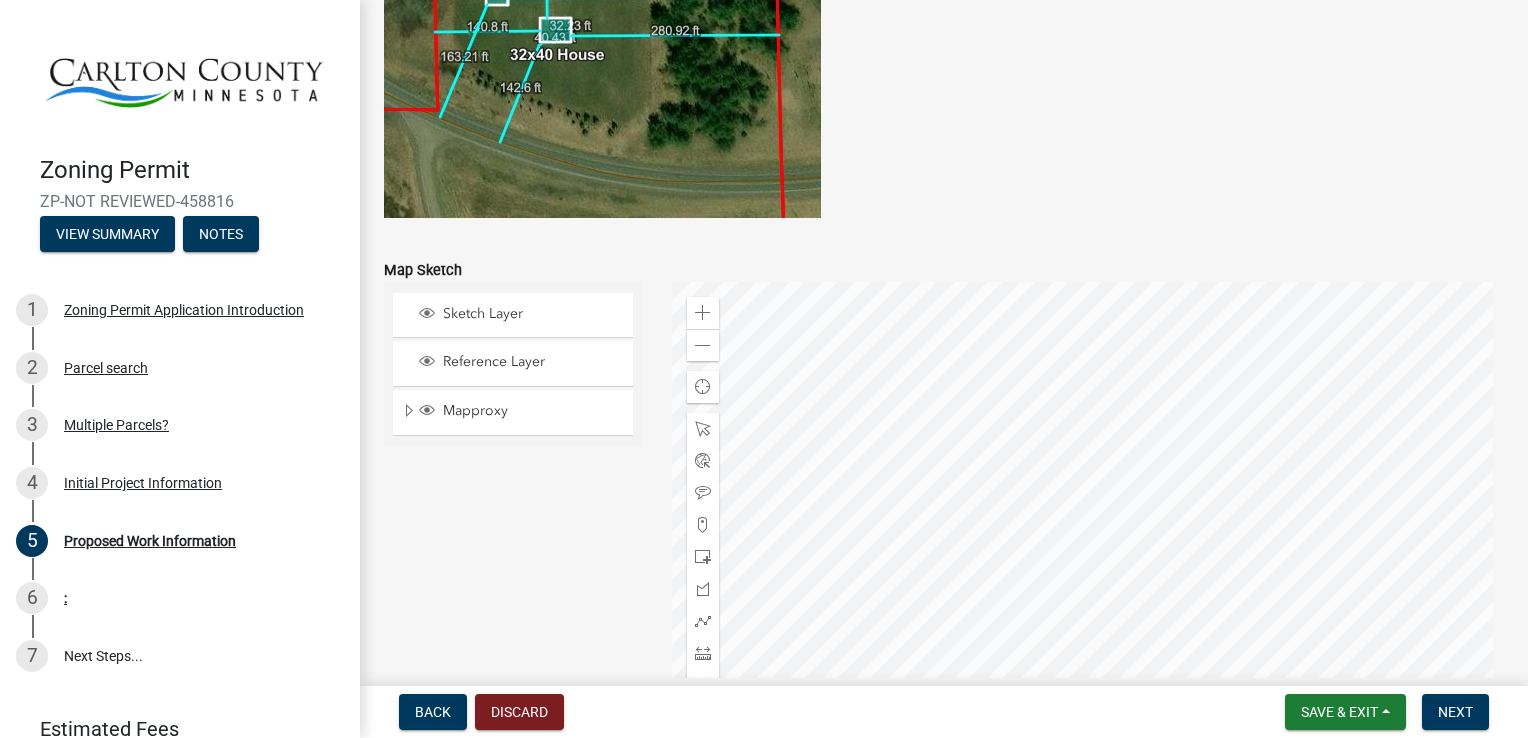 scroll, scrollTop: 4096, scrollLeft: 0, axis: vertical 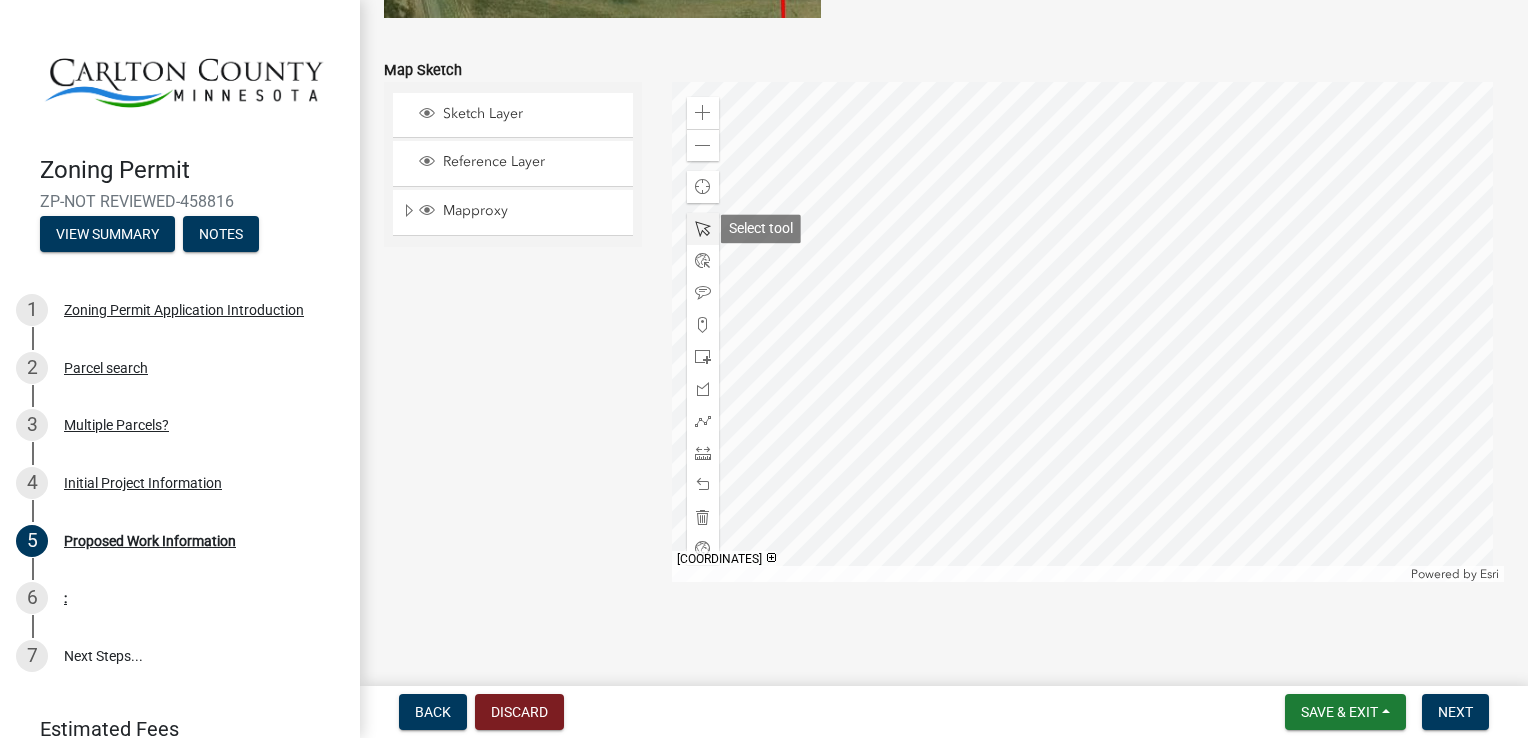 click 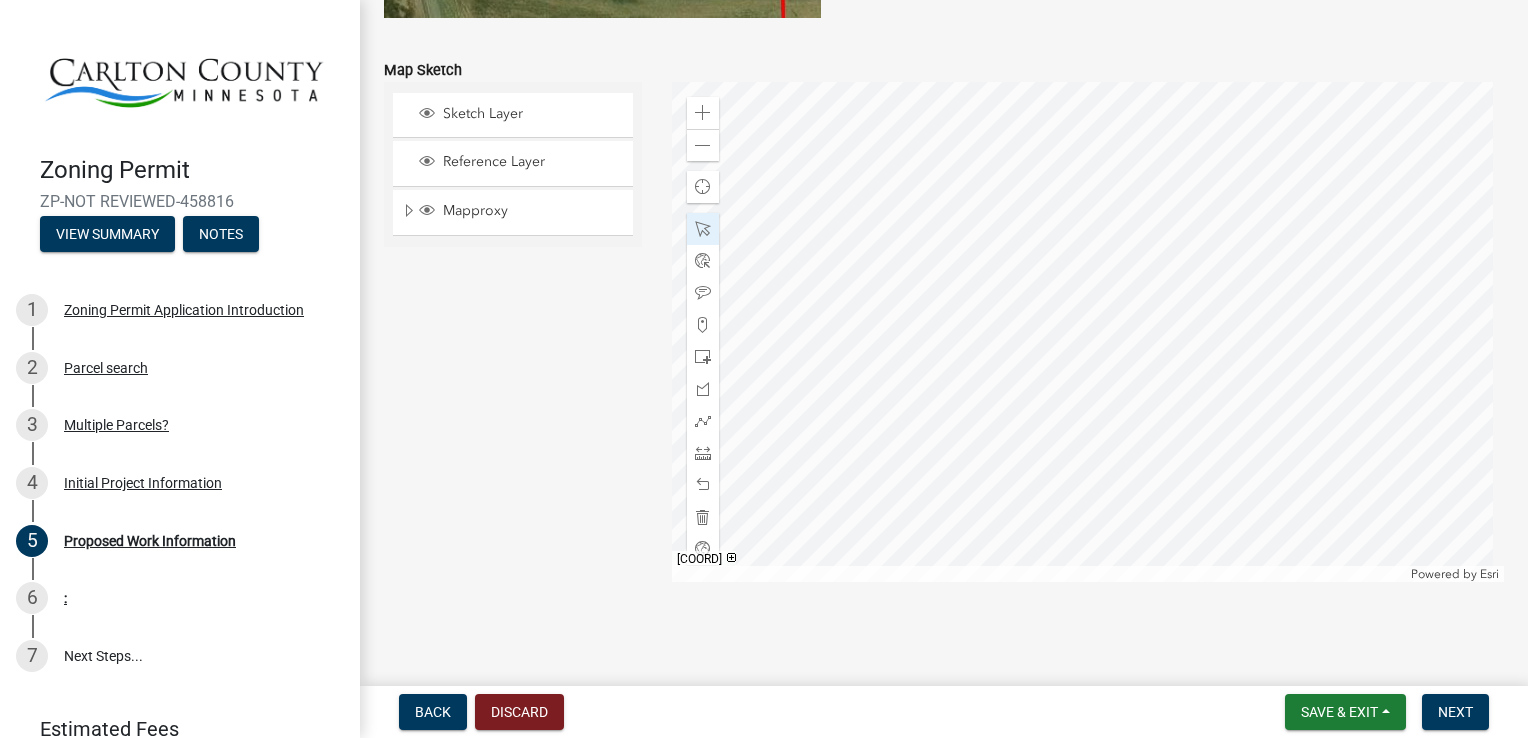 click 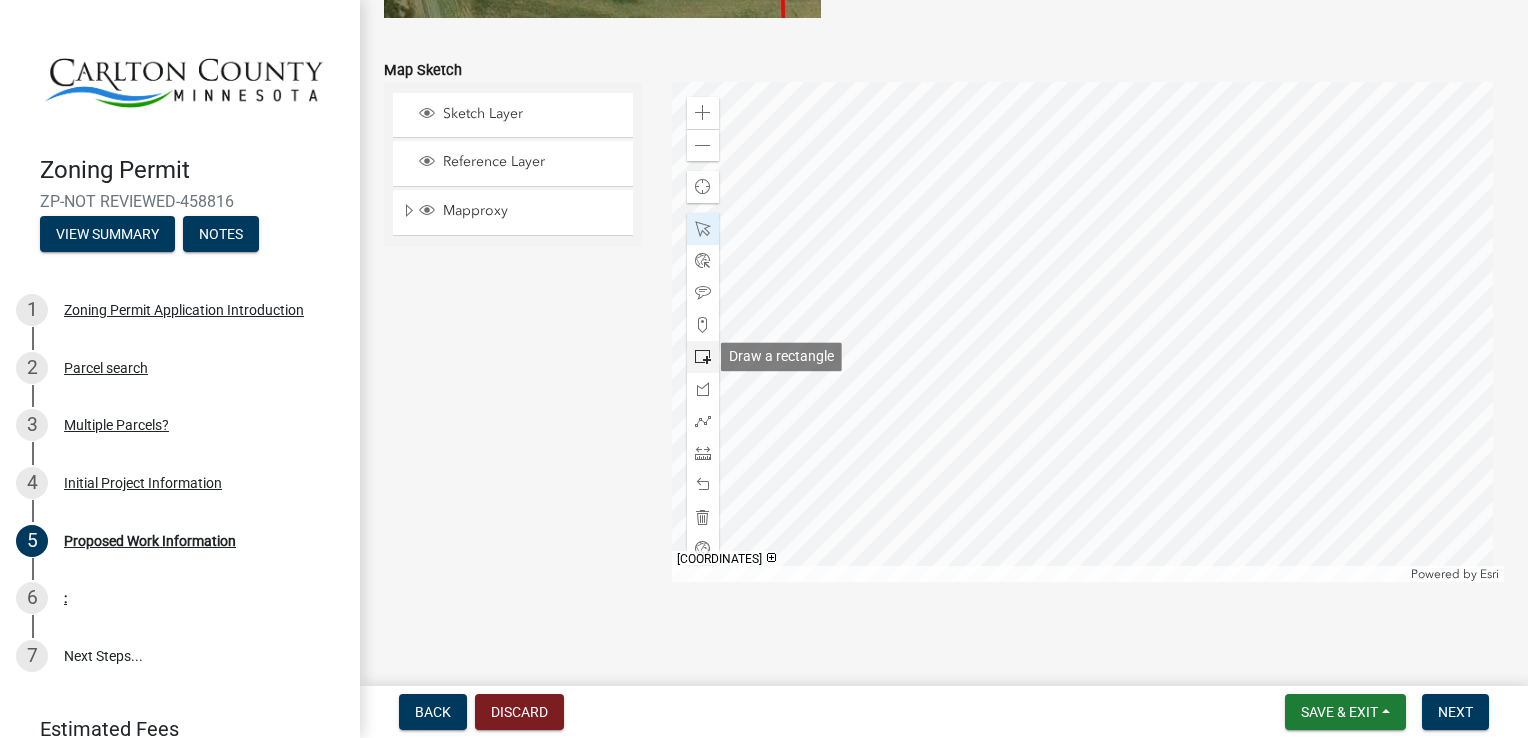 click 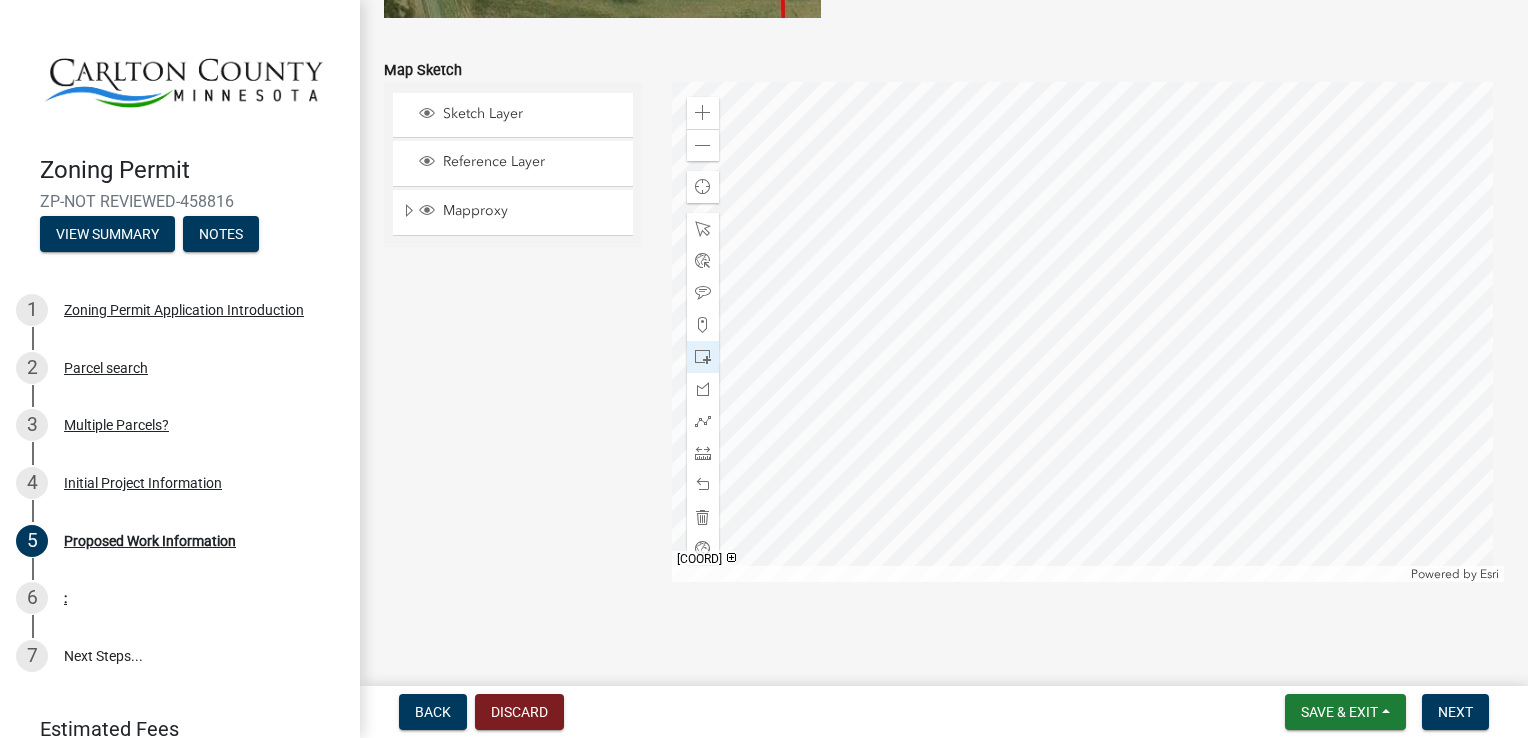click 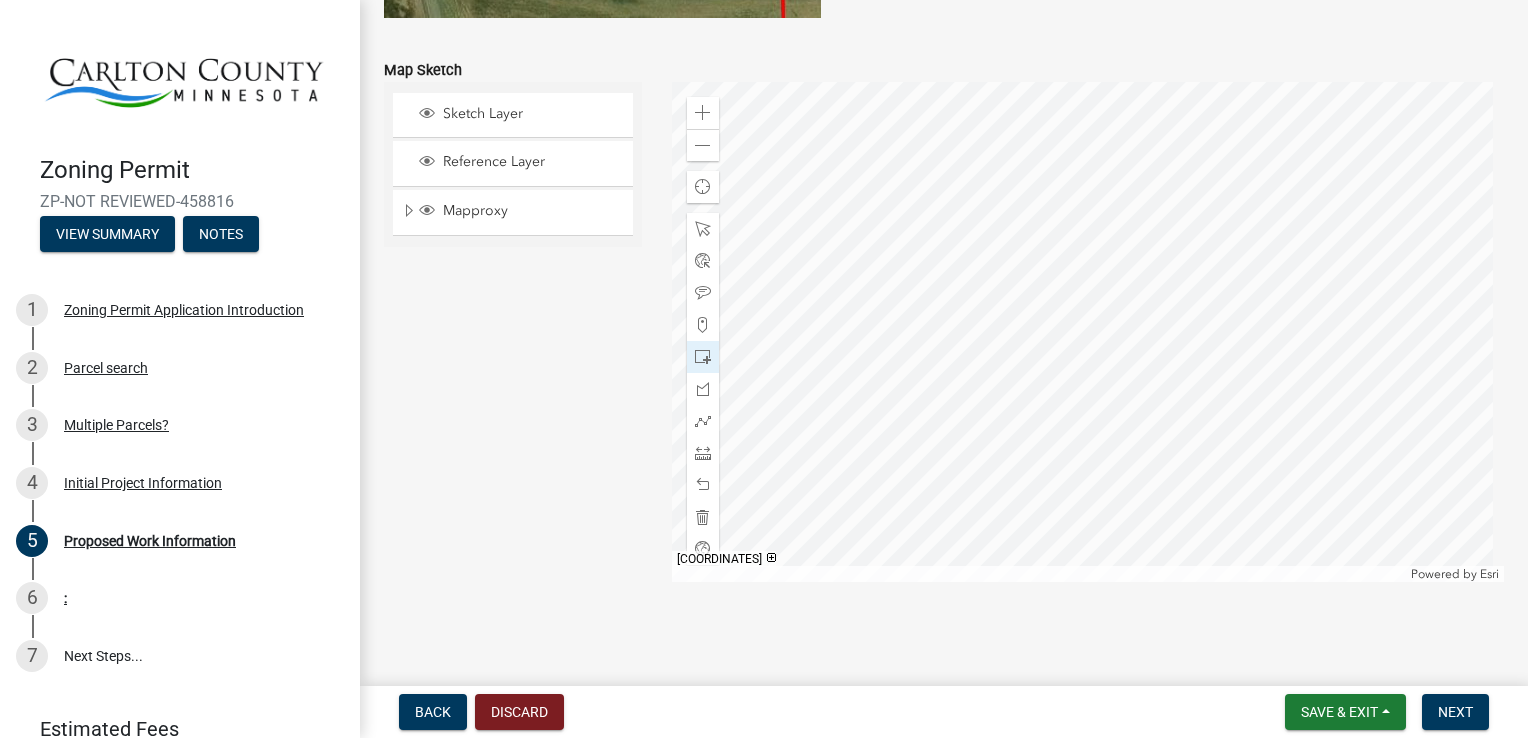click 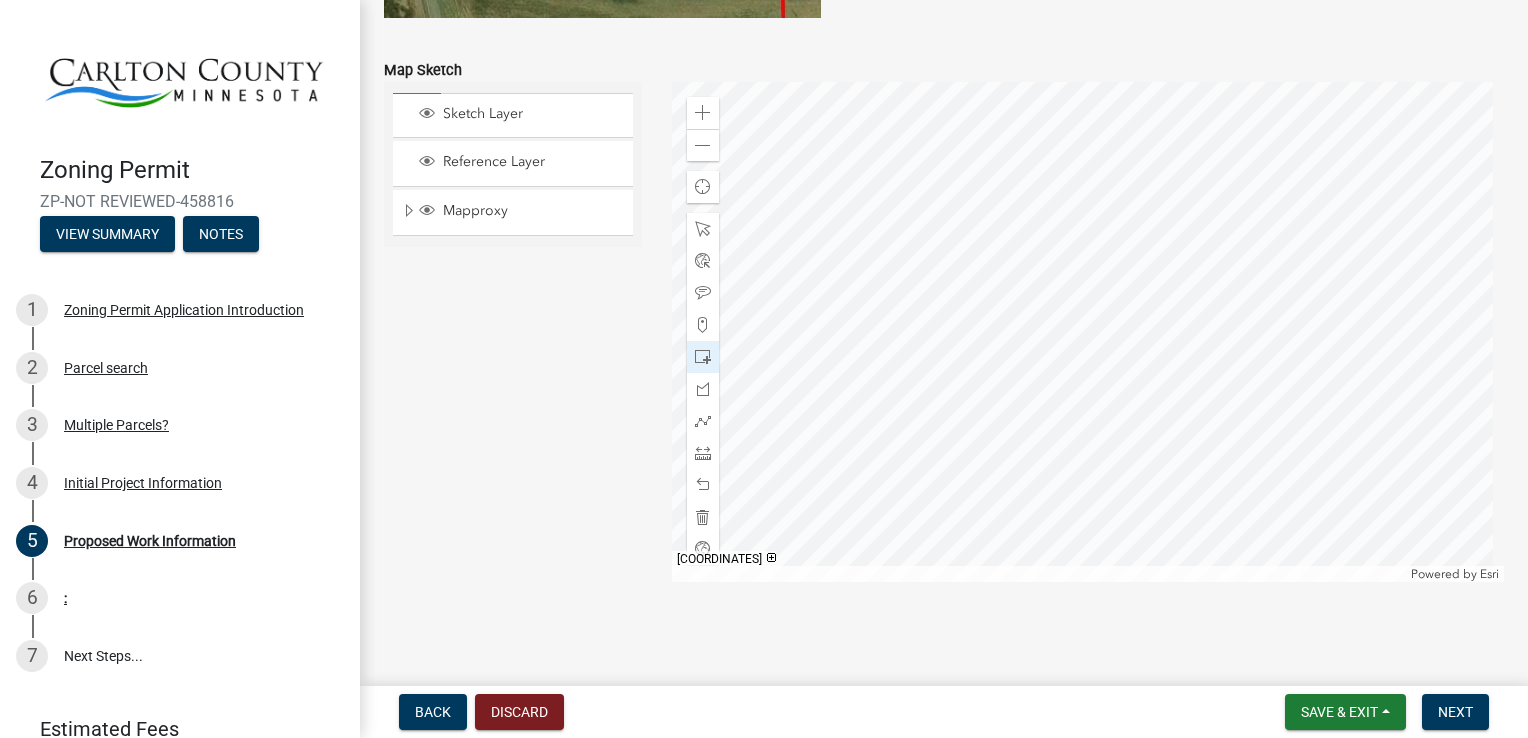 click 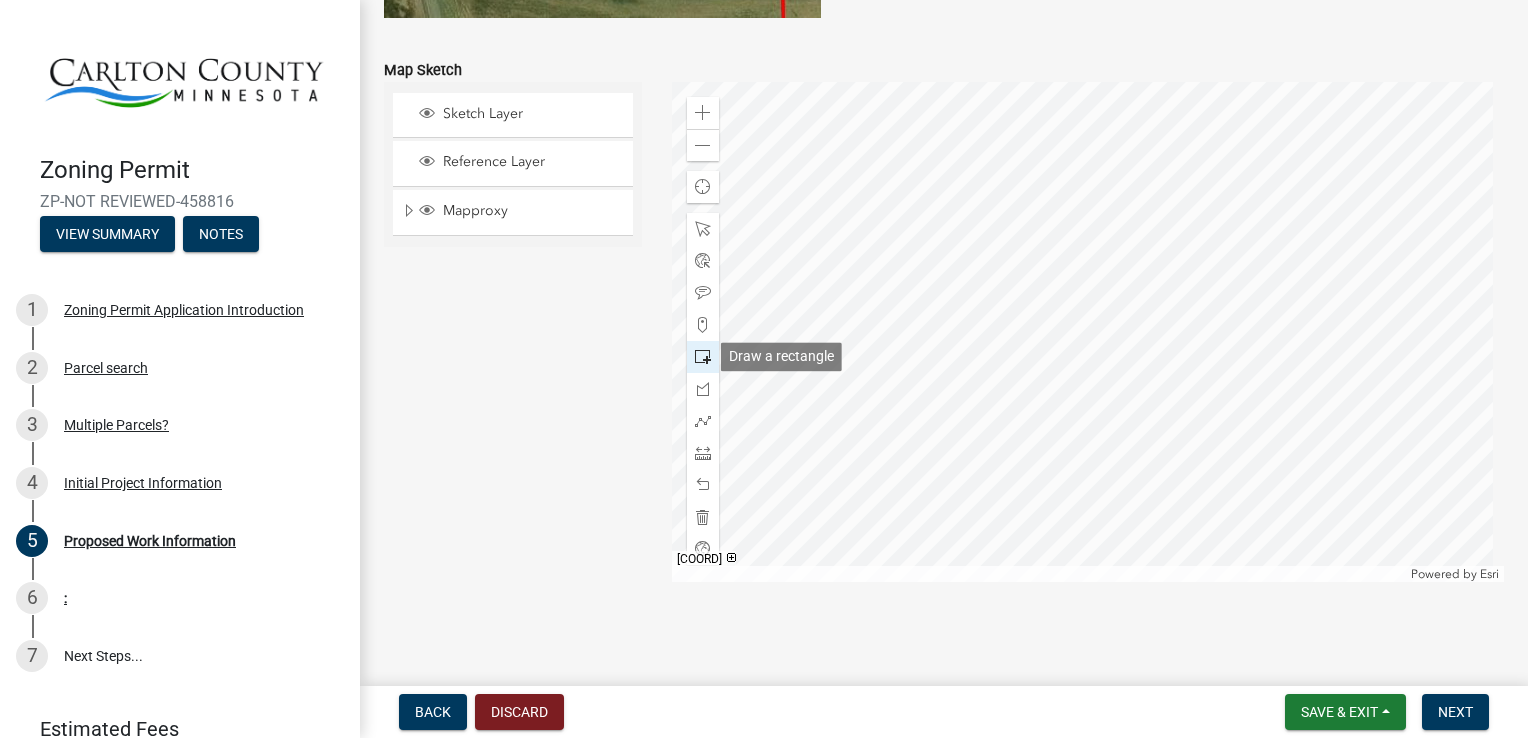 click 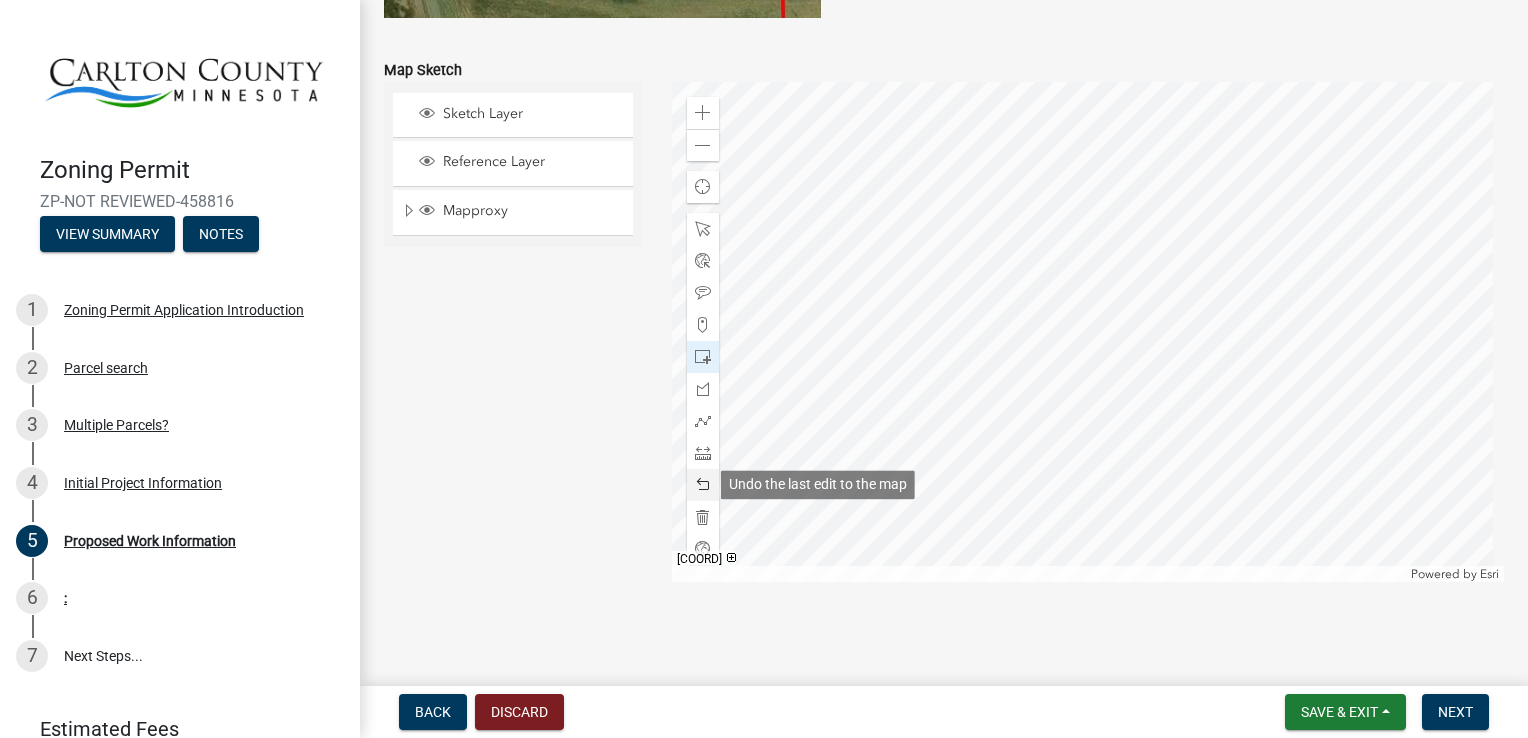 click 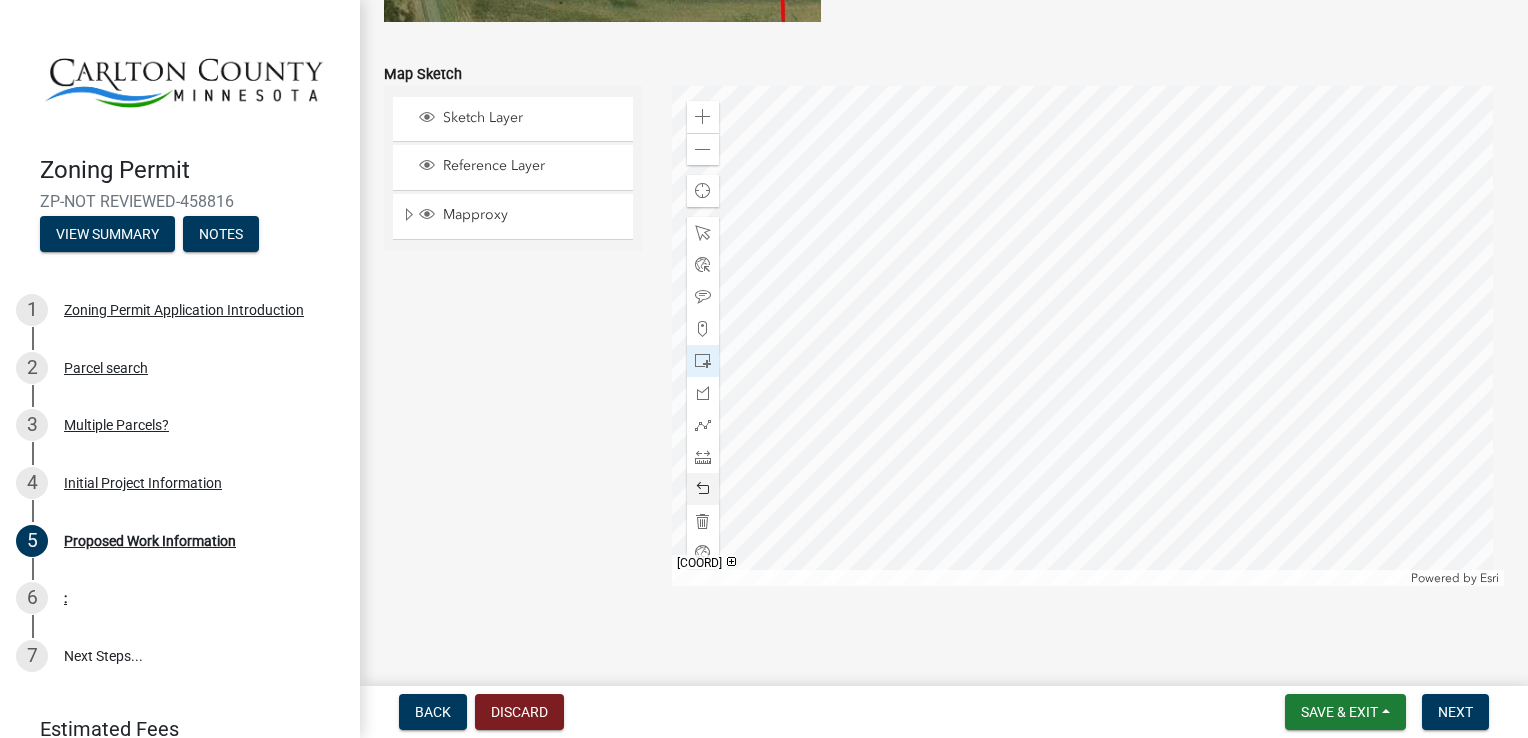 scroll, scrollTop: 4096, scrollLeft: 0, axis: vertical 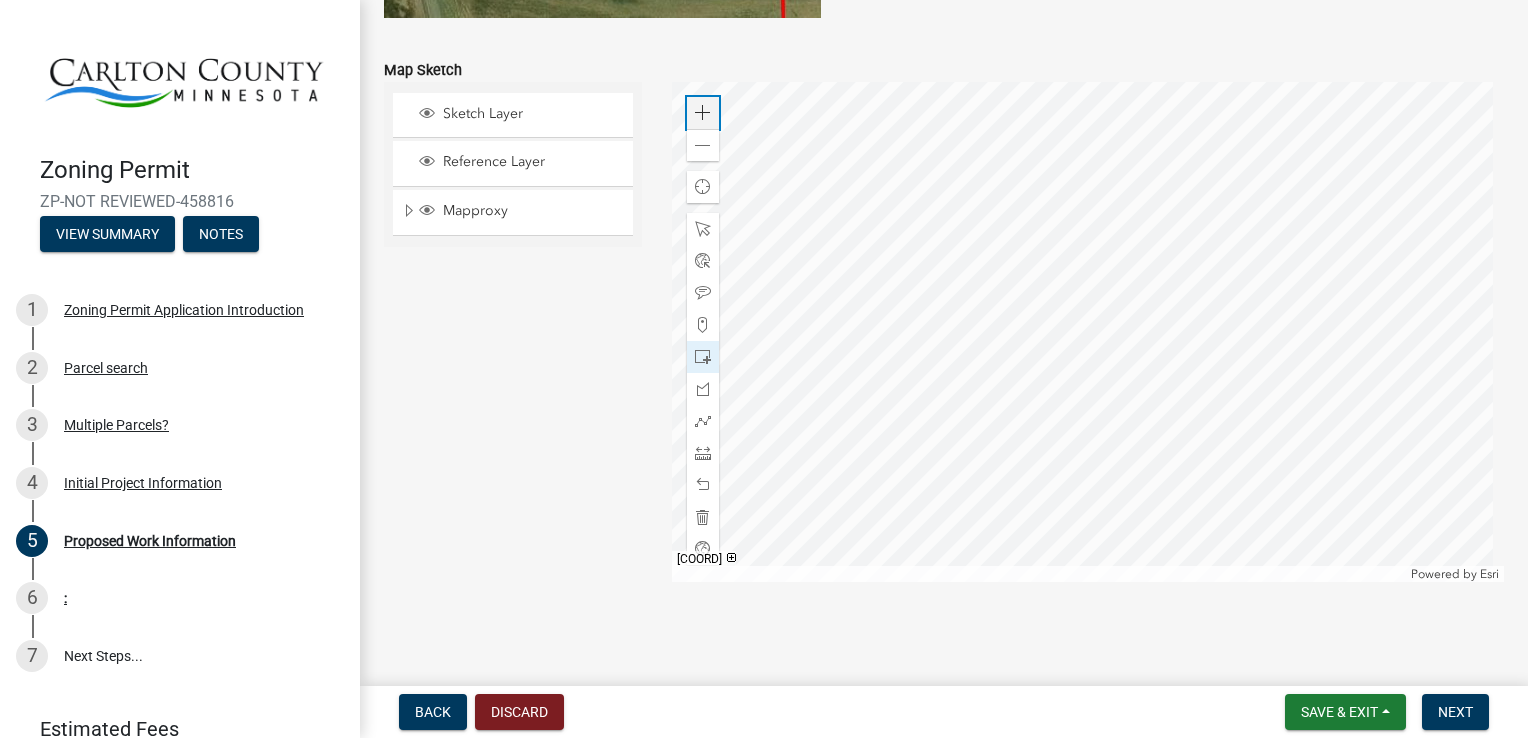 click 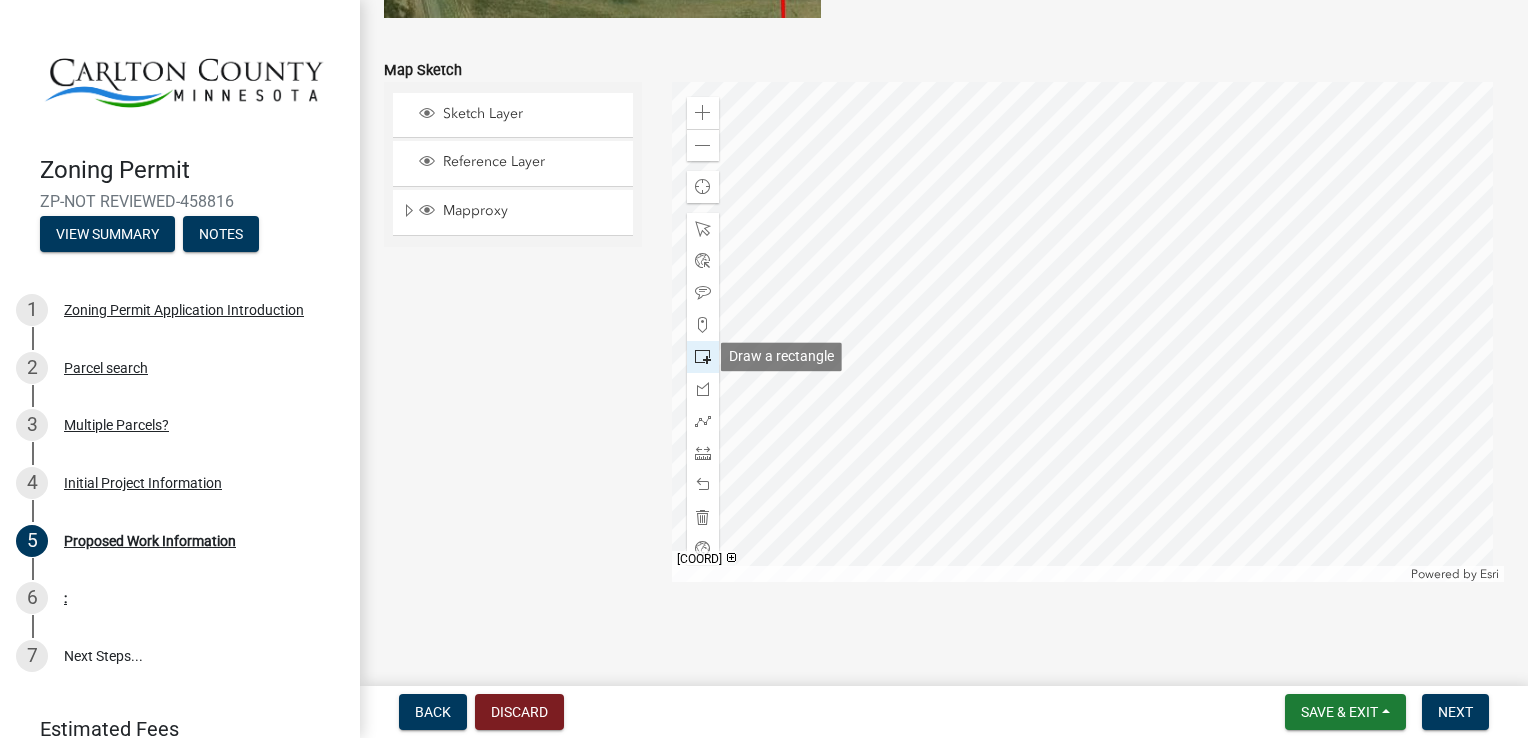 click 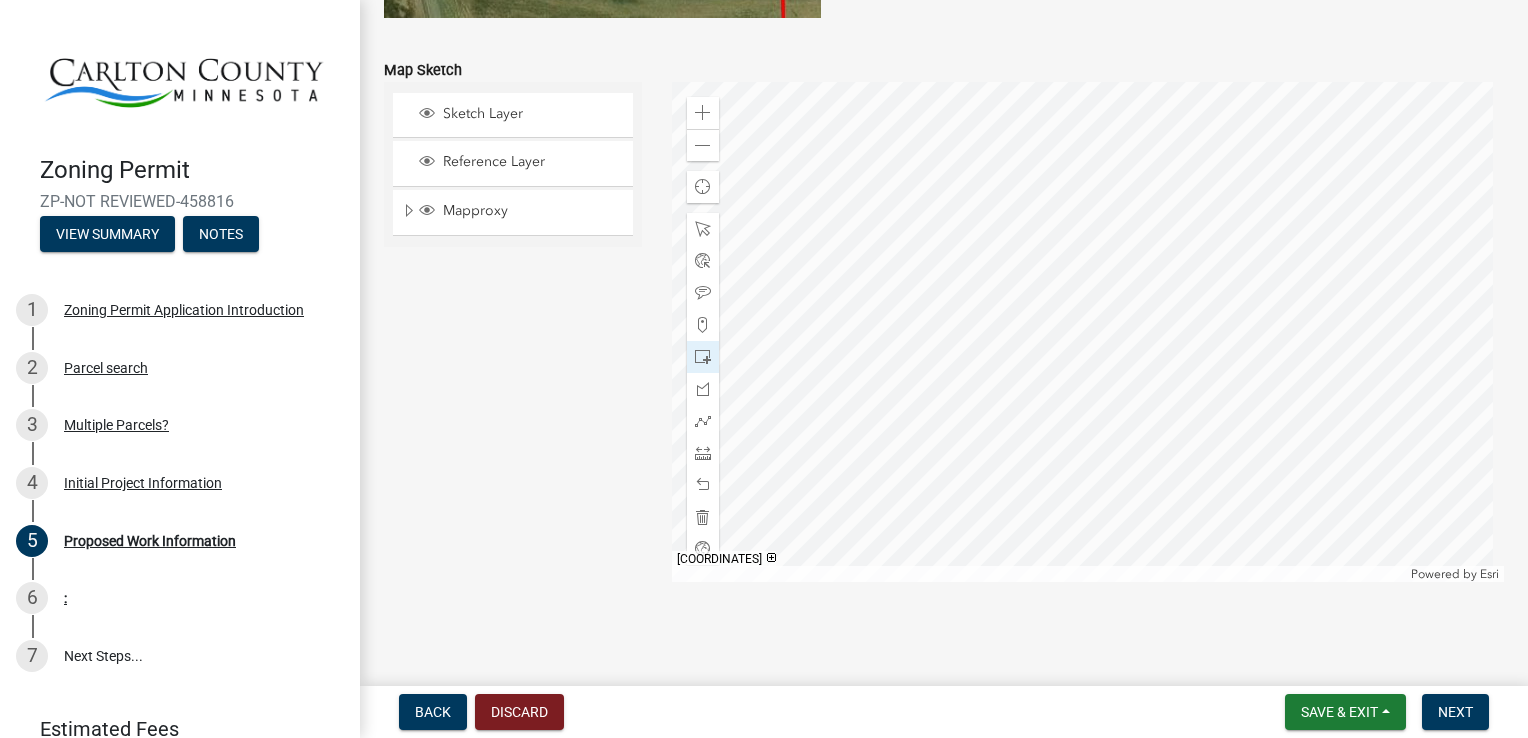 click 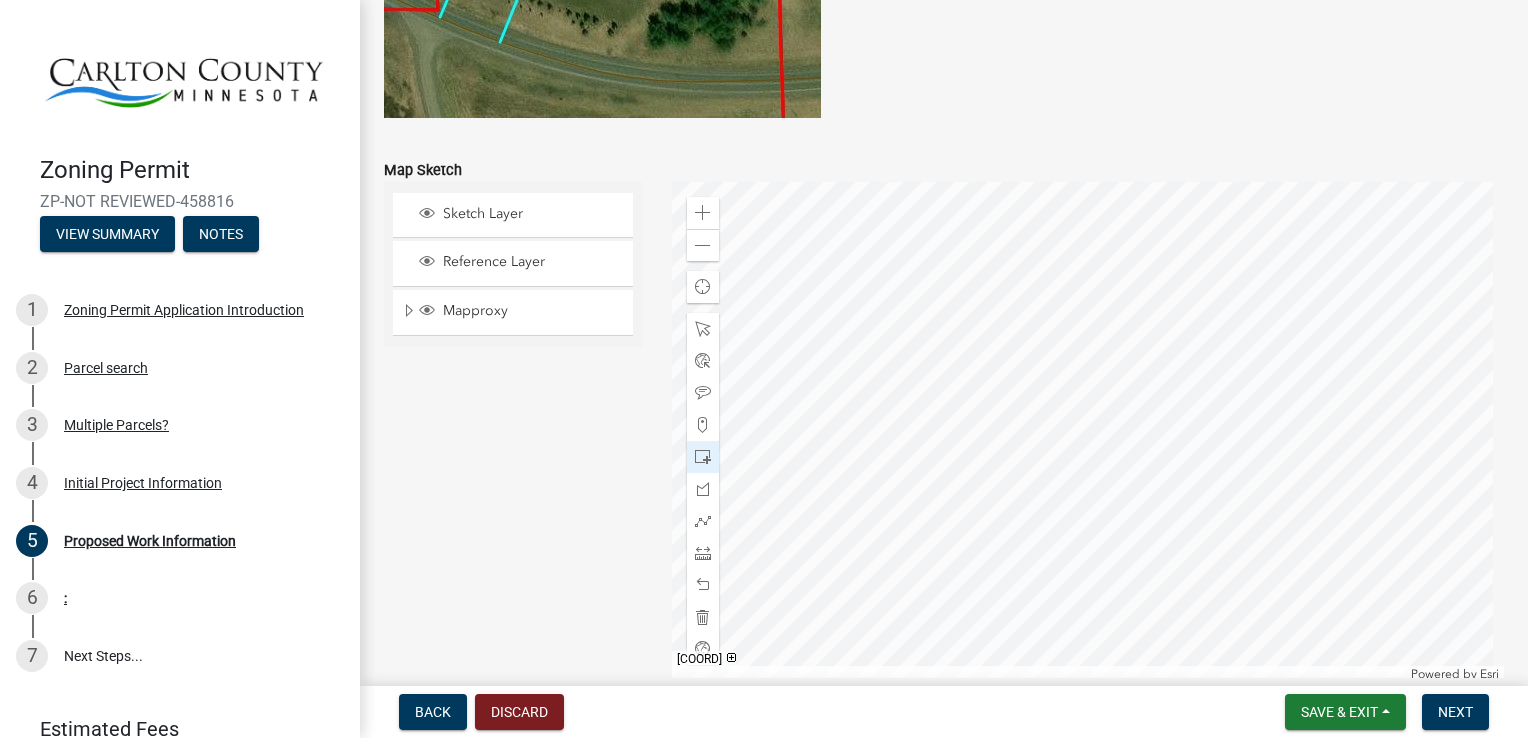 scroll, scrollTop: 3984, scrollLeft: 0, axis: vertical 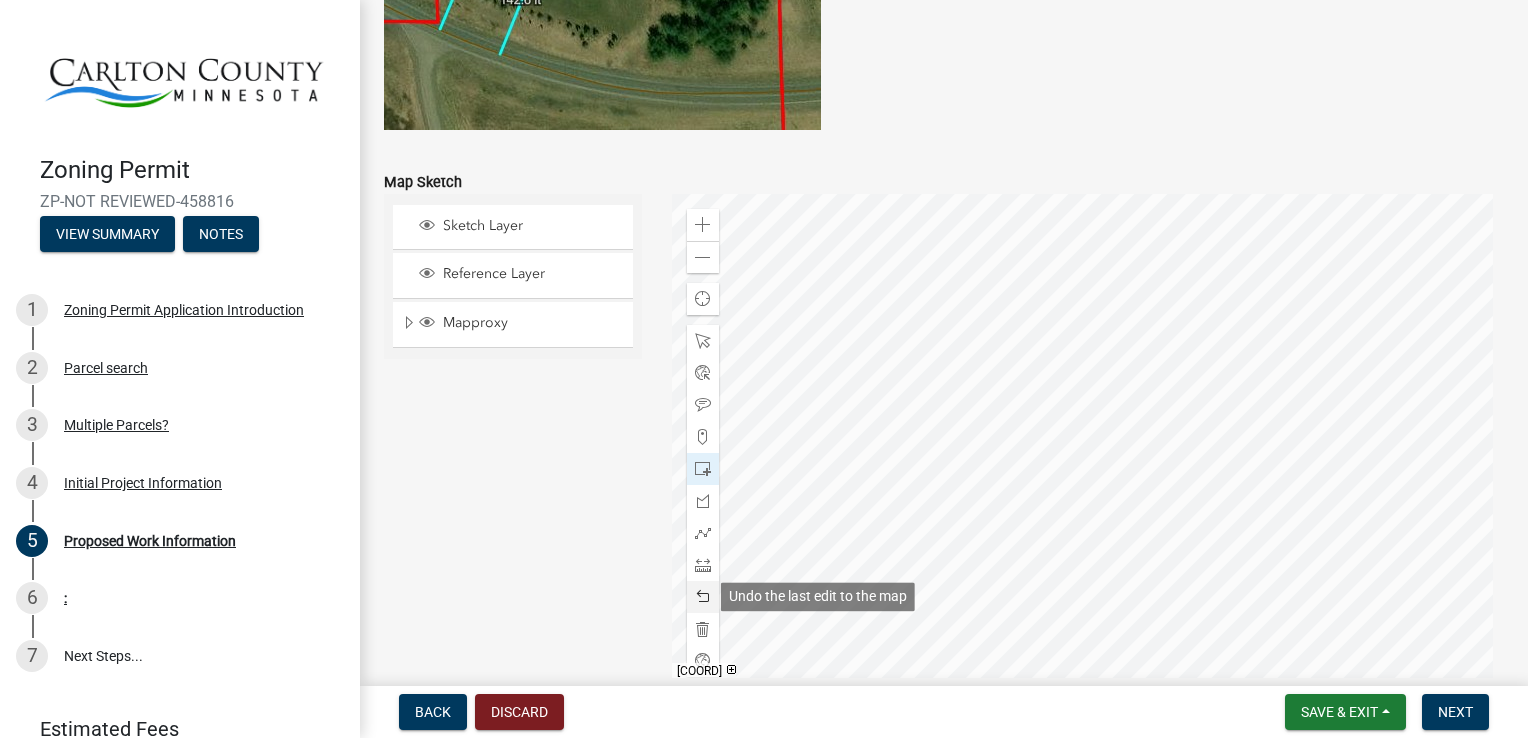 click 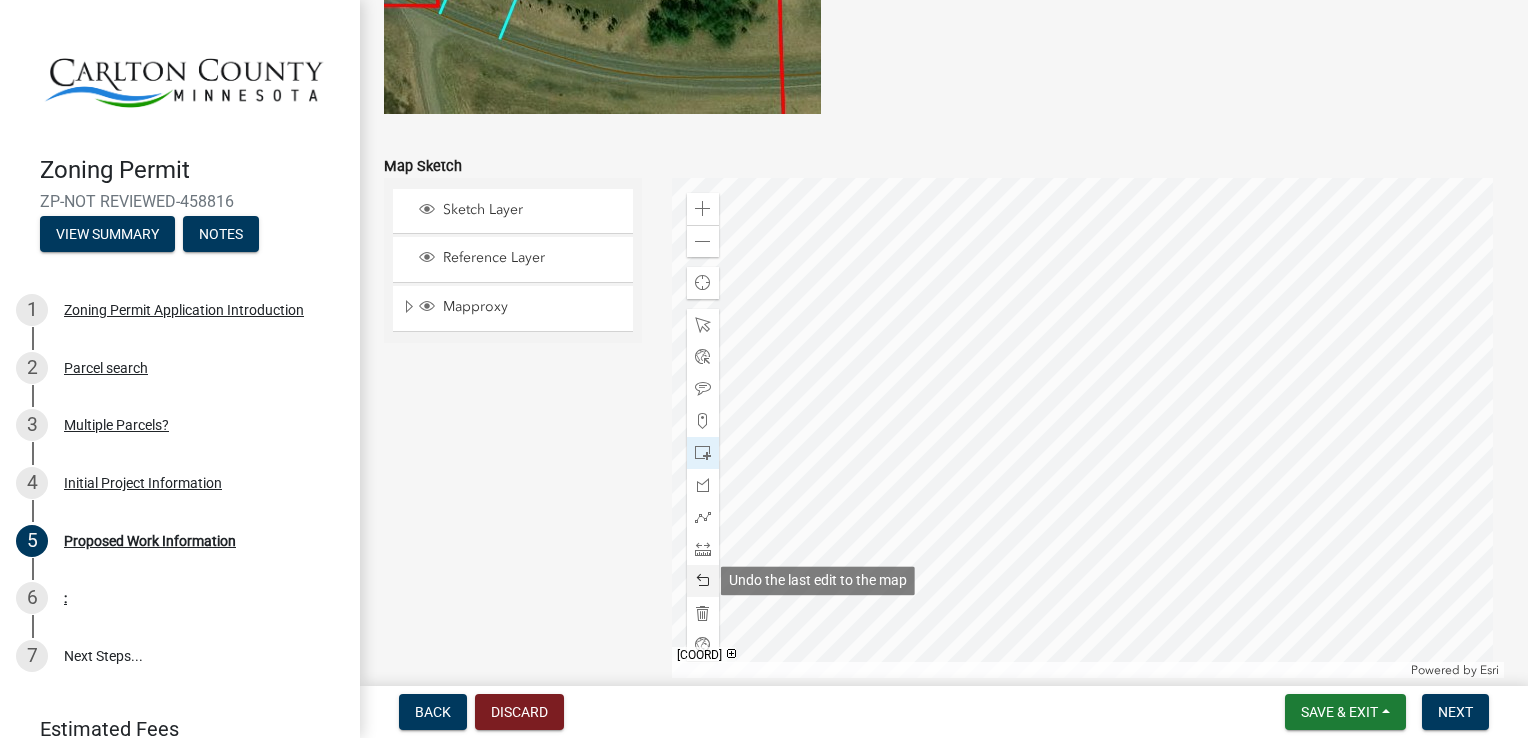 click 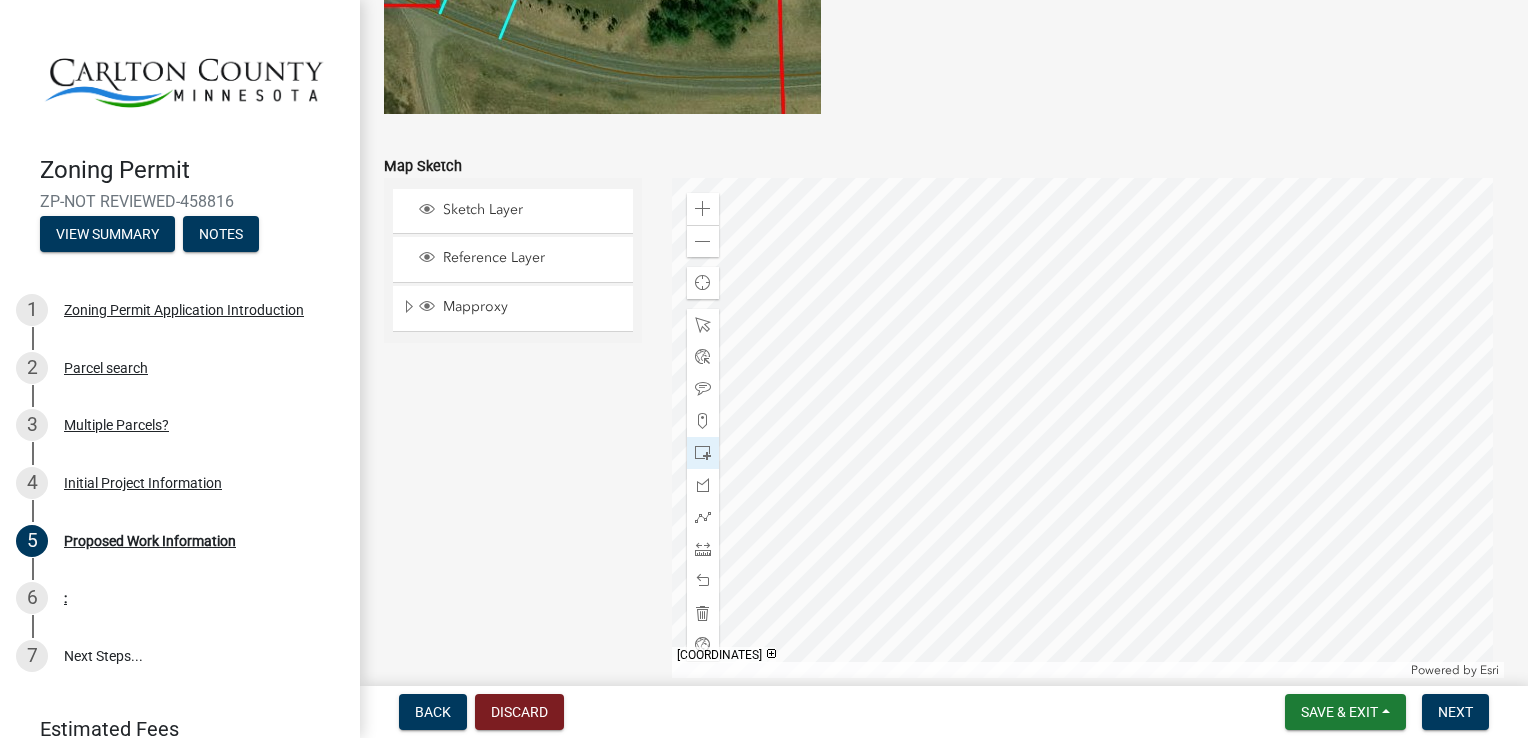 click 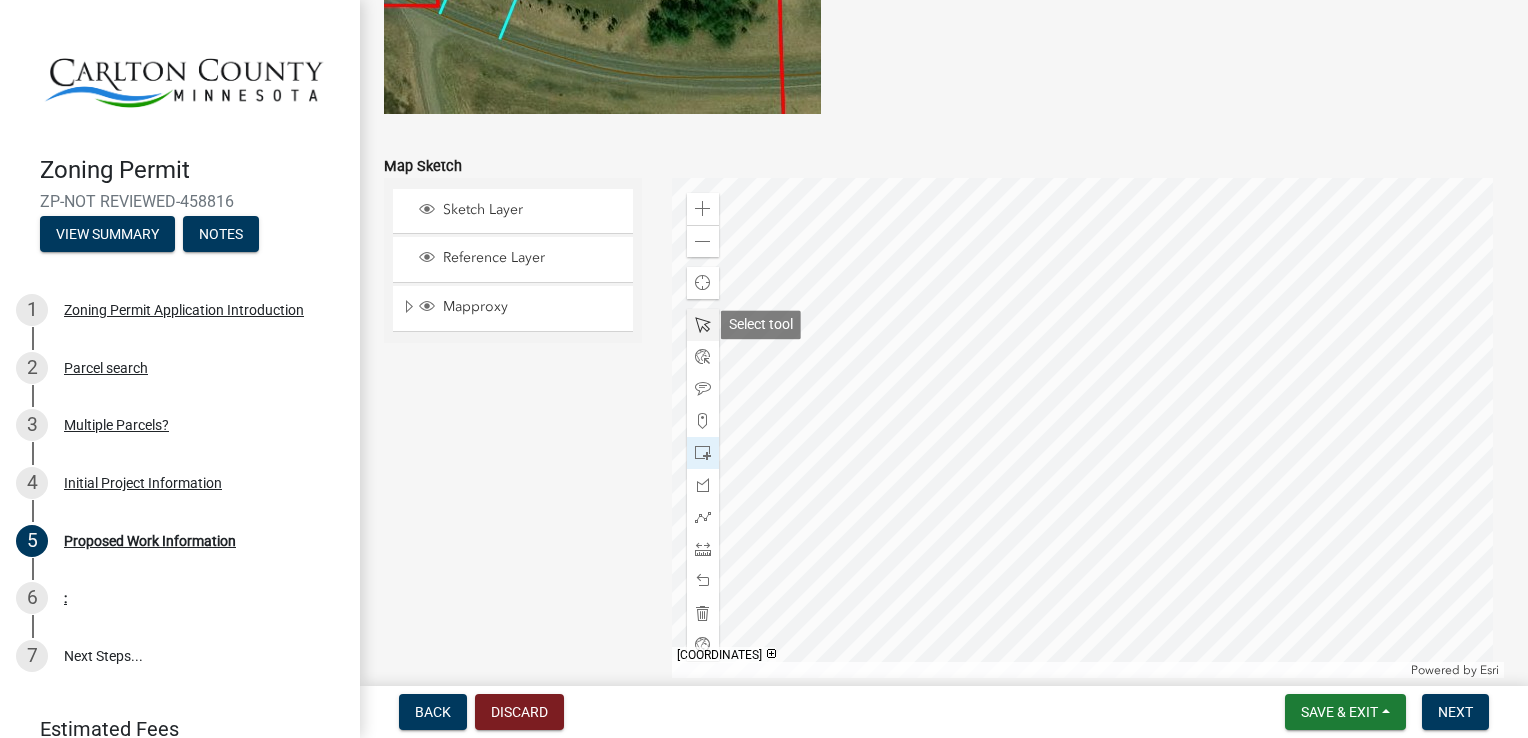 click 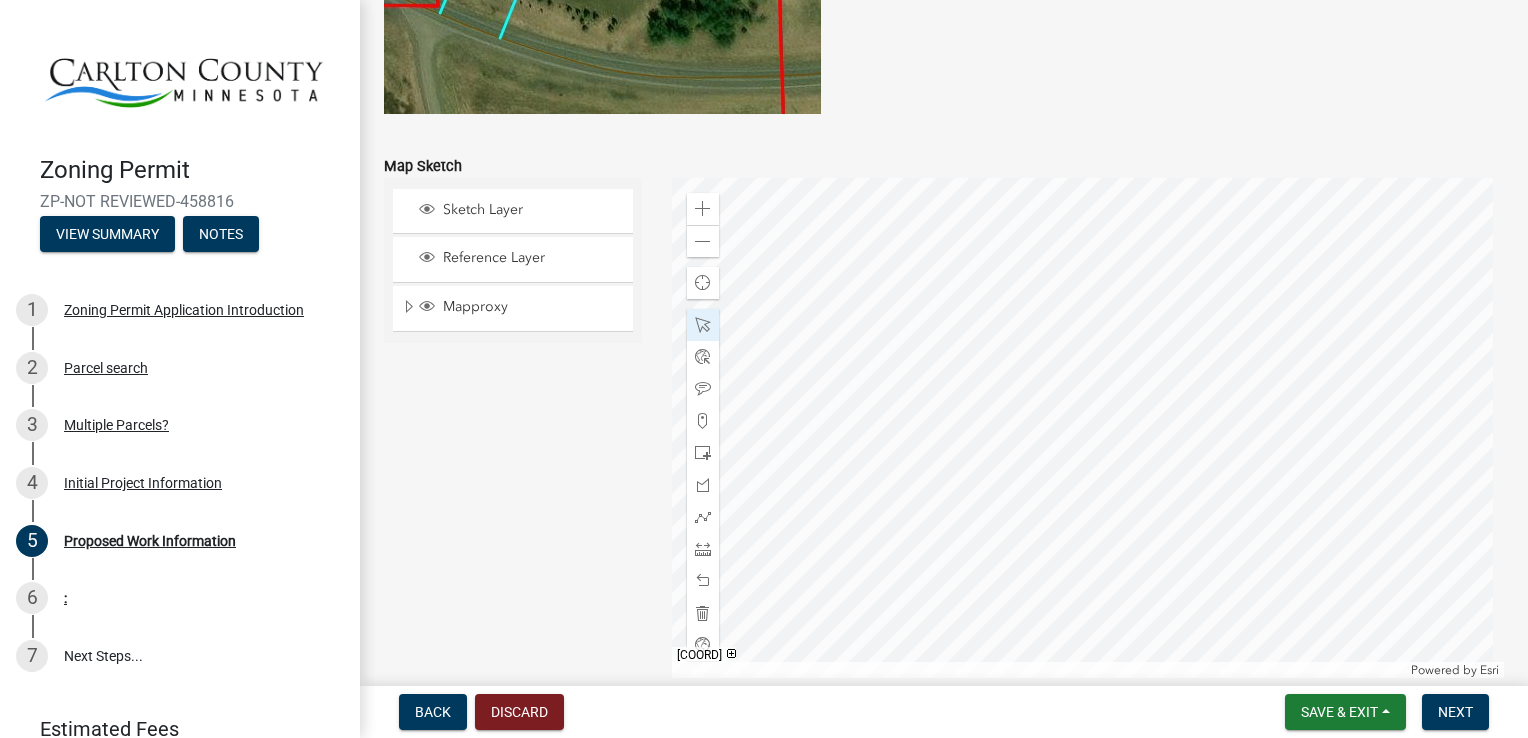 click 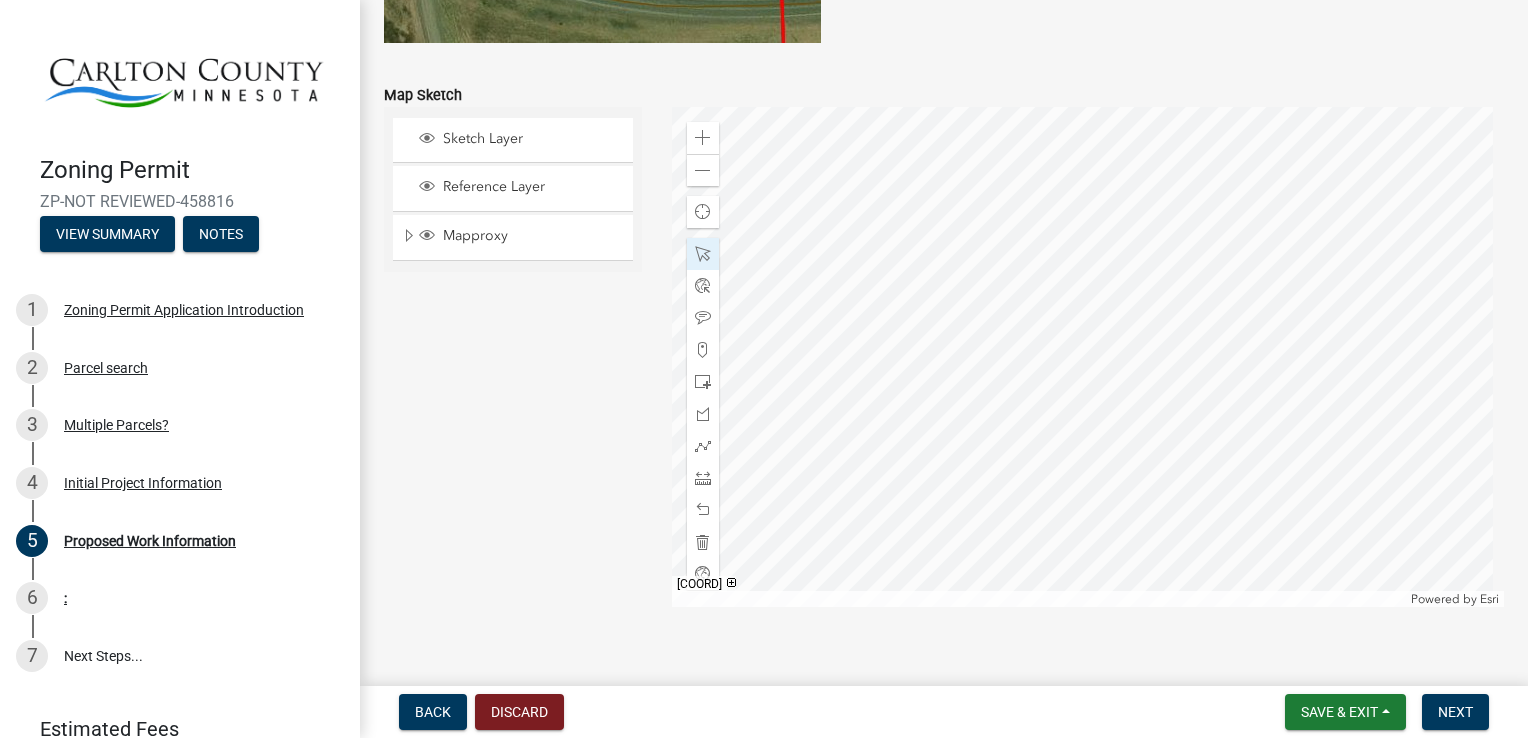 scroll, scrollTop: 4096, scrollLeft: 0, axis: vertical 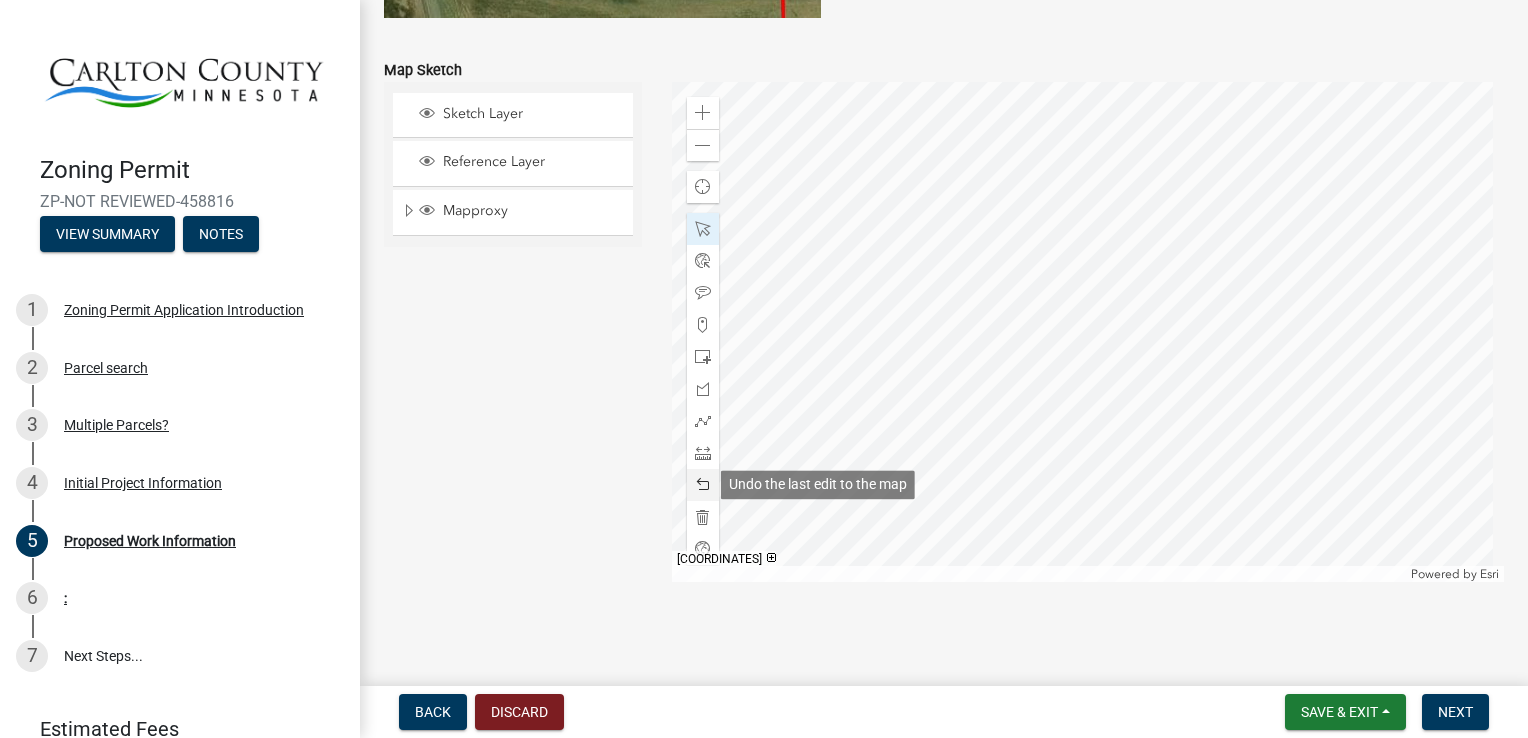 click 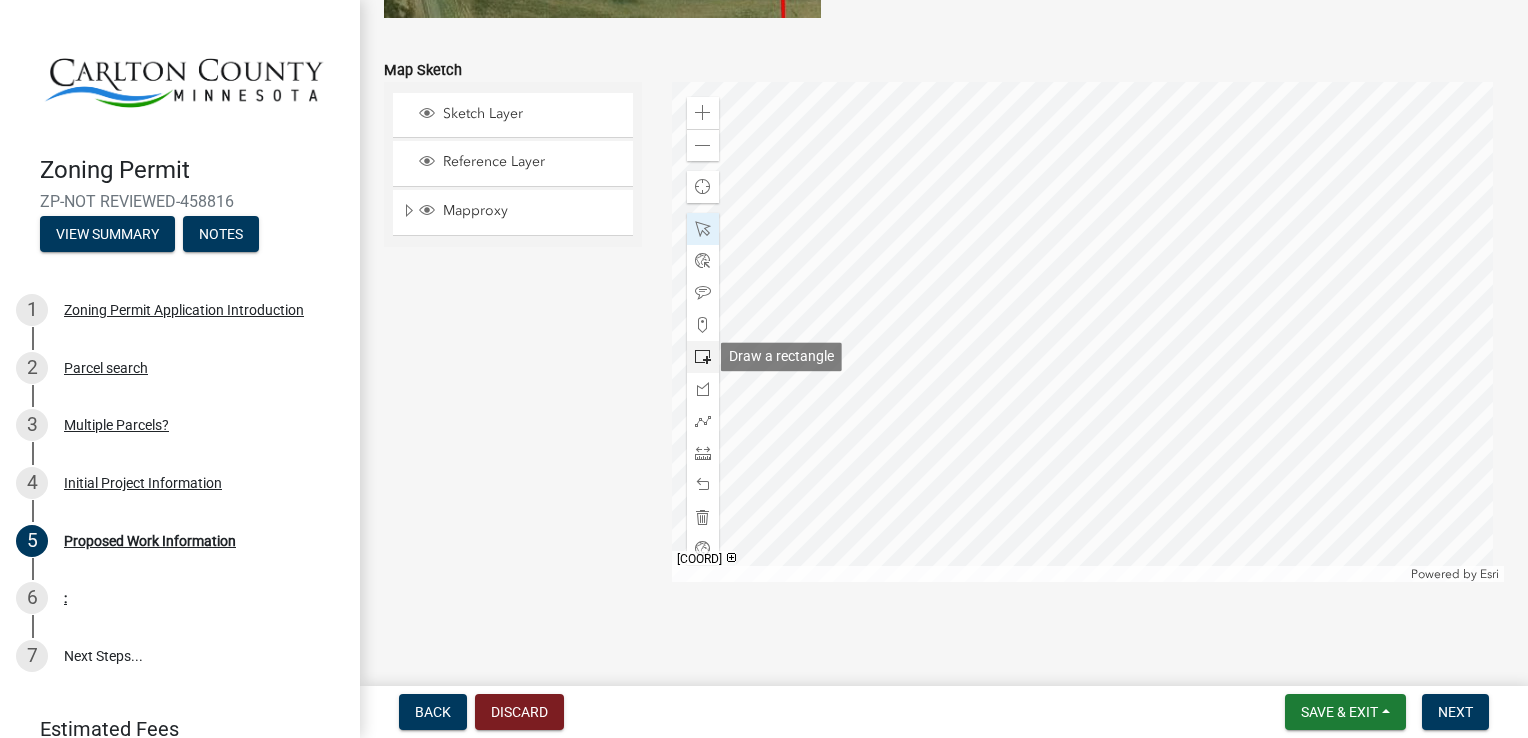 click 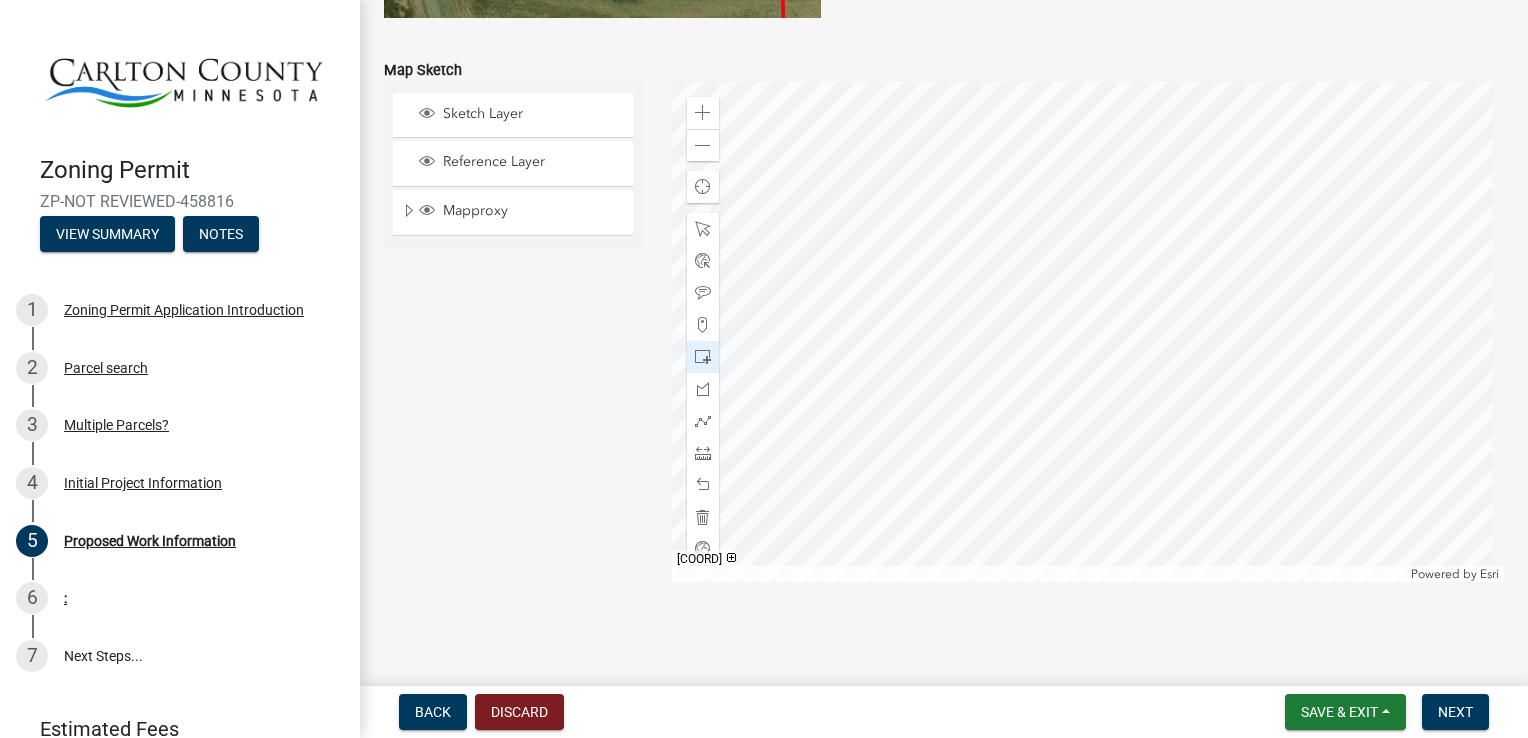 click 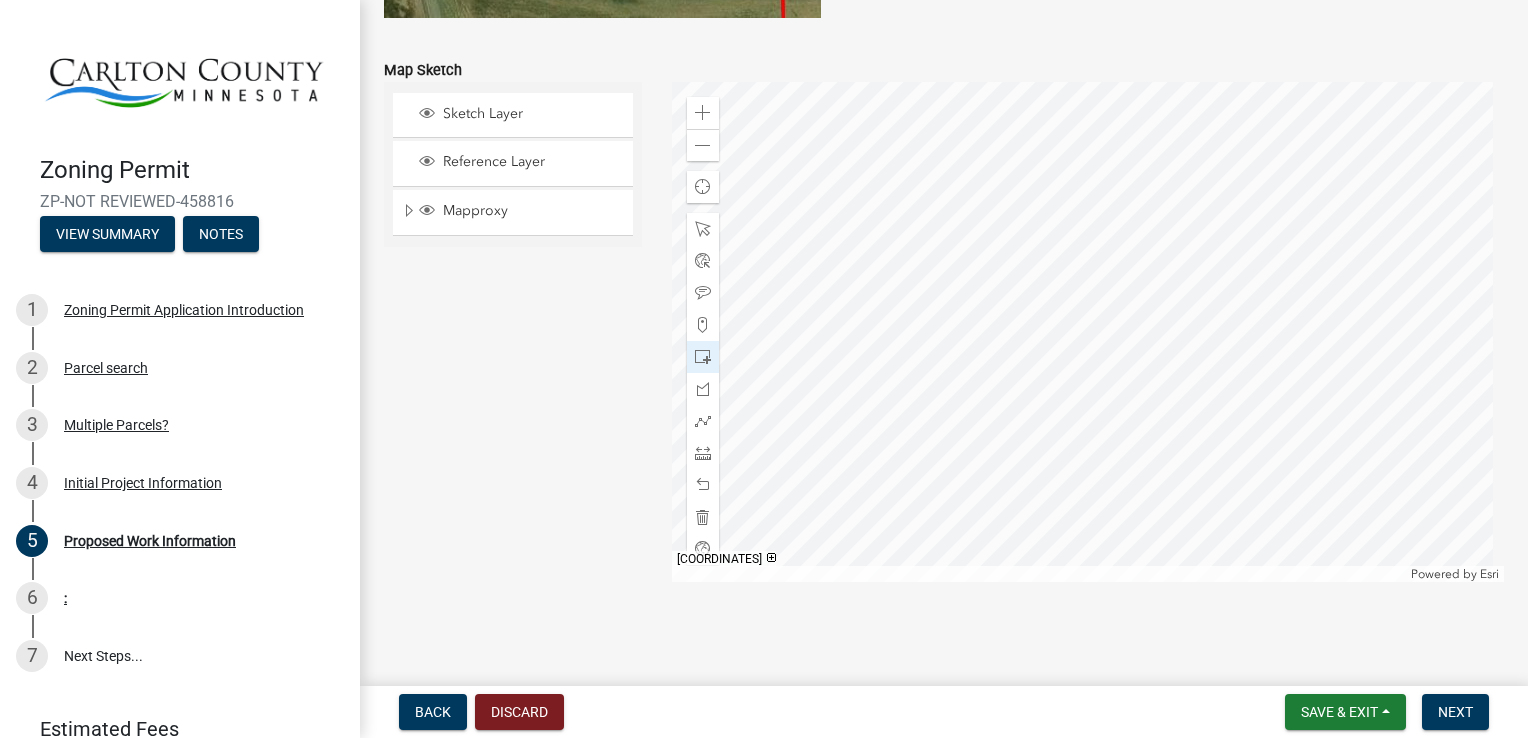click 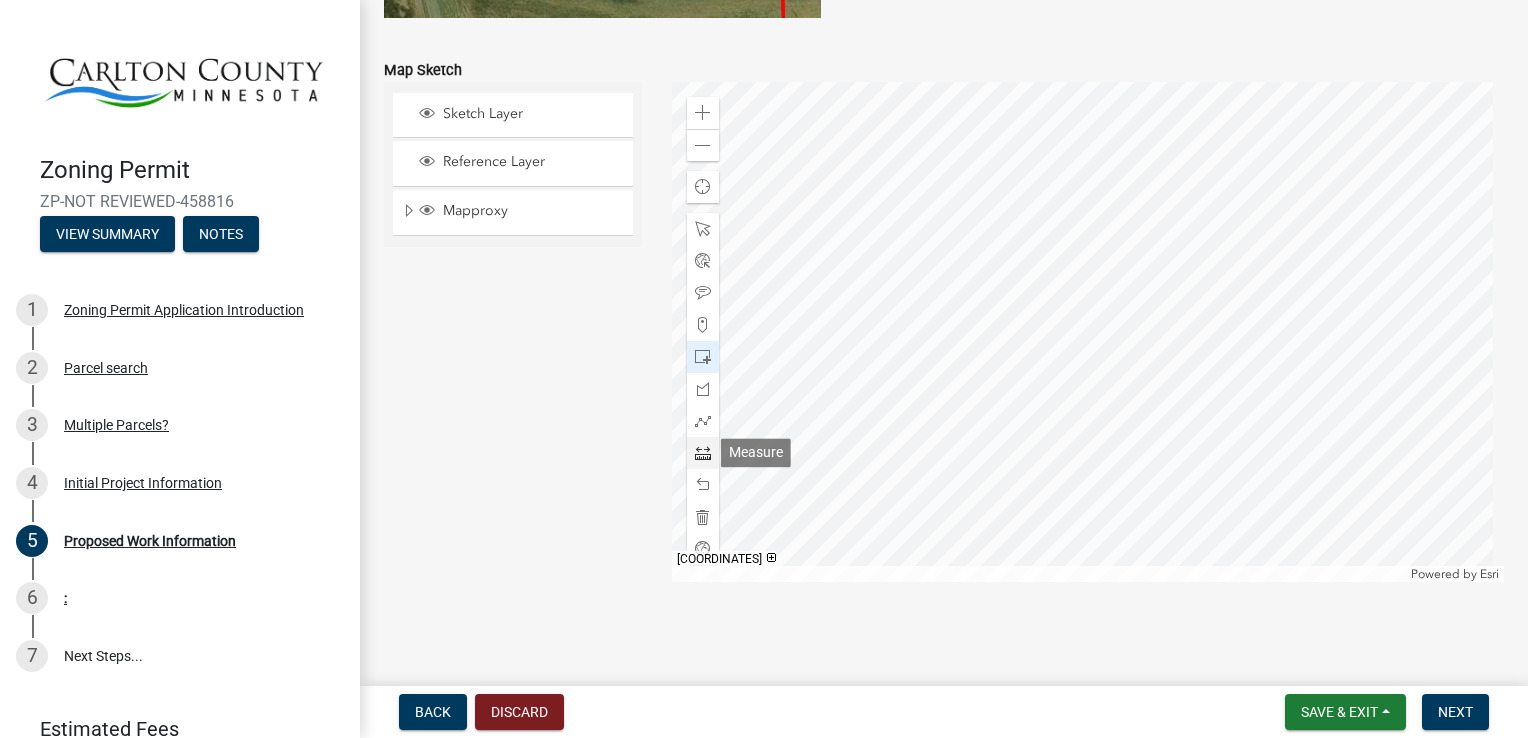 click 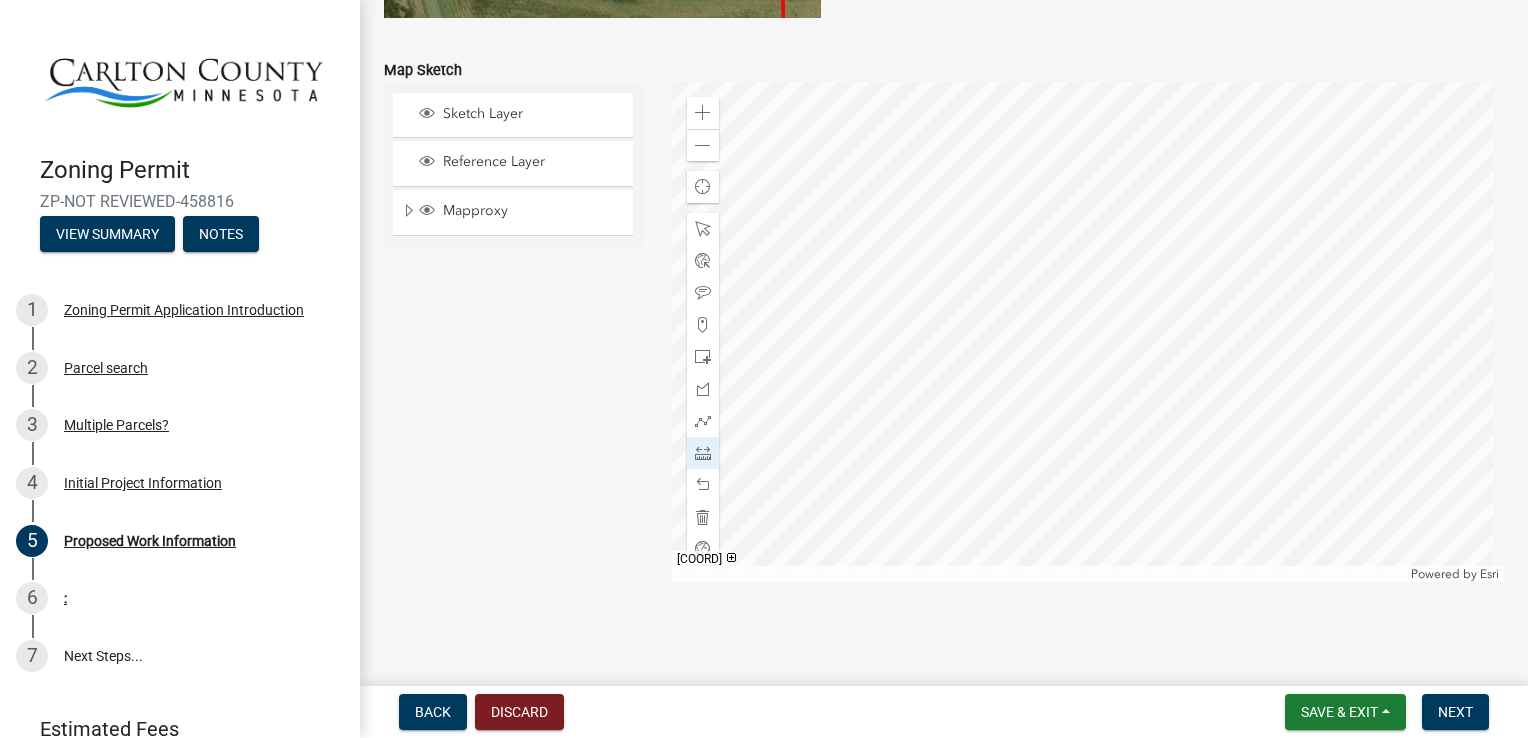 click 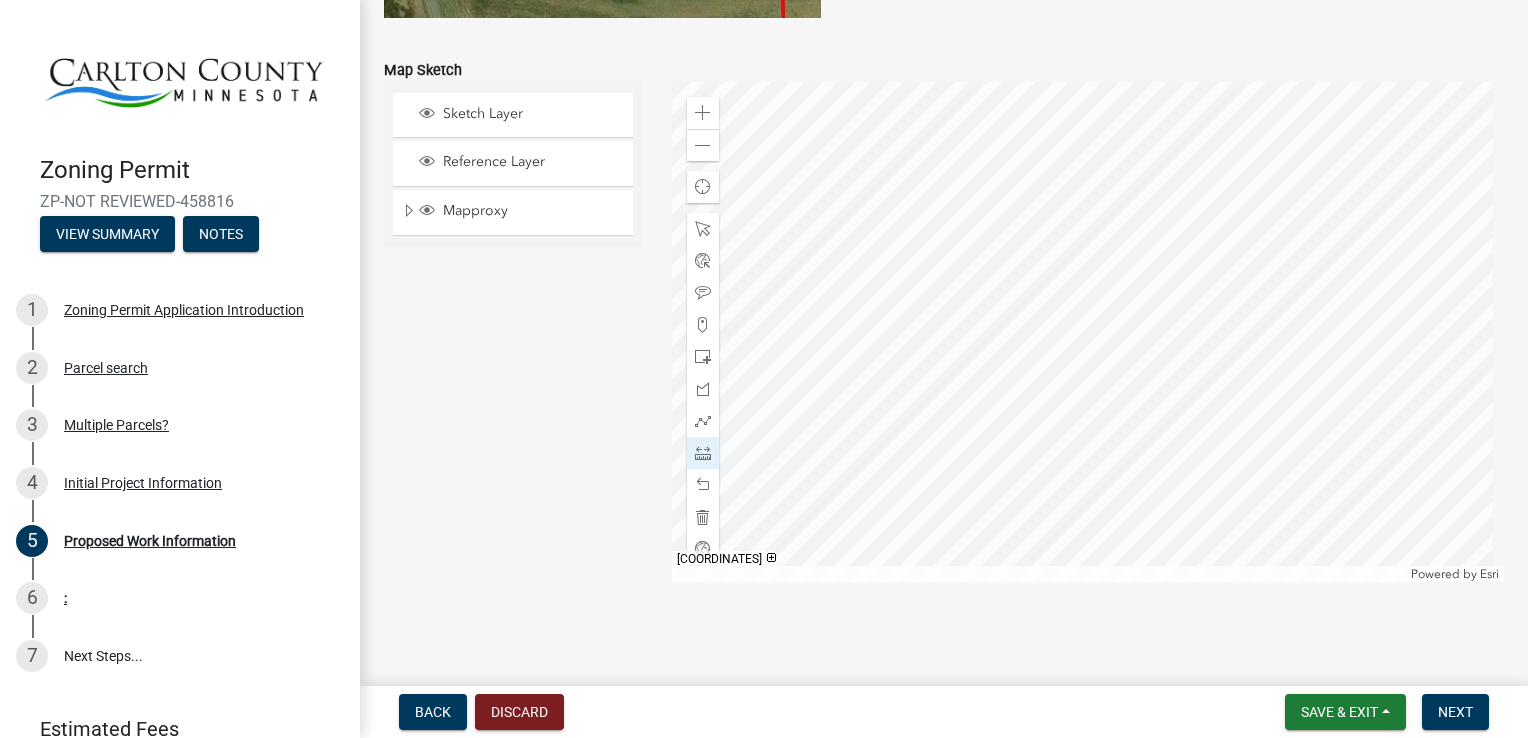 click 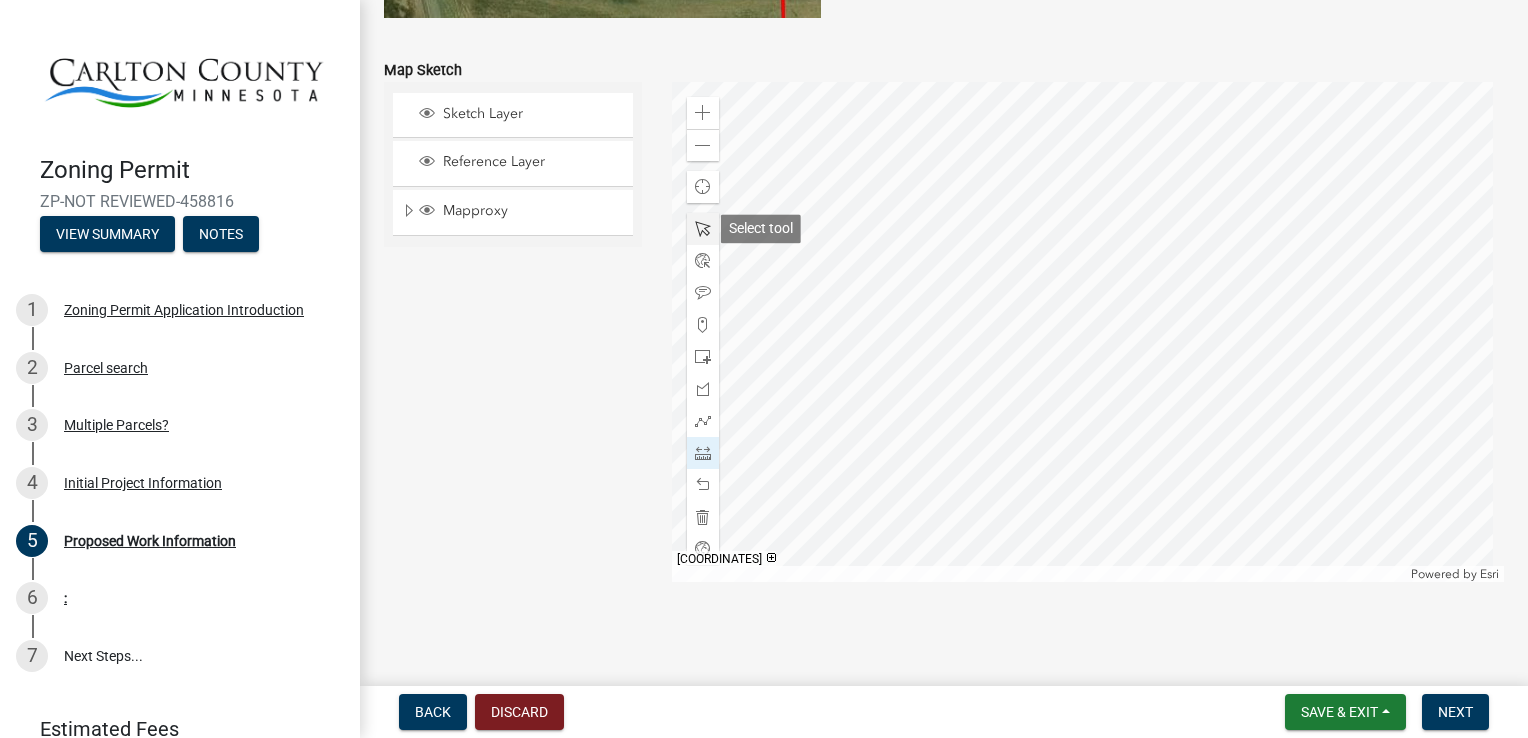 click 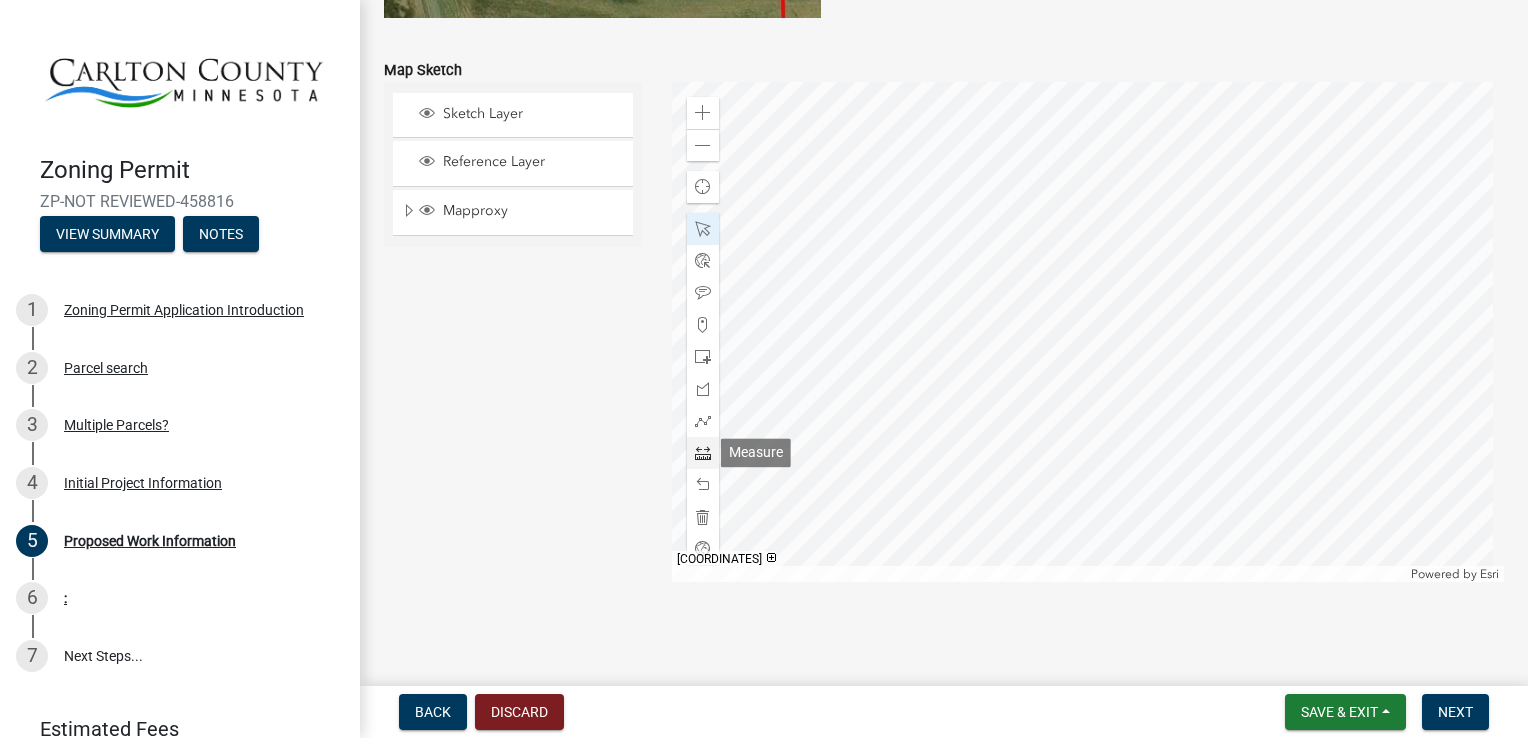 click 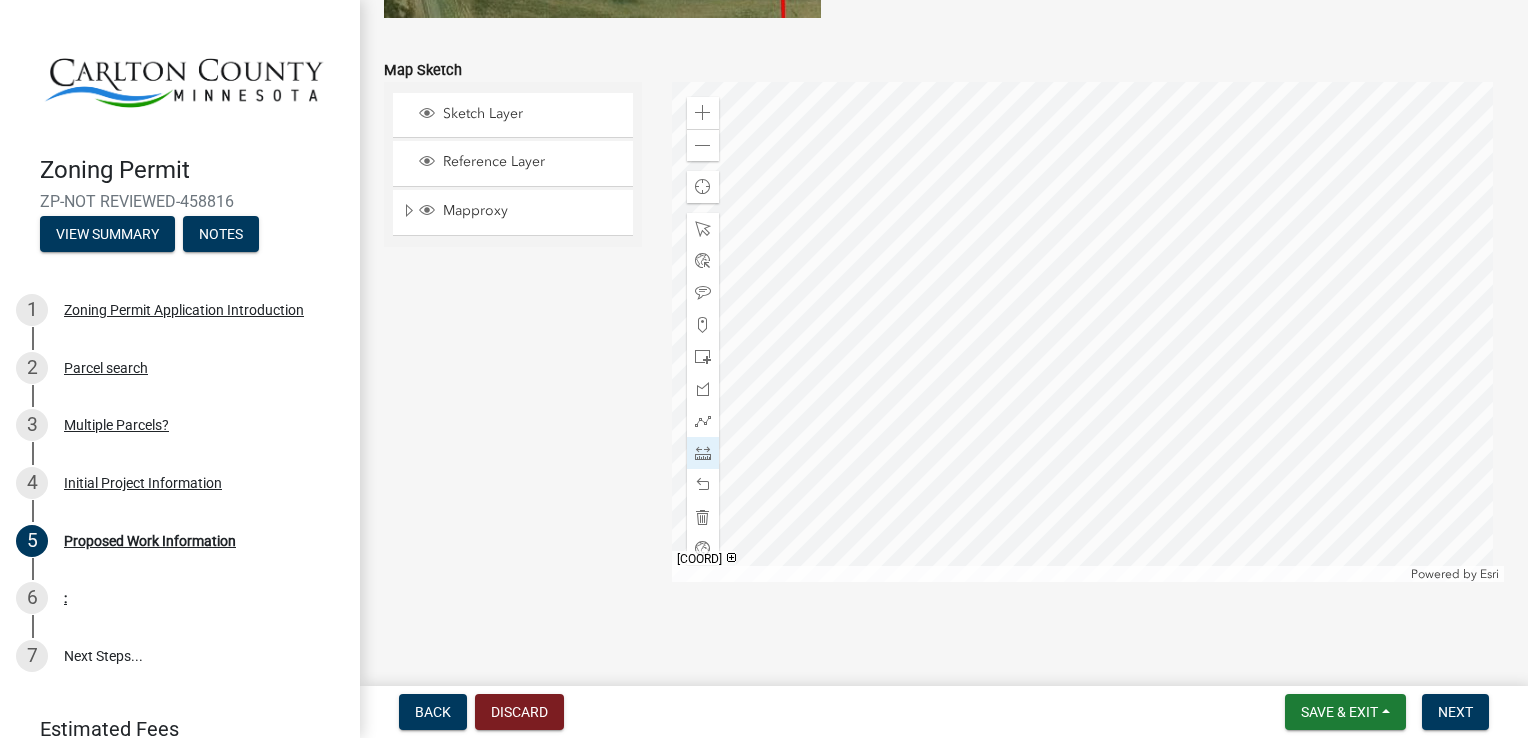 click 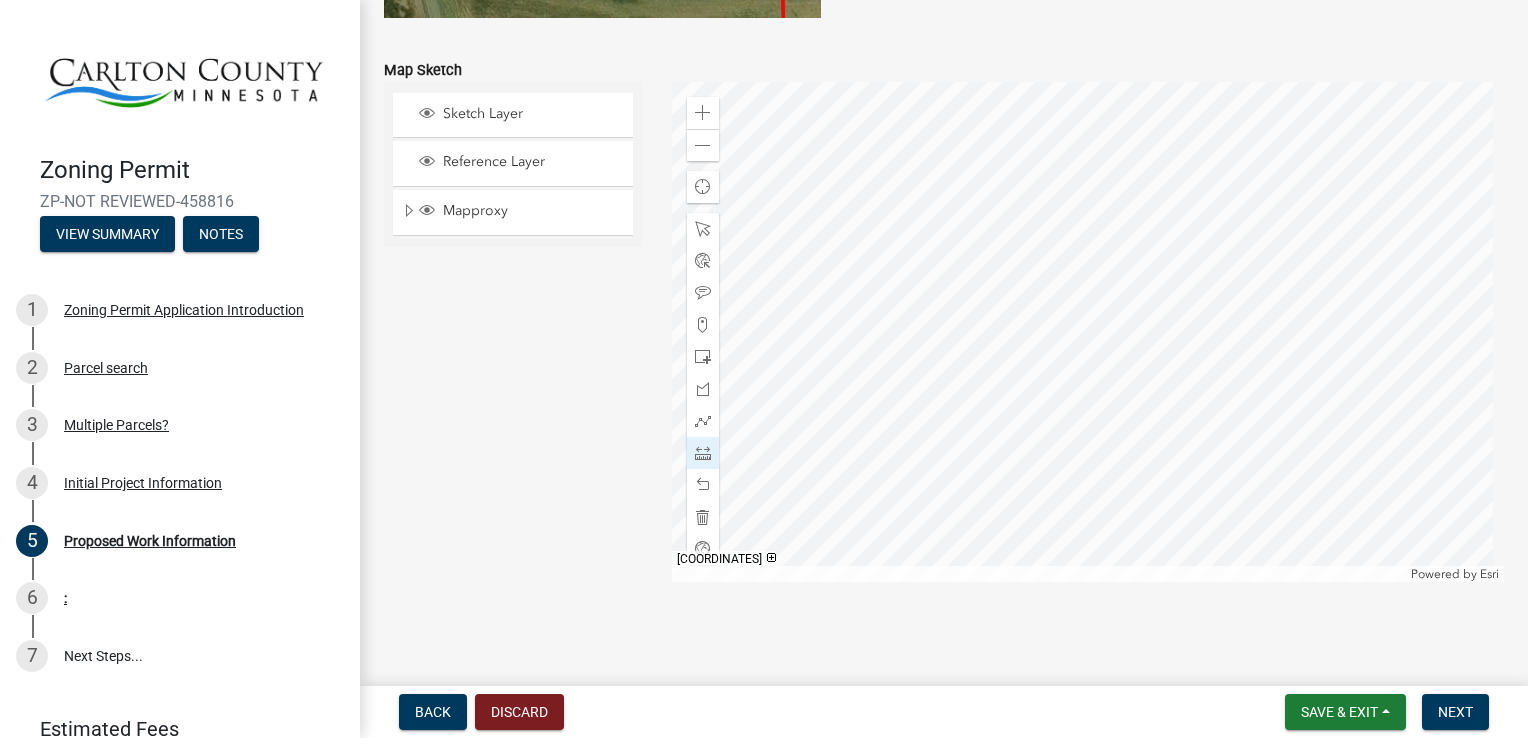 click 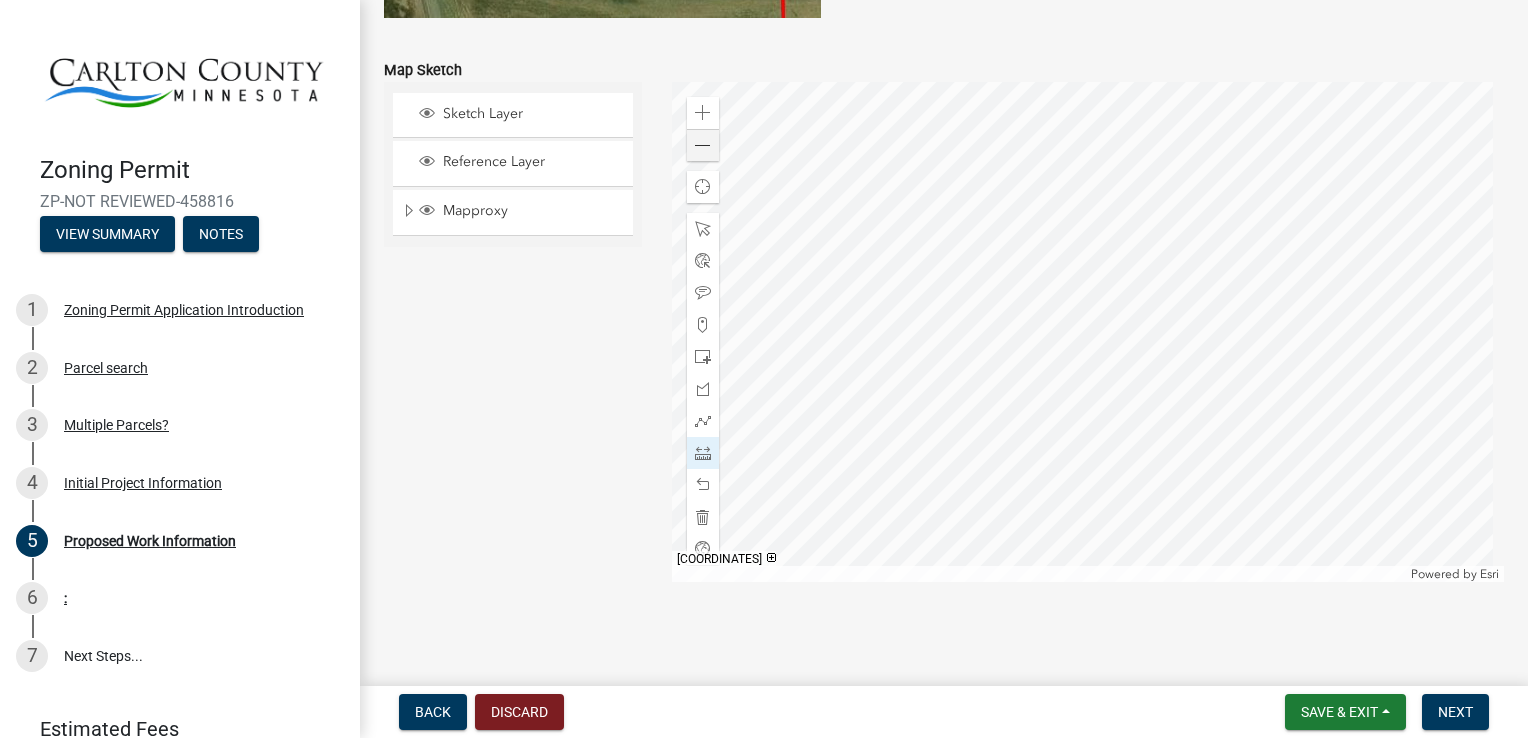 click 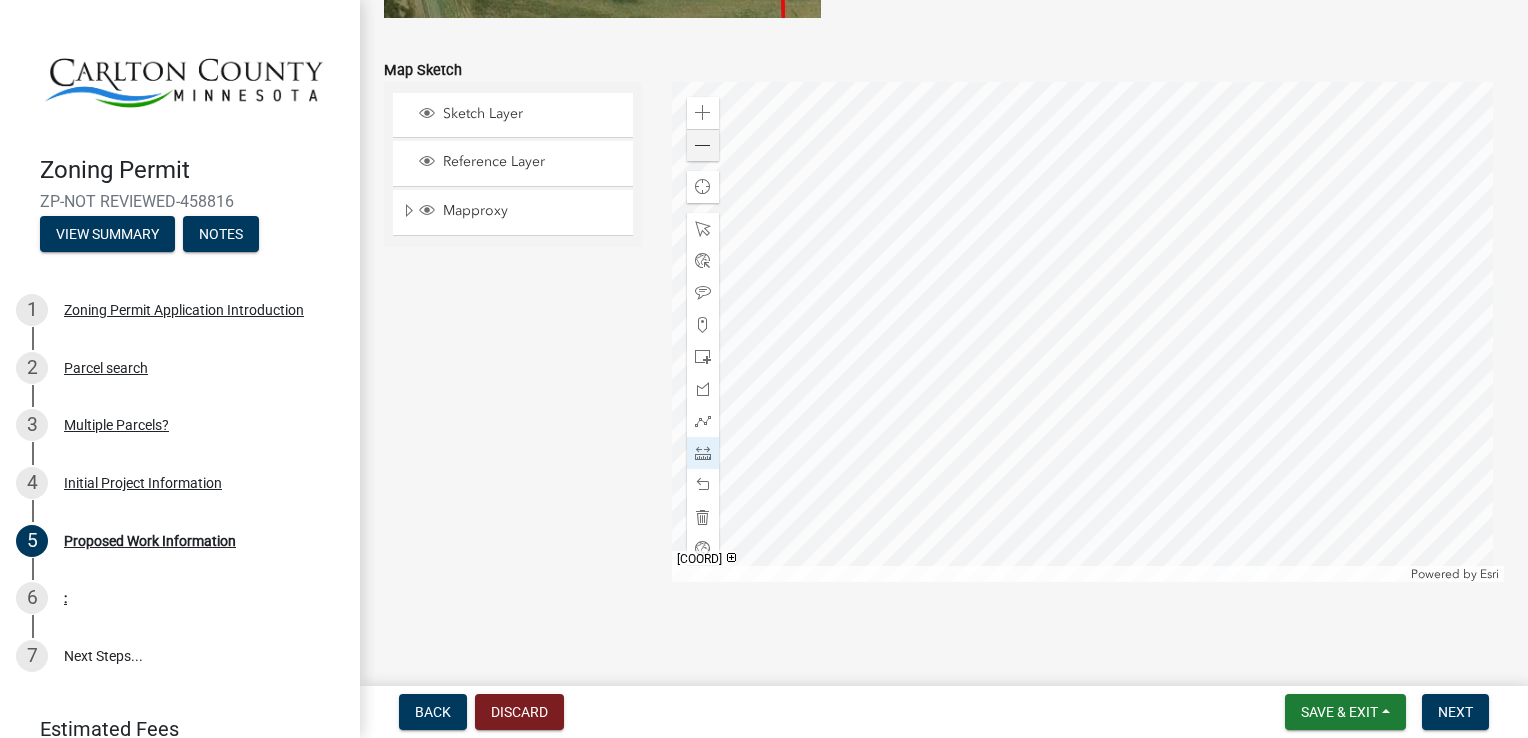 click 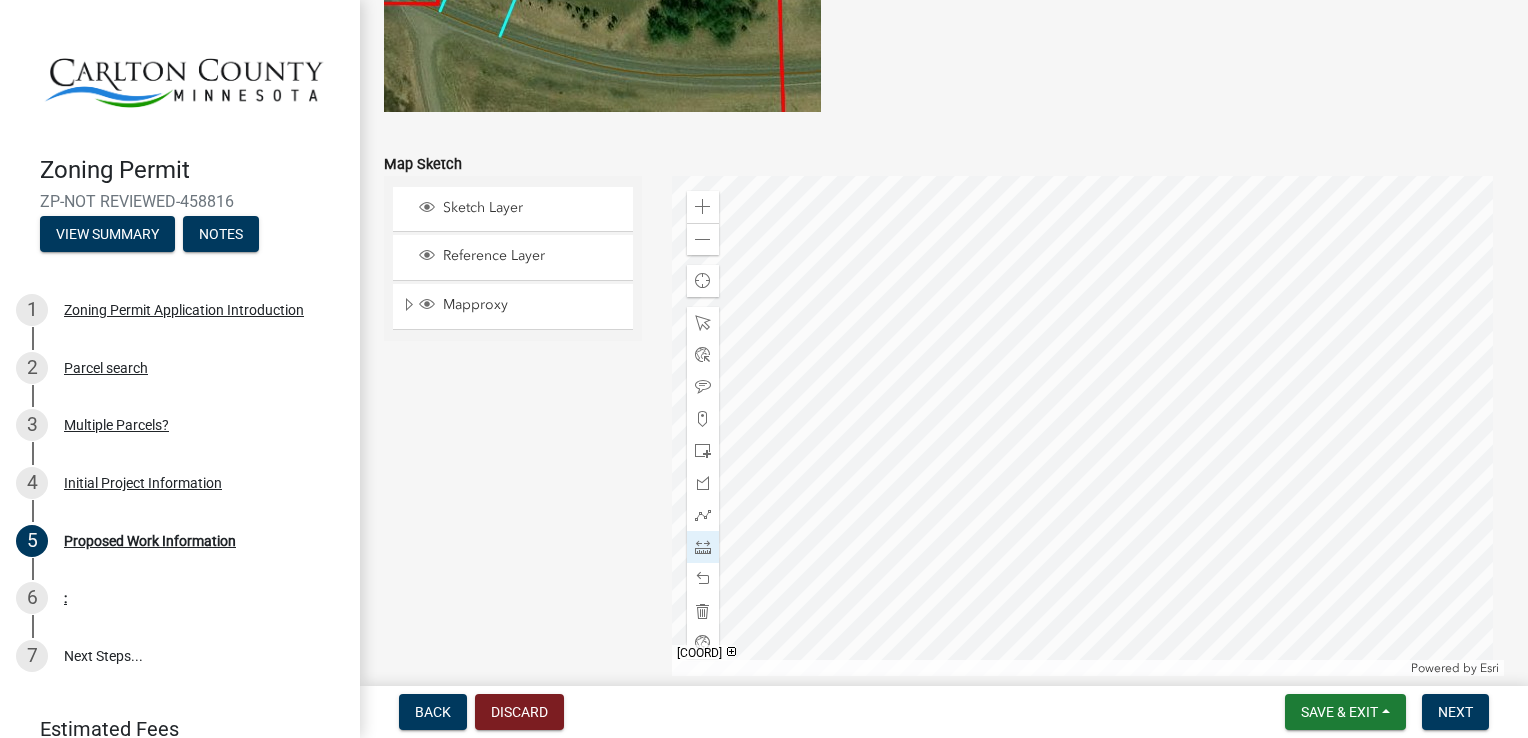 scroll, scrollTop: 4014, scrollLeft: 0, axis: vertical 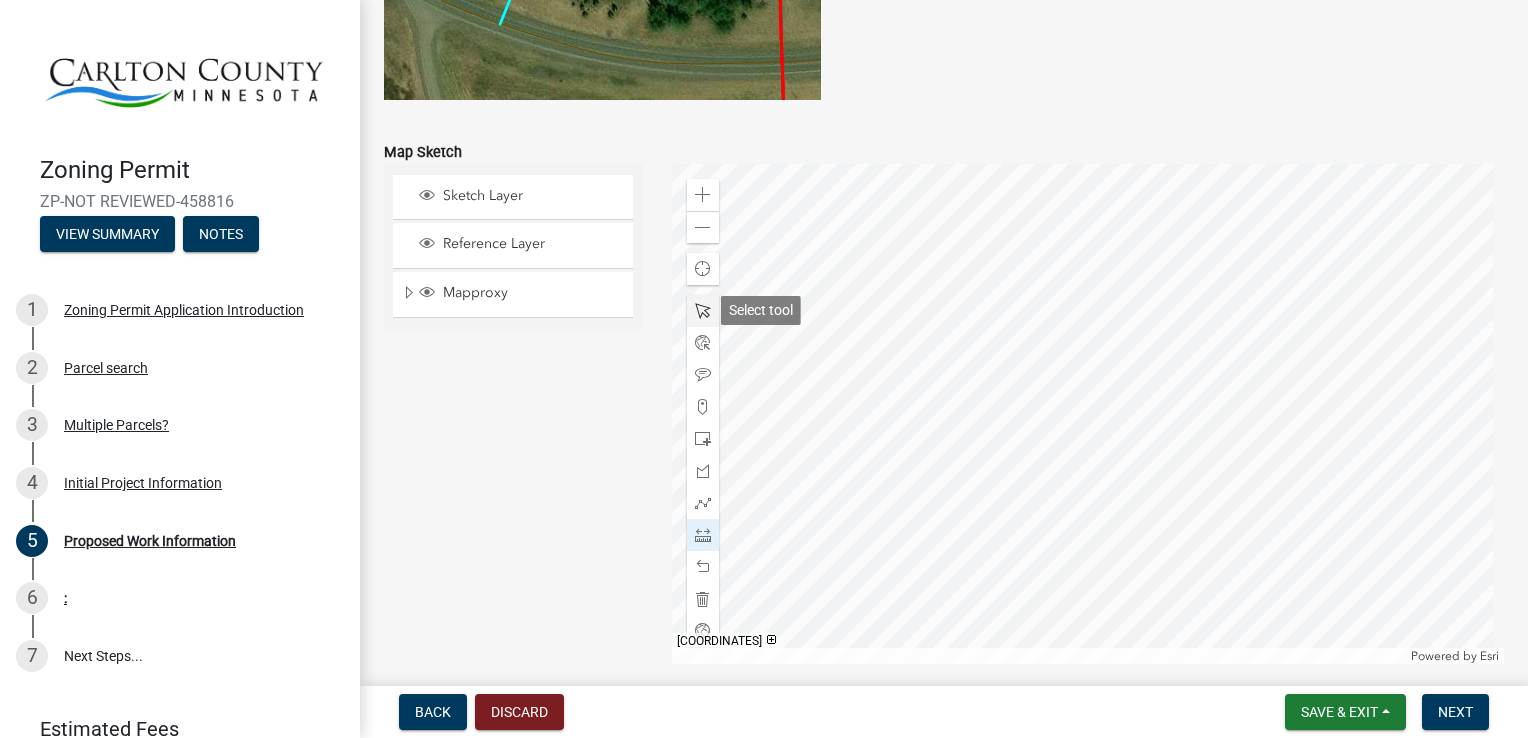 click 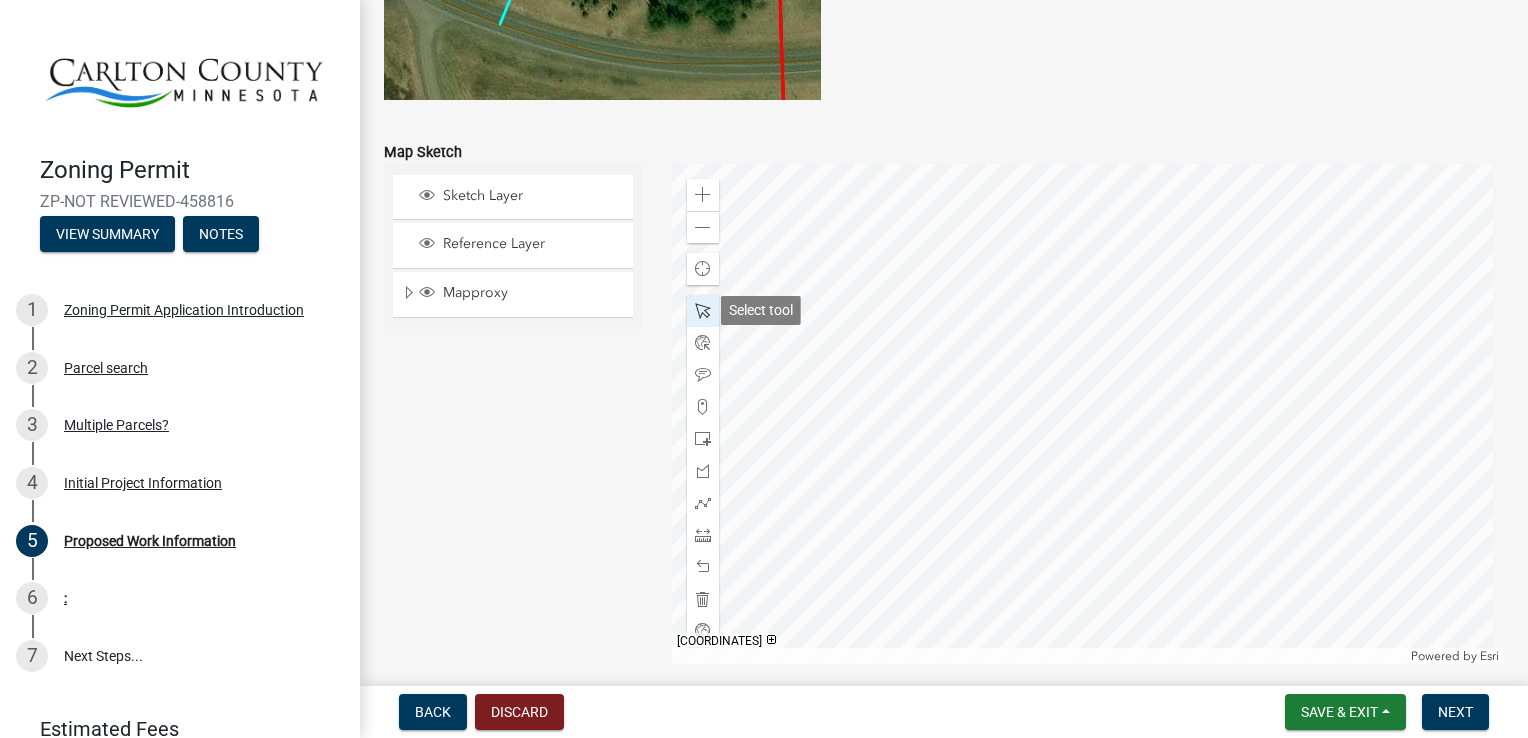 click 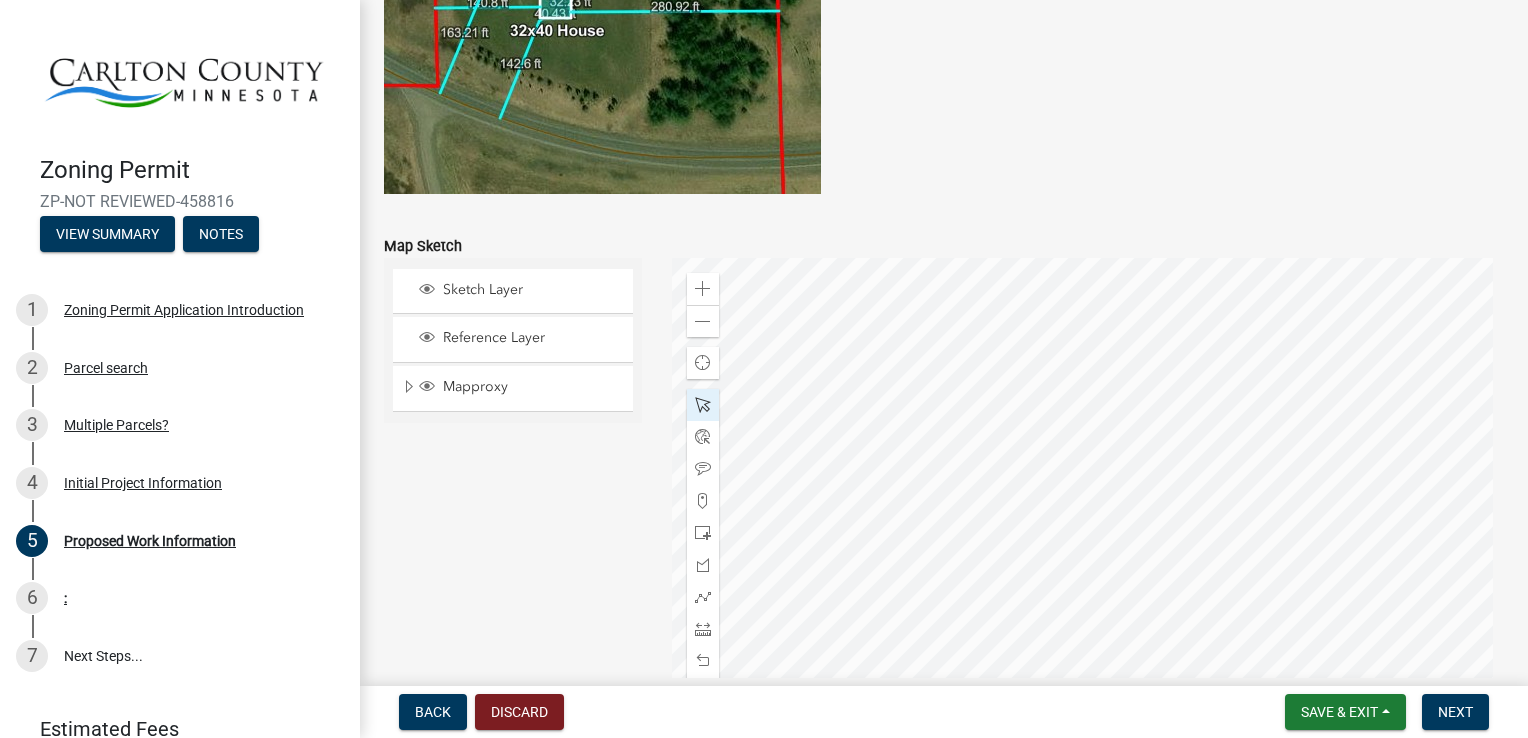 scroll, scrollTop: 3996, scrollLeft: 0, axis: vertical 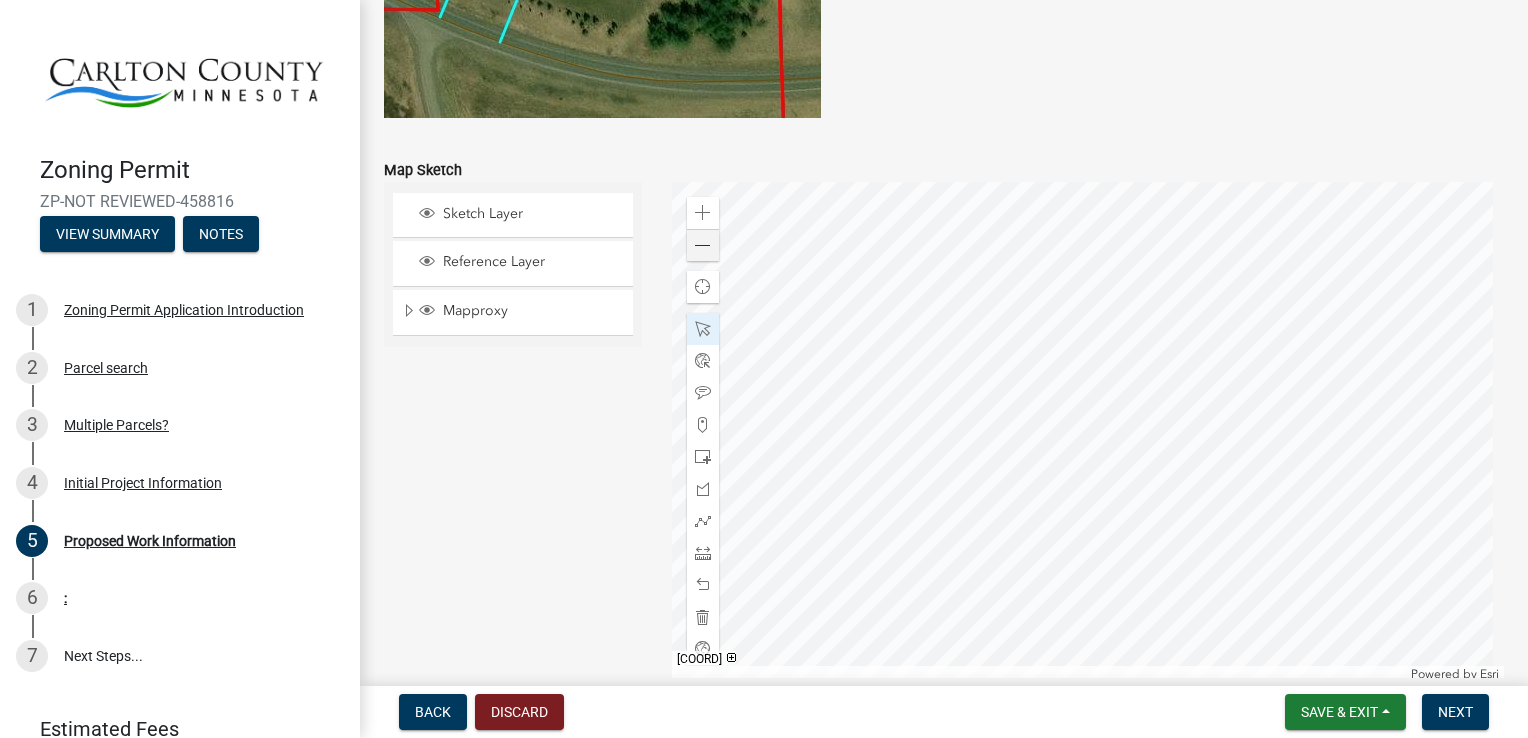 click 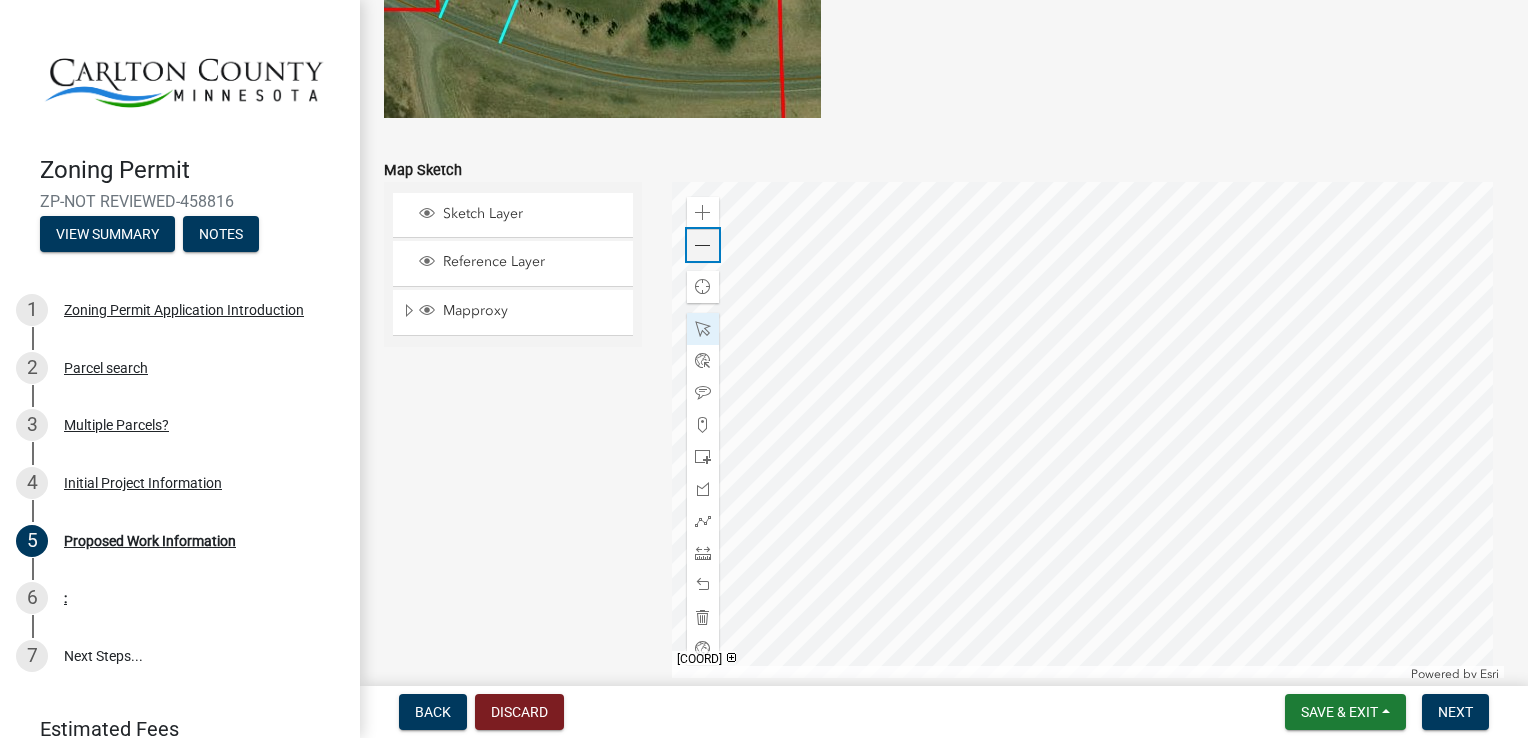 click on "Zoom out" 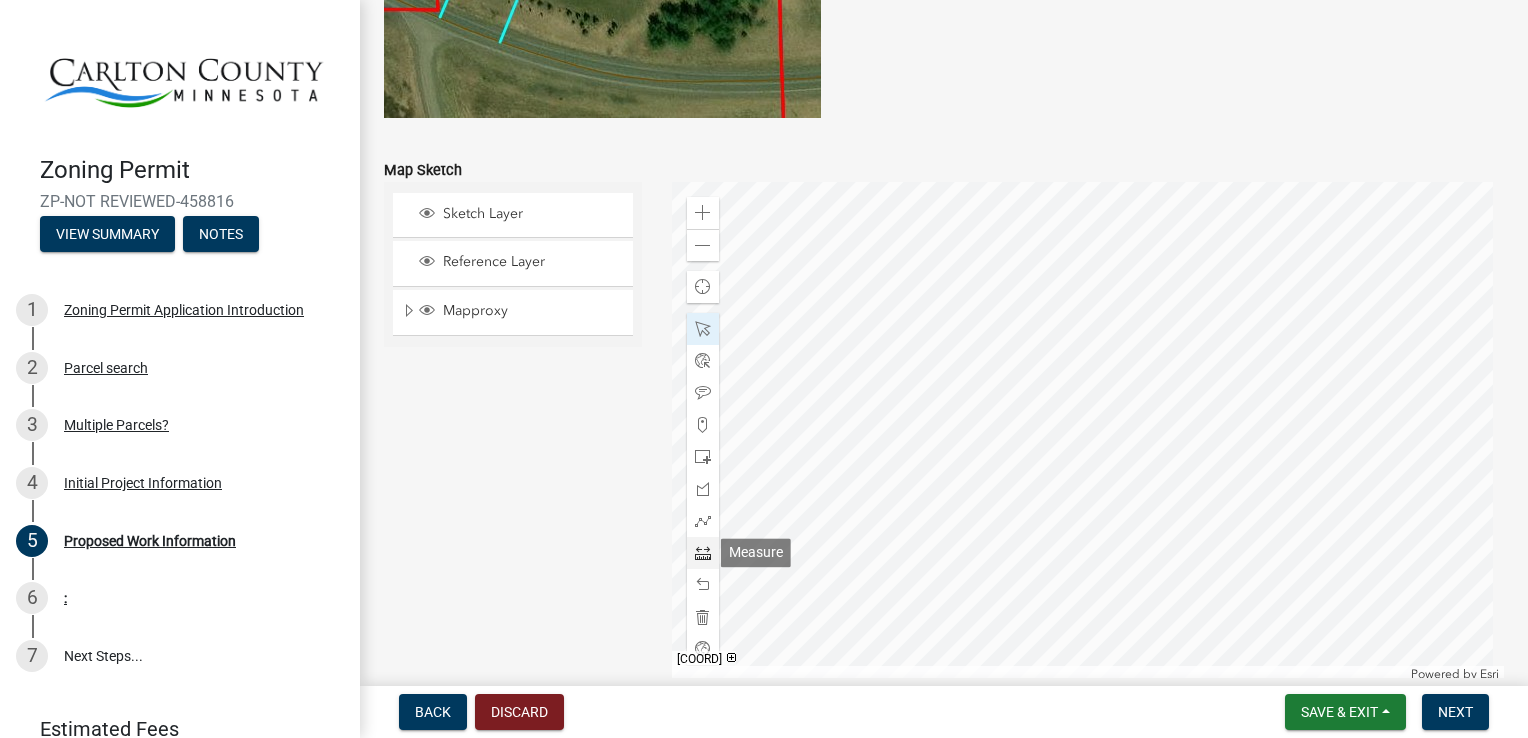 click 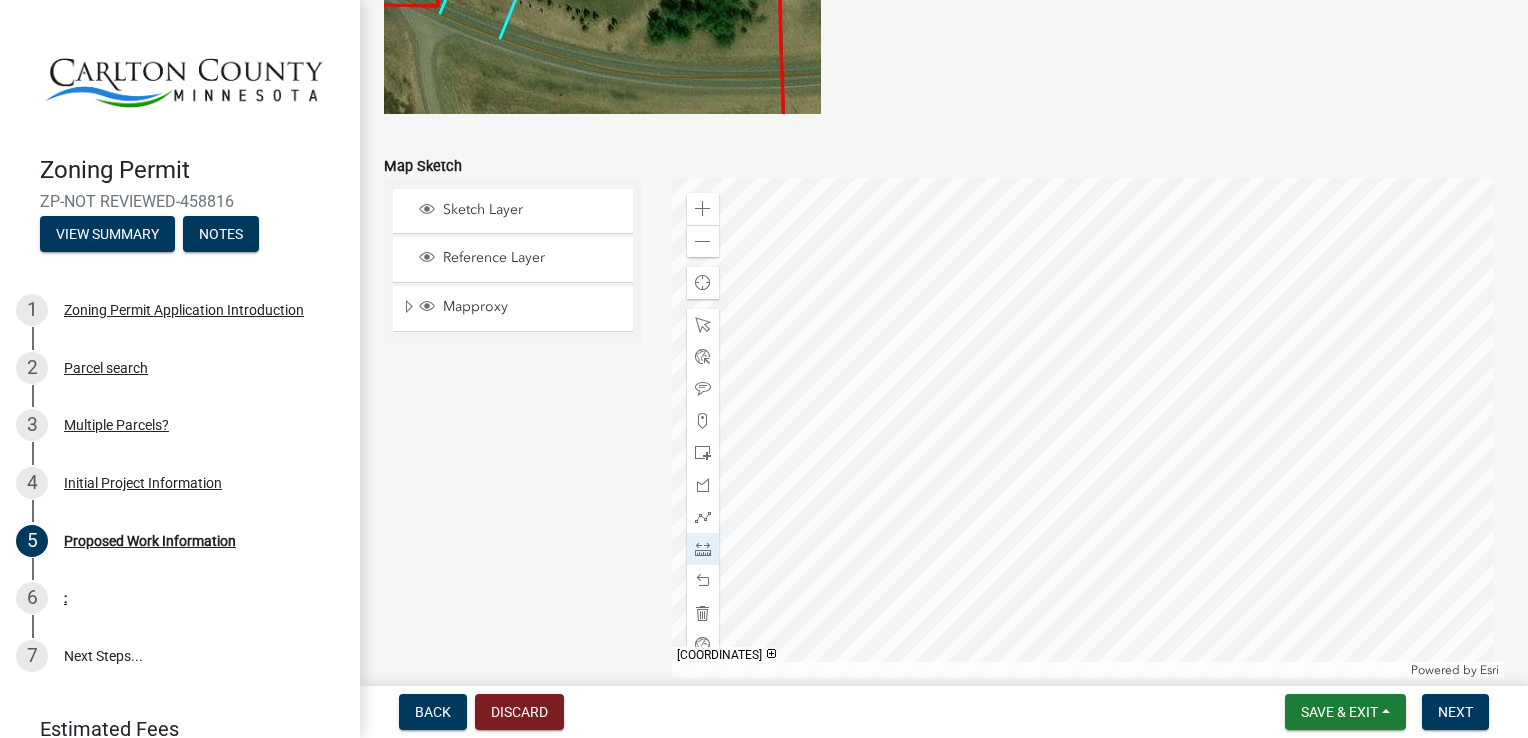 click 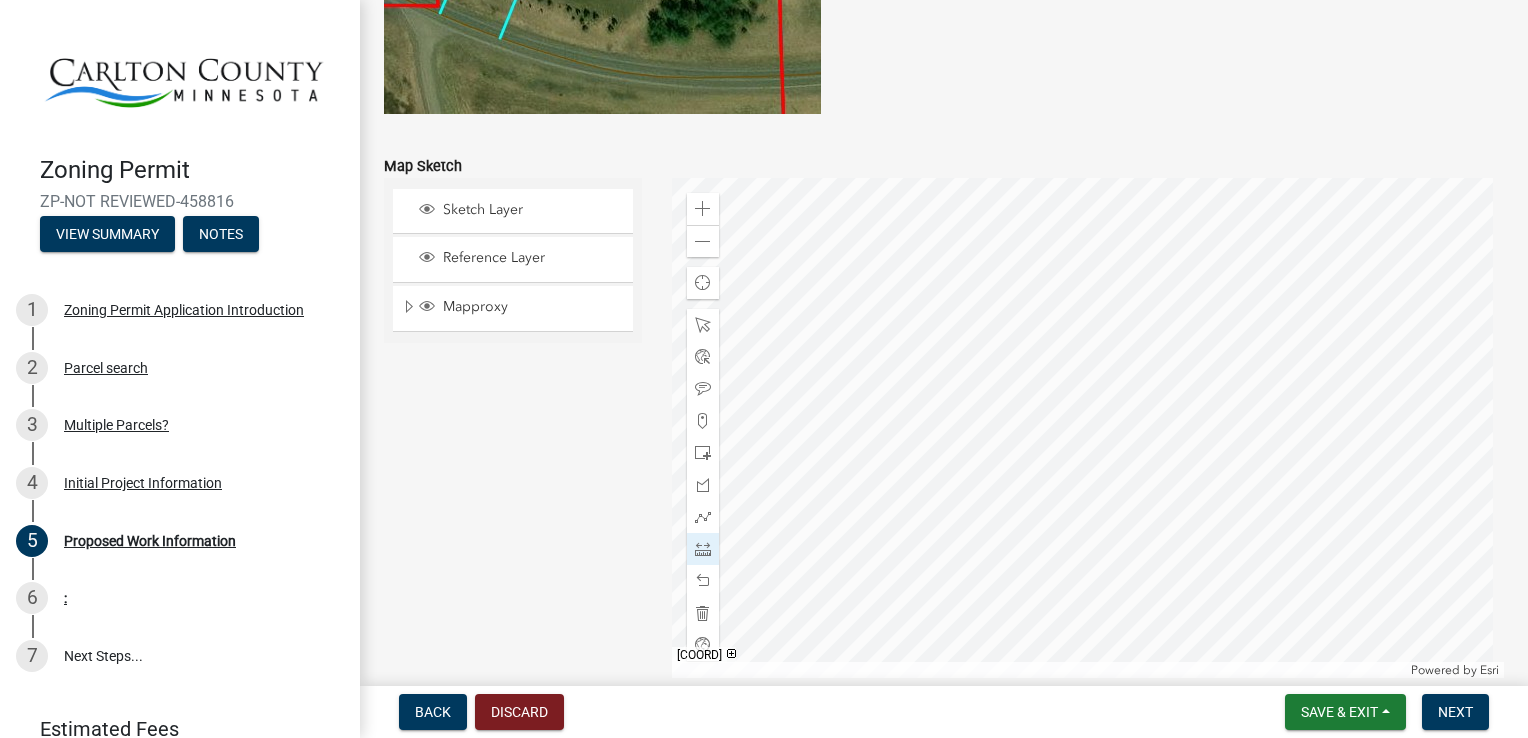 click 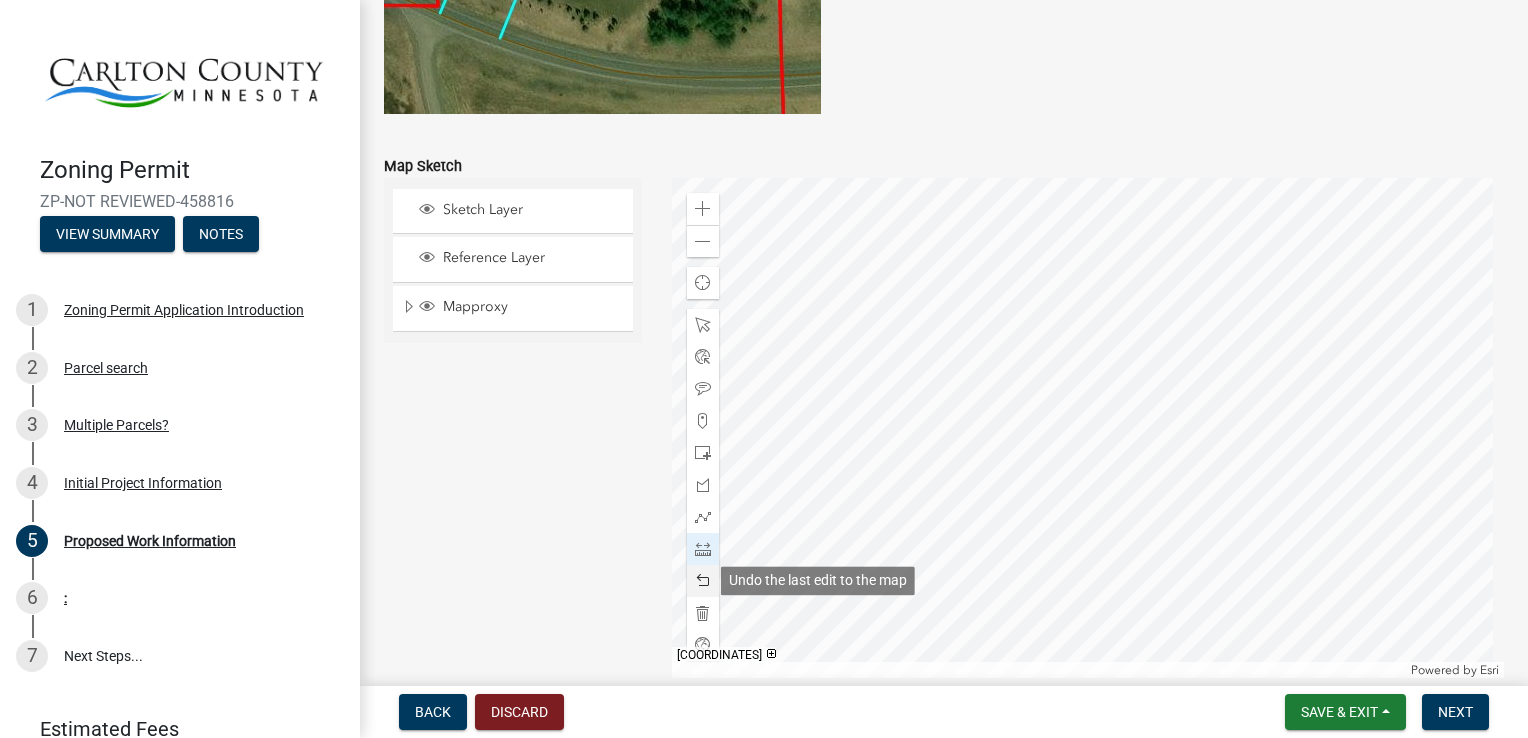 click 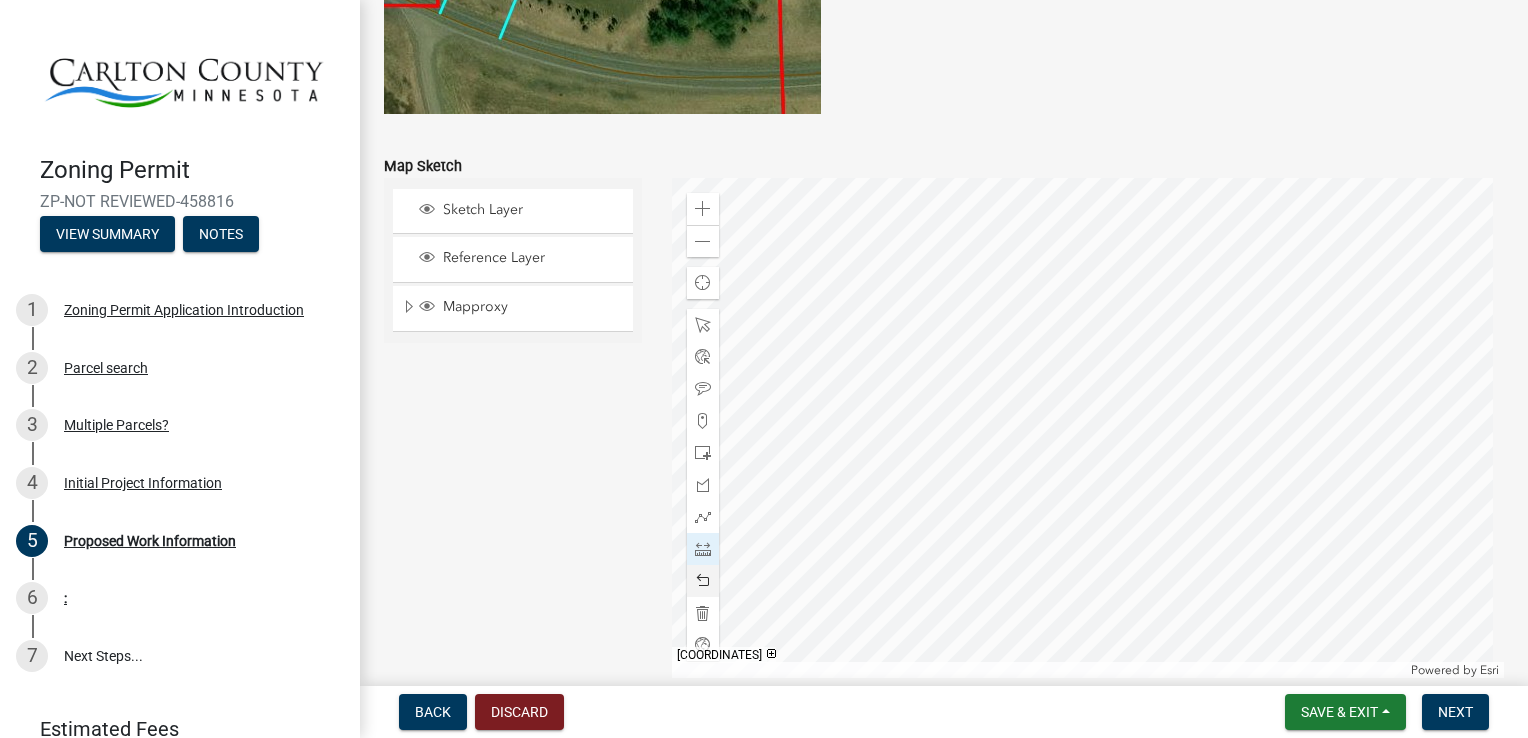 click 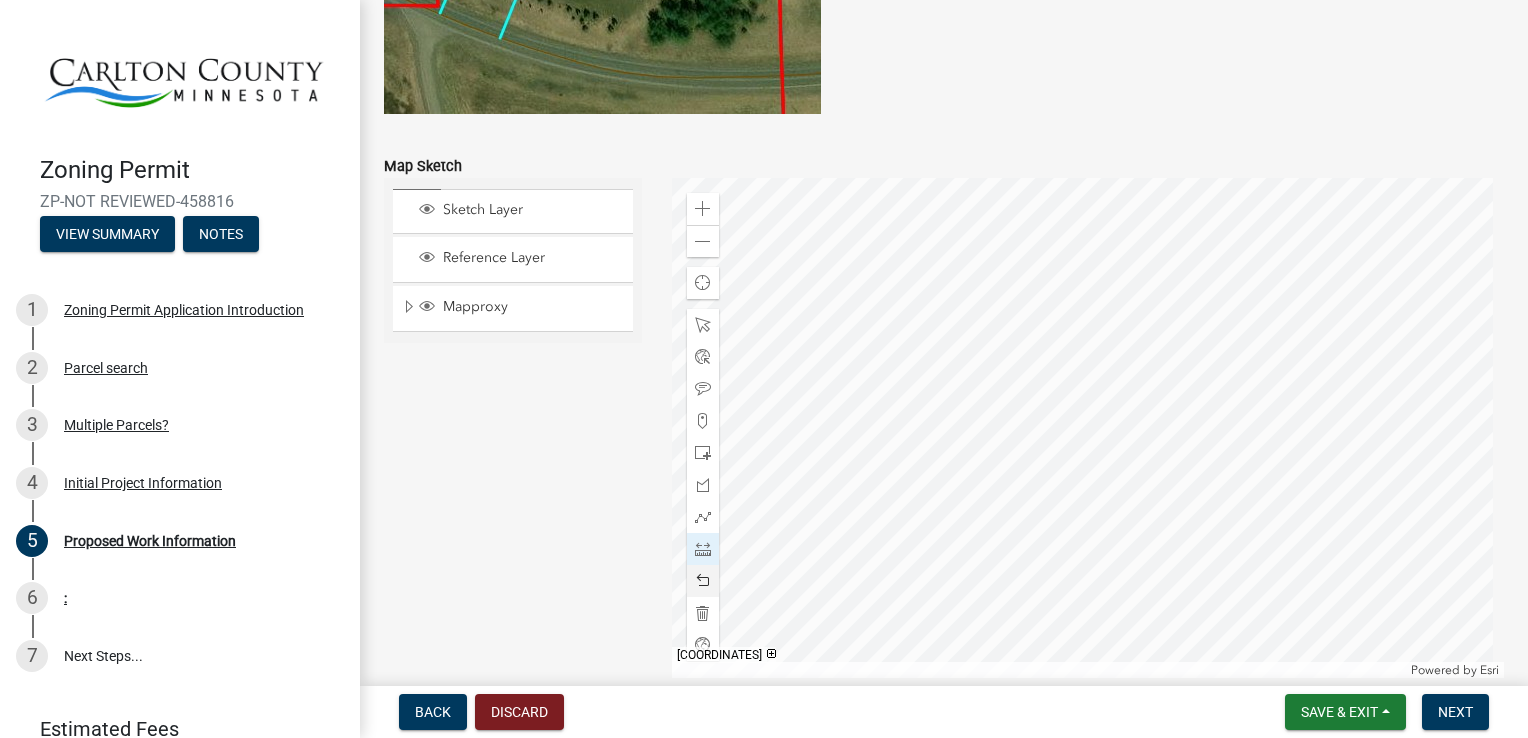 click 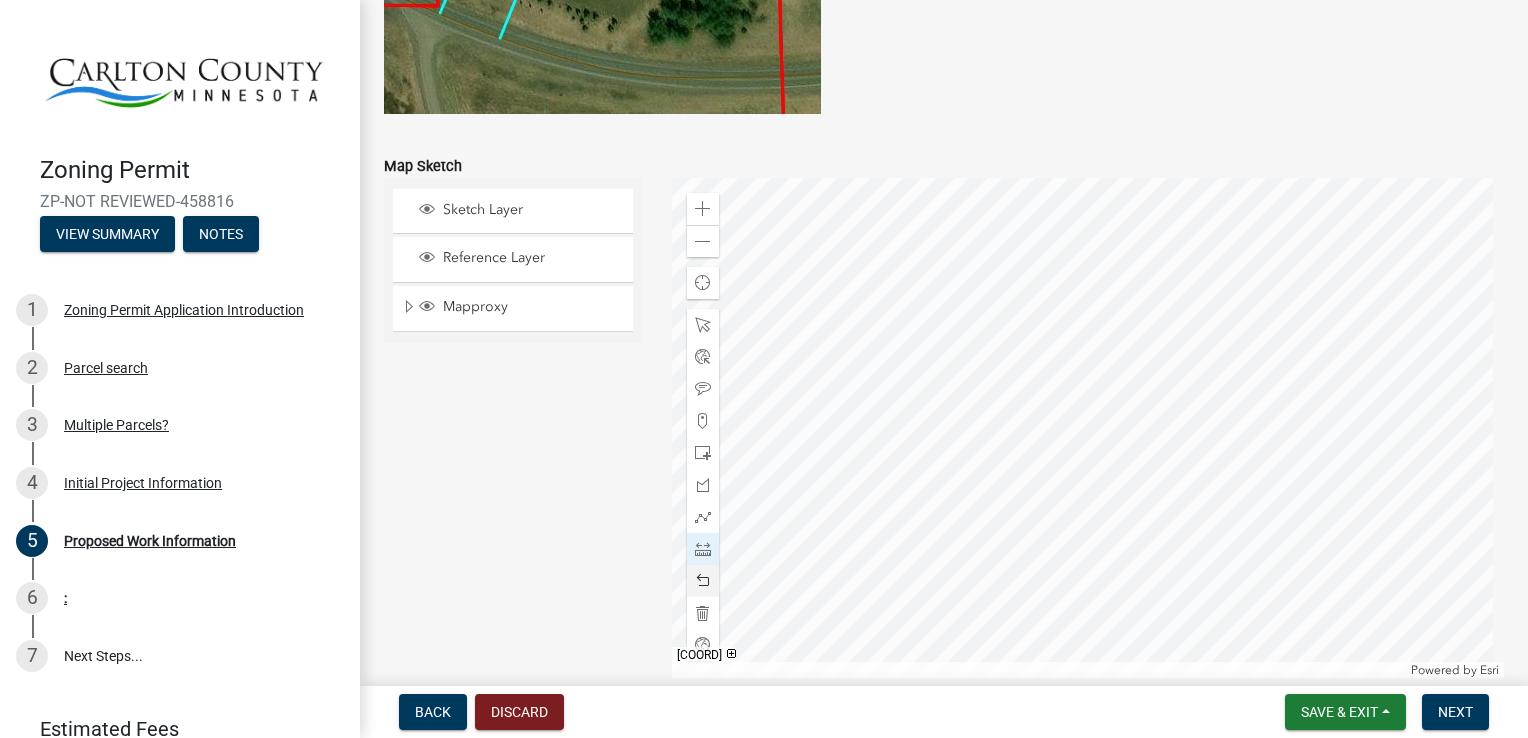 click 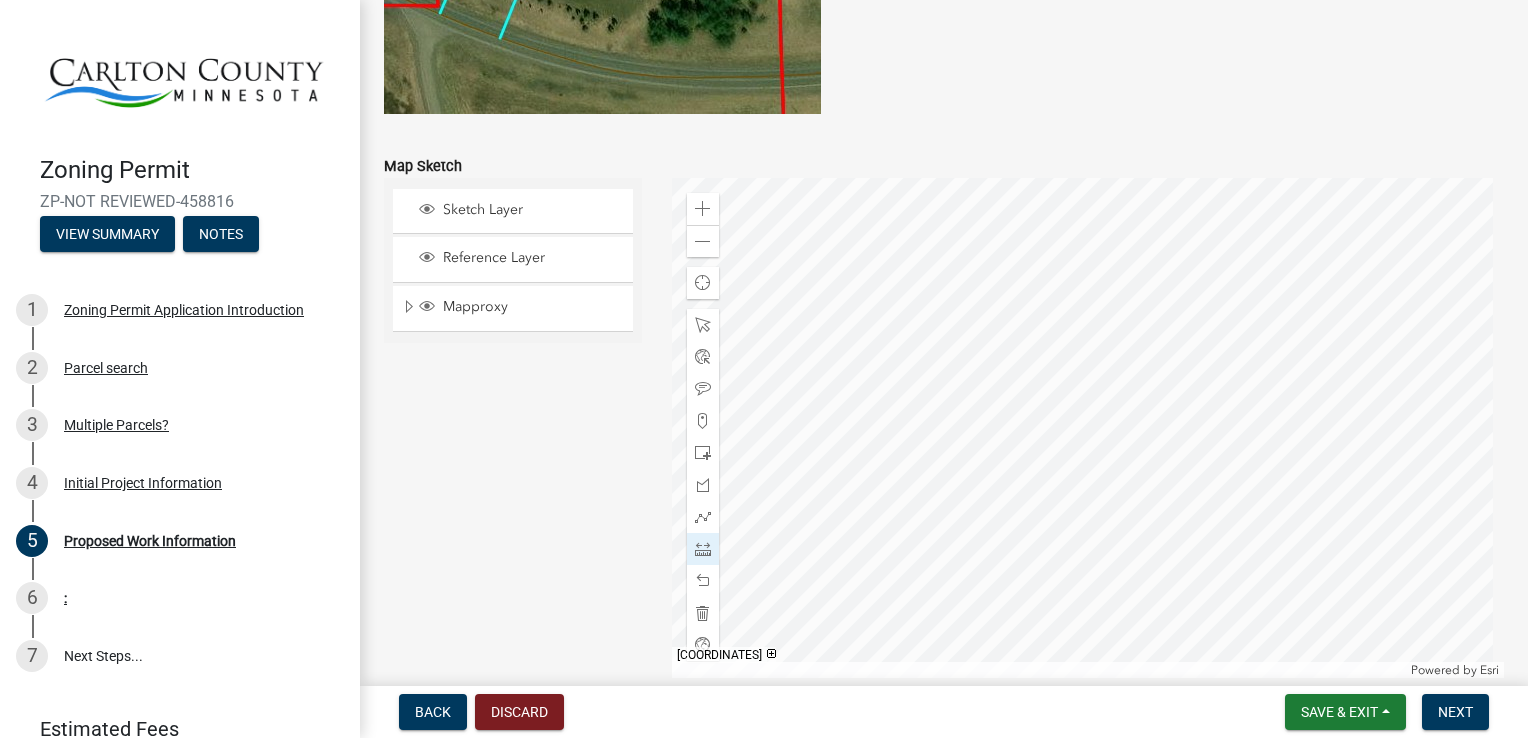 click 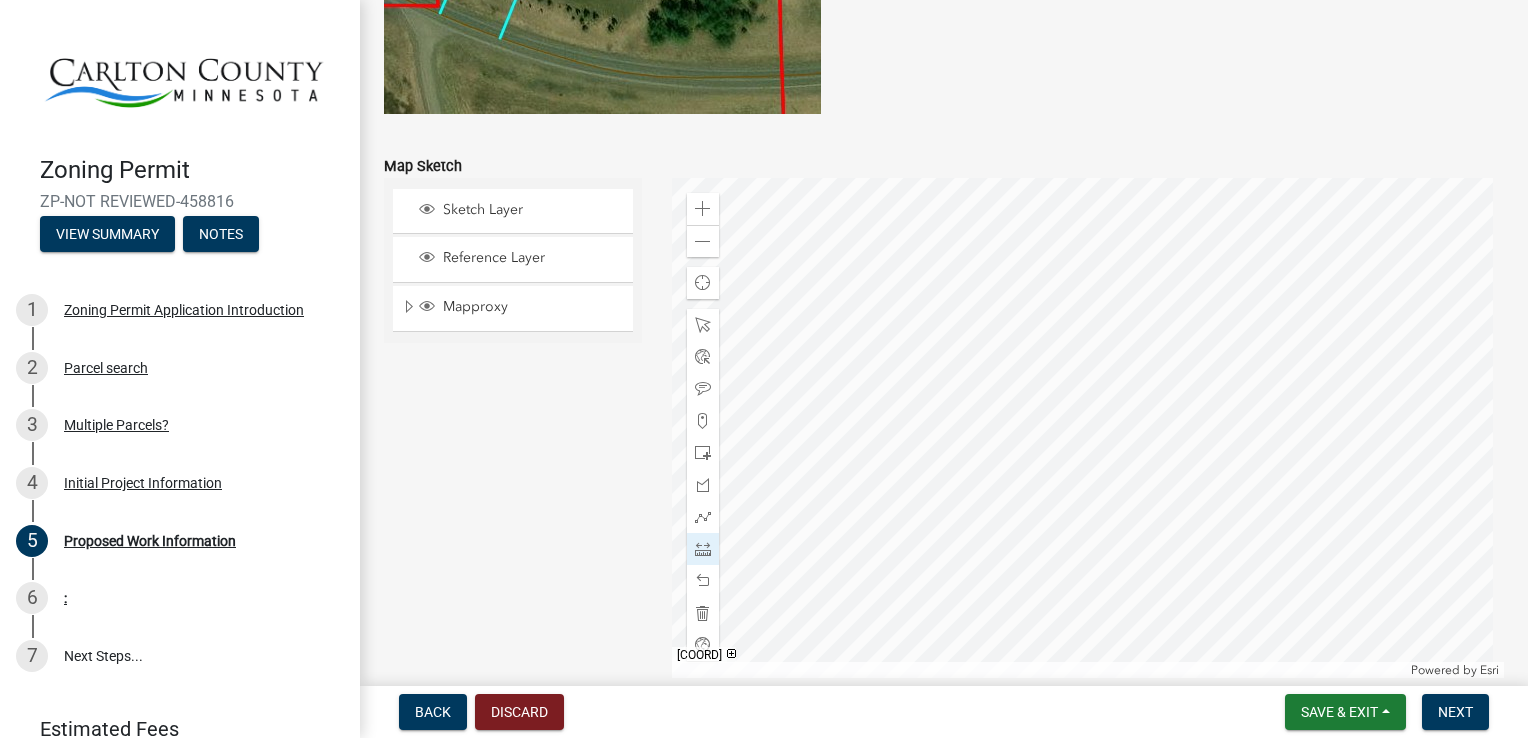 click 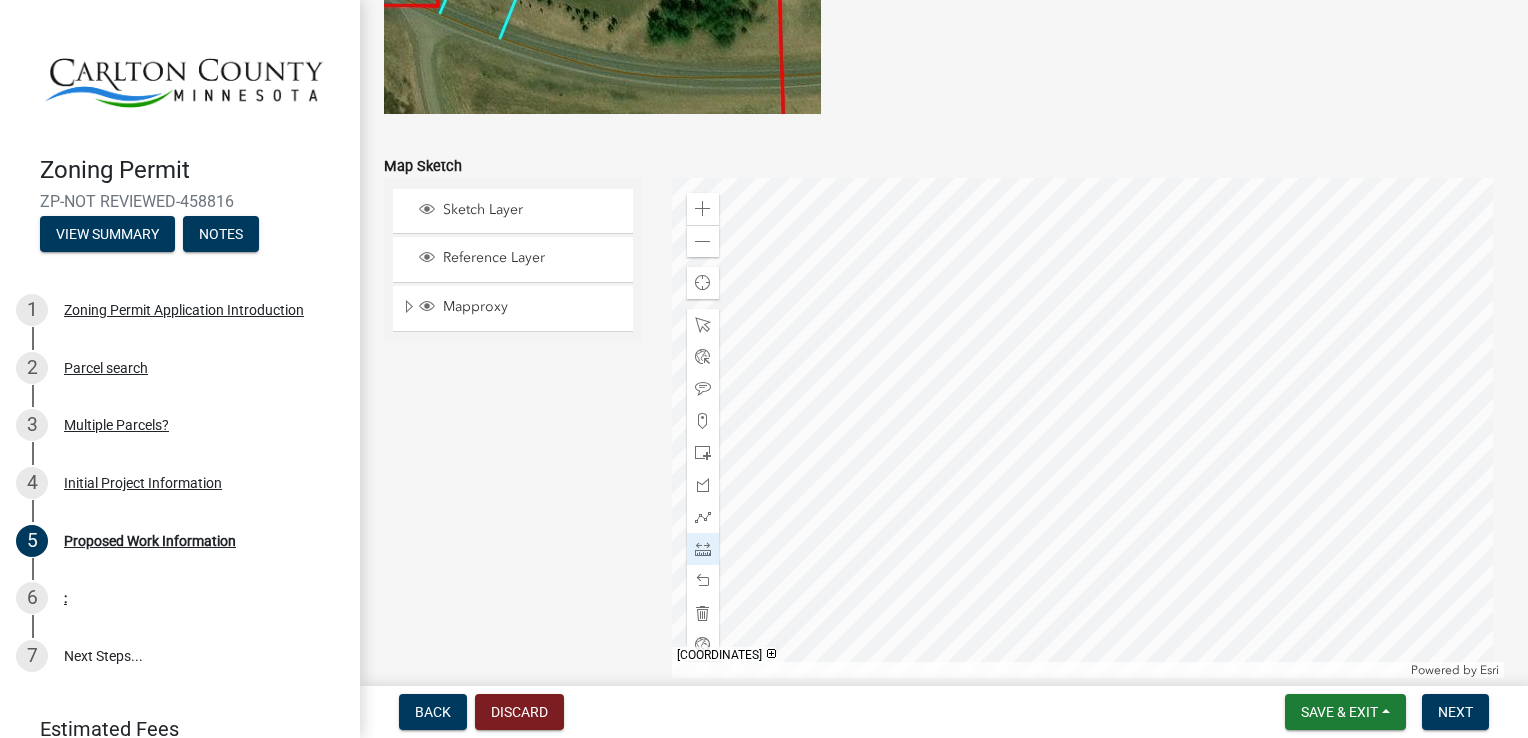 click 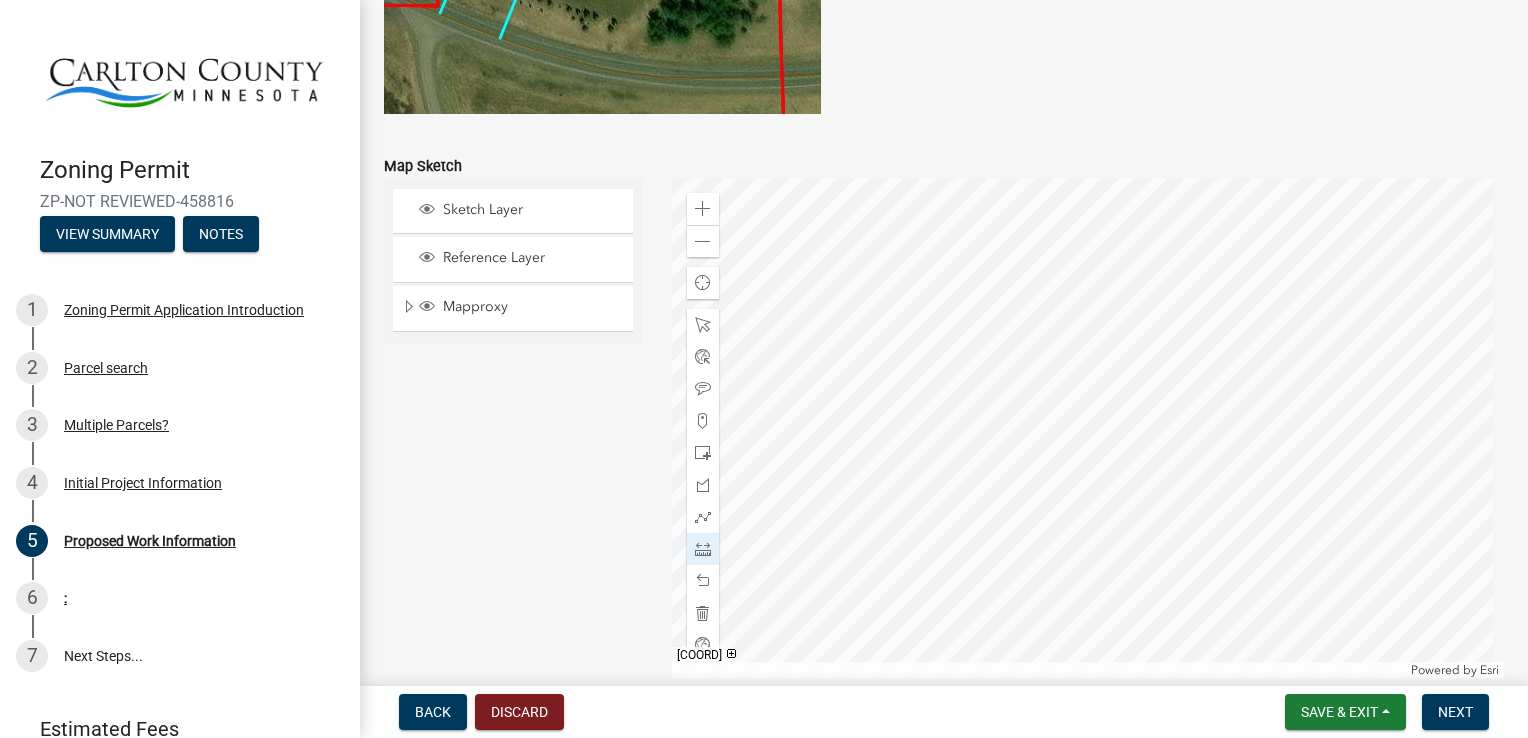 click 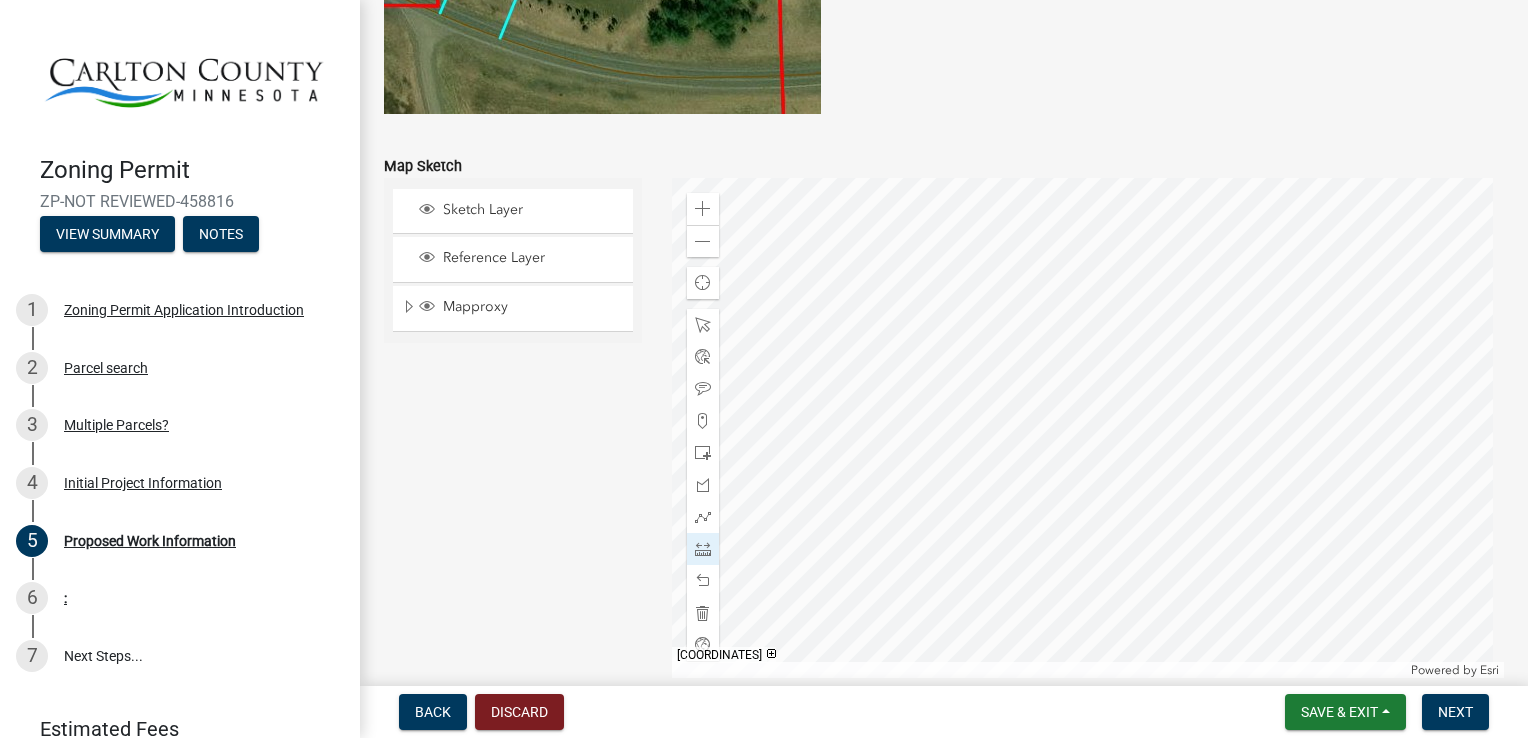 click 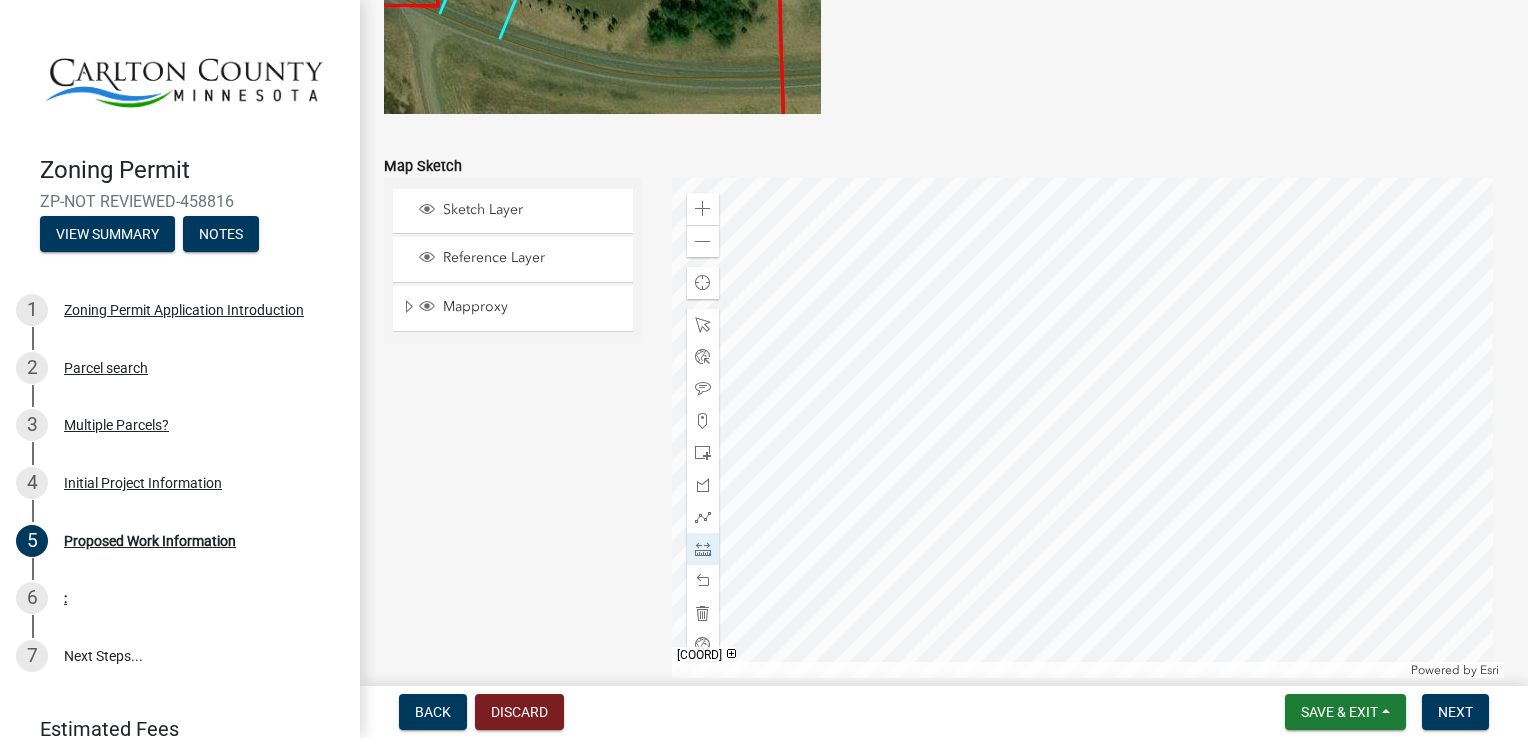 click 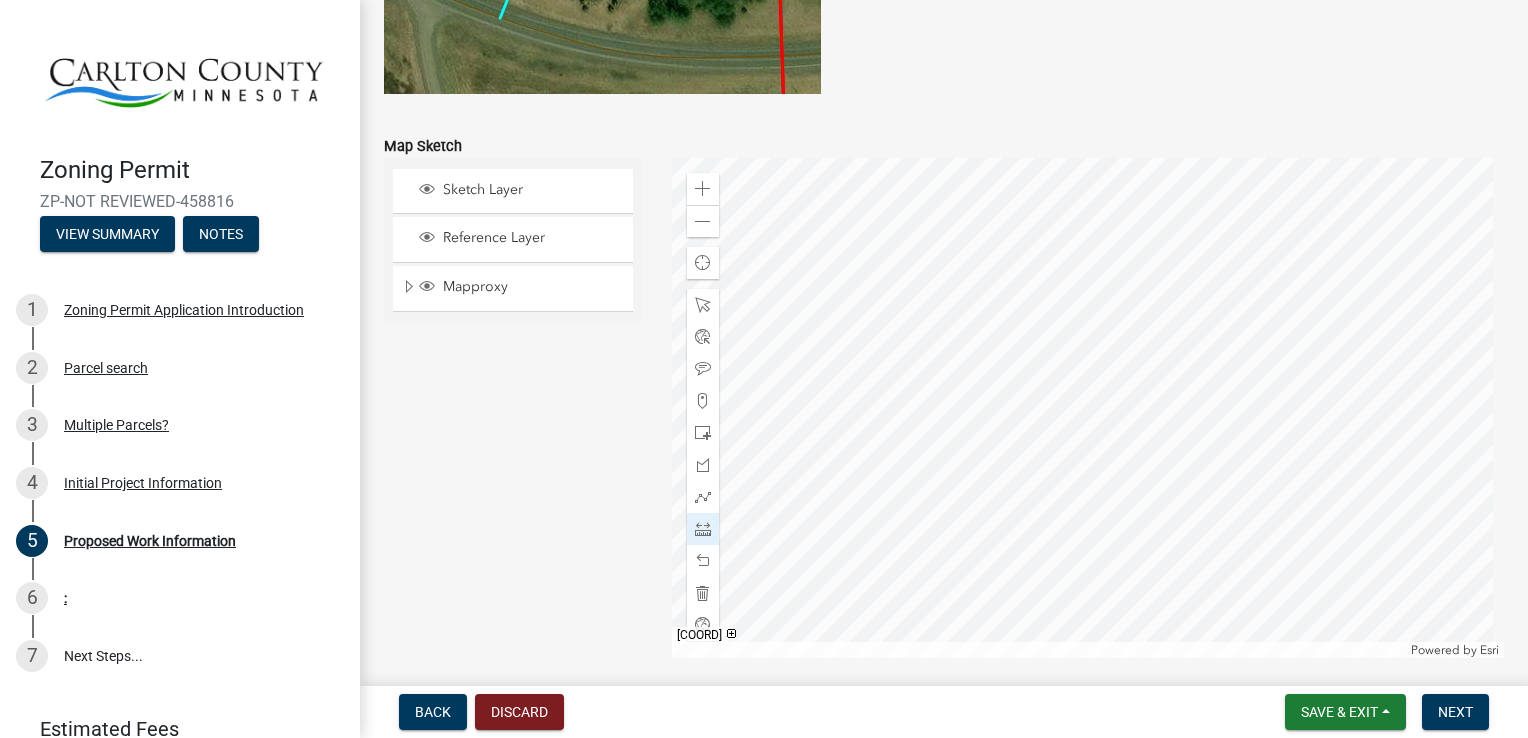 scroll, scrollTop: 4096, scrollLeft: 0, axis: vertical 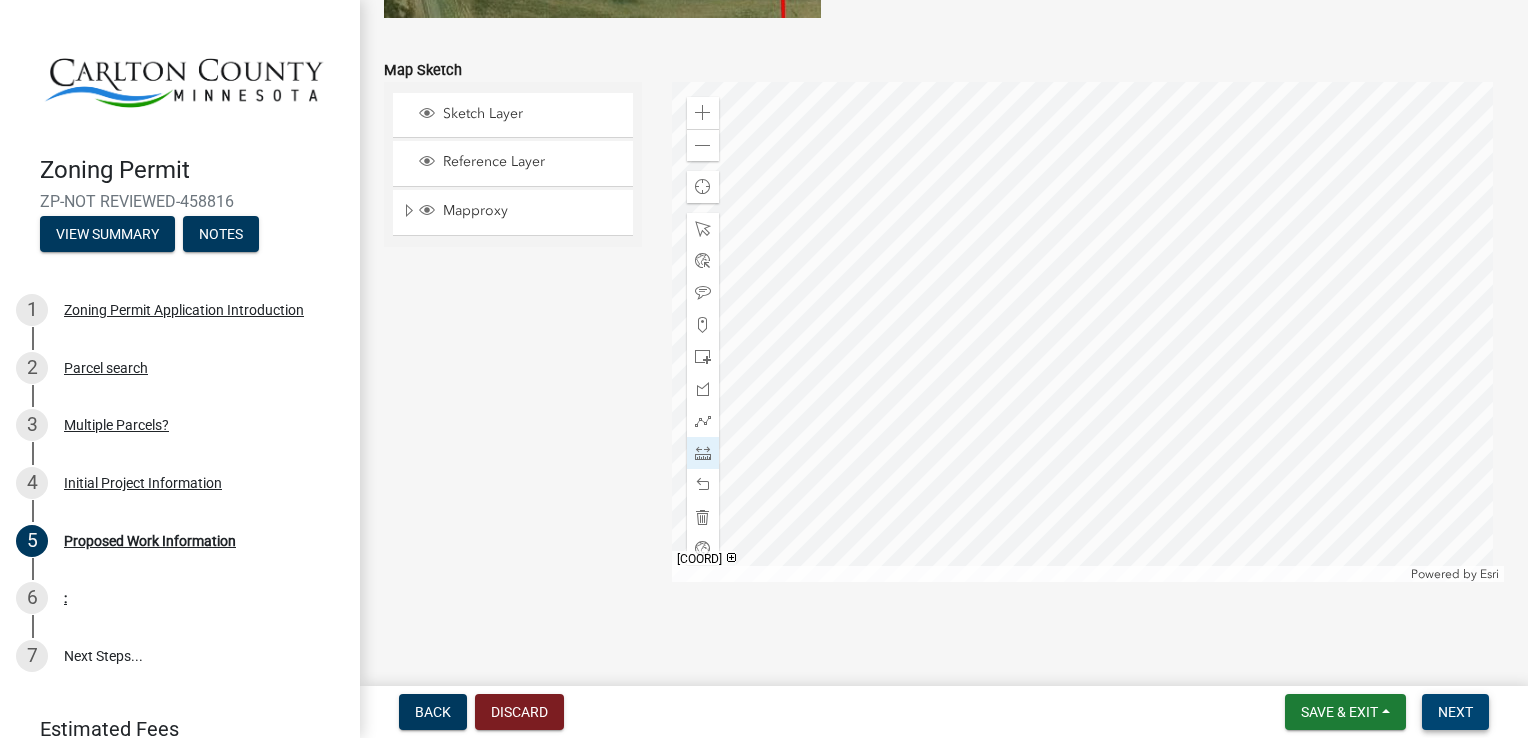 click on "Next" at bounding box center [1455, 712] 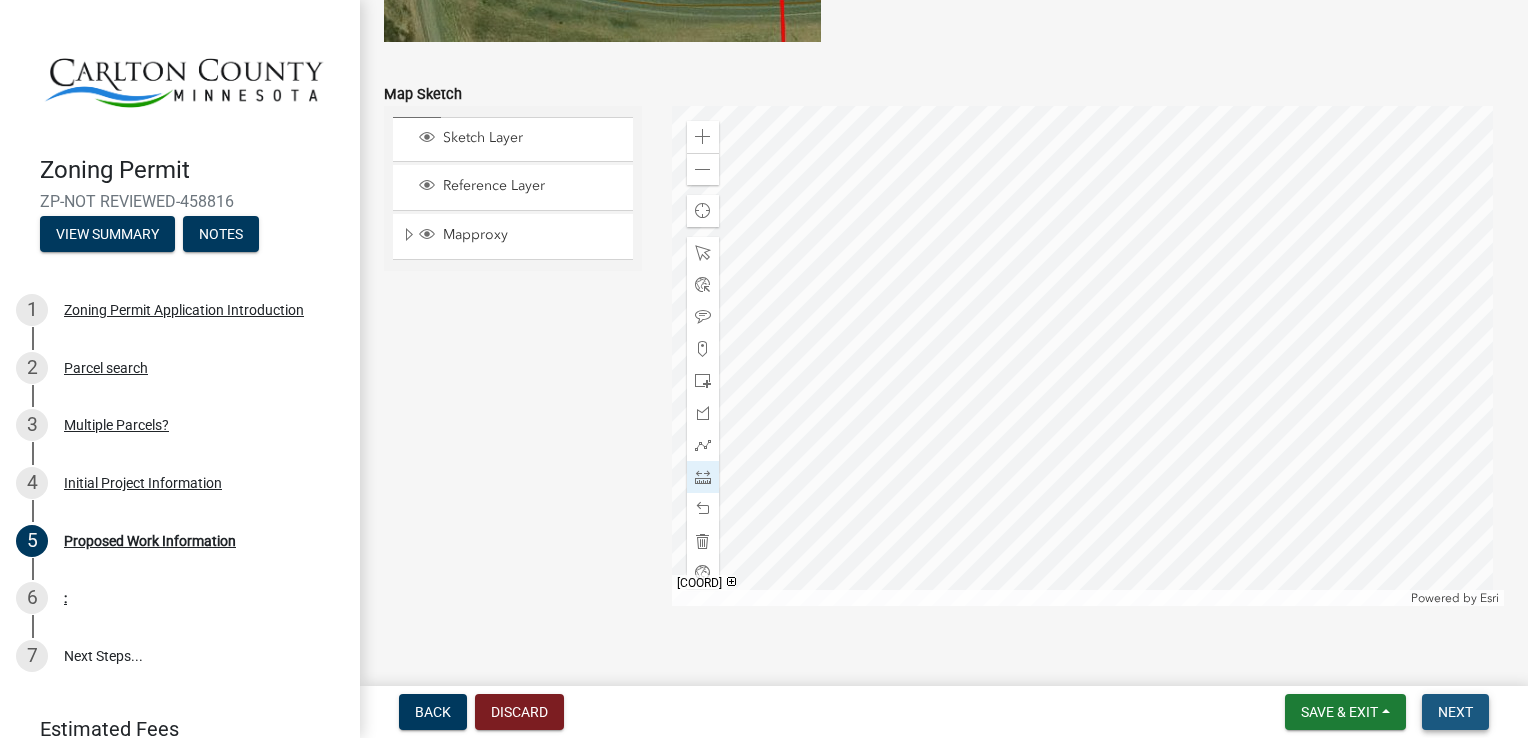 scroll, scrollTop: 4120, scrollLeft: 0, axis: vertical 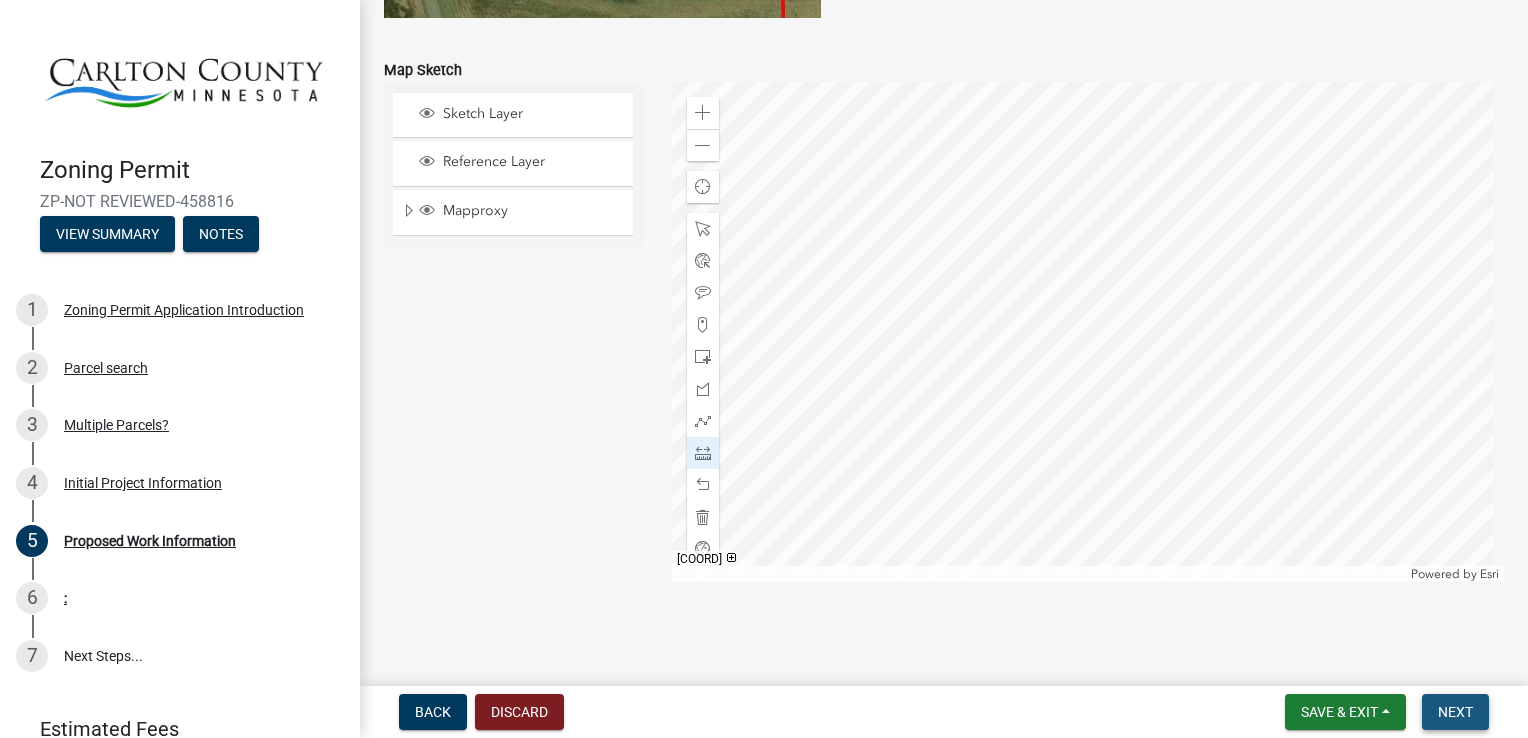 click on "Next" at bounding box center [1455, 712] 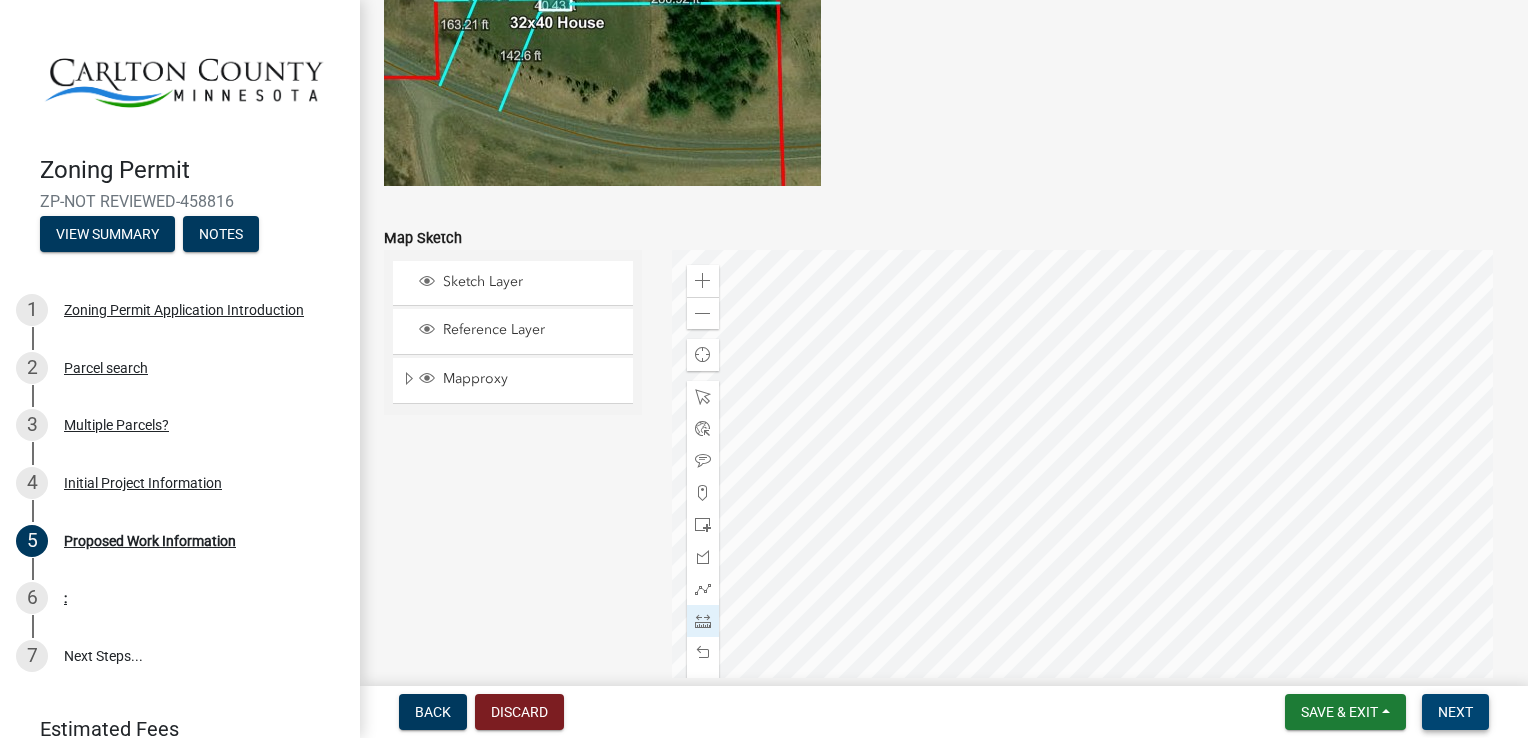 scroll, scrollTop: 4120, scrollLeft: 0, axis: vertical 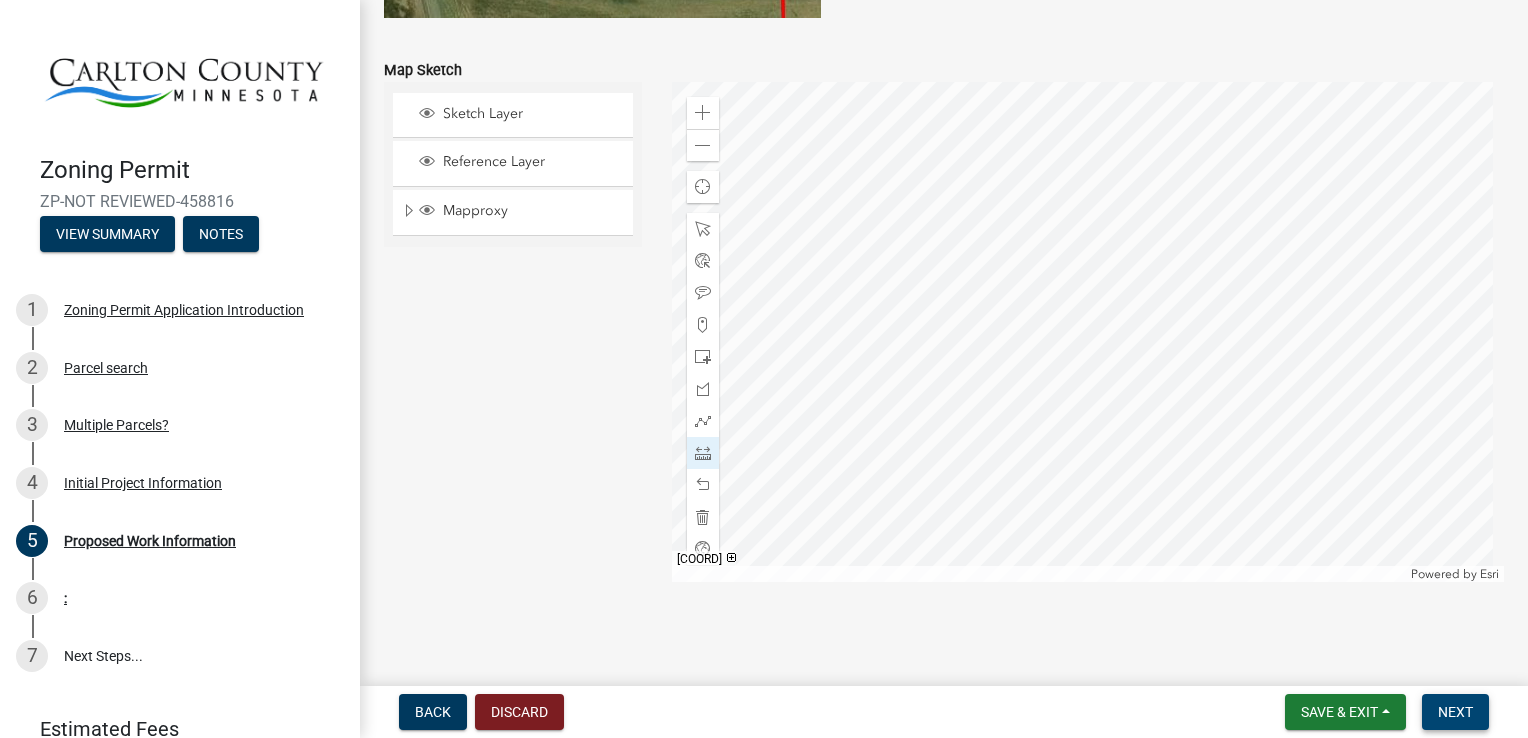 click on "Next" at bounding box center [1455, 712] 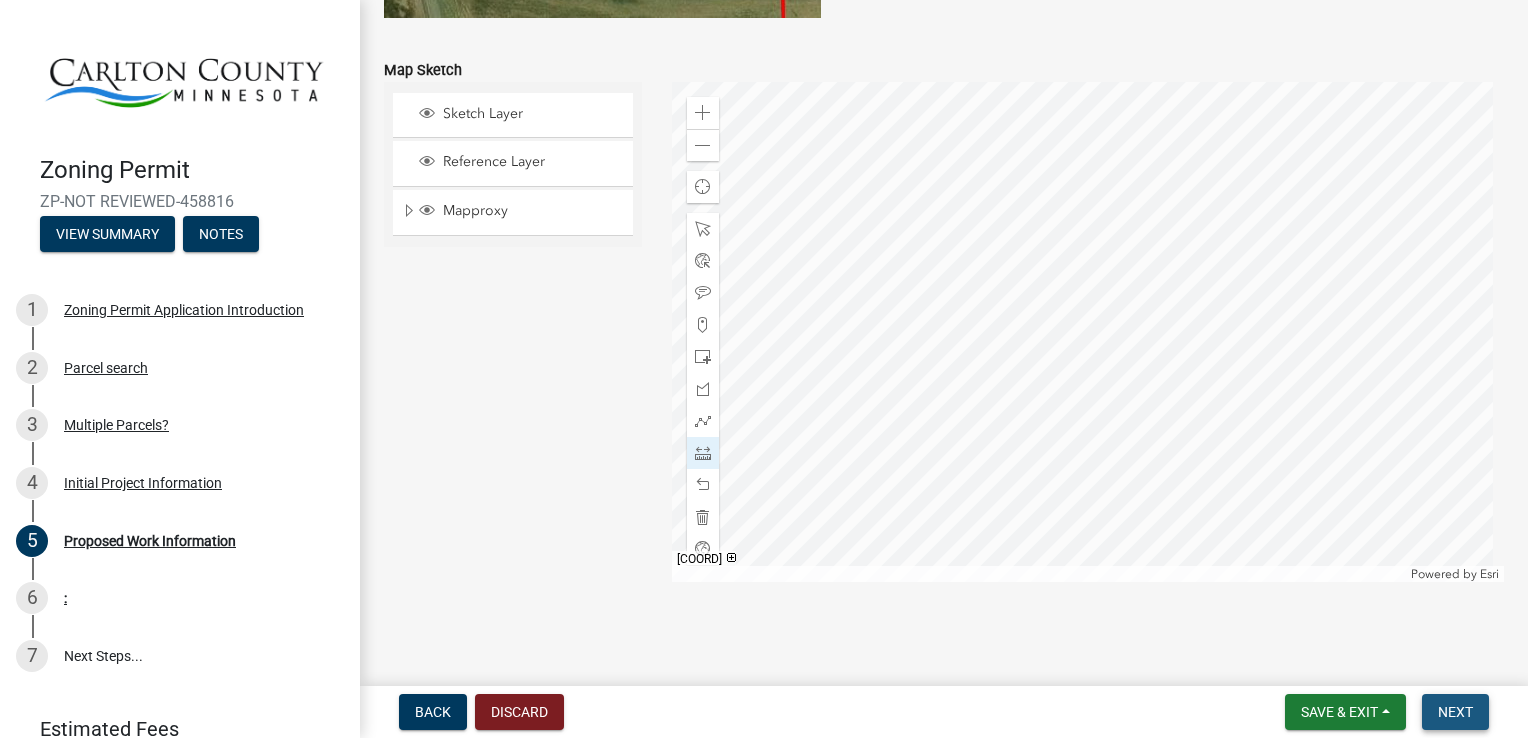click on "Next" at bounding box center (1455, 712) 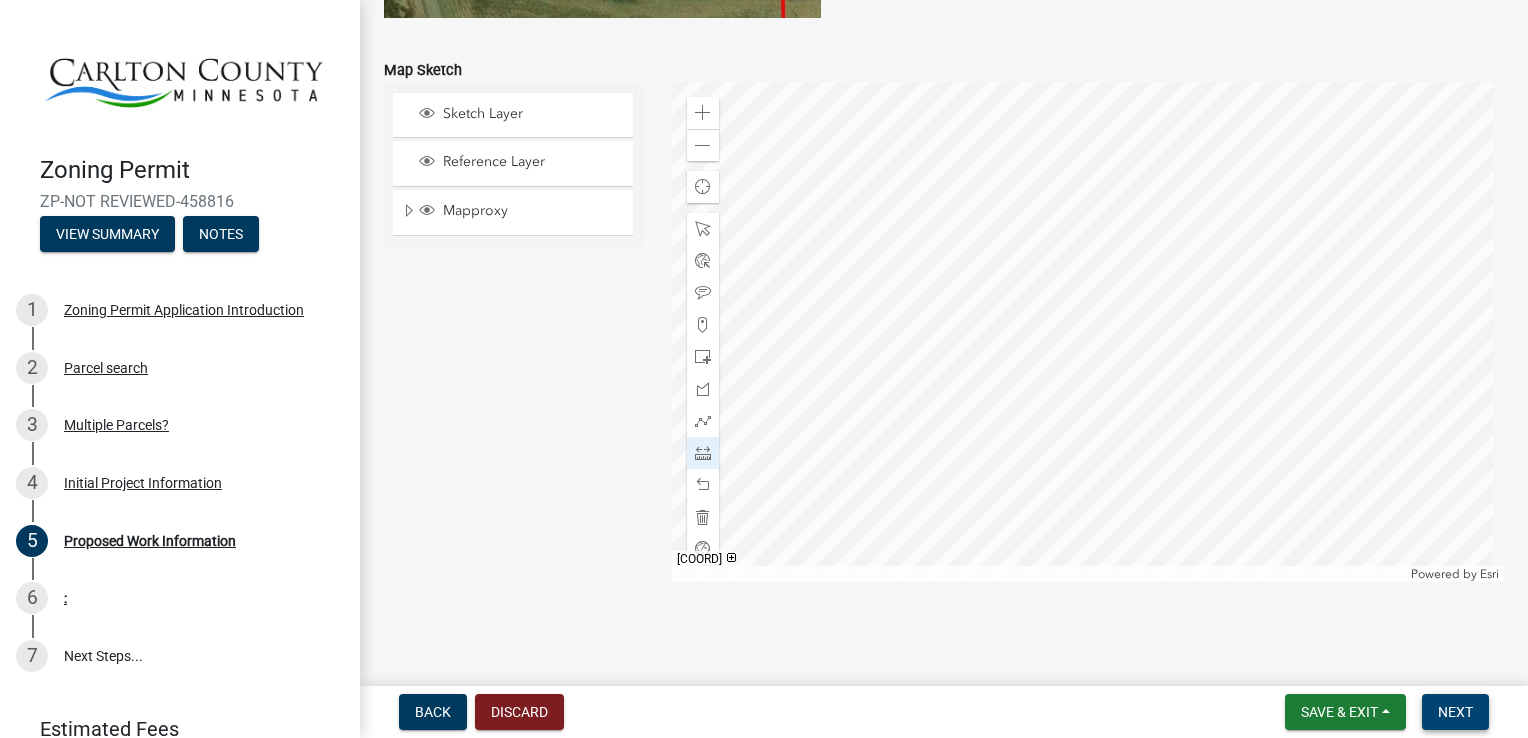 click on "Next" at bounding box center [1455, 712] 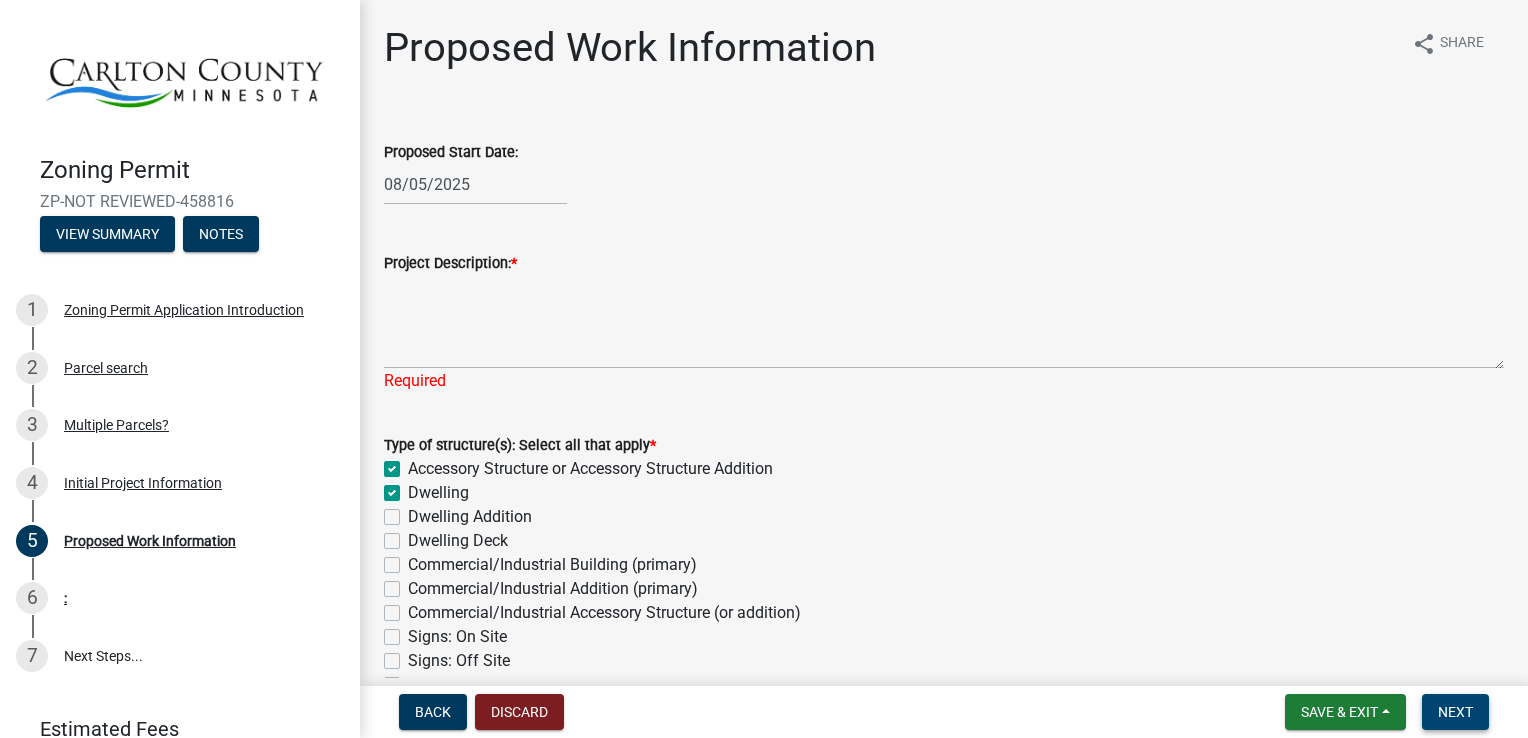 scroll, scrollTop: 57, scrollLeft: 0, axis: vertical 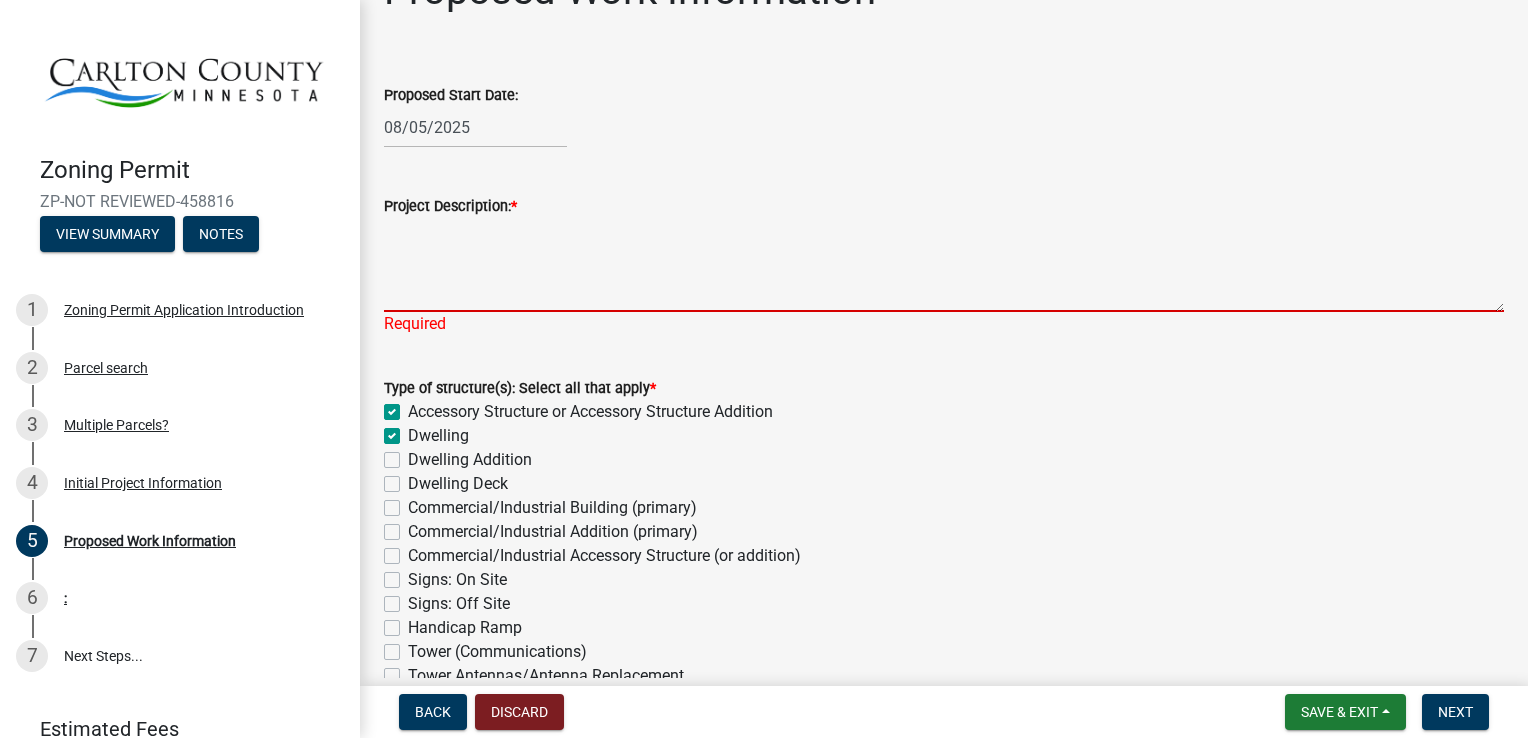drag, startPoint x: 492, startPoint y: 283, endPoint x: 528, endPoint y: 283, distance: 36 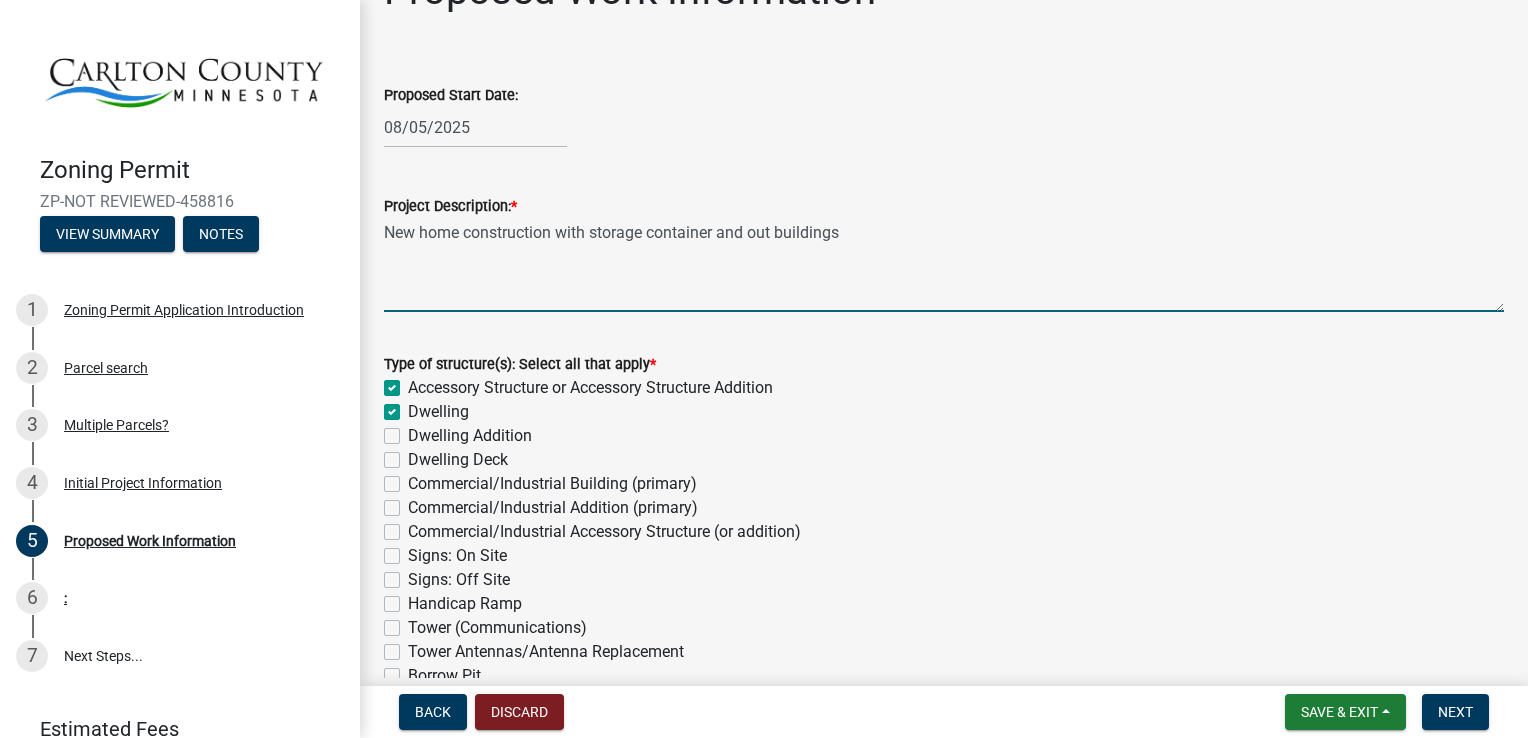 click on "New home construction with storage container and out buildings" at bounding box center [944, 265] 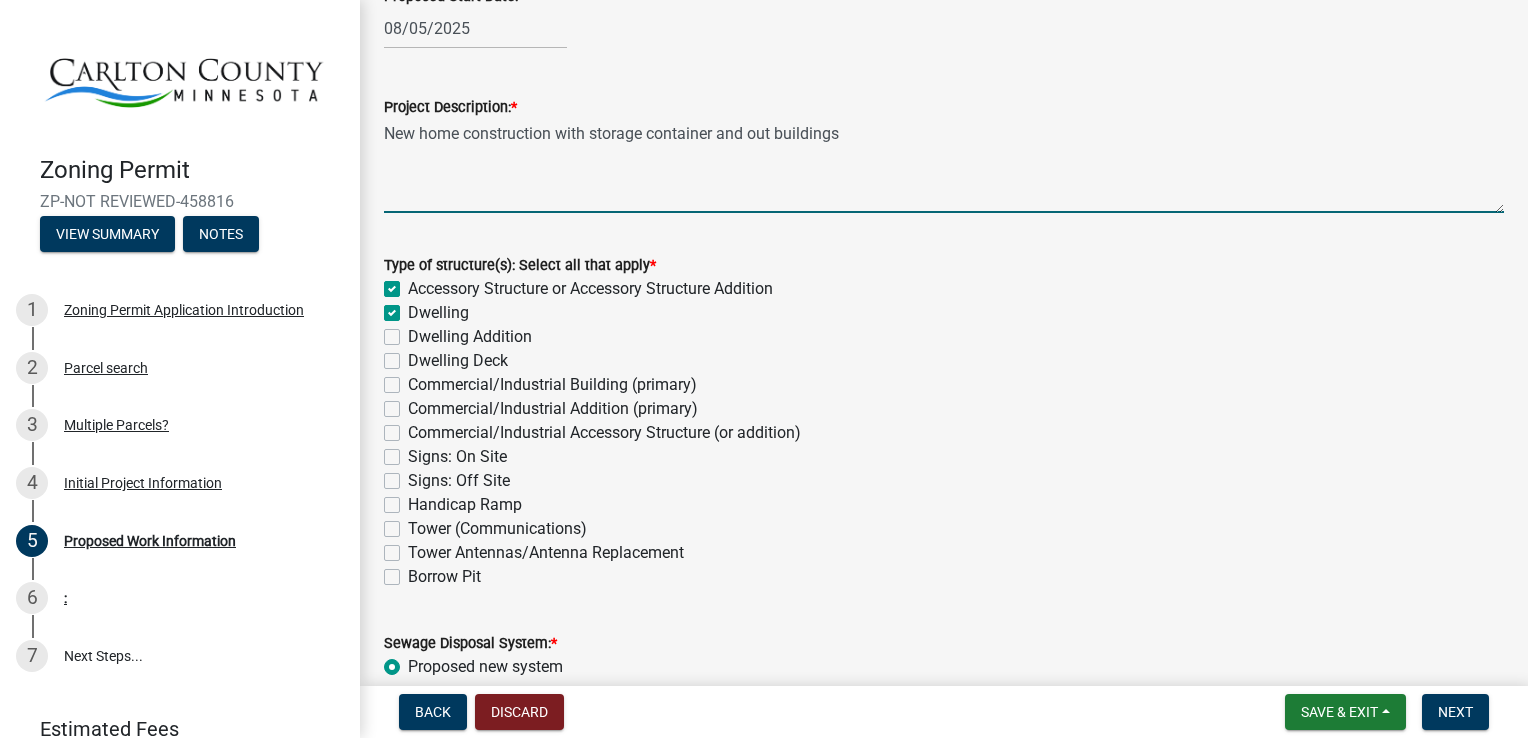 scroll, scrollTop: 257, scrollLeft: 0, axis: vertical 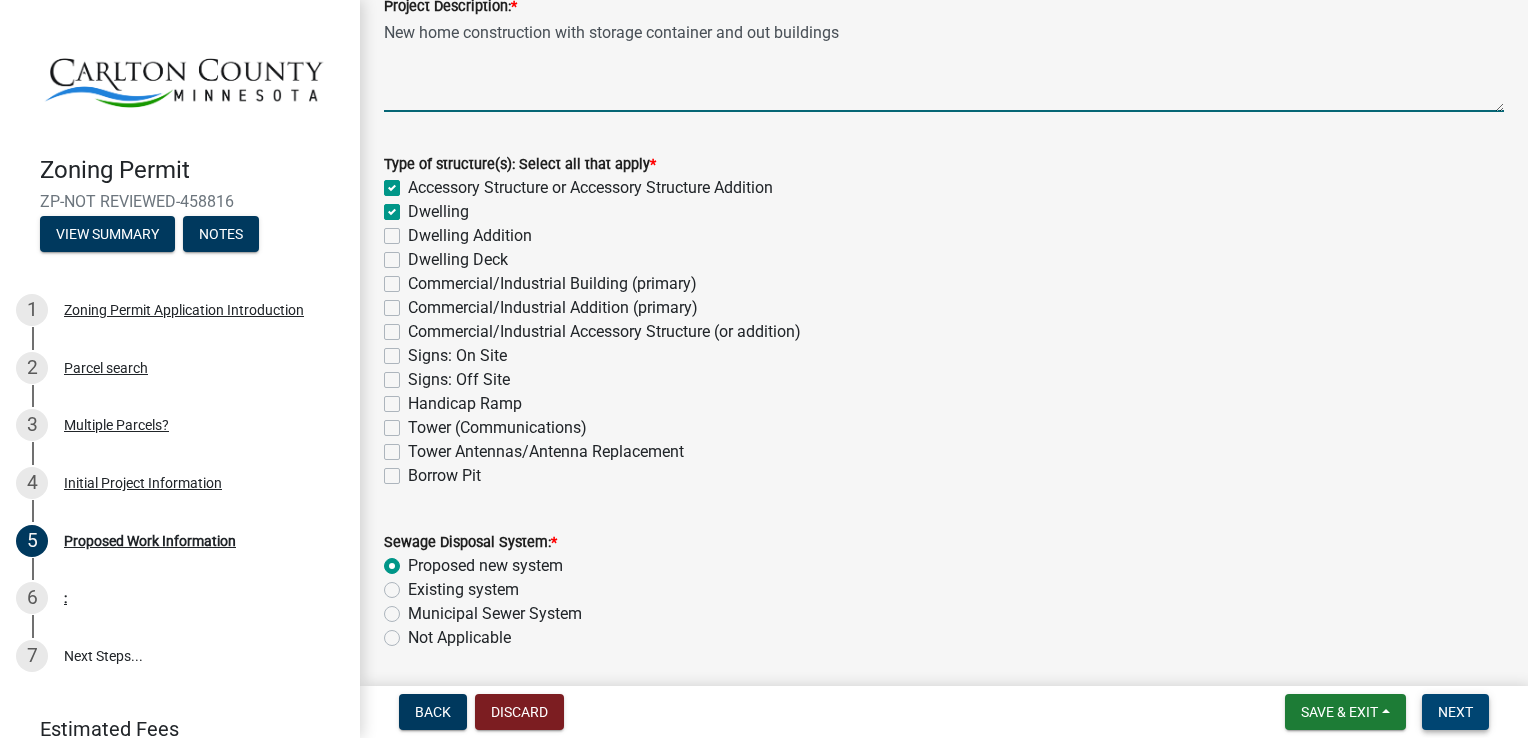 type on "New home construction with storage container and out buildings" 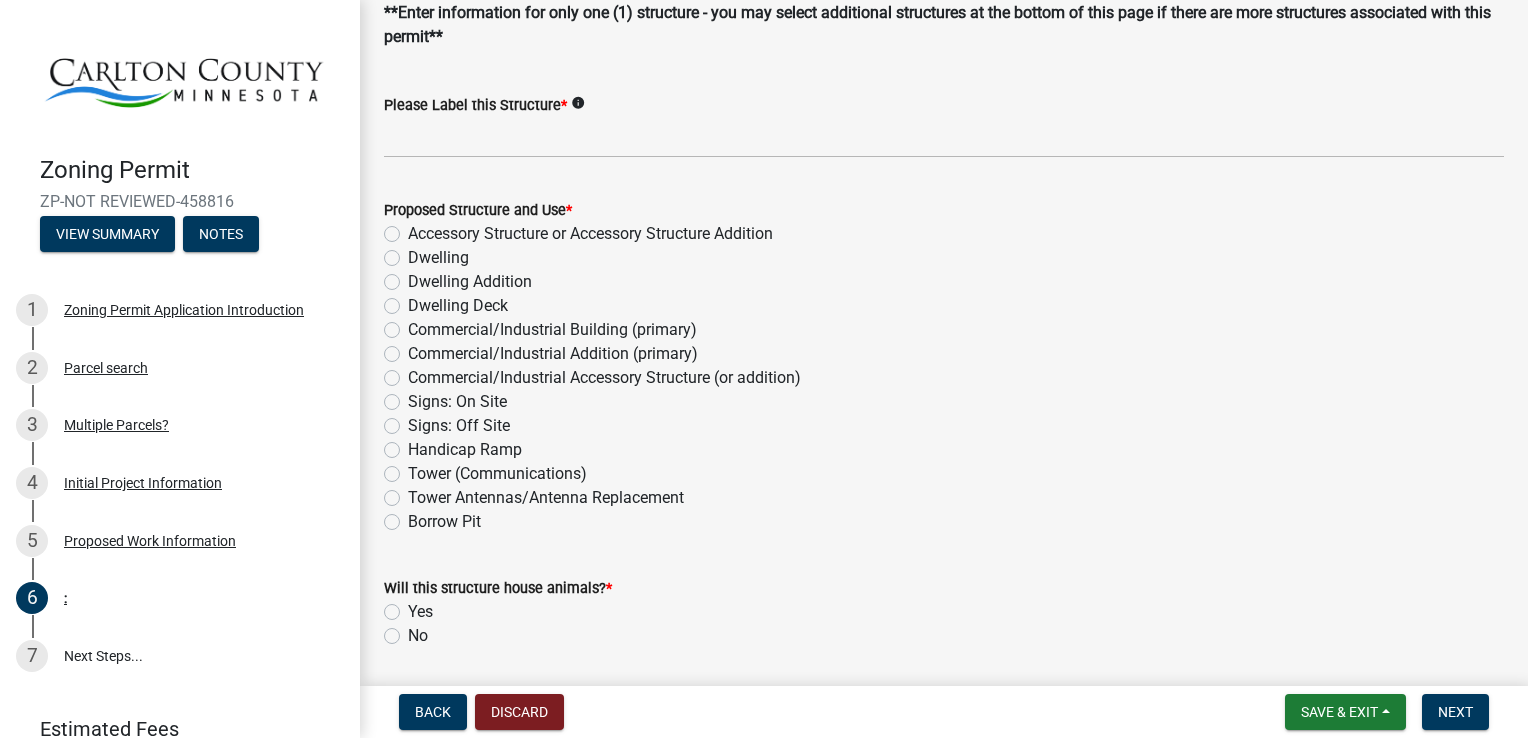 scroll, scrollTop: 300, scrollLeft: 0, axis: vertical 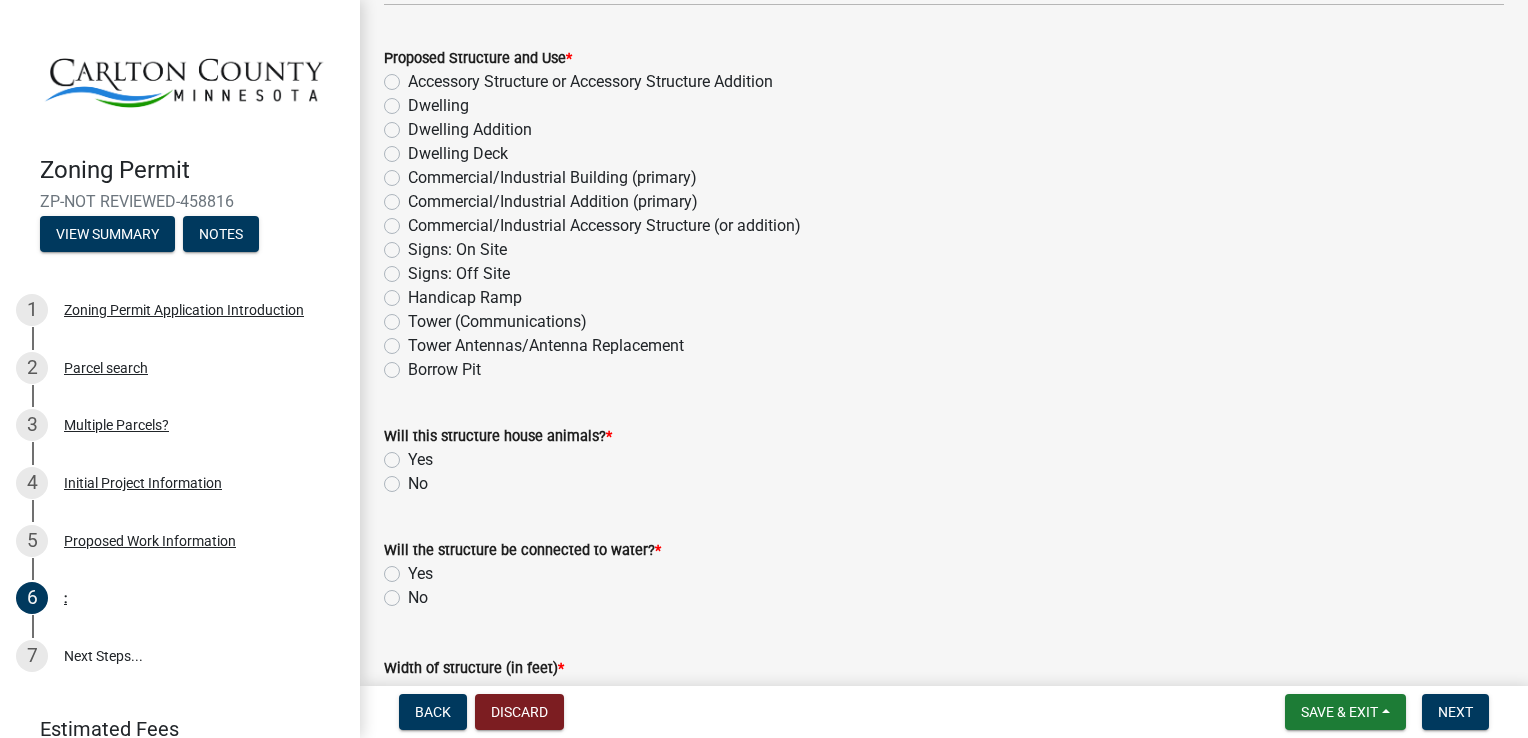 click on "Dwelling" 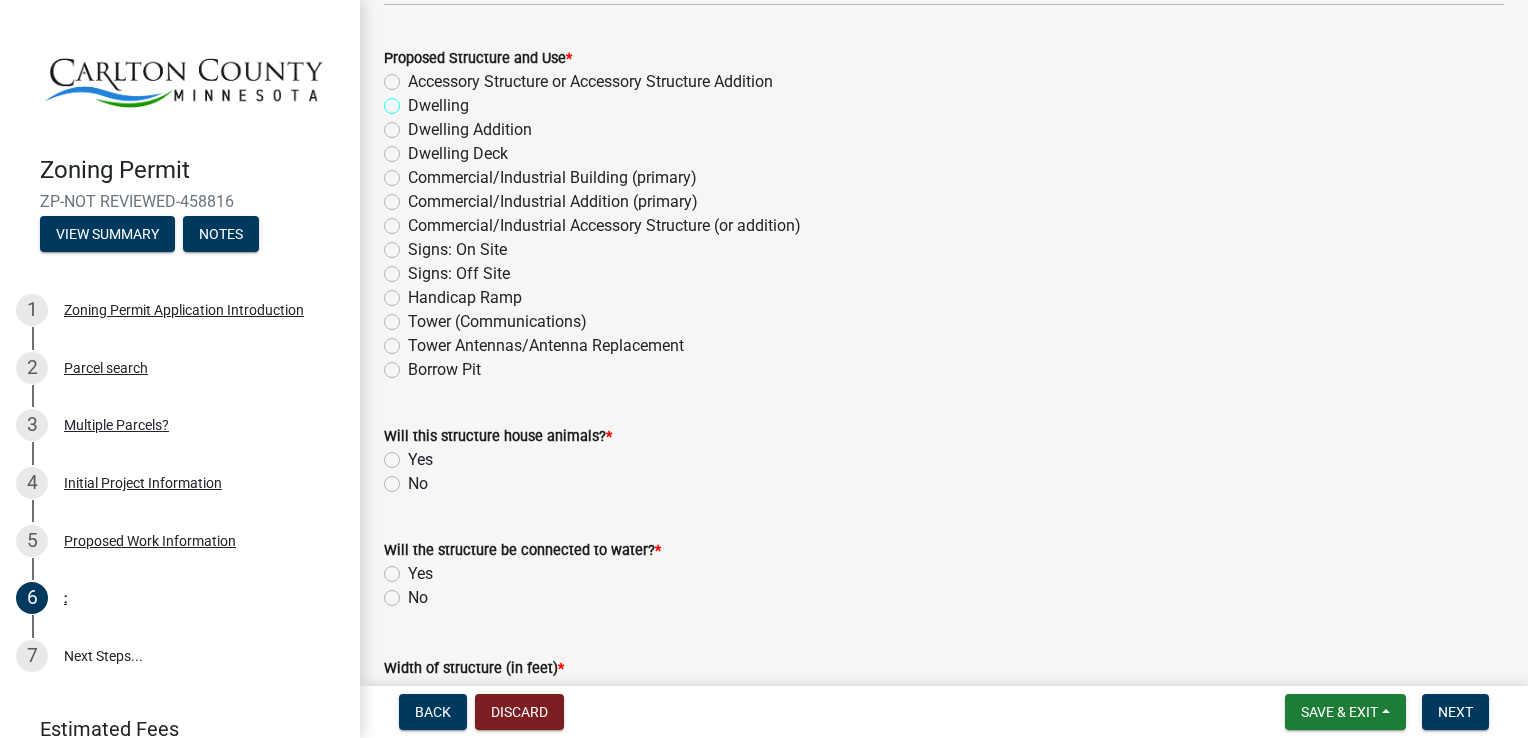 click on "Dwelling" at bounding box center (414, 100) 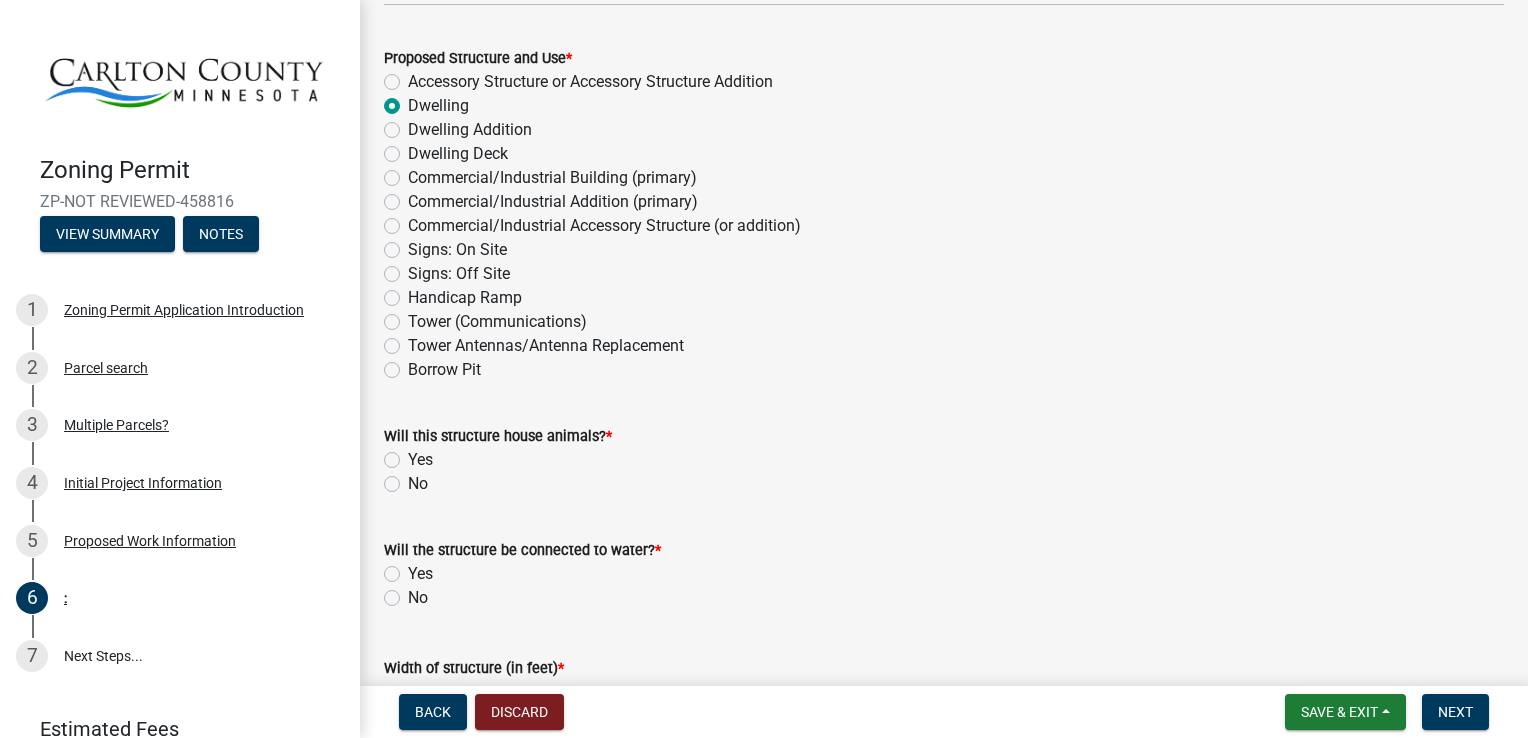 radio on "true" 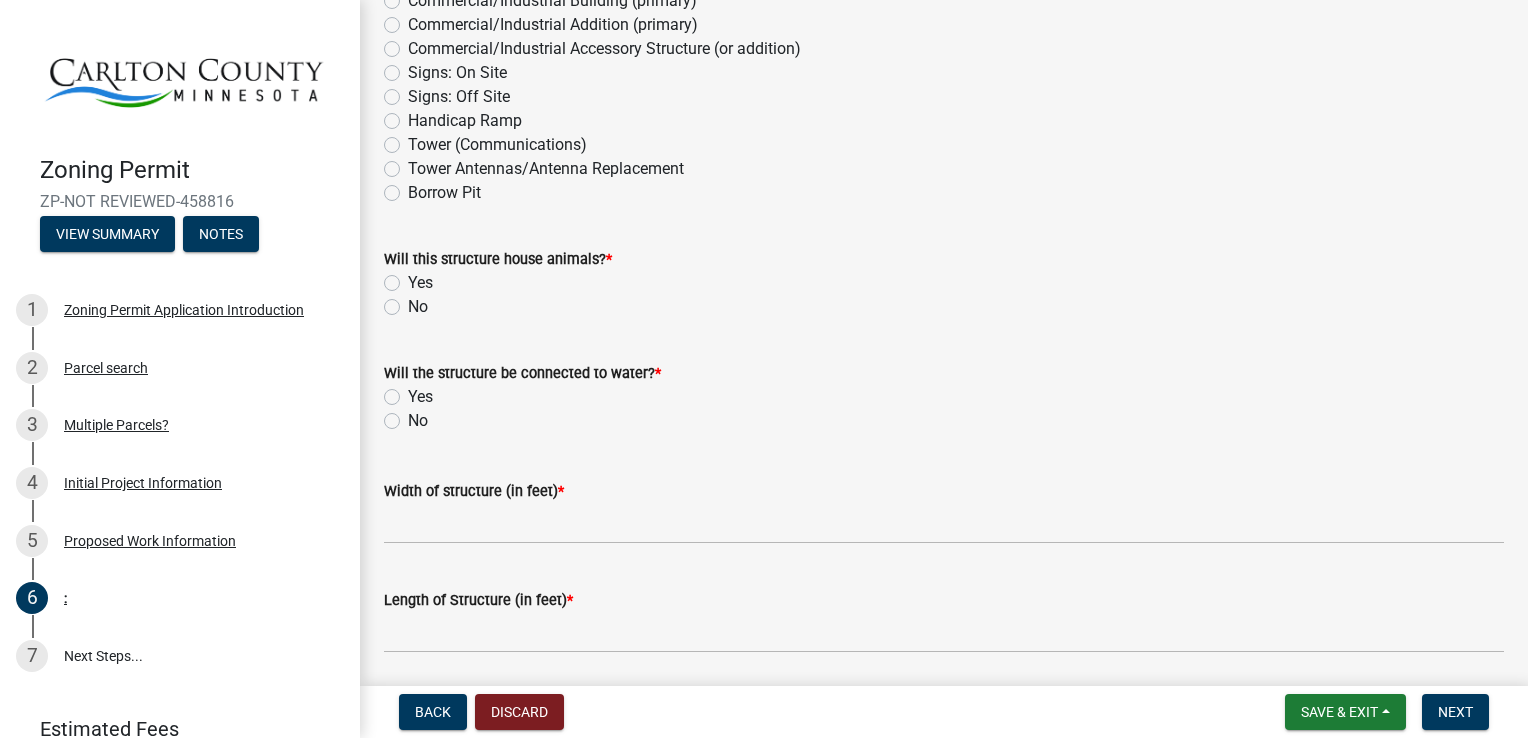 scroll, scrollTop: 600, scrollLeft: 0, axis: vertical 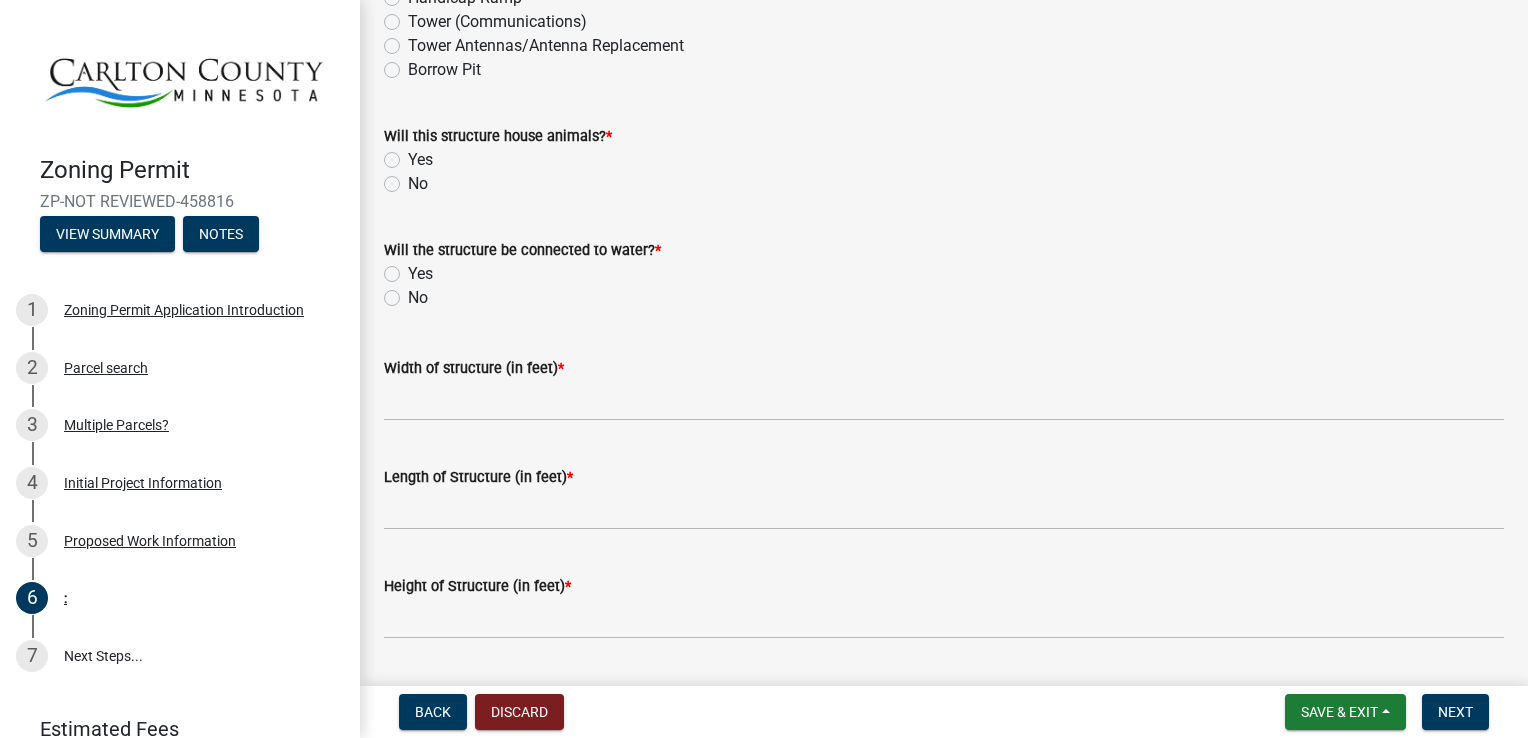 click on "No" 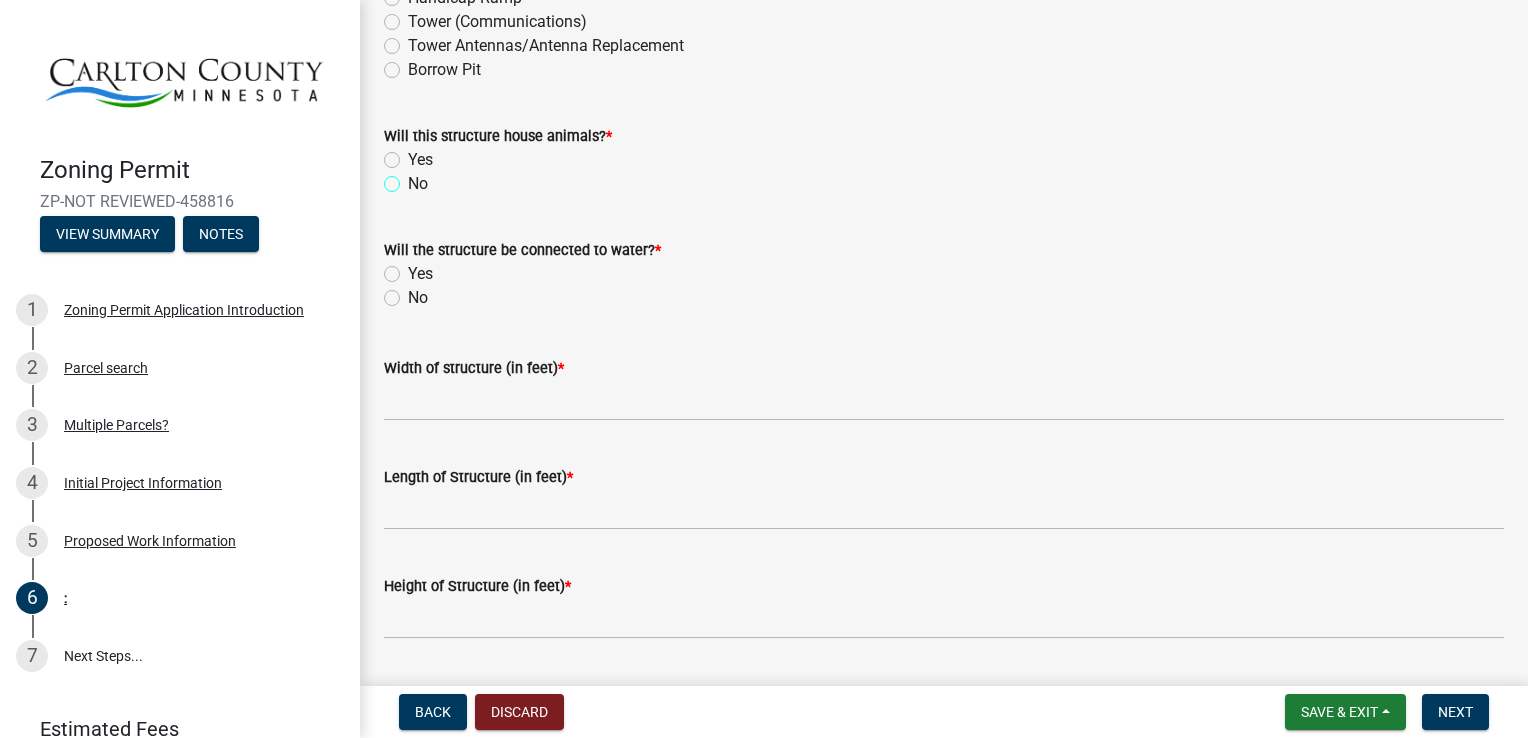 click on "No" at bounding box center [414, 178] 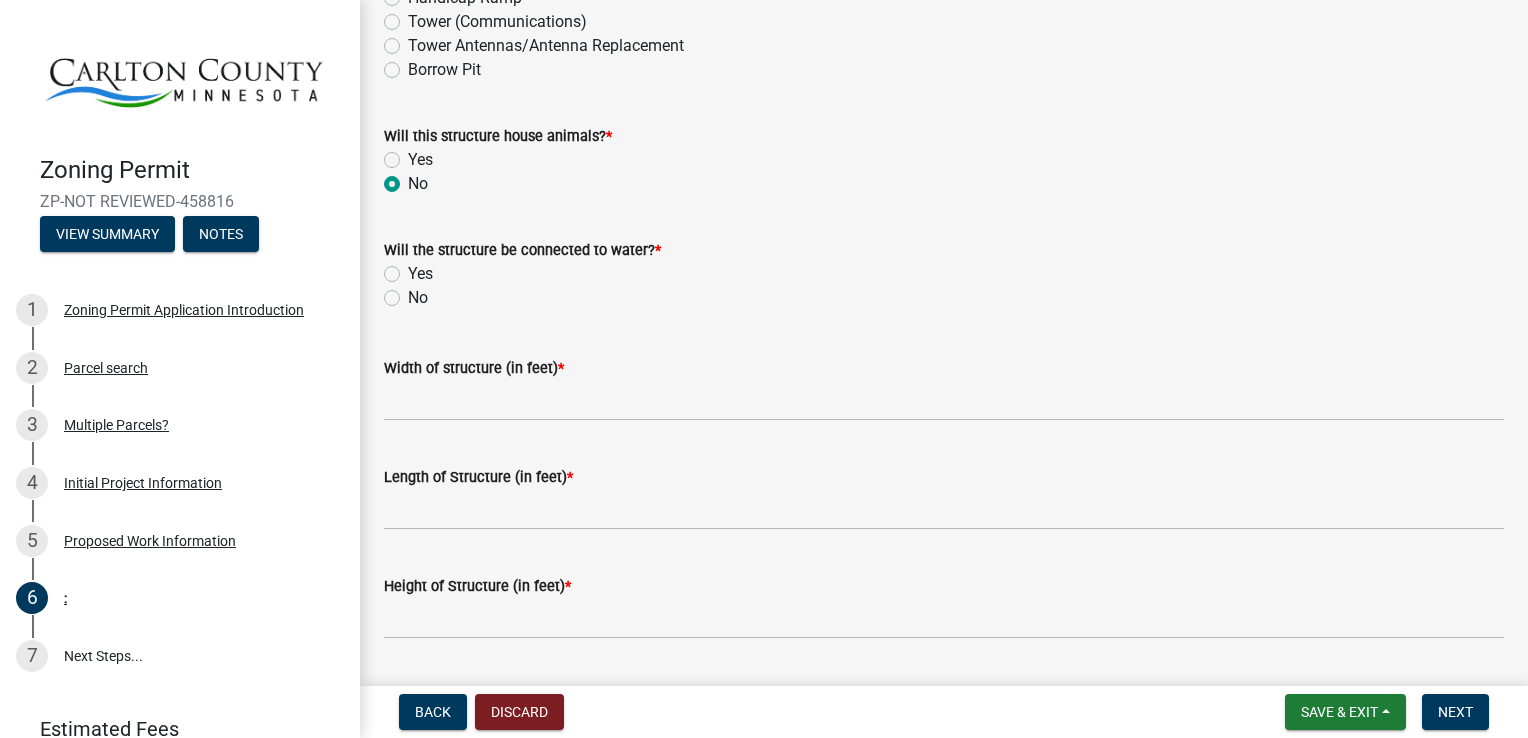 radio on "true" 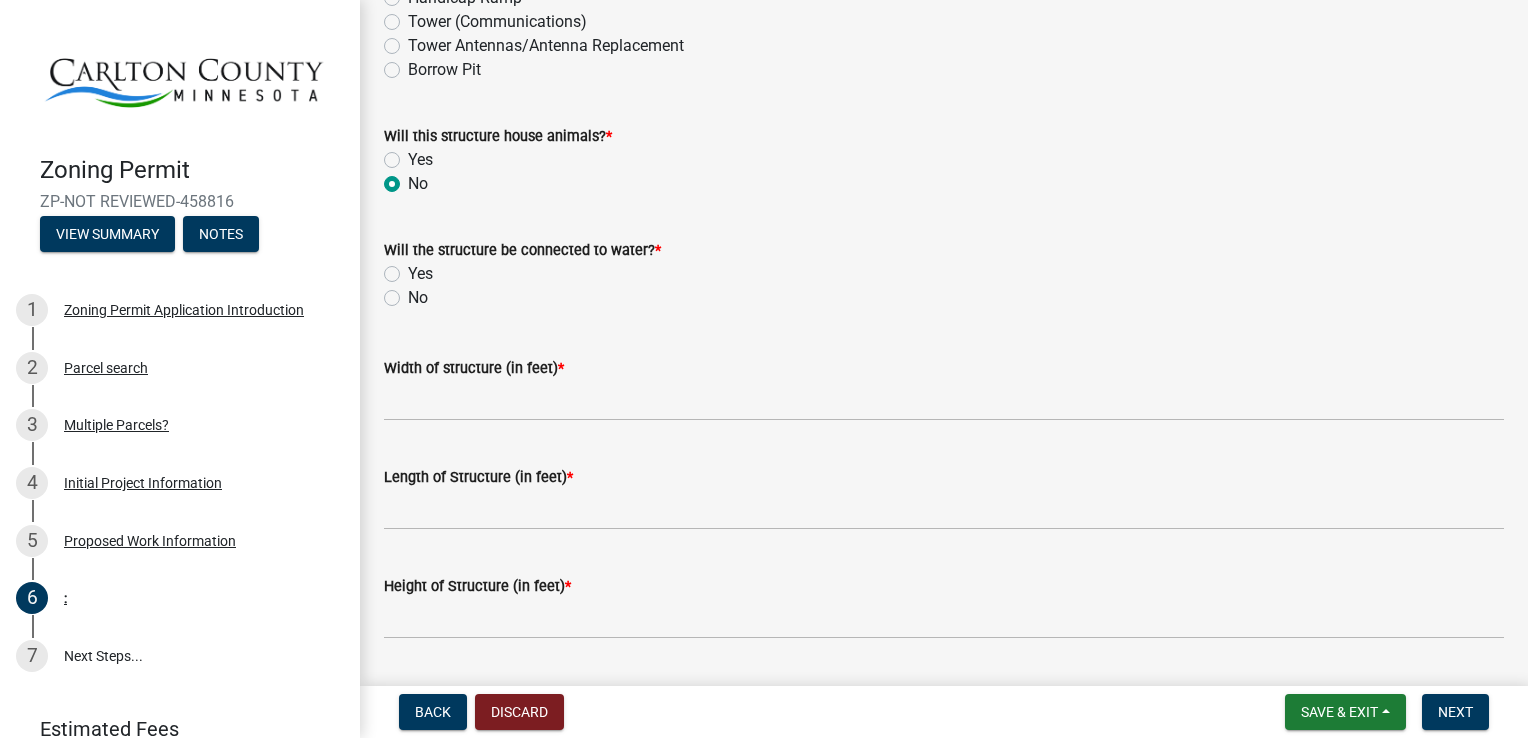 click on "Yes" 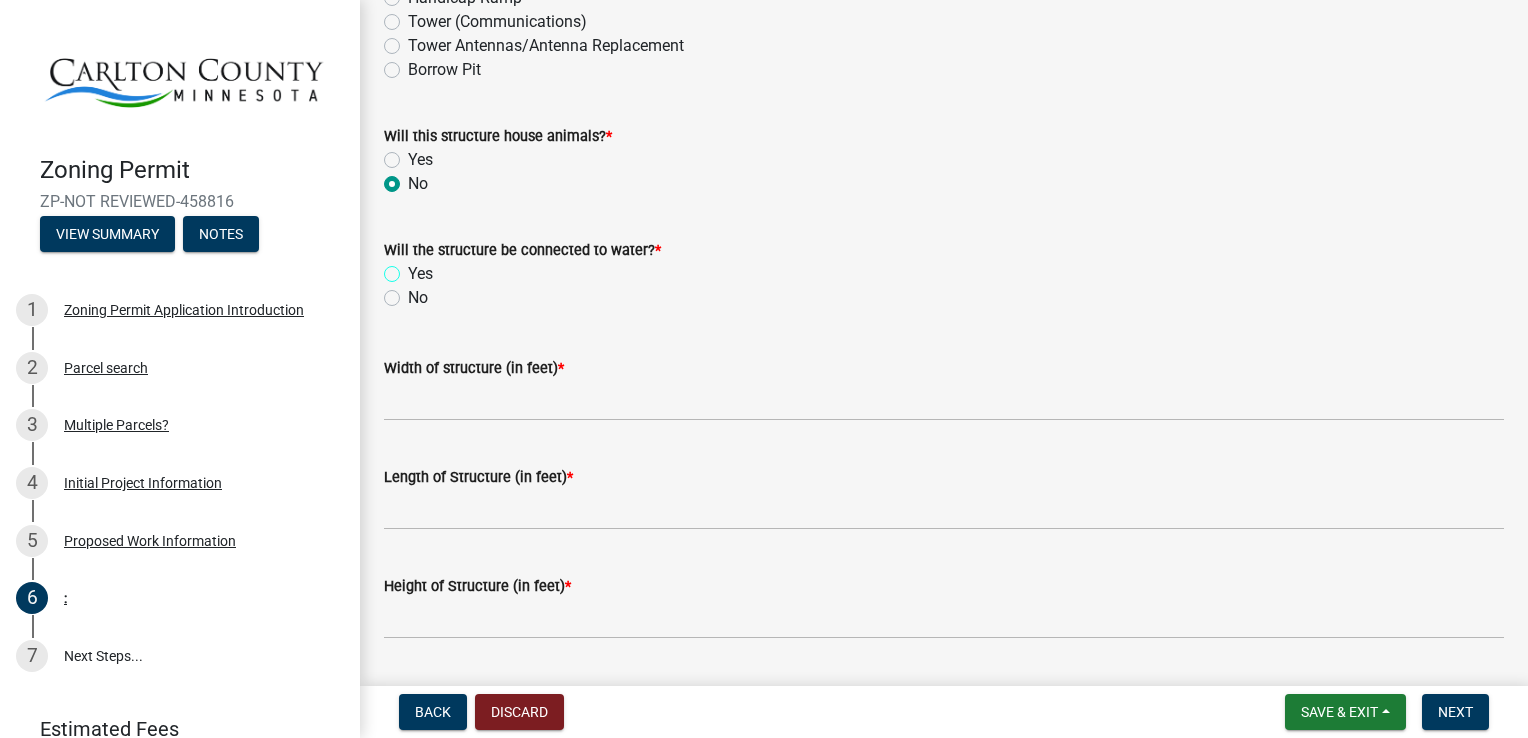 click on "Yes" at bounding box center (414, 268) 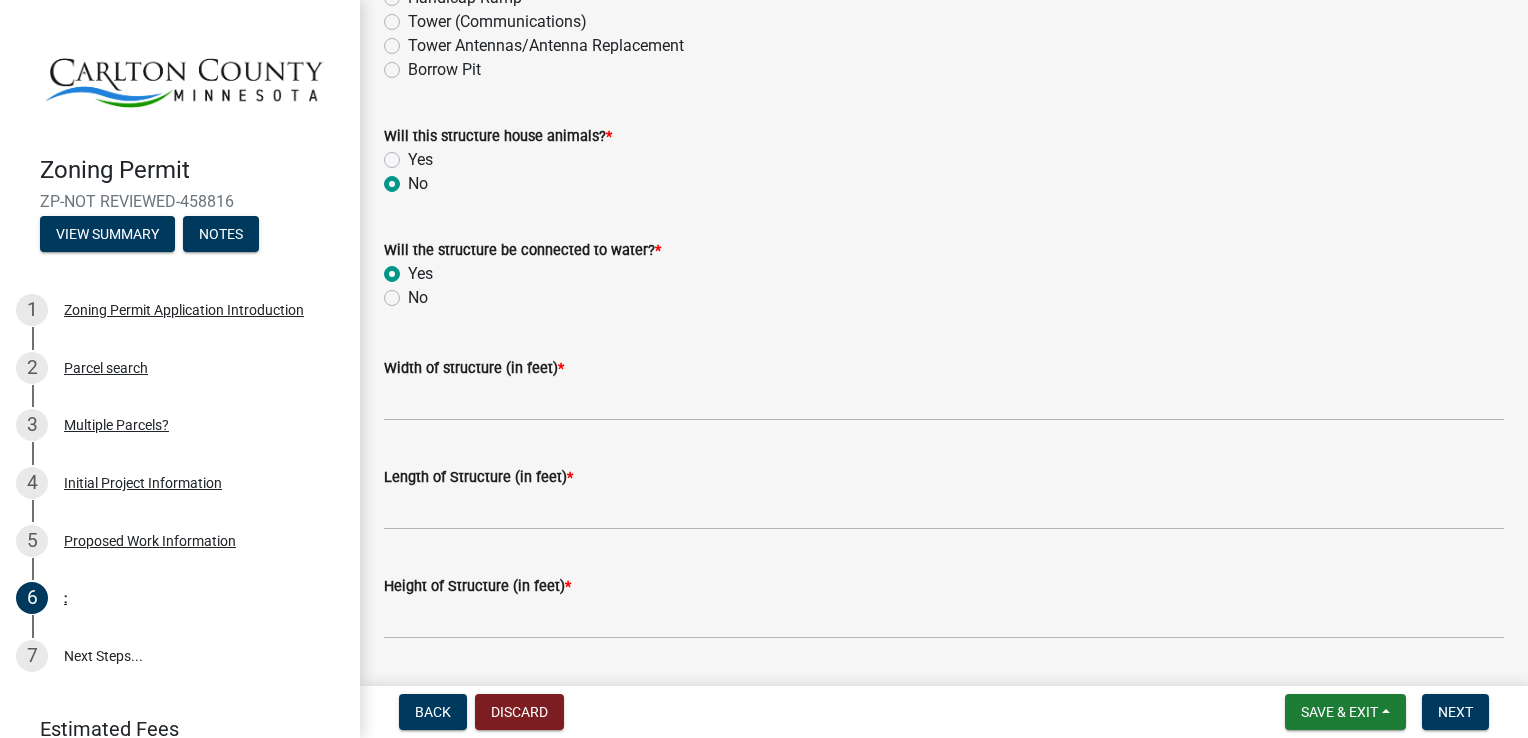 radio on "true" 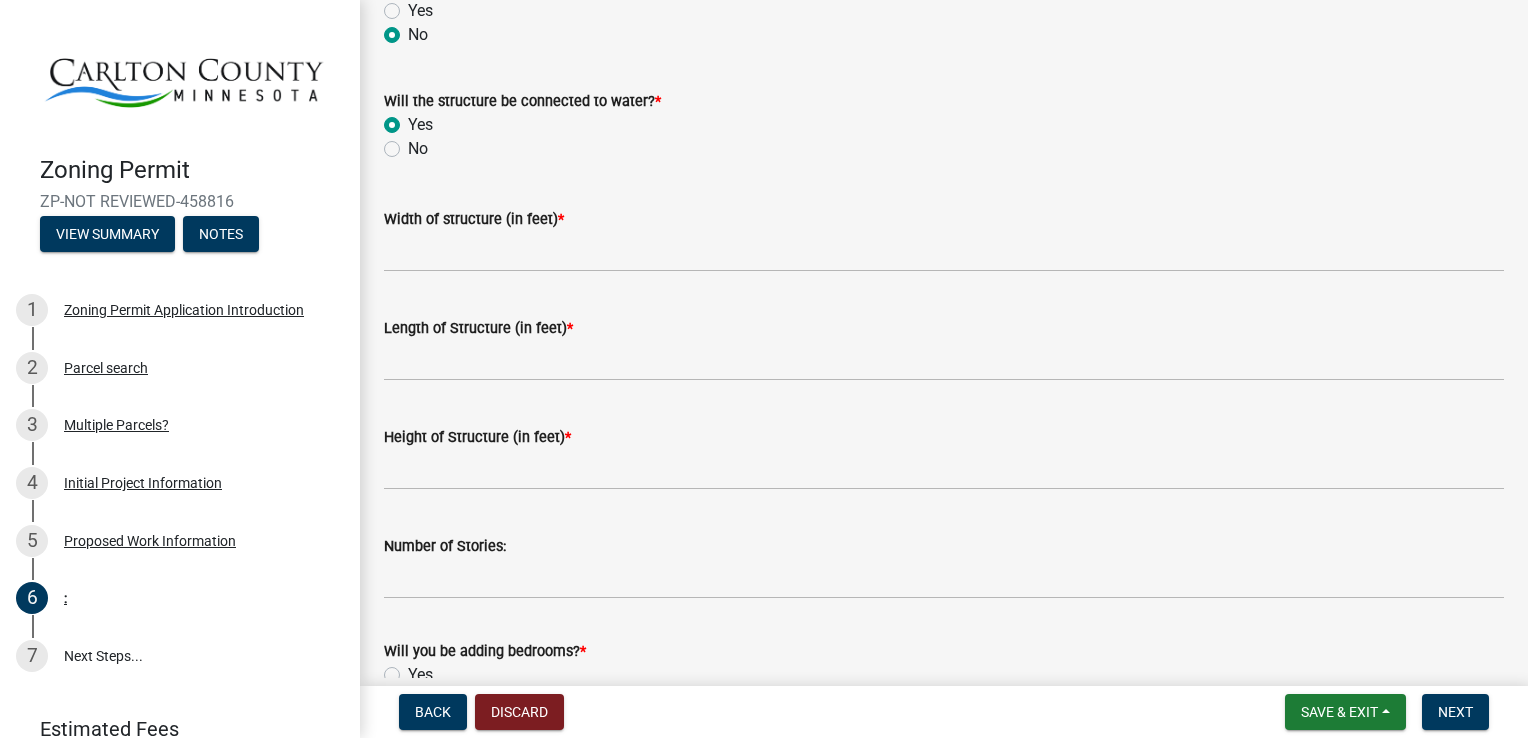 scroll, scrollTop: 800, scrollLeft: 0, axis: vertical 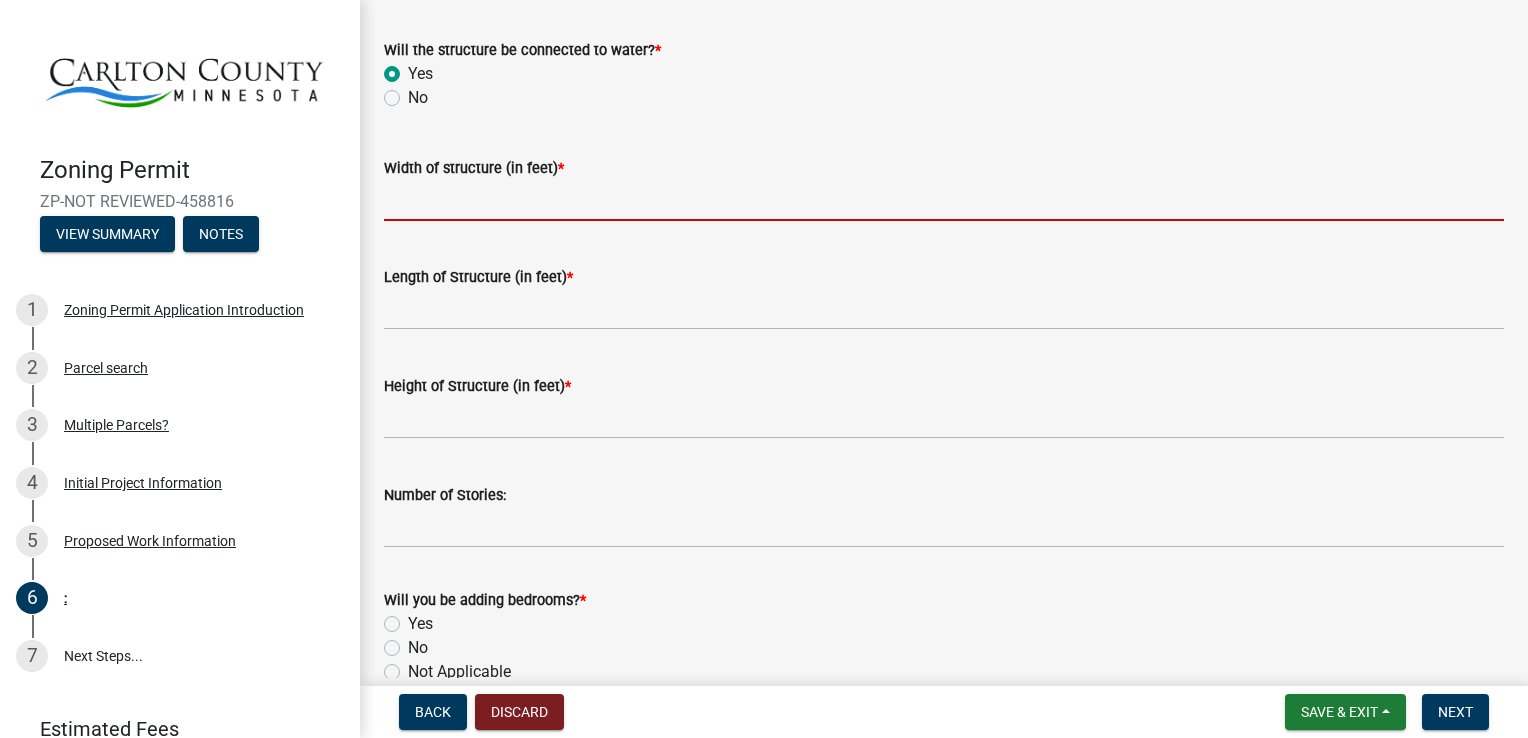 click on "Width of structure (in feet)  *" at bounding box center (944, 200) 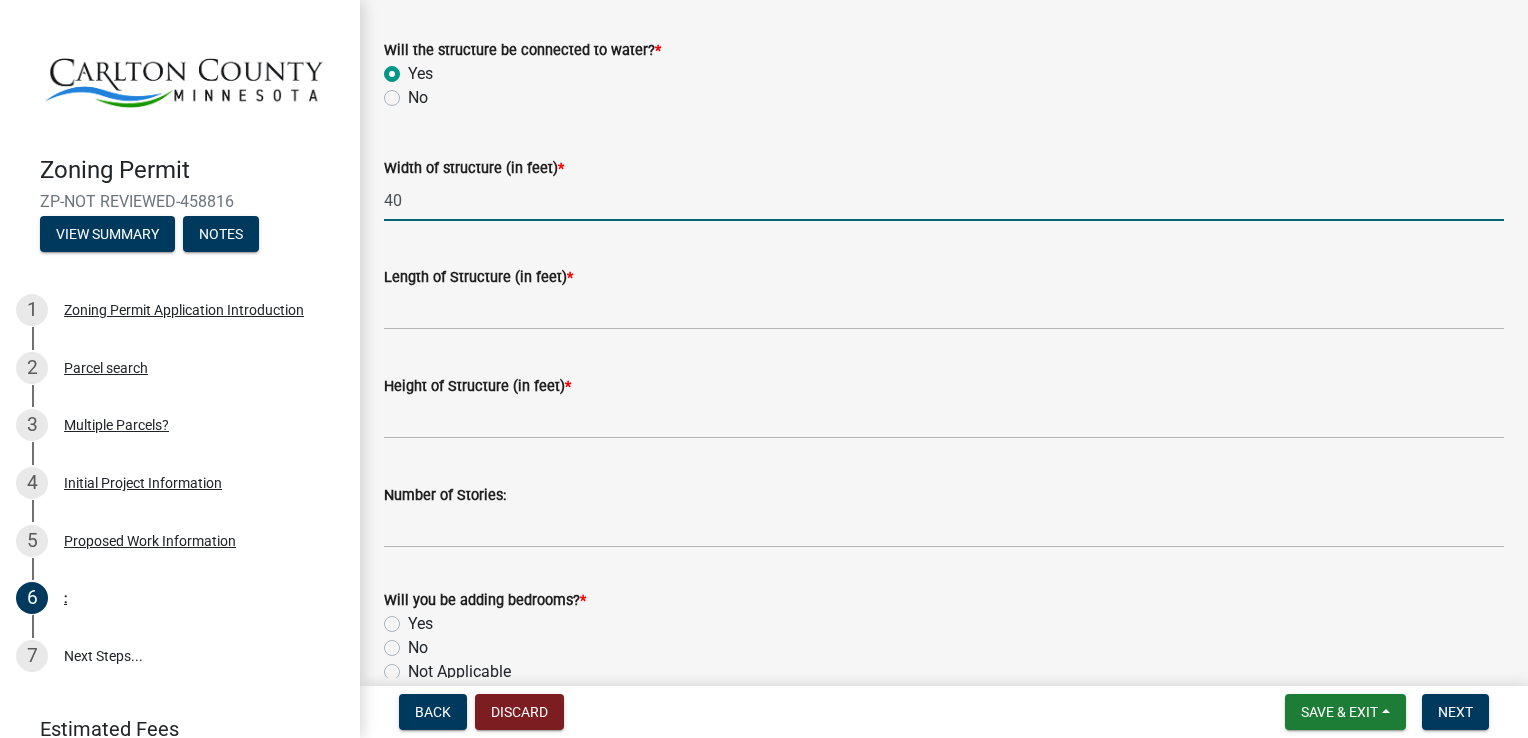 type on "40" 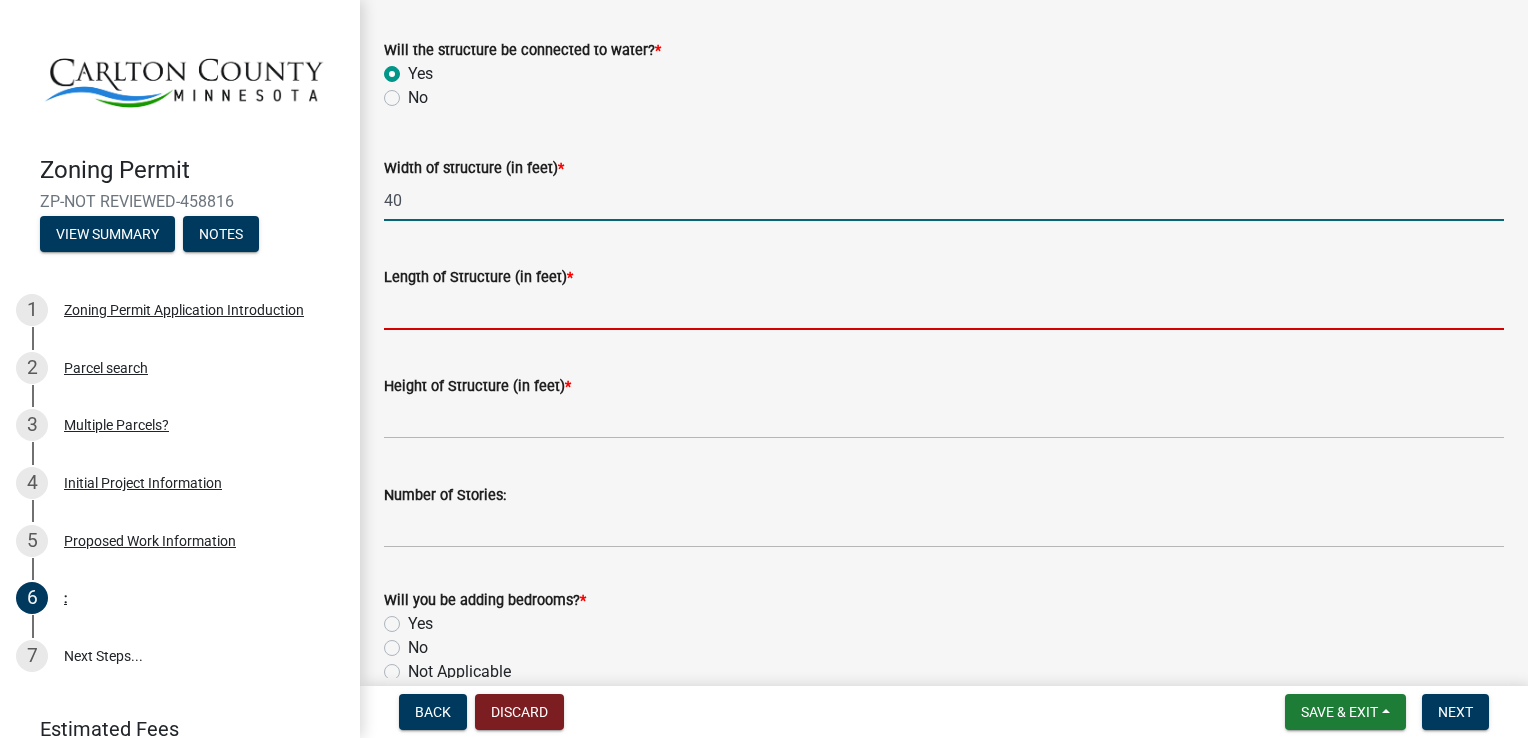 click on "Length of Structure (in feet)  *" at bounding box center [944, 309] 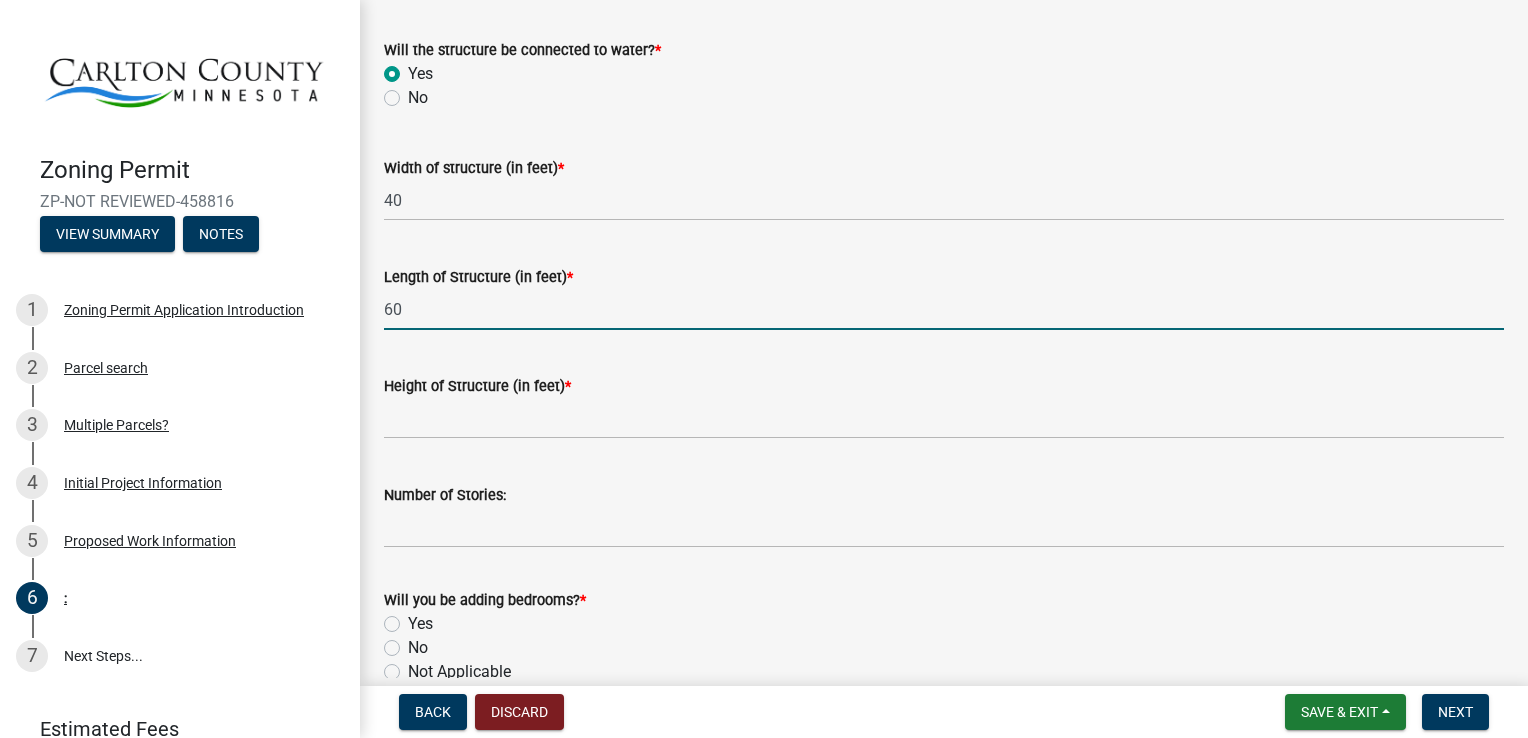 type on "60" 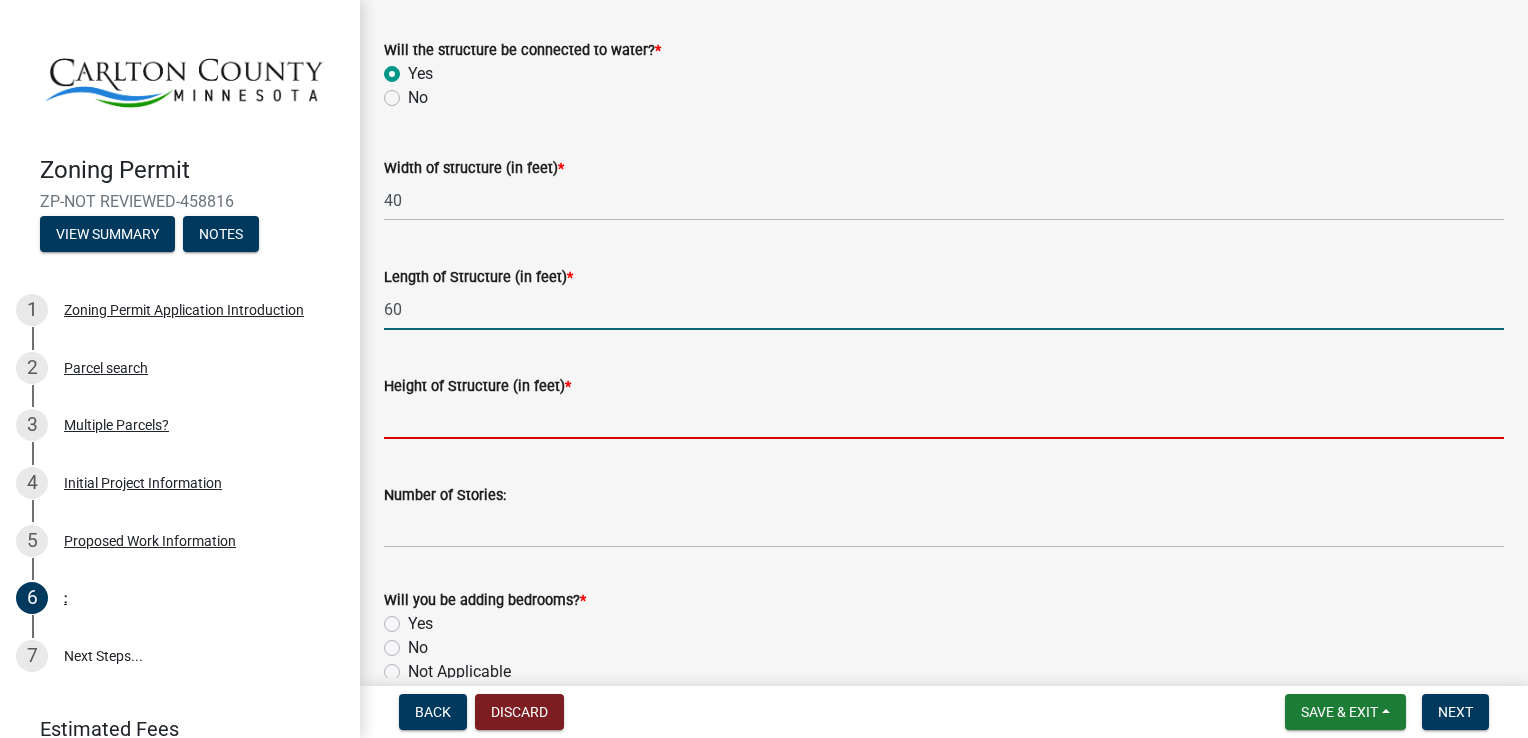 click on "Height of Structure (in feet)  *" at bounding box center [944, 418] 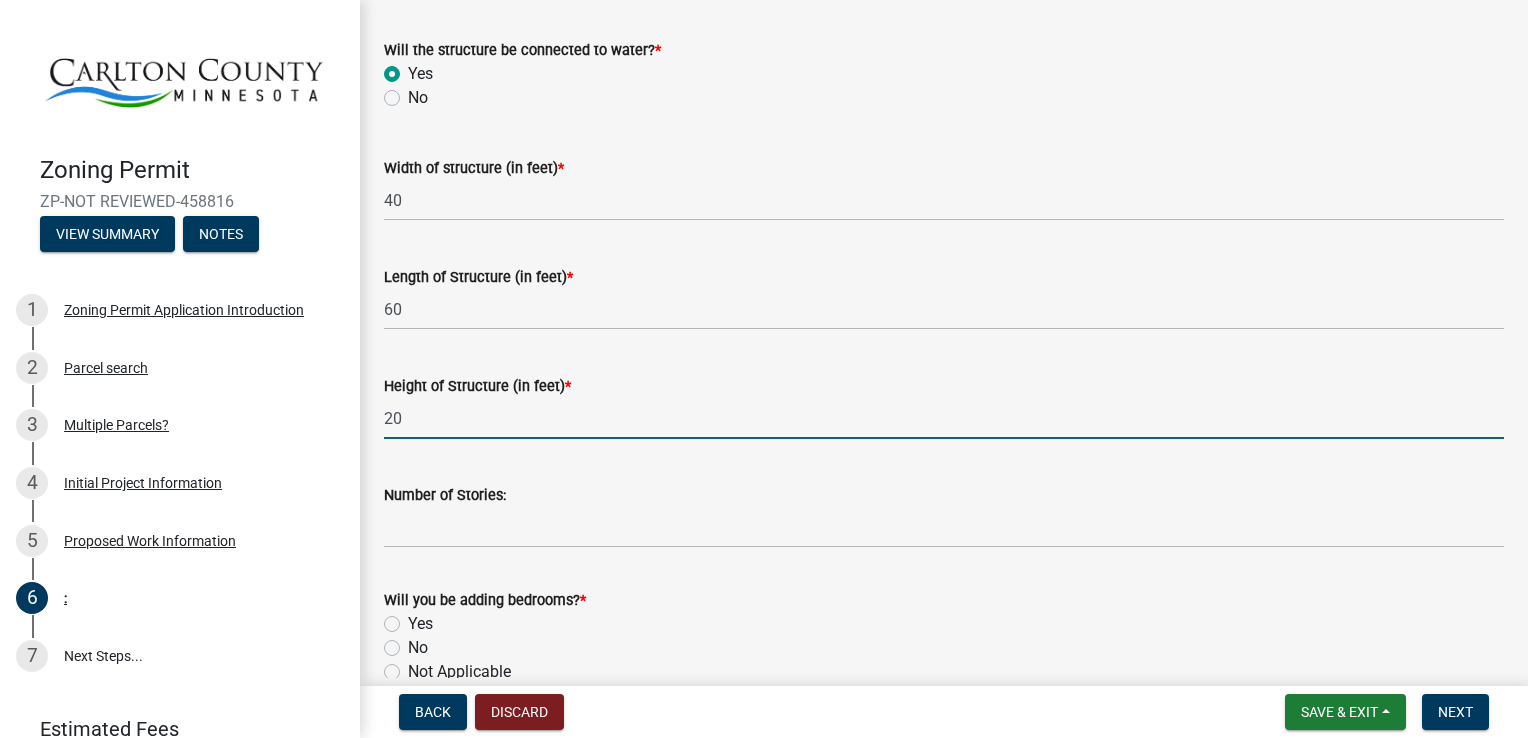 type on "20" 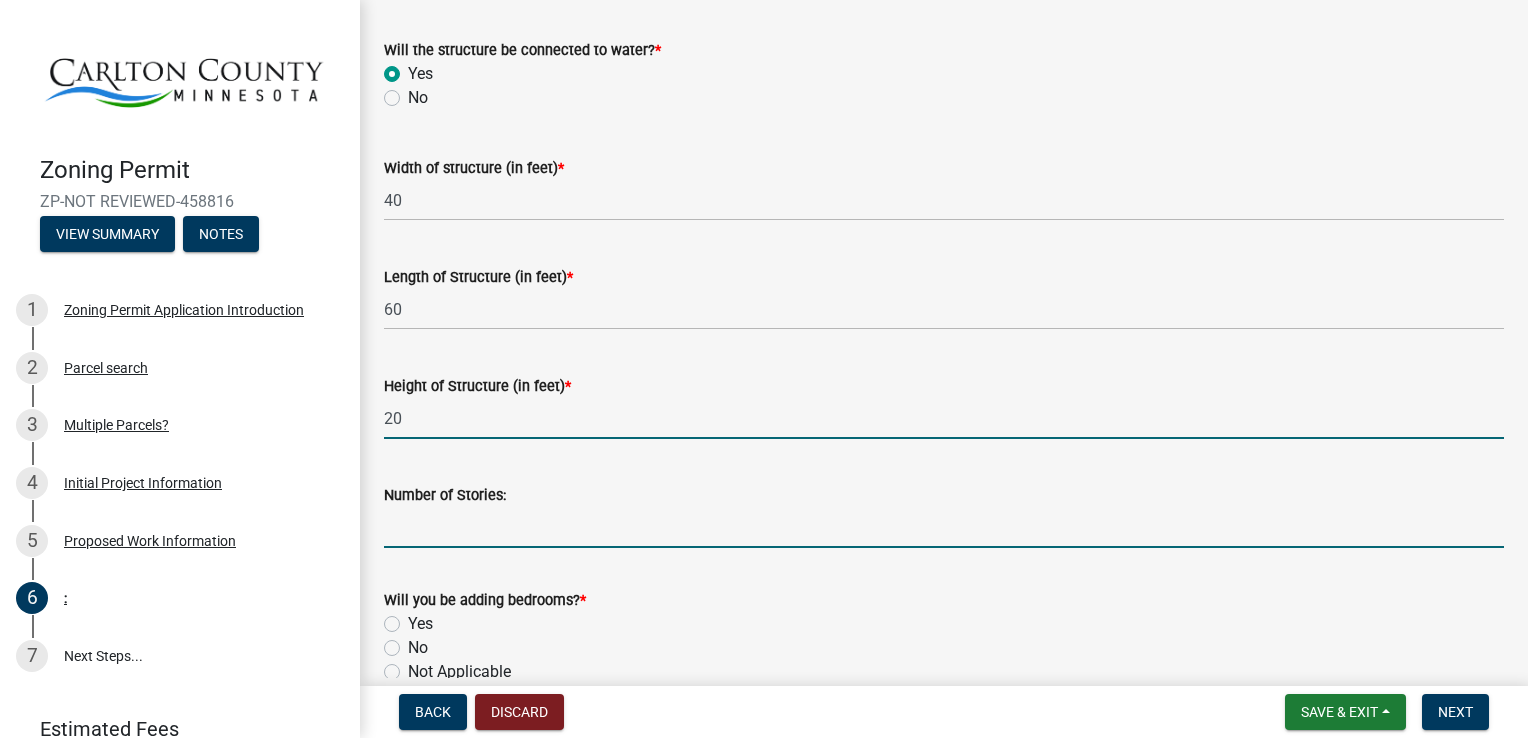 click on "Number of Stories:" at bounding box center (944, 527) 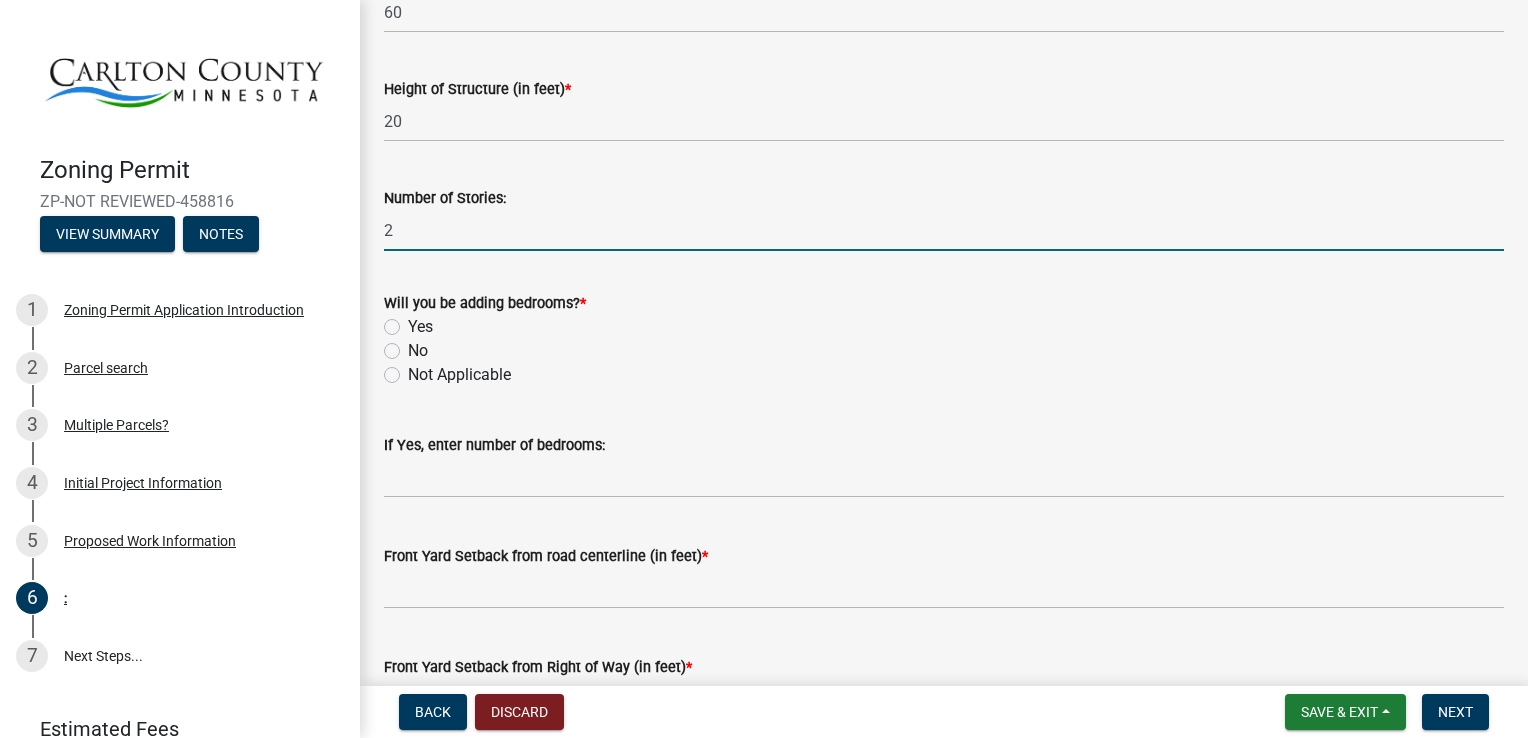 scroll, scrollTop: 1100, scrollLeft: 0, axis: vertical 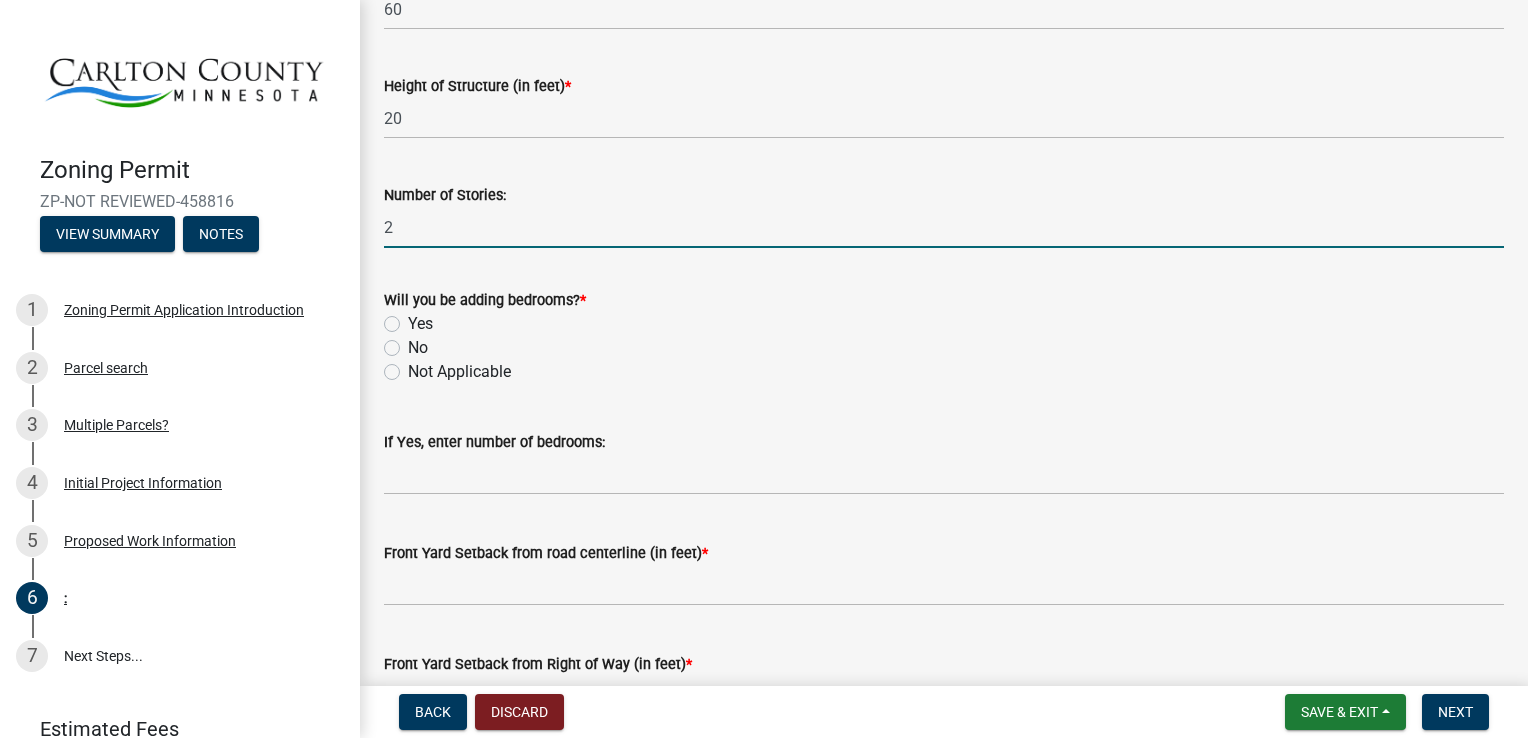 type on "2" 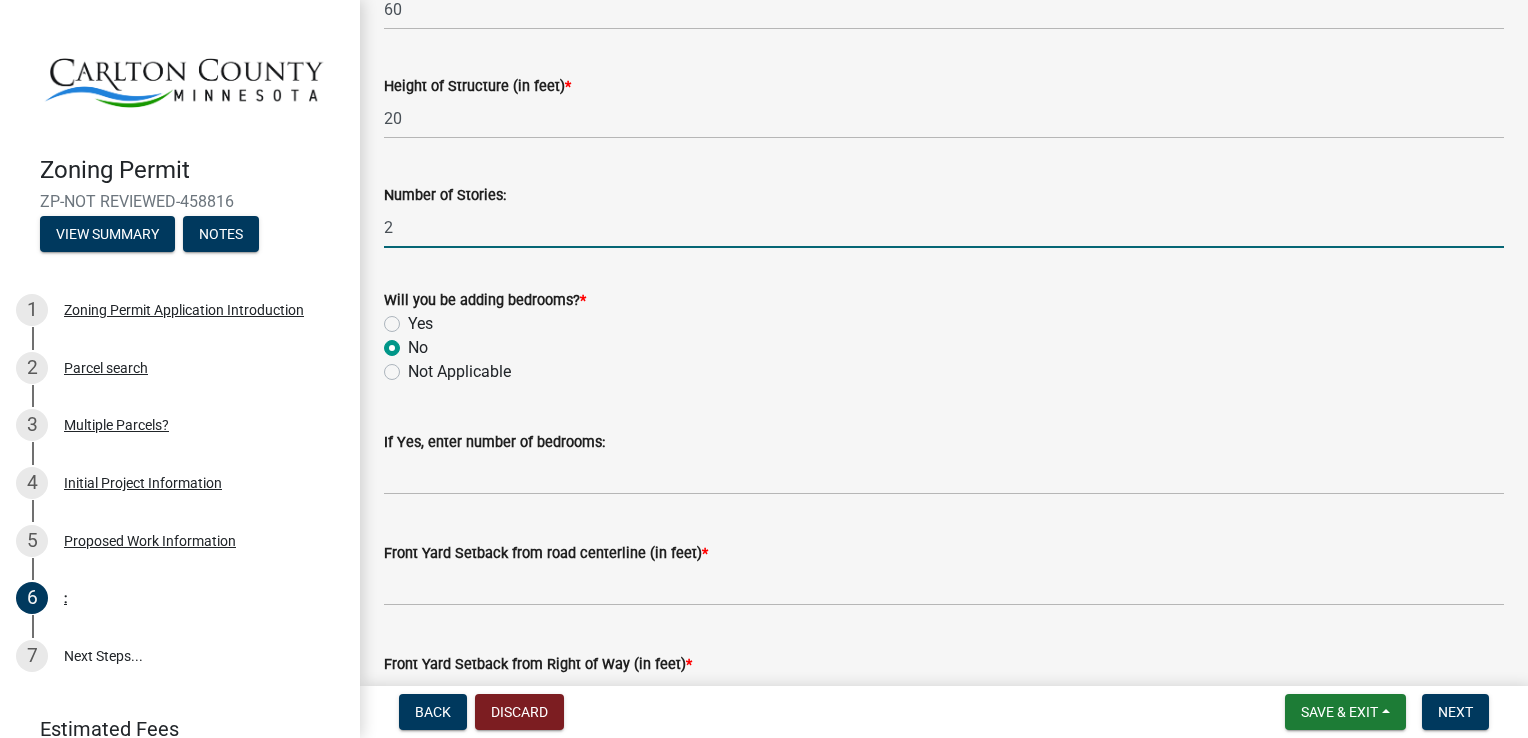 radio on "true" 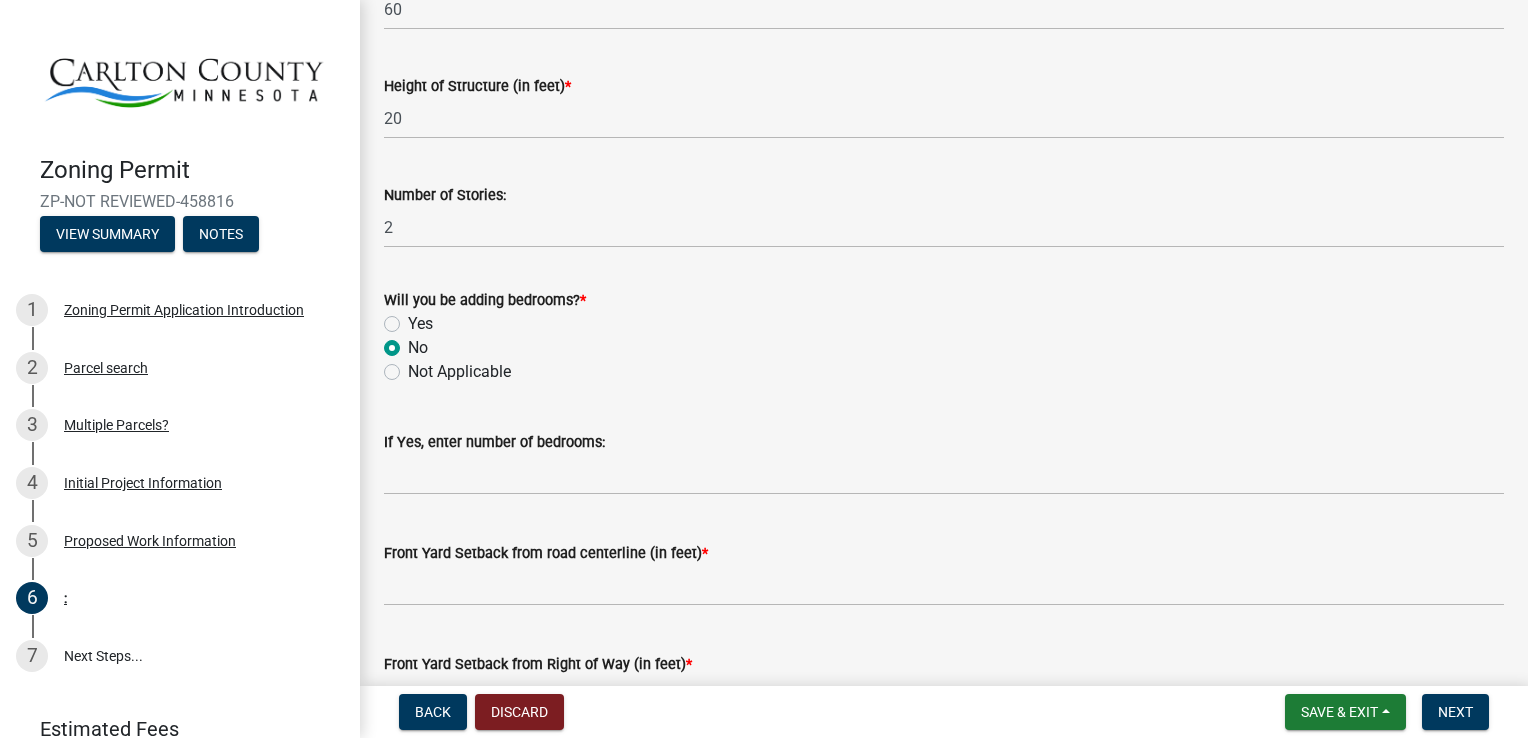 click on "Not Applicable" 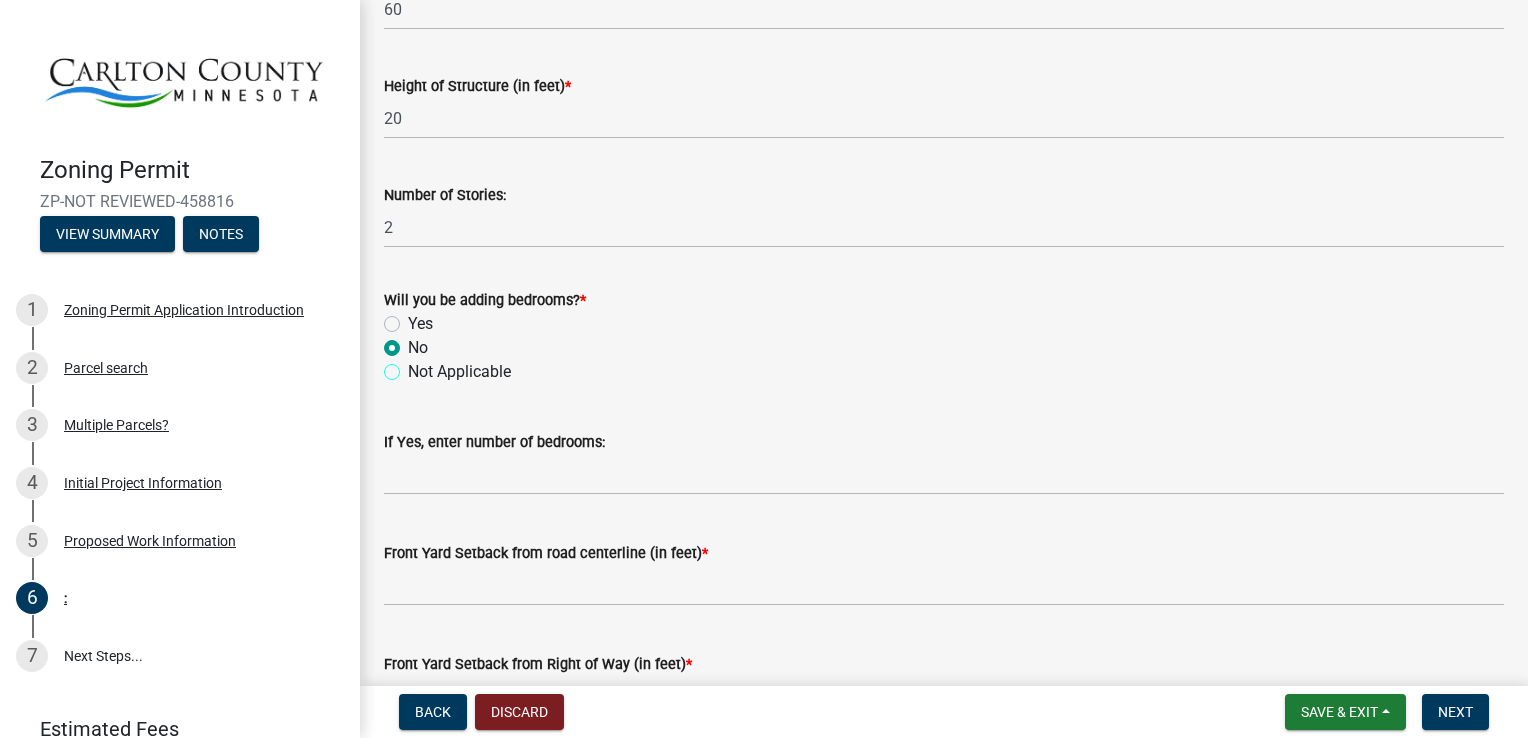 click on "Not Applicable" at bounding box center (414, 366) 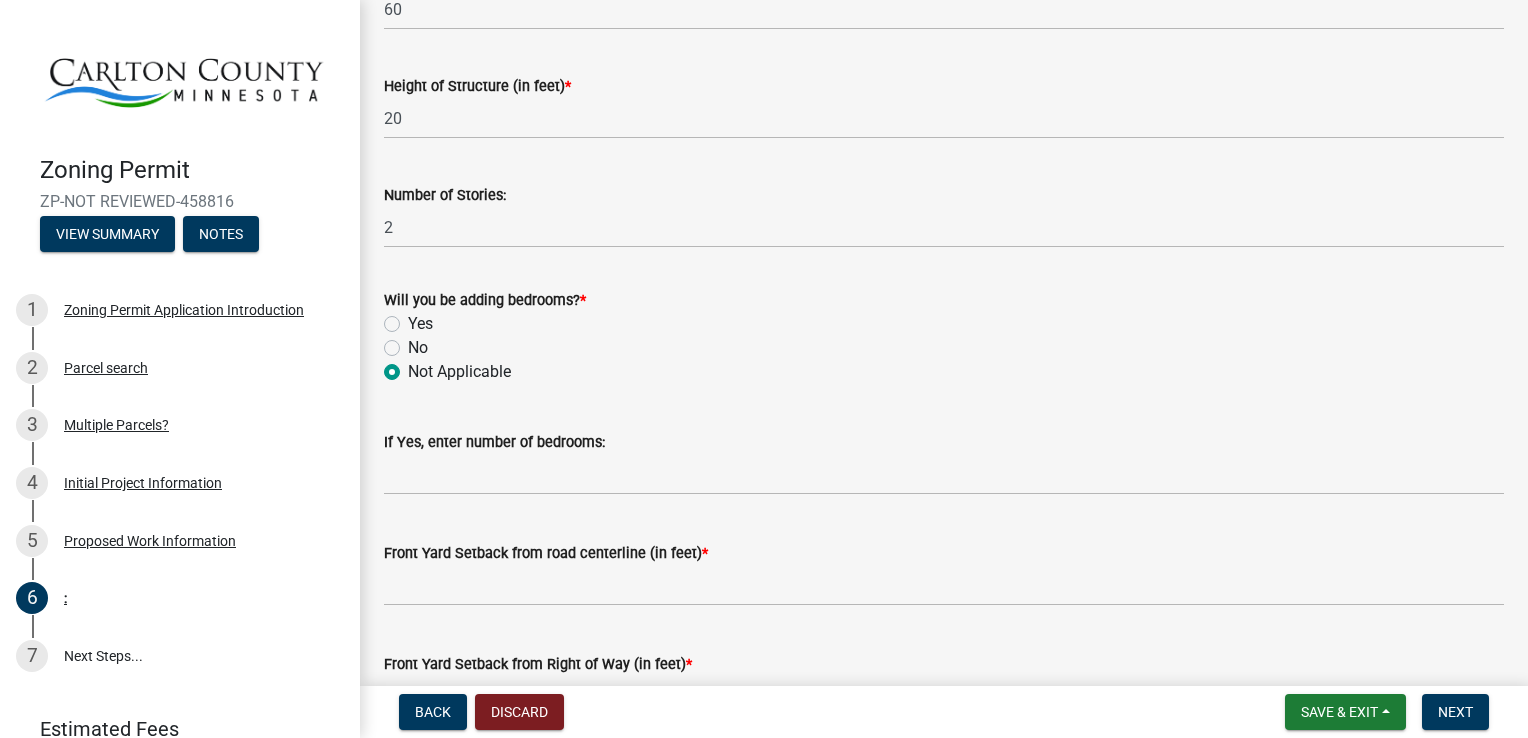 radio on "true" 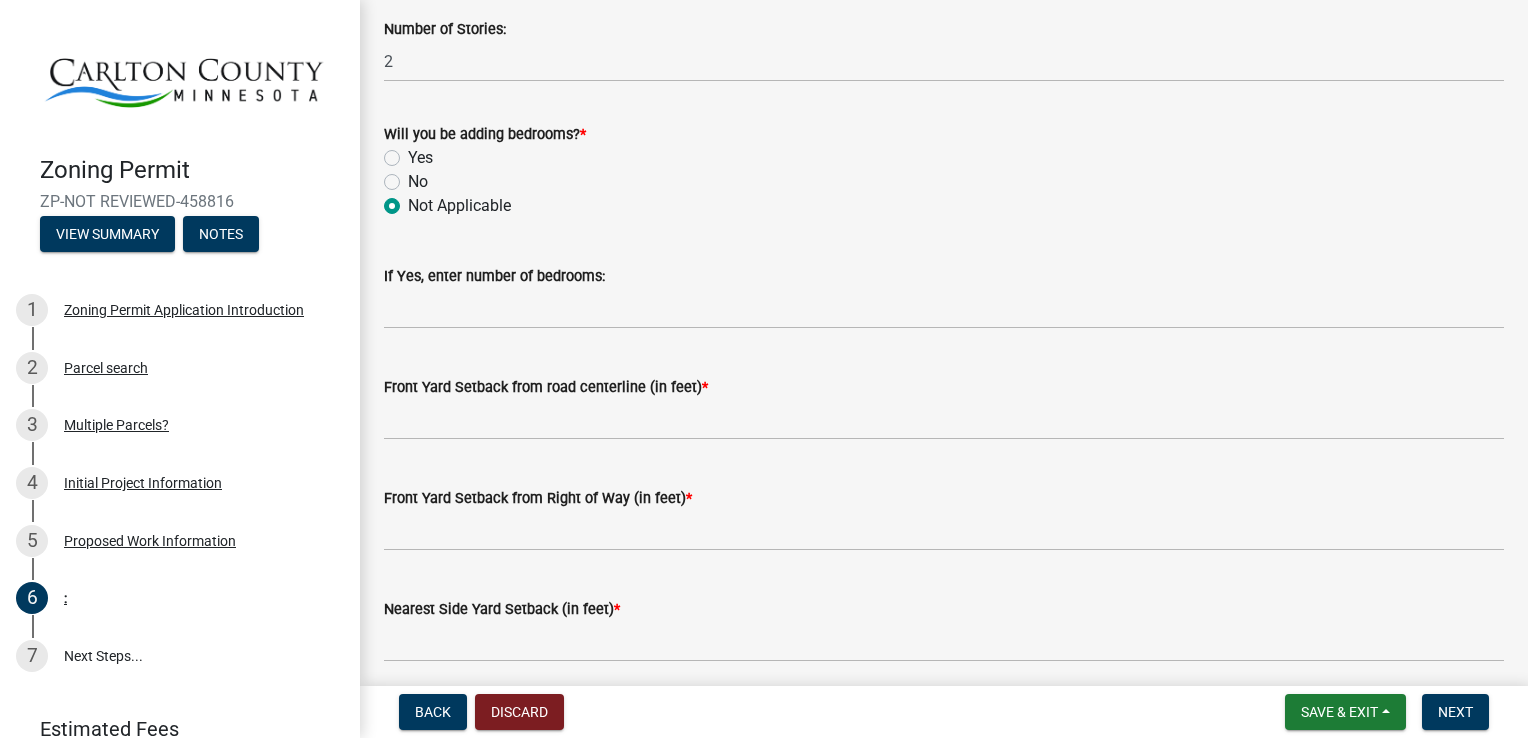 scroll, scrollTop: 1300, scrollLeft: 0, axis: vertical 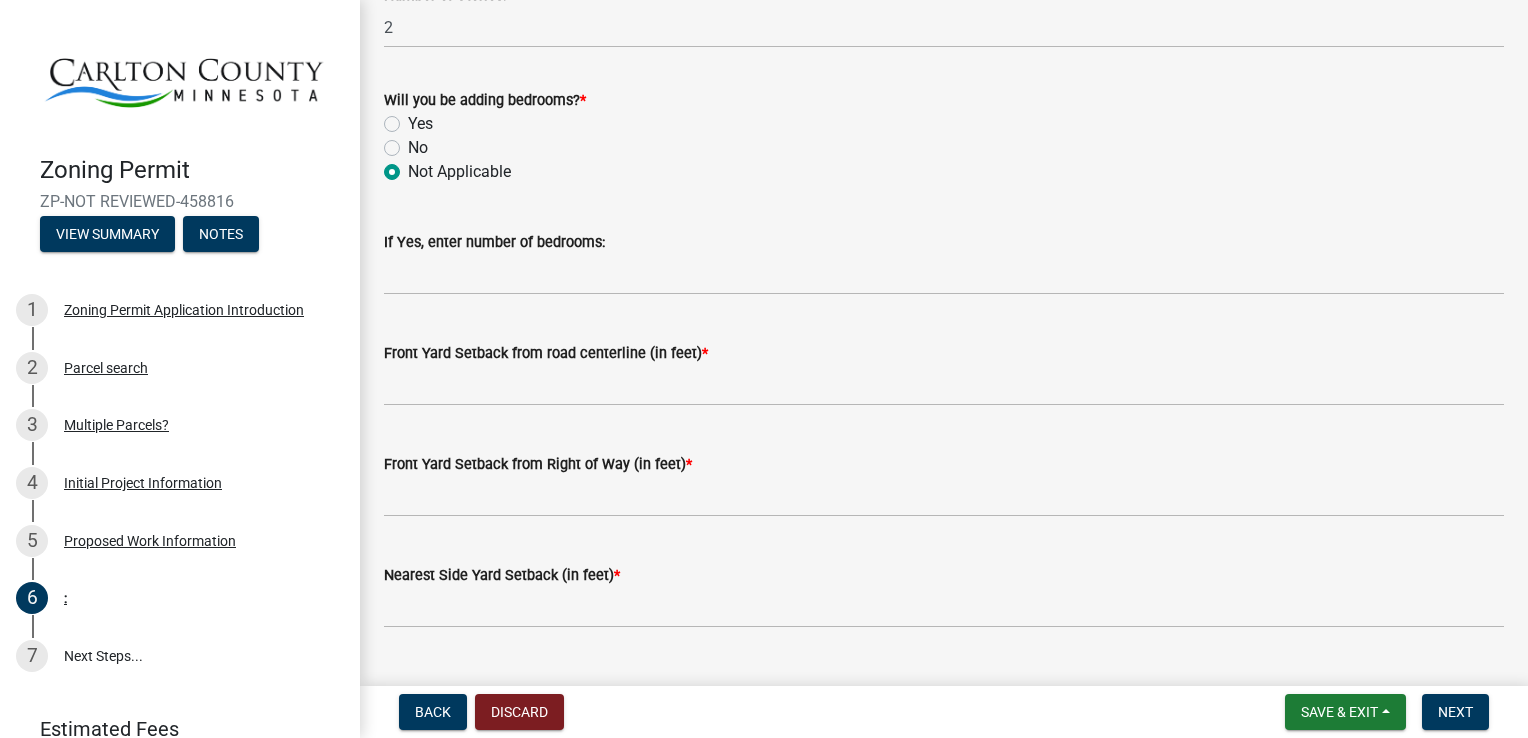 click on "Yes" 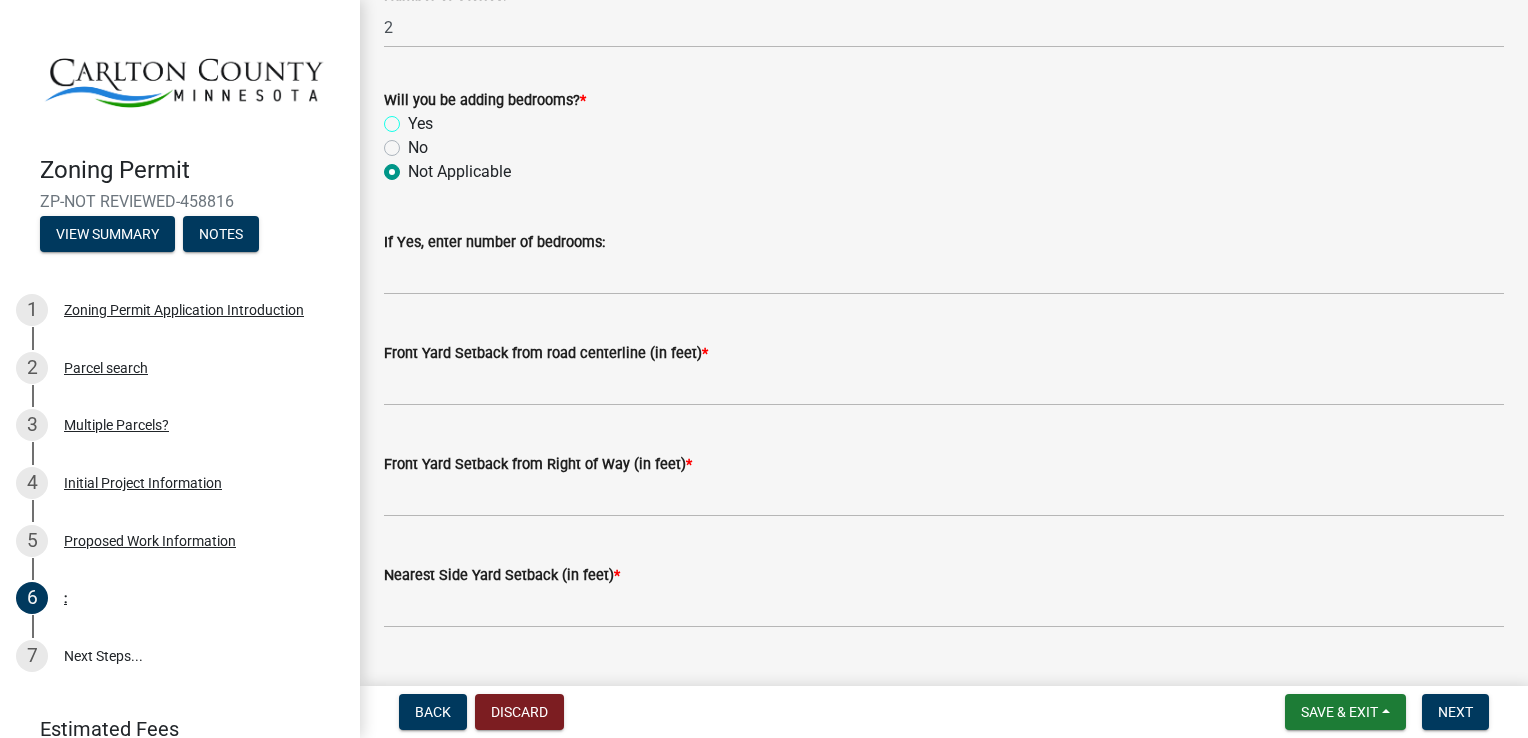 click on "Yes" at bounding box center (414, 118) 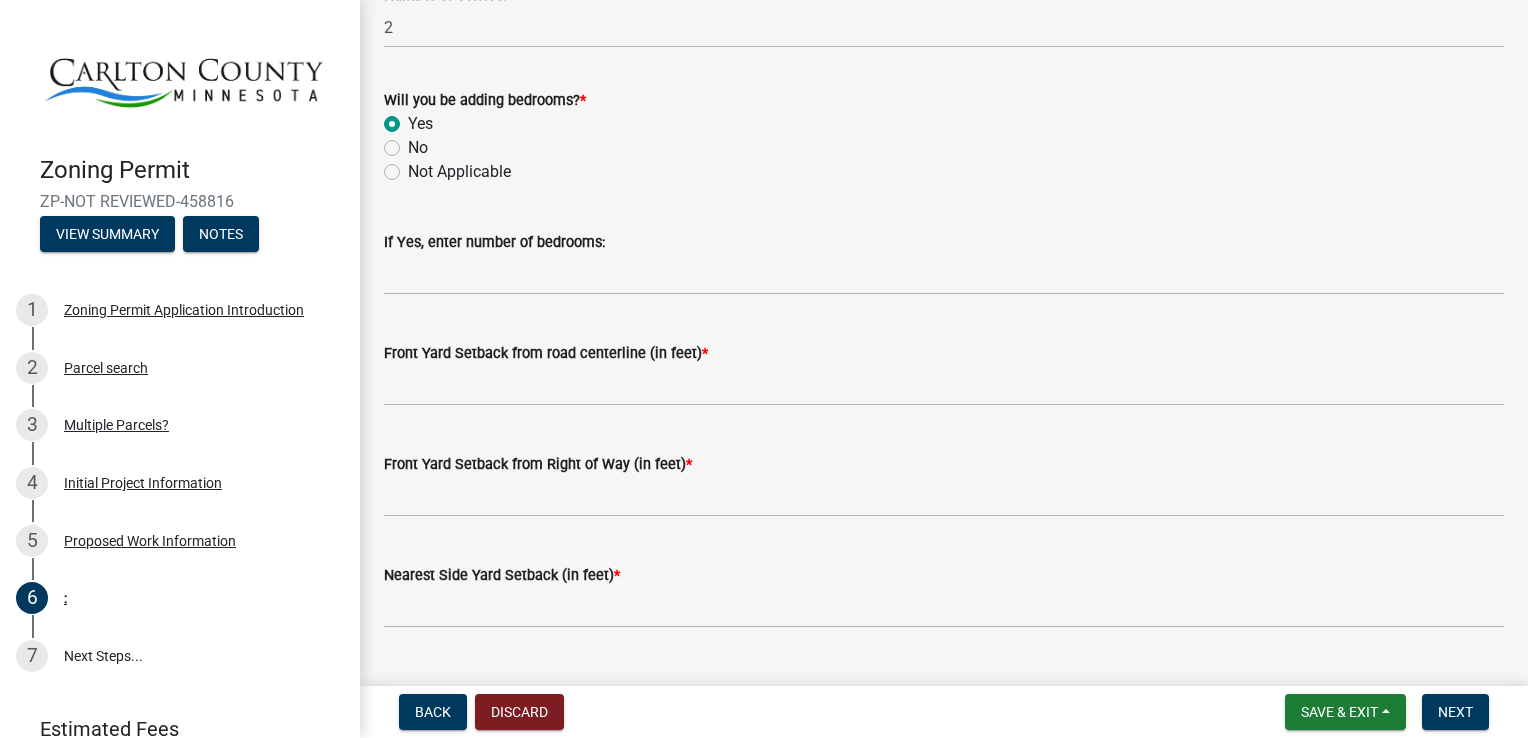 radio on "true" 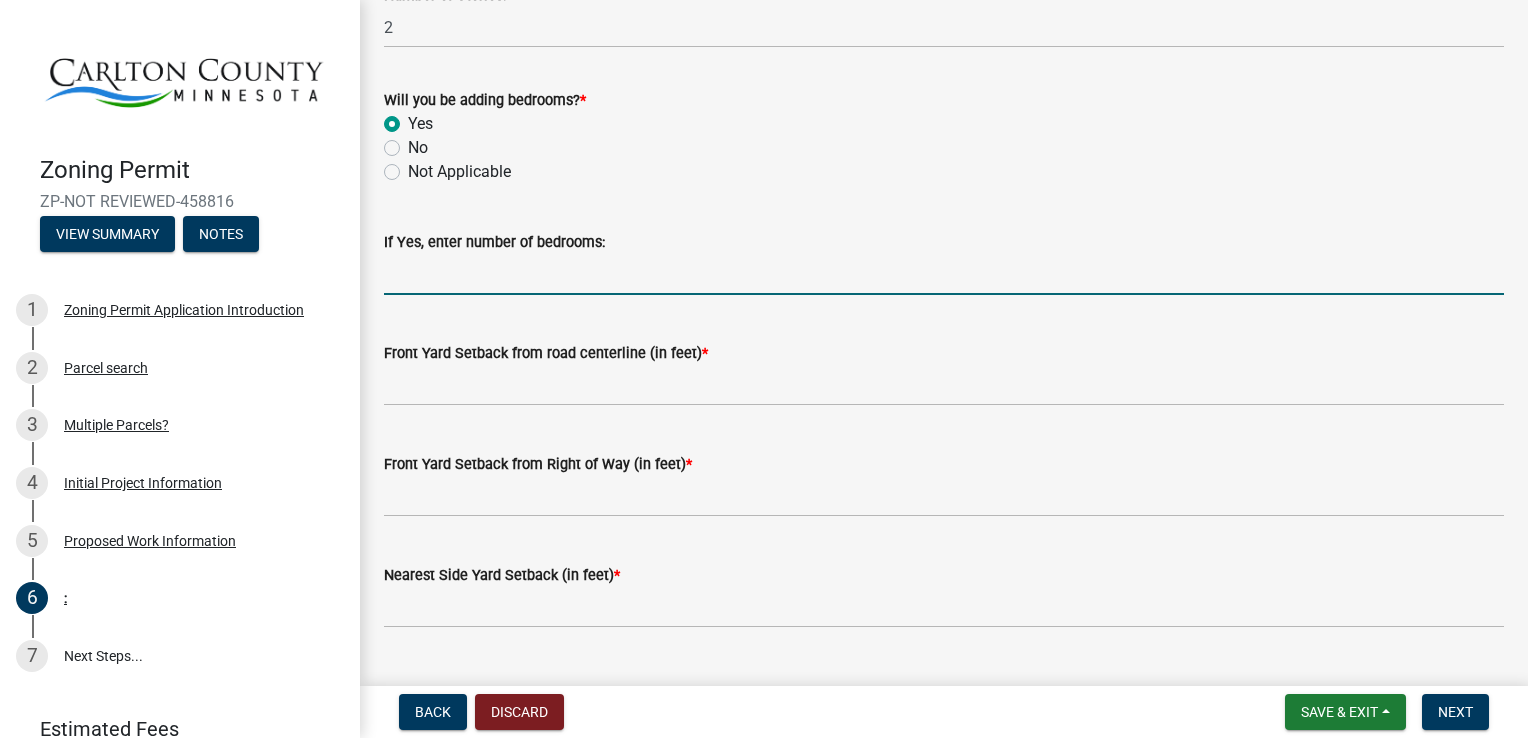 click 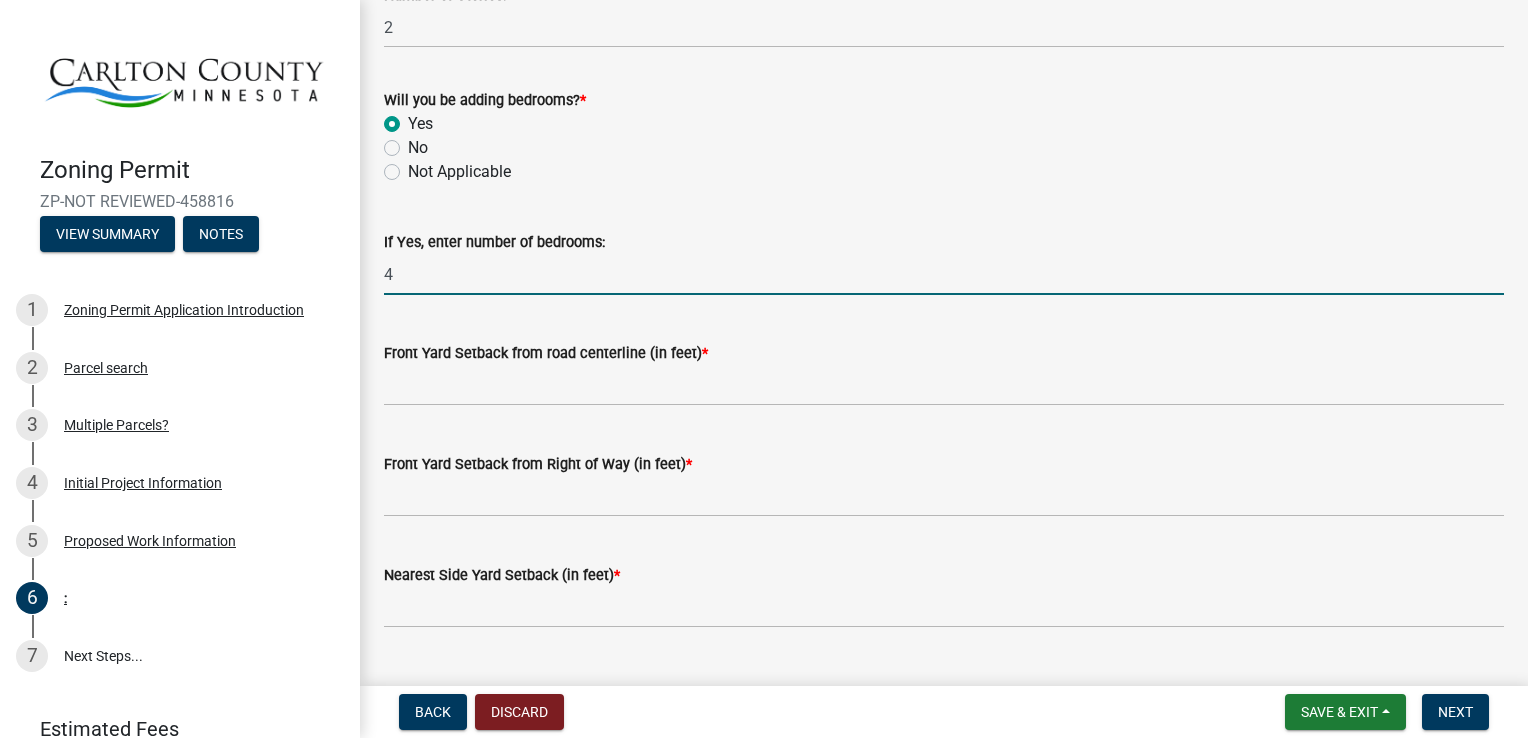 type on "4" 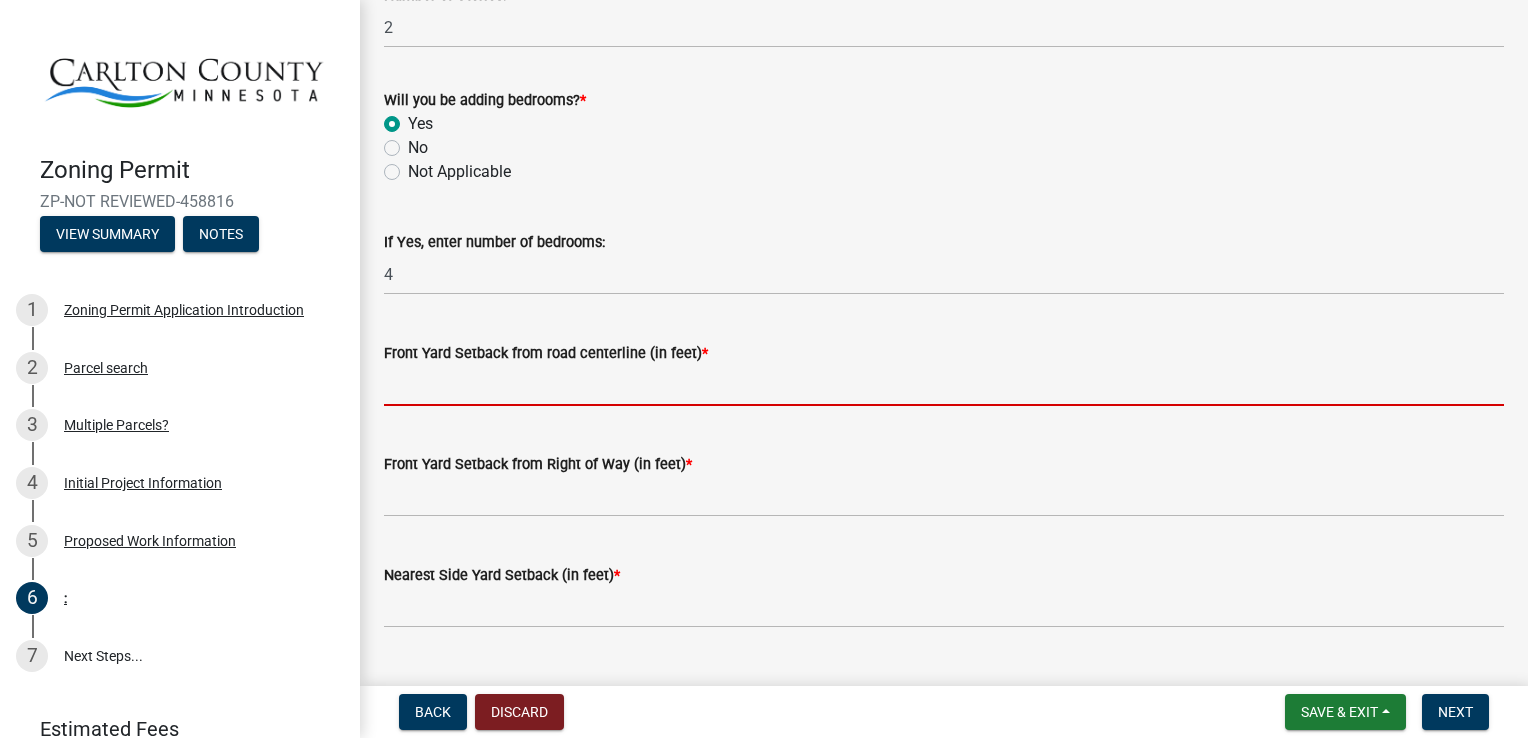 drag, startPoint x: 515, startPoint y: 386, endPoint x: 1104, endPoint y: 390, distance: 589.0136 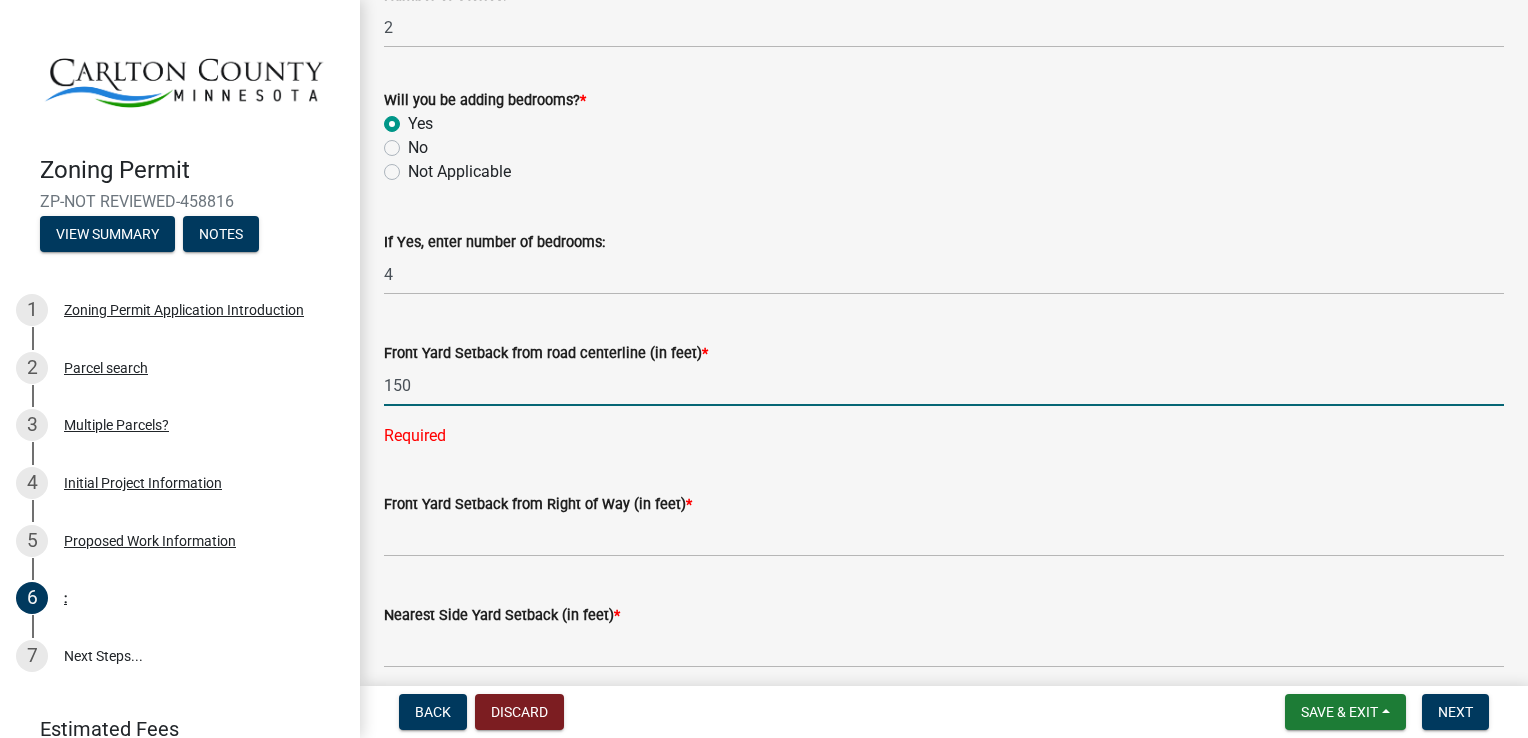 type on "150" 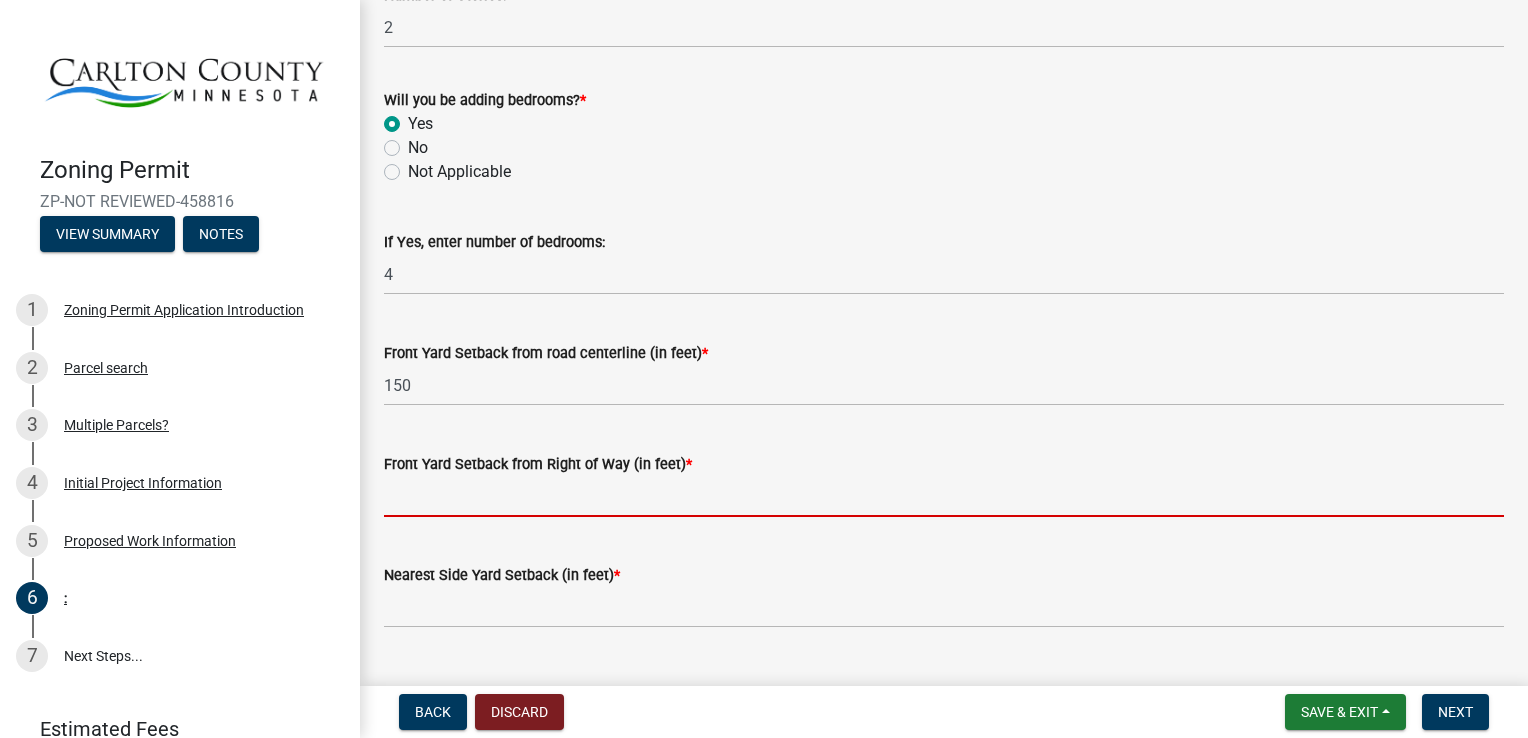 click 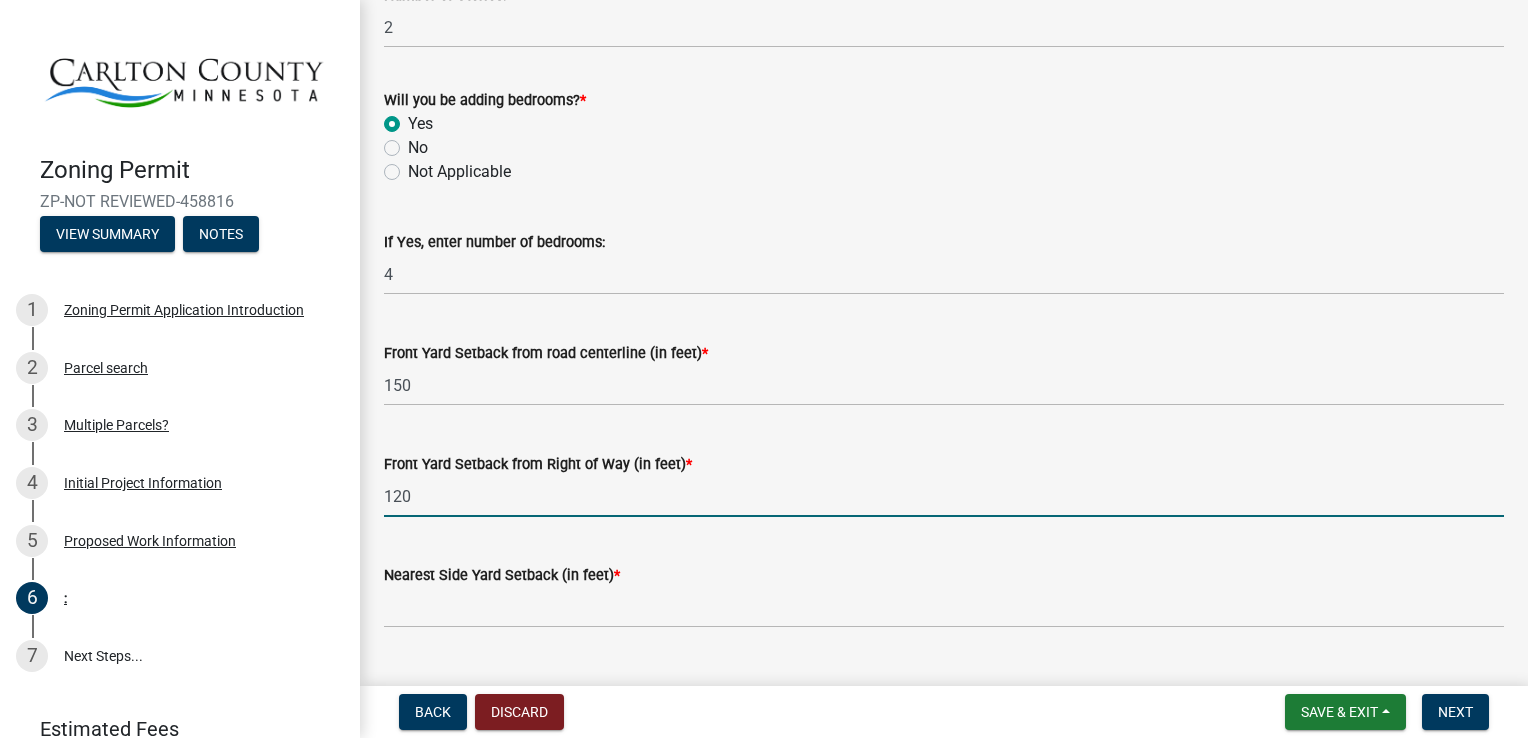 type on "120" 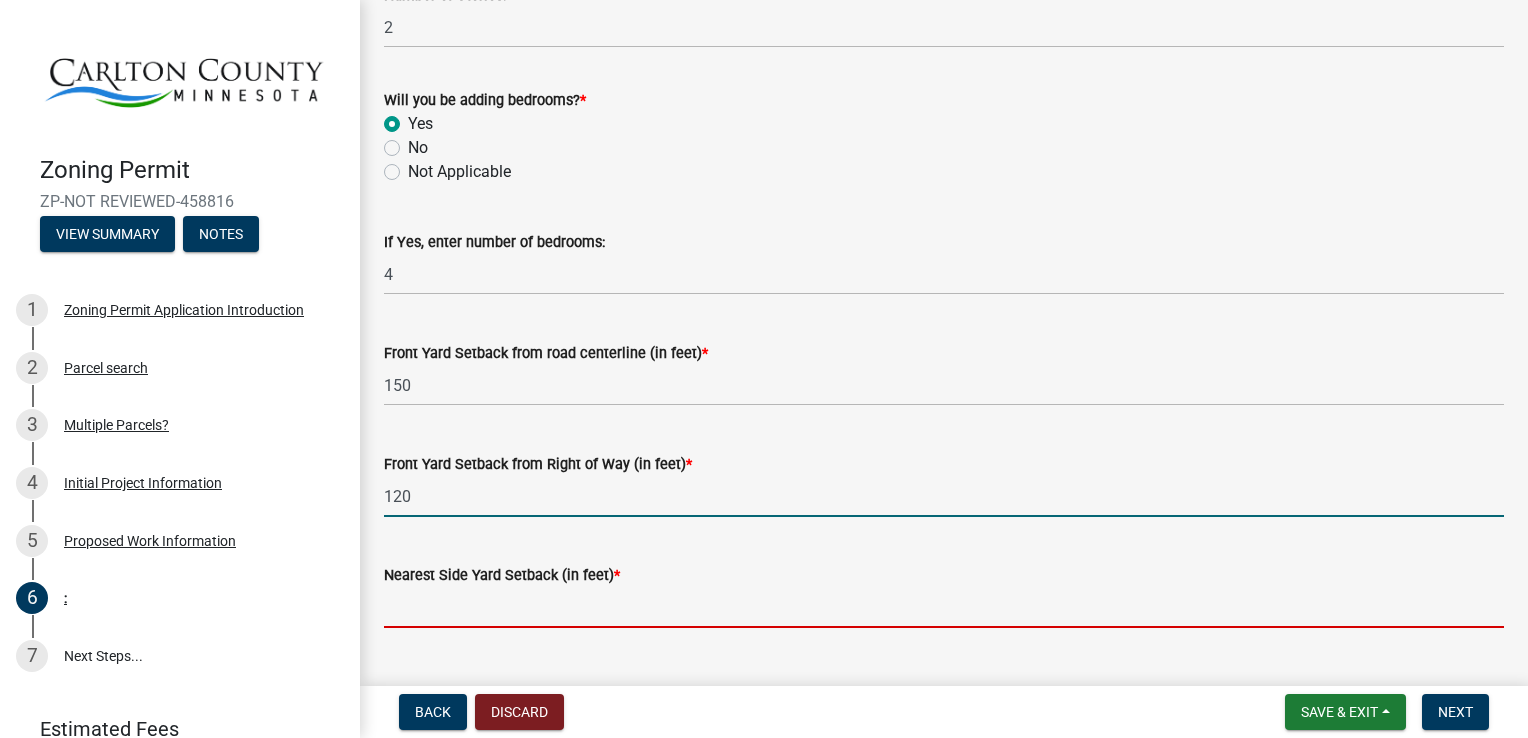 click 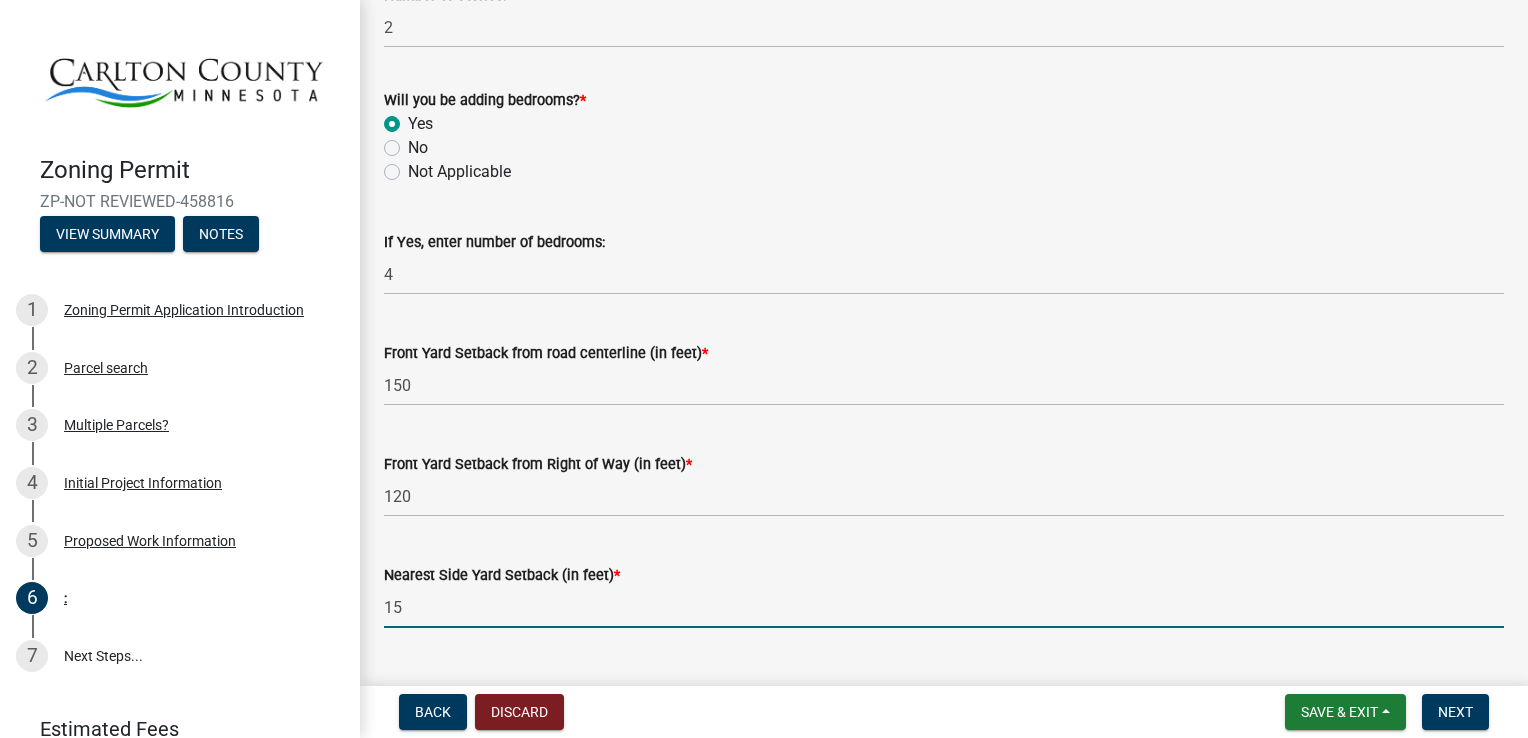 scroll, scrollTop: 1600, scrollLeft: 0, axis: vertical 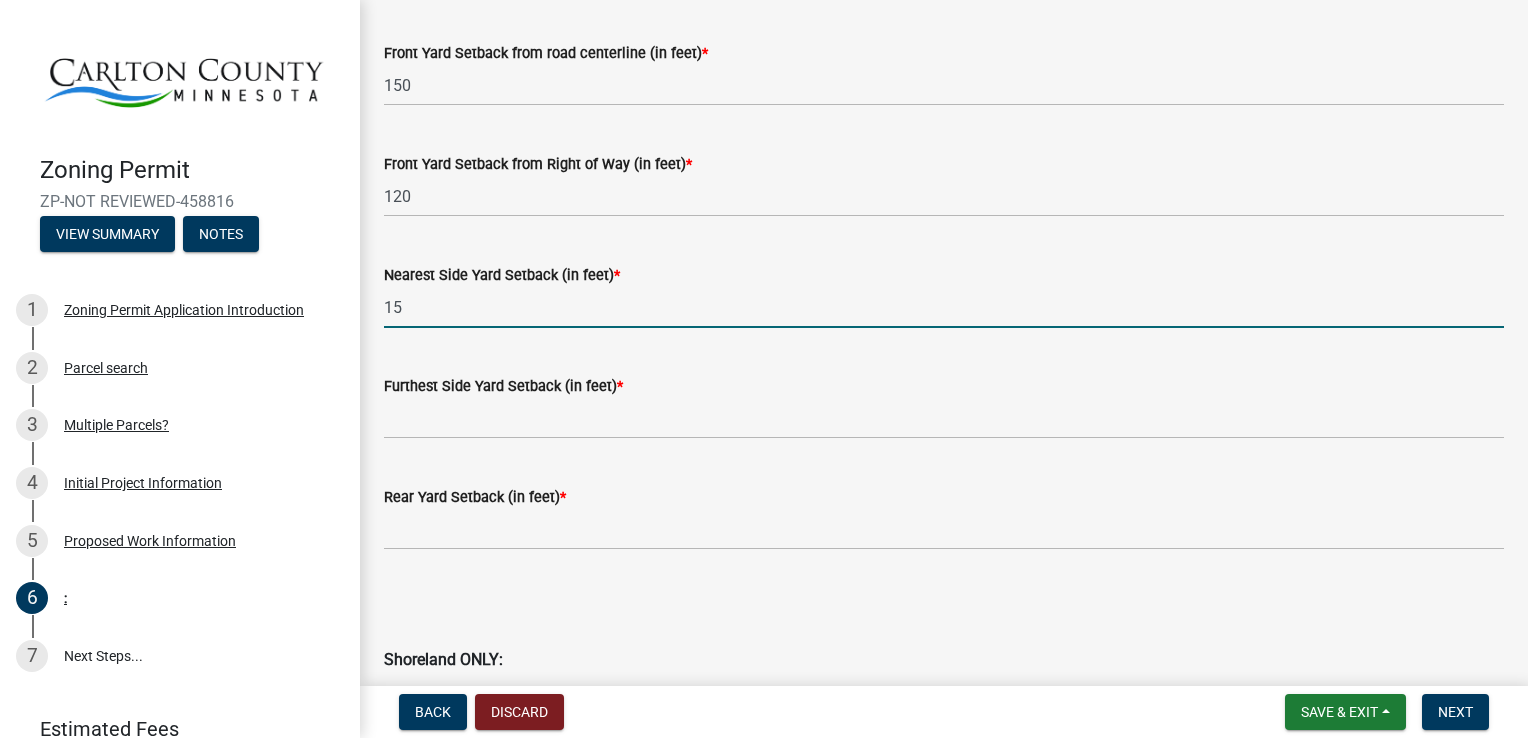 type on "15" 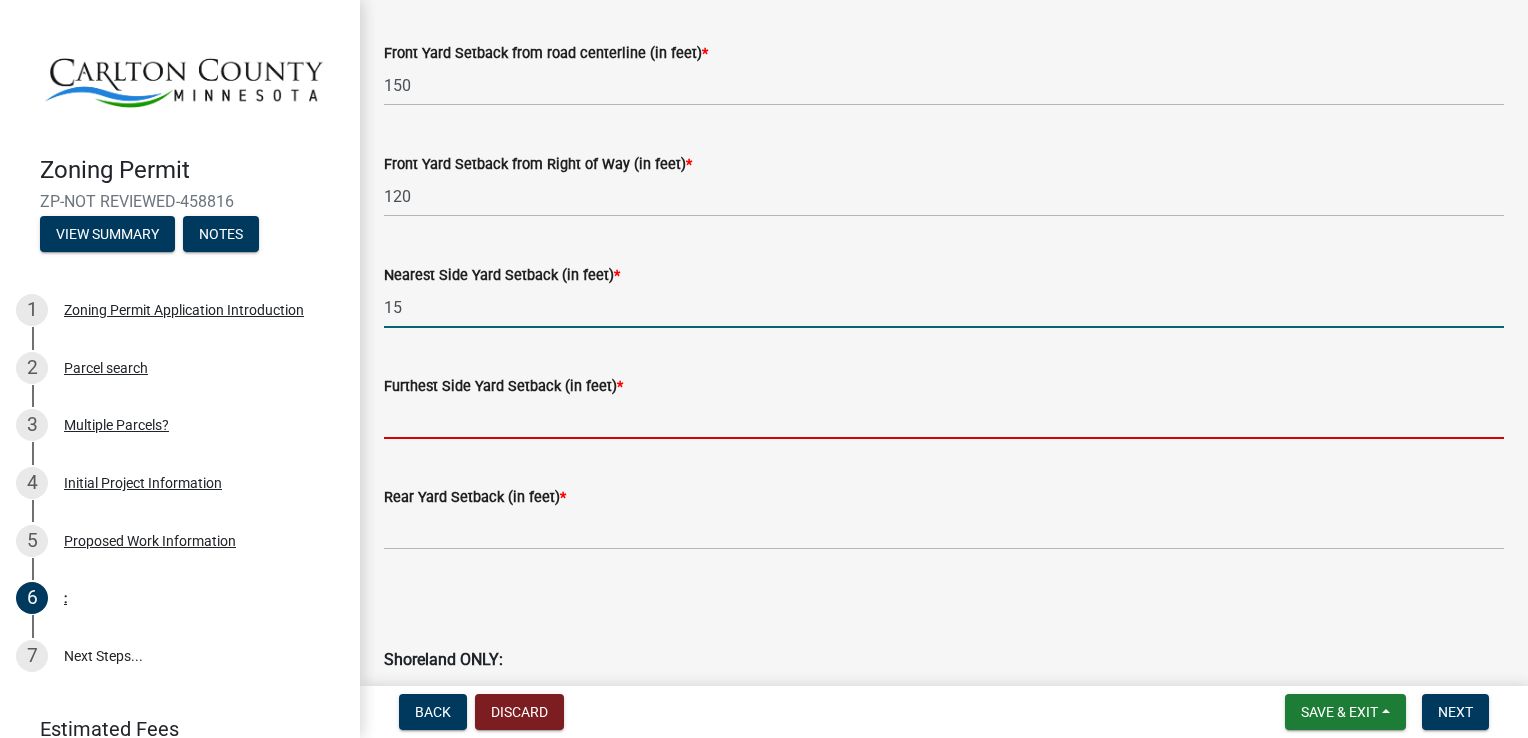 click 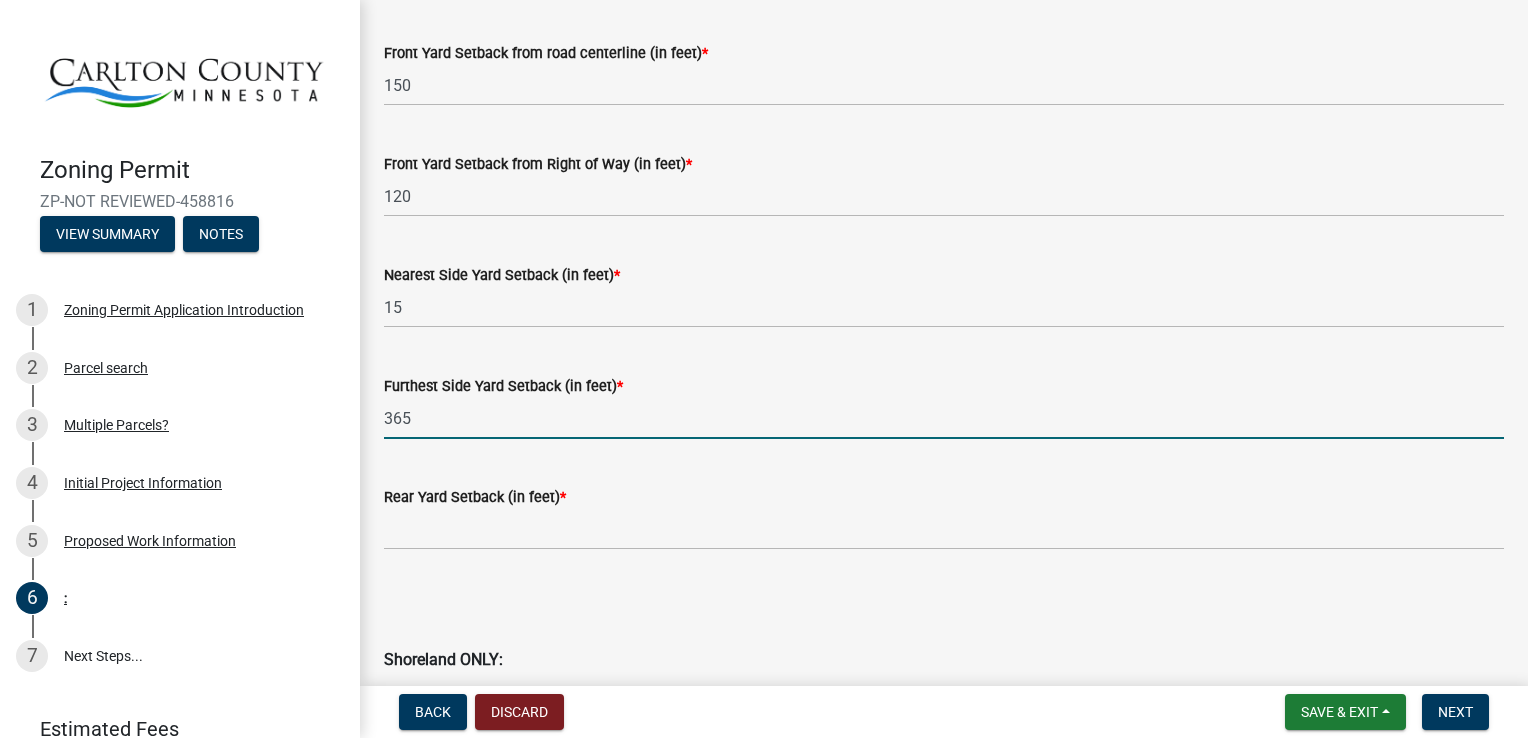 type on "365" 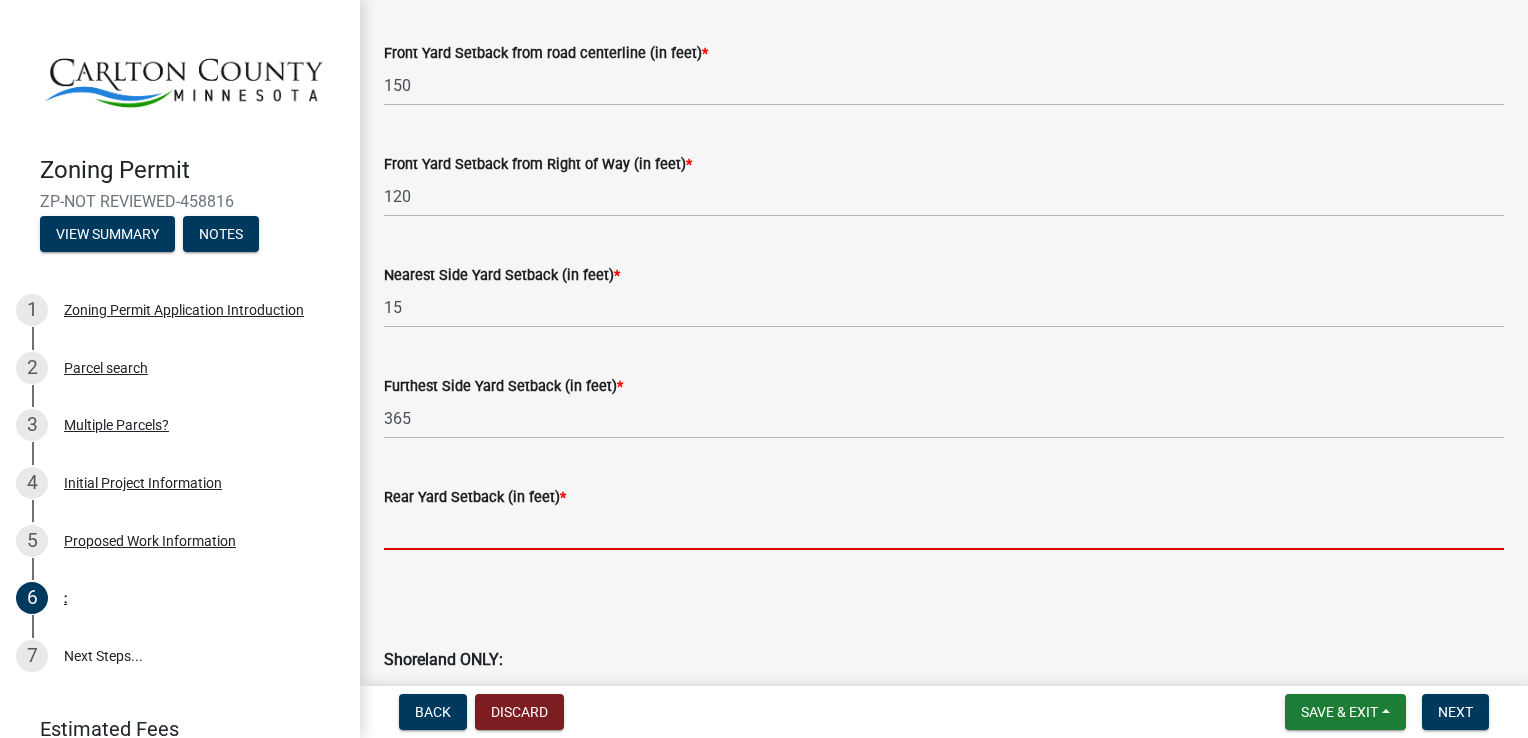 click 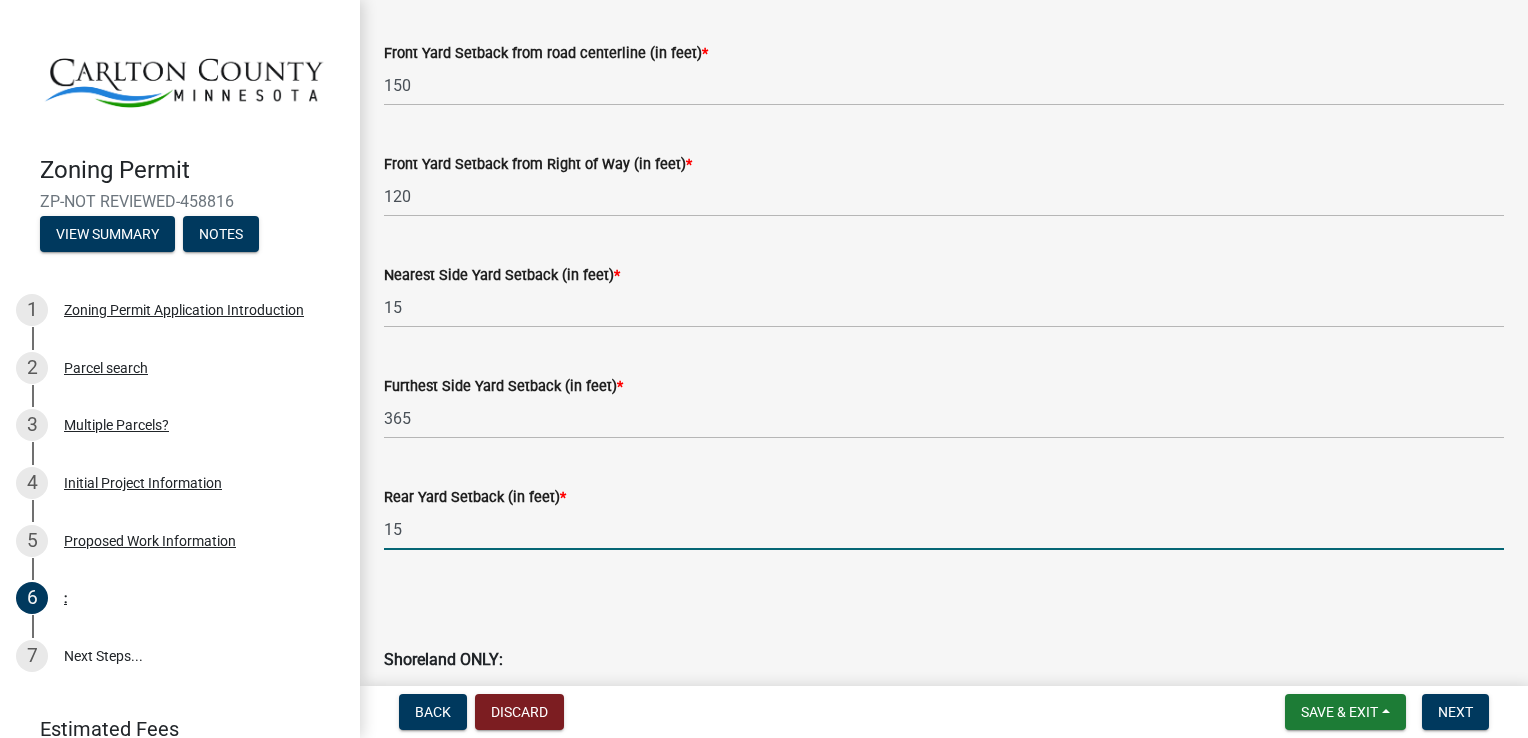 type on "15" 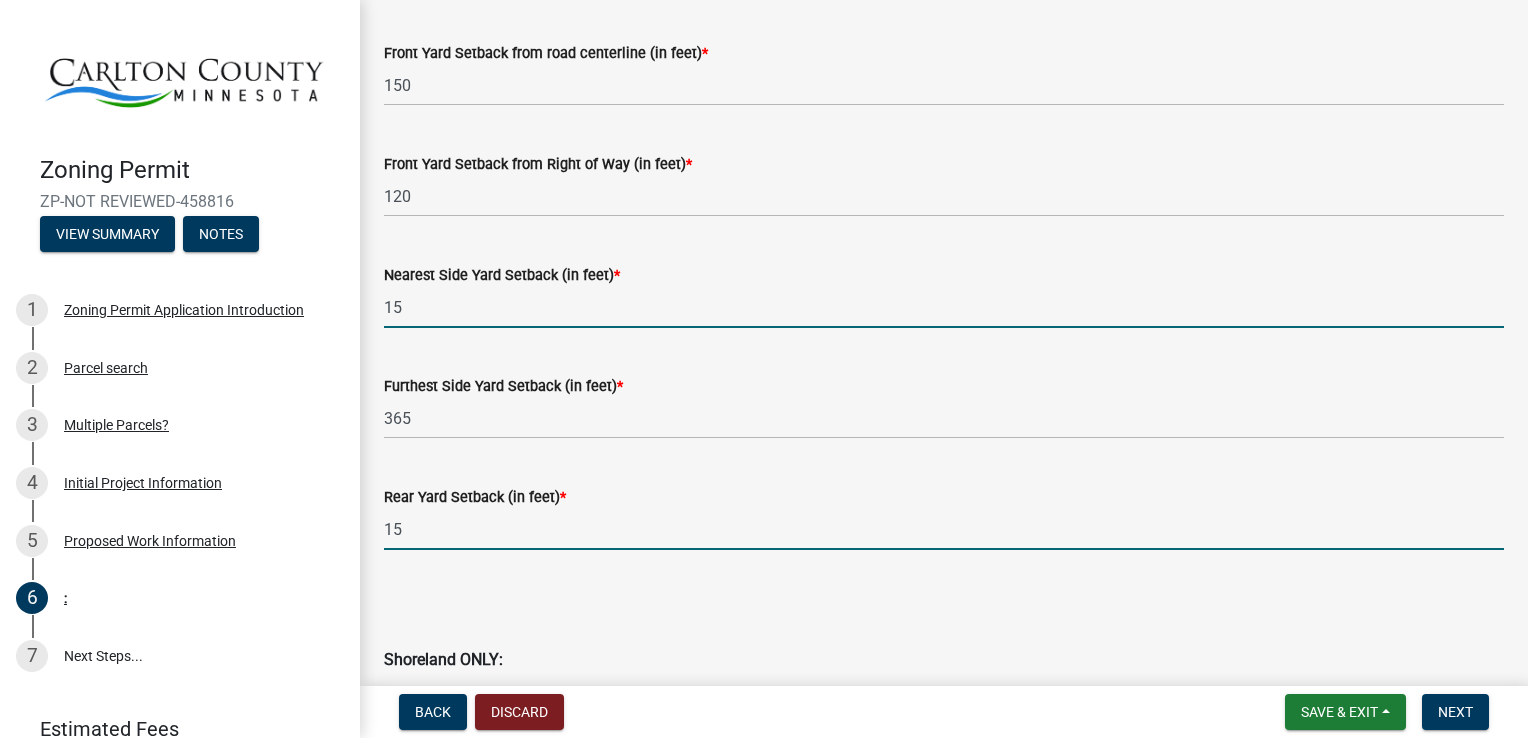click on "15" 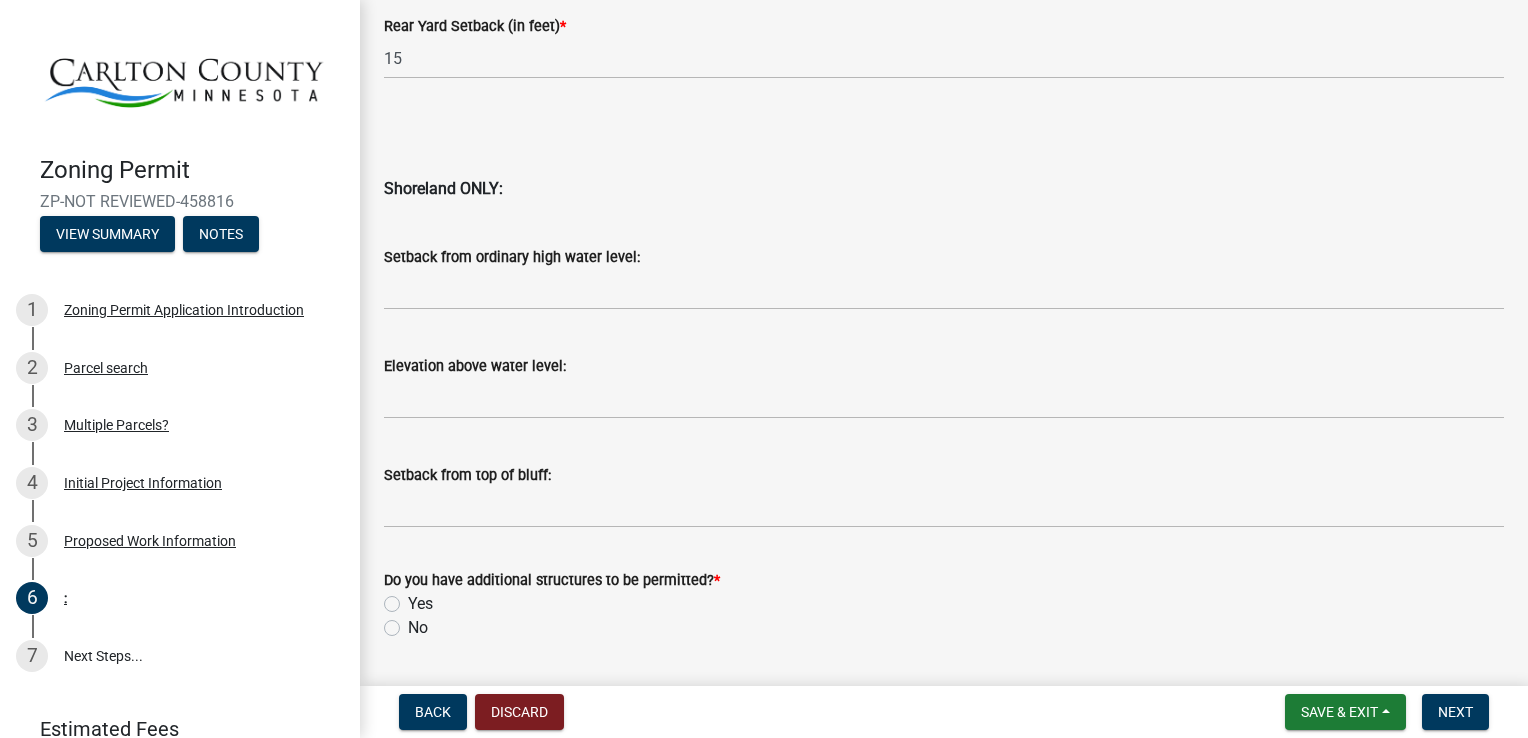 scroll, scrollTop: 2128, scrollLeft: 0, axis: vertical 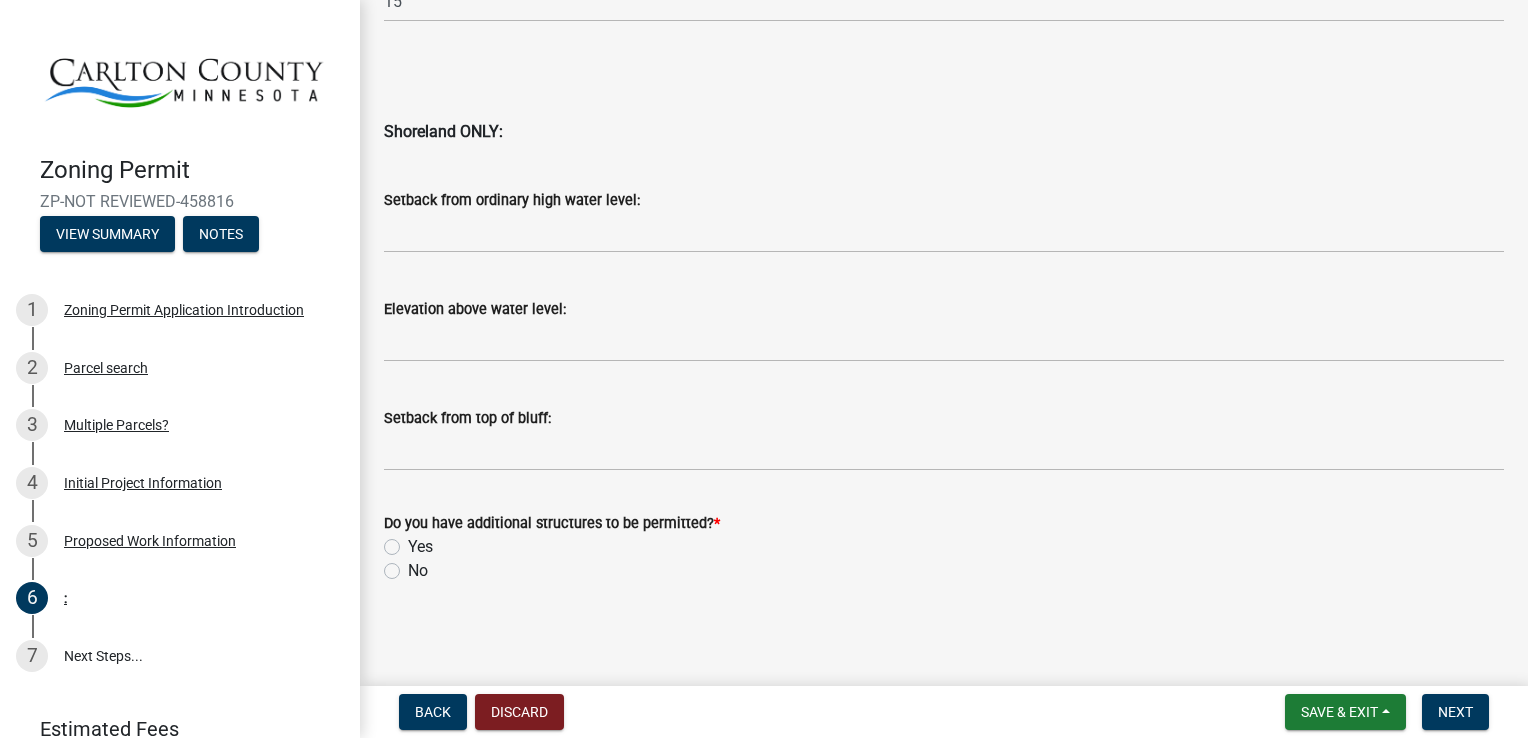 type on "150" 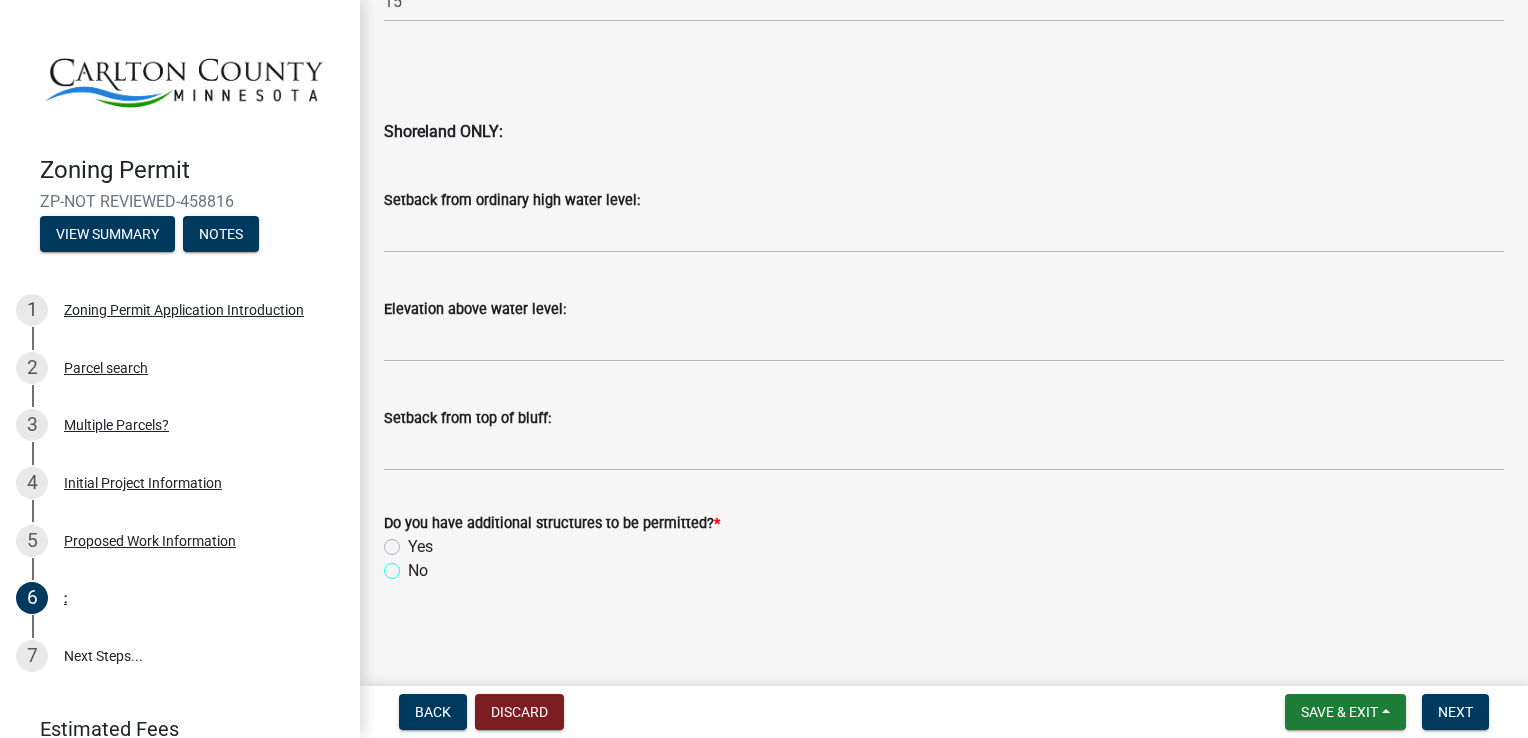 click on "No" at bounding box center [414, 565] 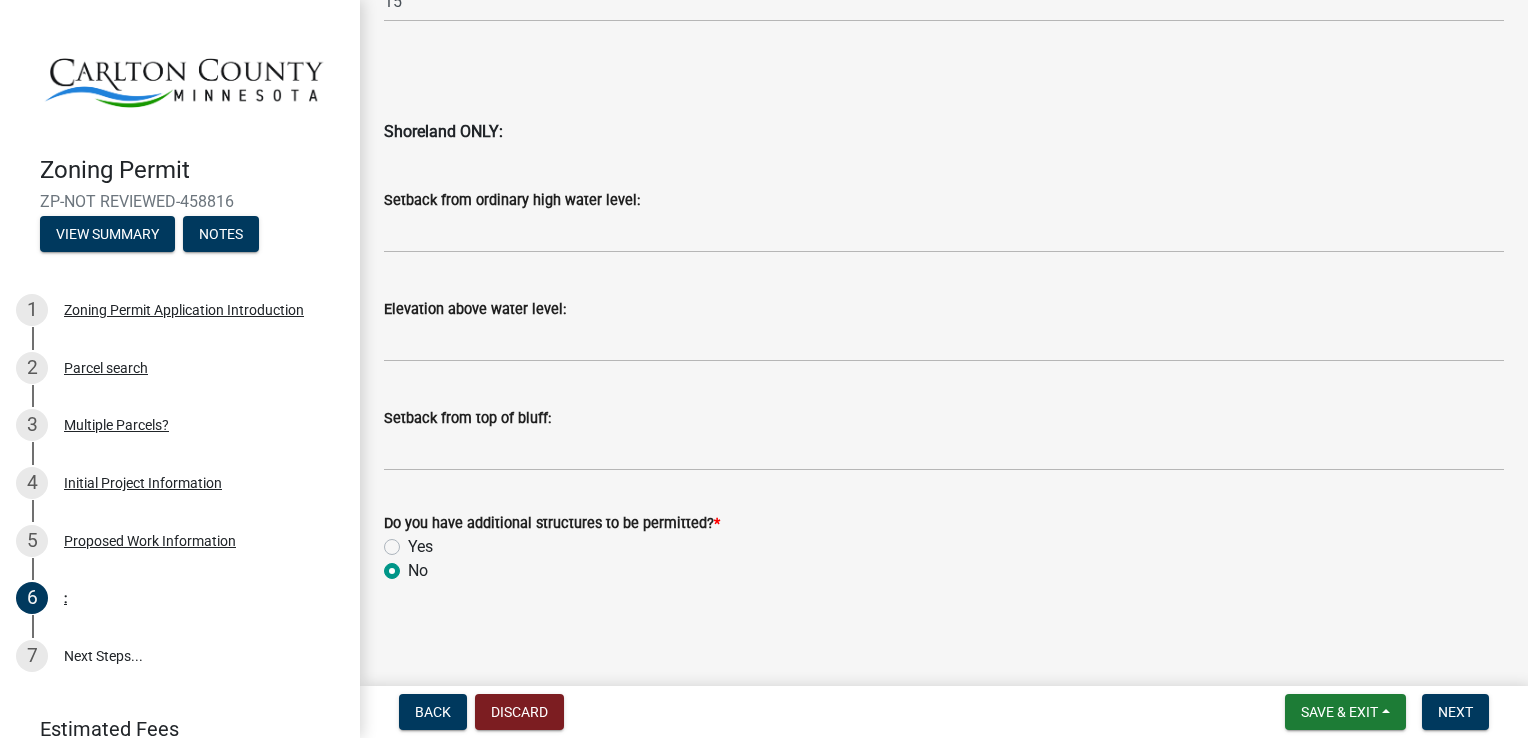 radio on "true" 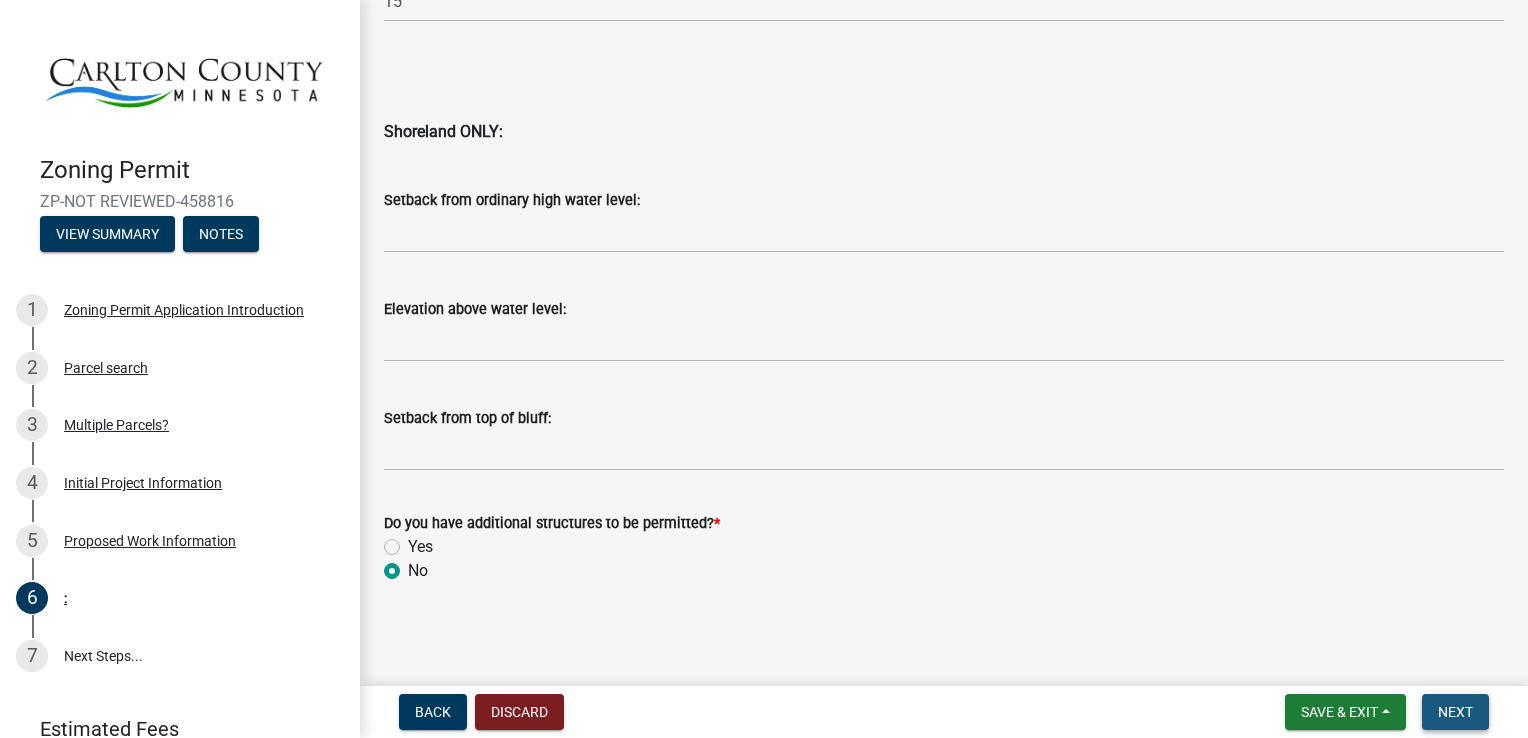 click on "Next" at bounding box center [1455, 712] 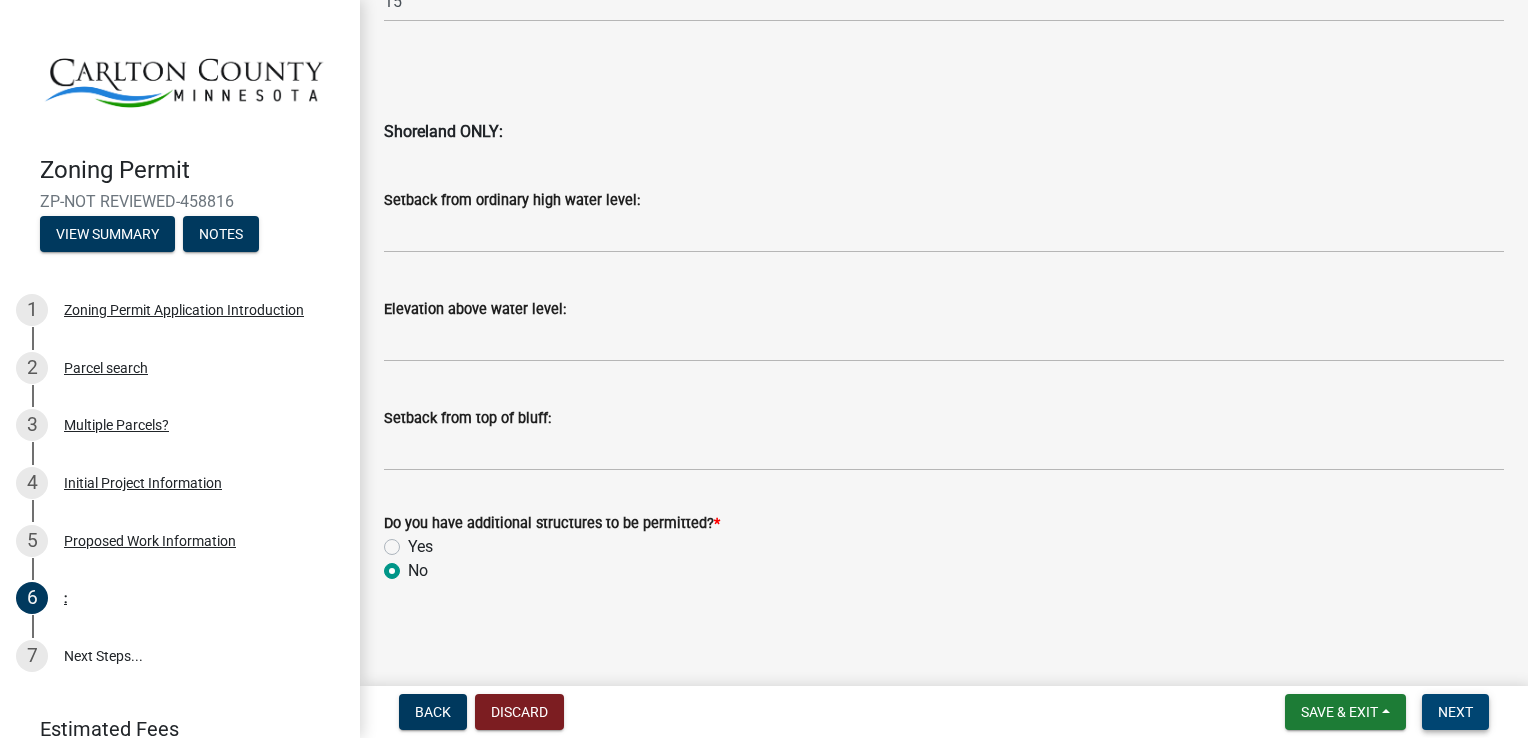 click on "Next" at bounding box center (1455, 712) 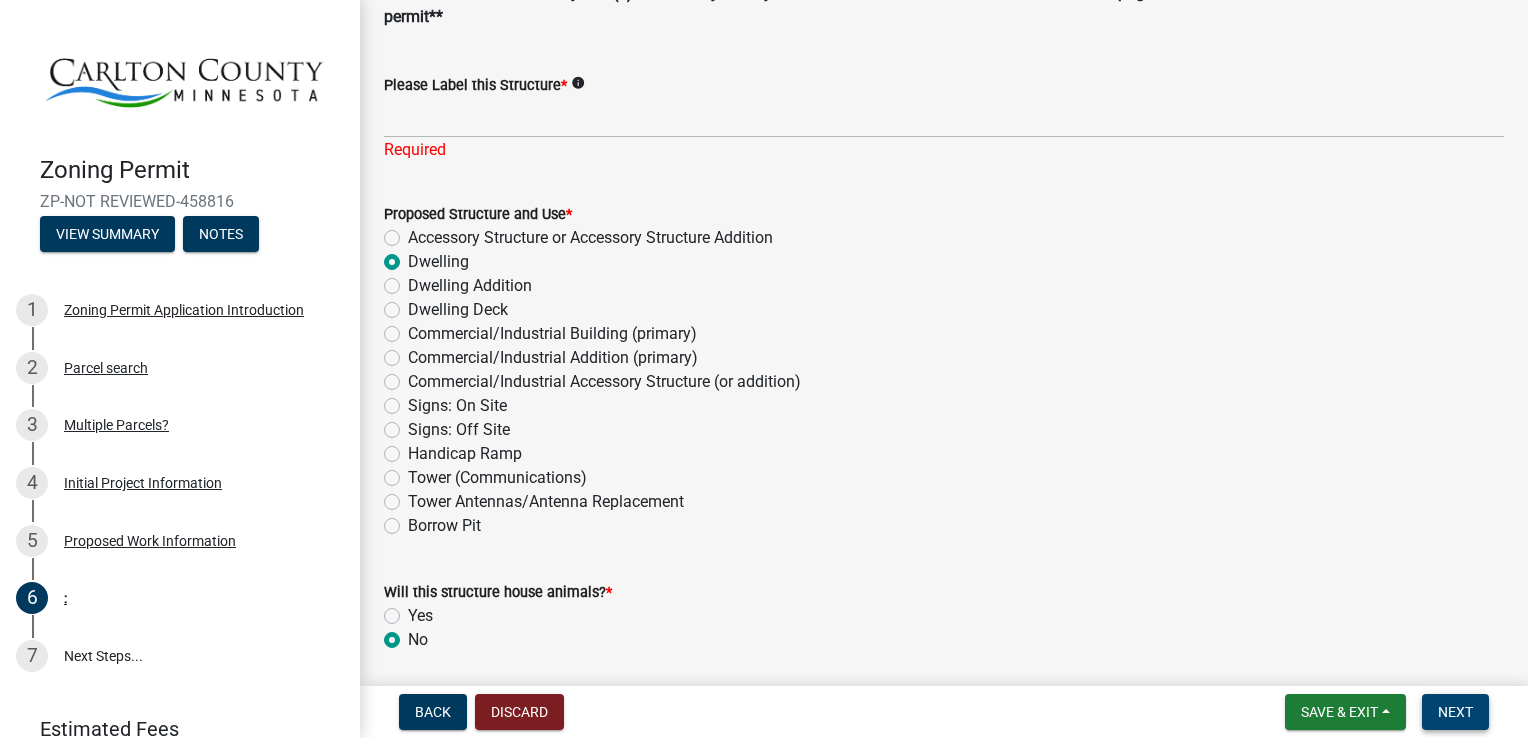 scroll, scrollTop: 0, scrollLeft: 0, axis: both 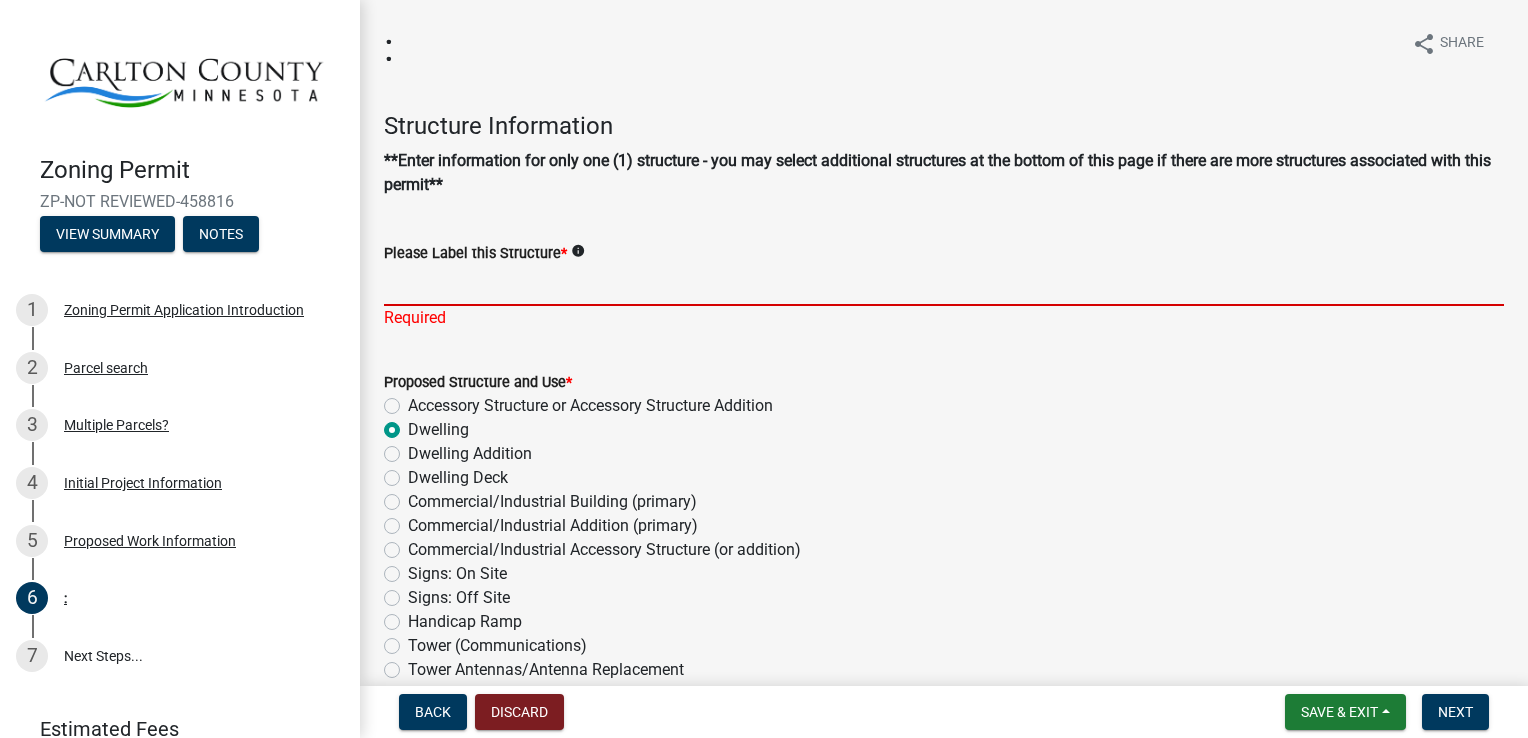 click on "Please Label this Structure  *" at bounding box center [944, 285] 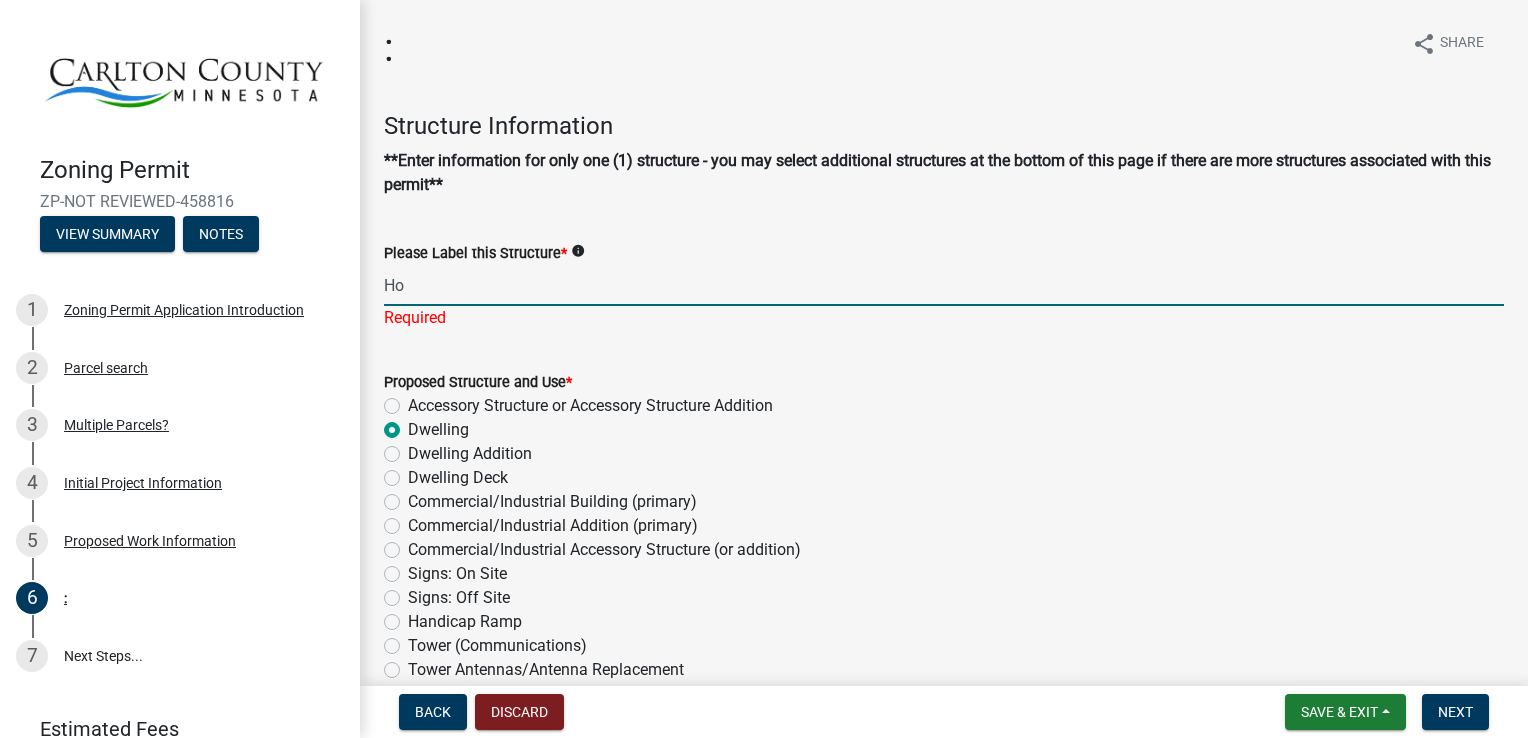type on "H" 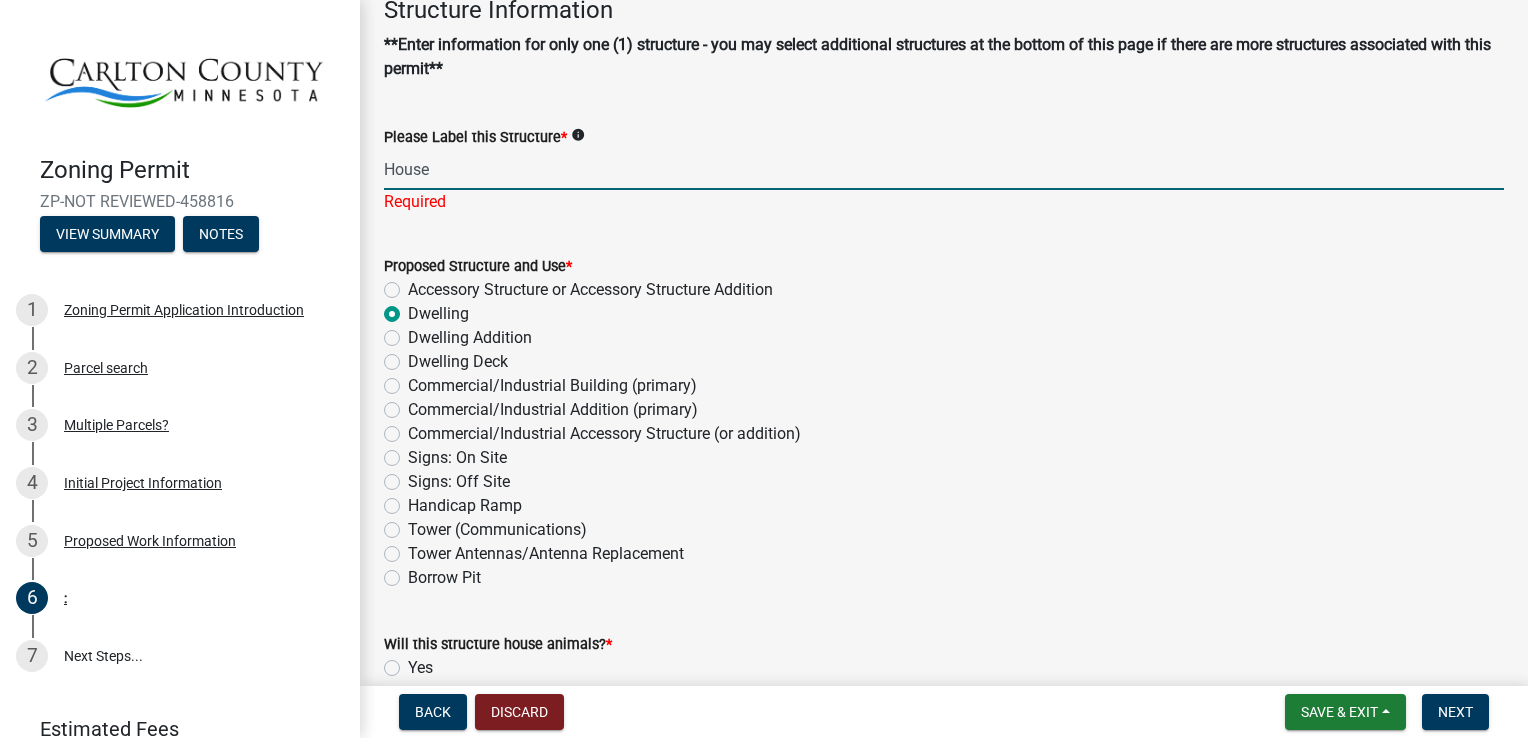 scroll, scrollTop: 300, scrollLeft: 0, axis: vertical 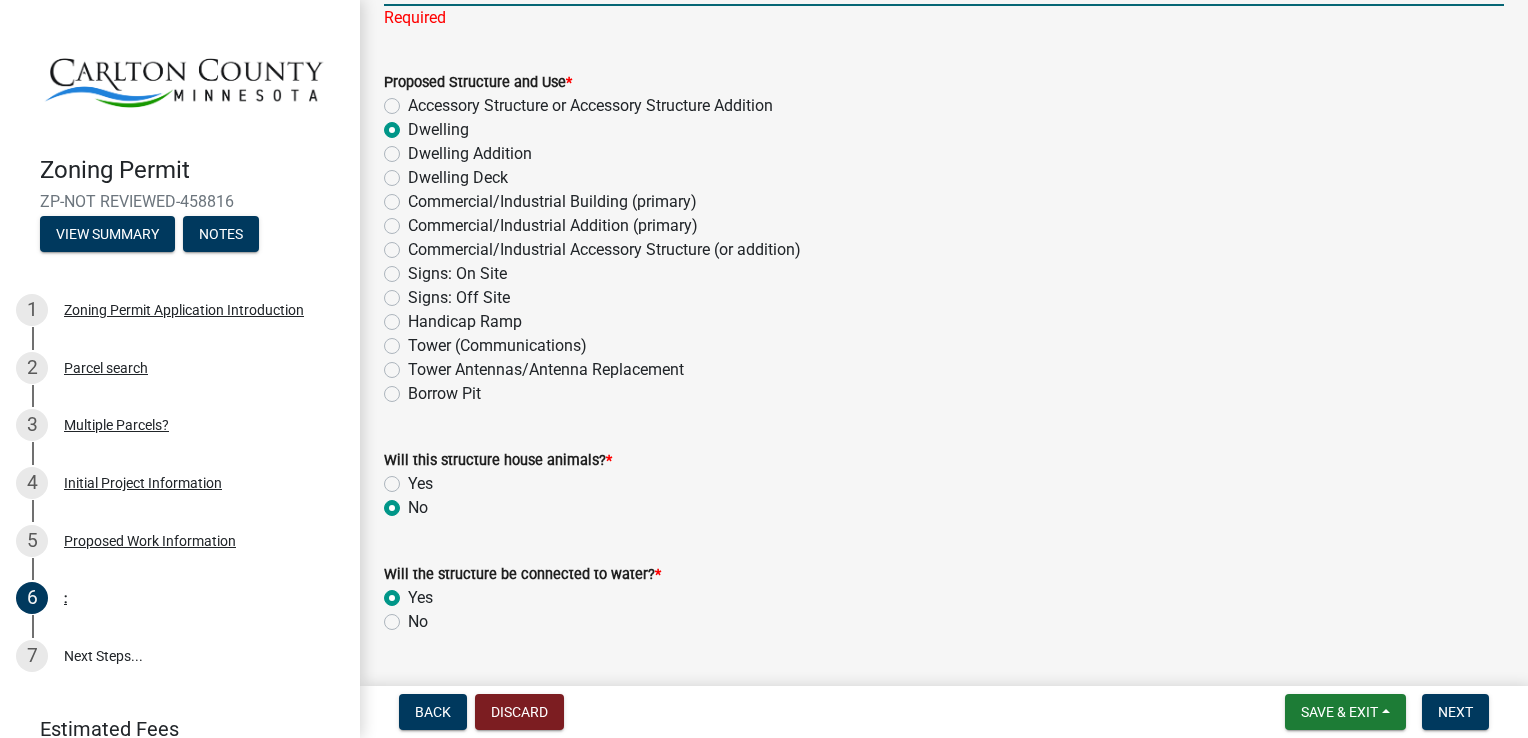 type on "House" 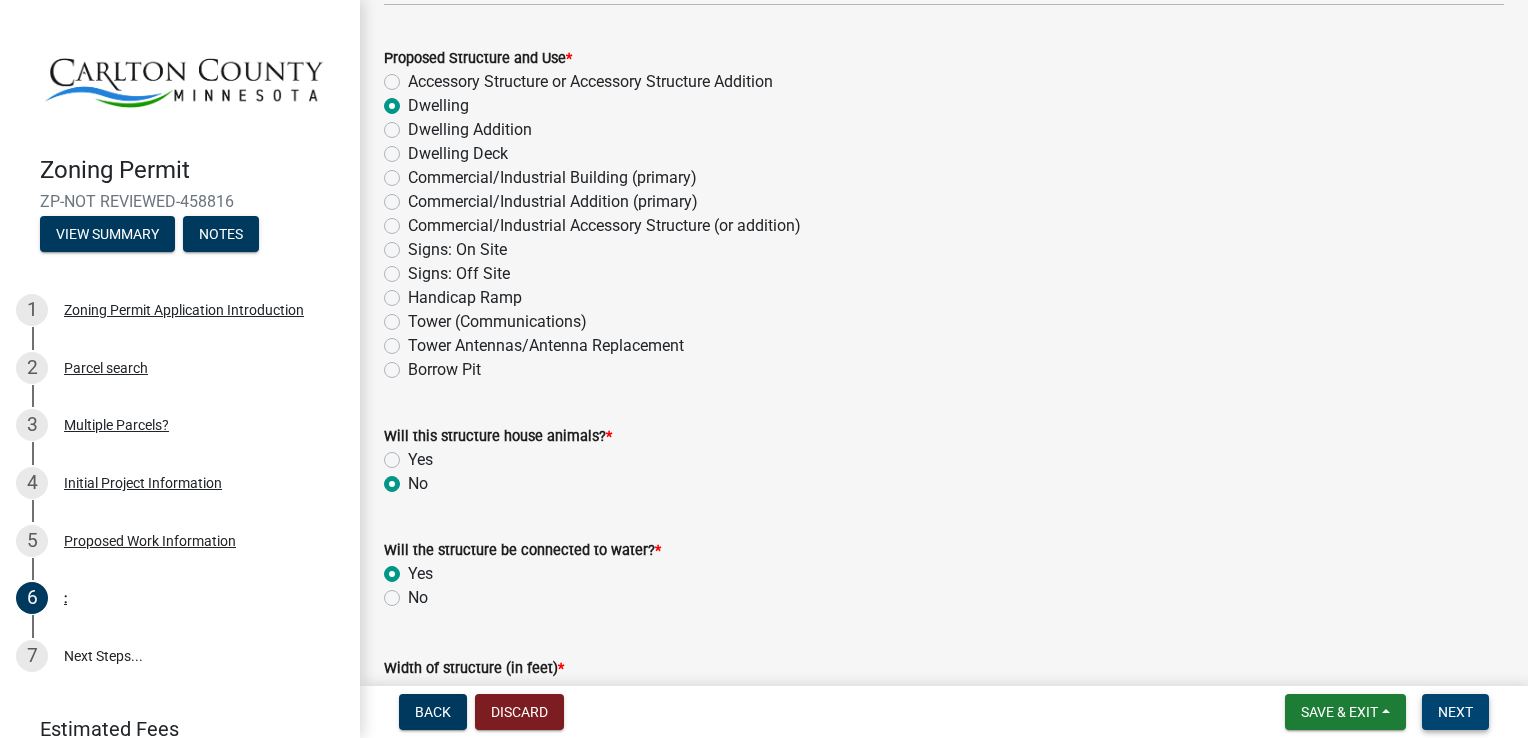 click on "Next" at bounding box center [1455, 712] 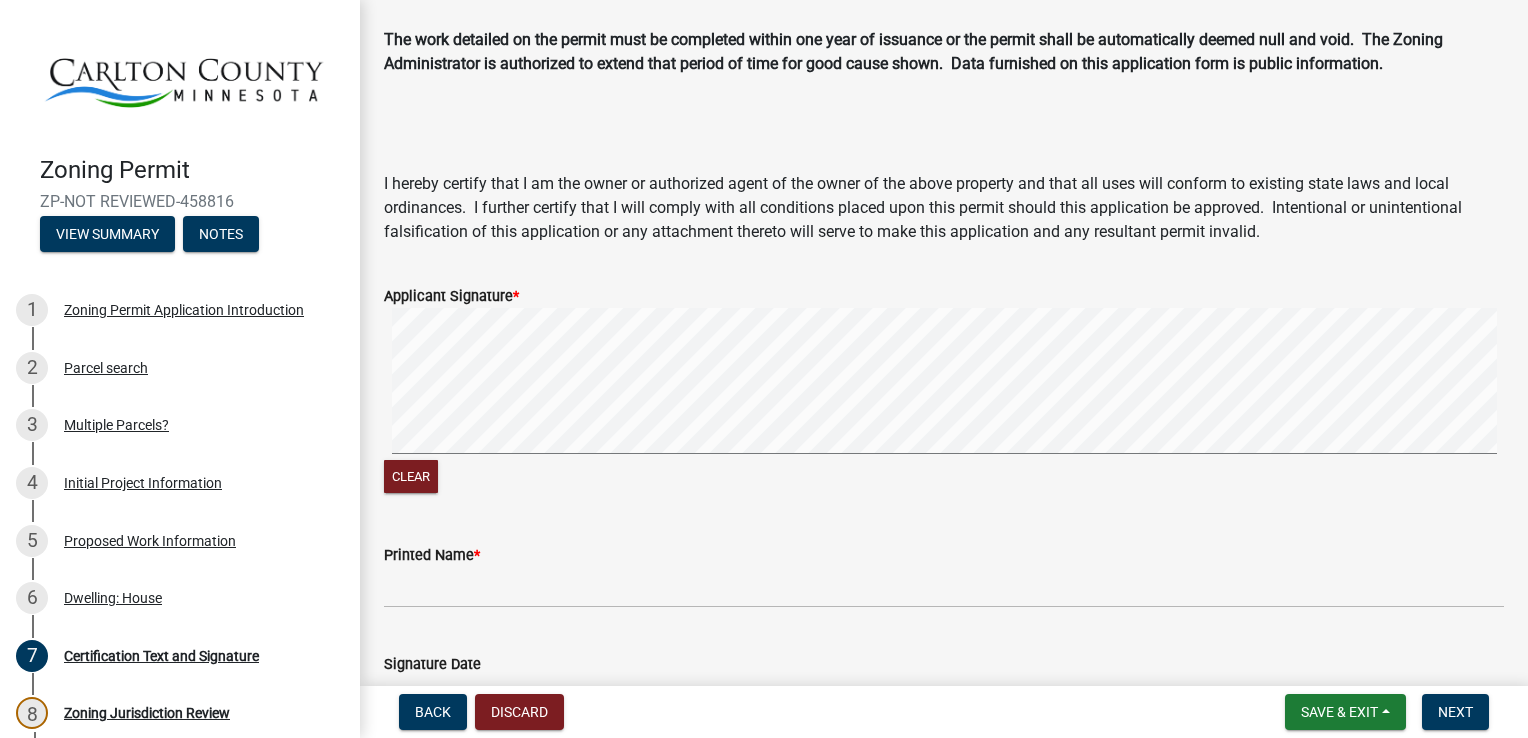 scroll, scrollTop: 200, scrollLeft: 0, axis: vertical 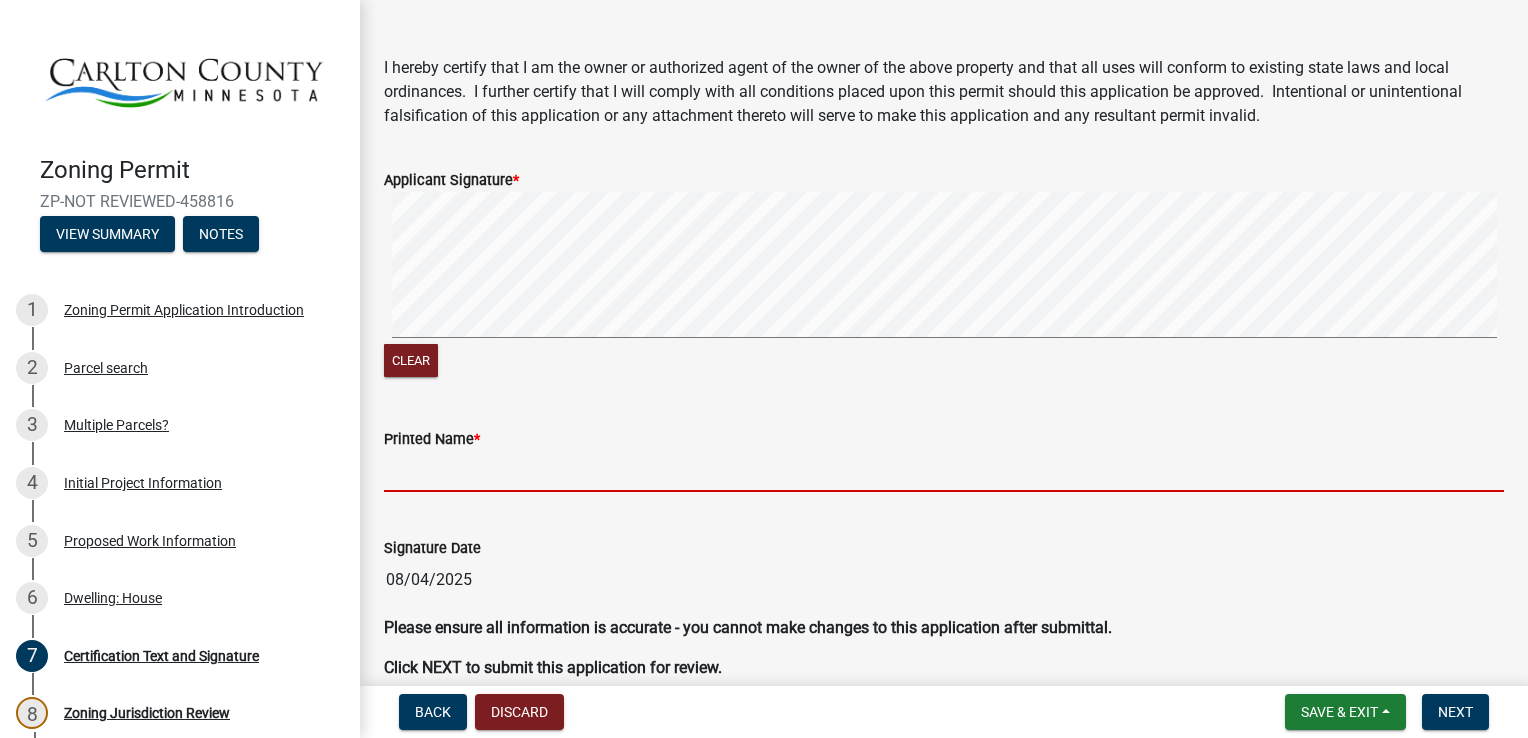 click on "Printed Name  *" at bounding box center (944, 471) 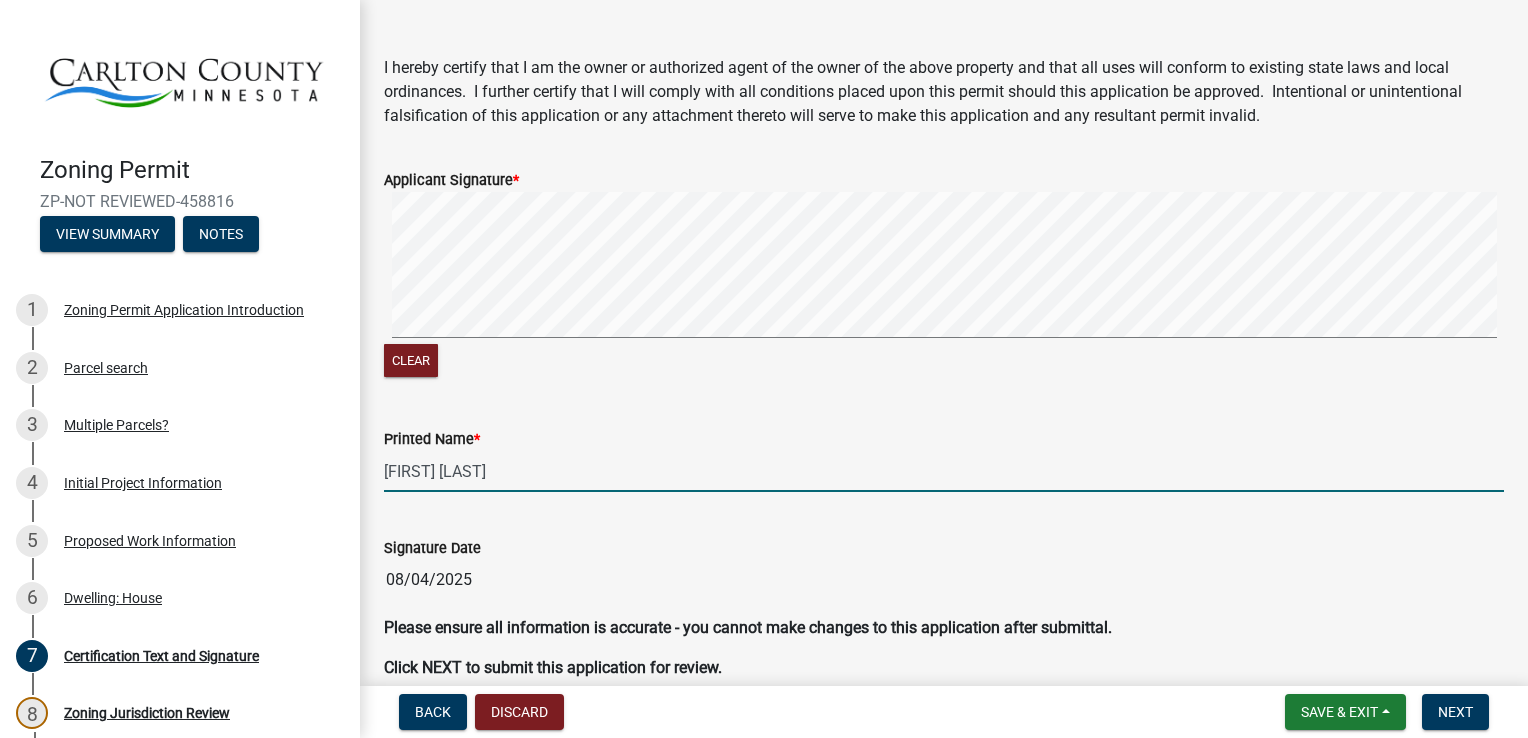 scroll, scrollTop: 295, scrollLeft: 0, axis: vertical 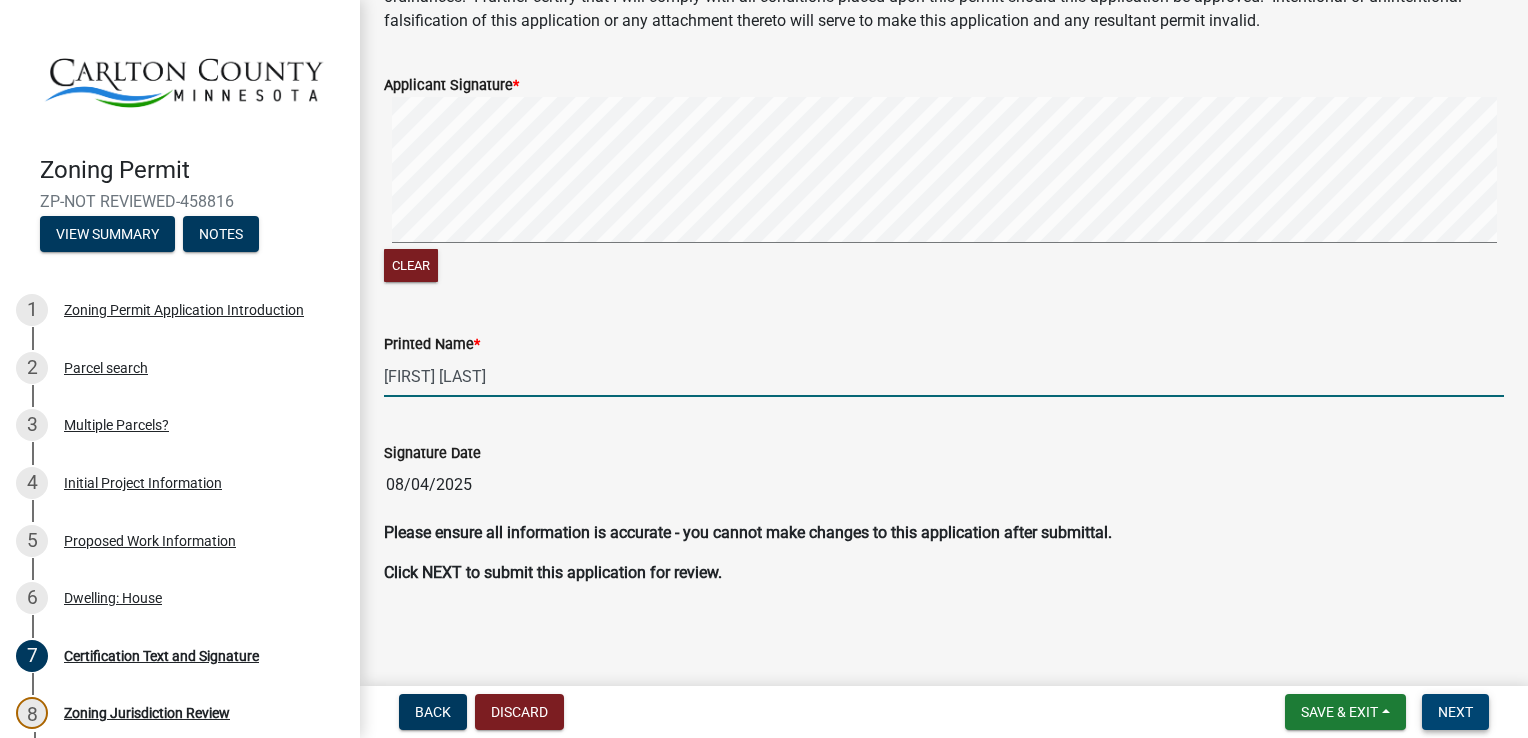 click on "Next" at bounding box center (1455, 712) 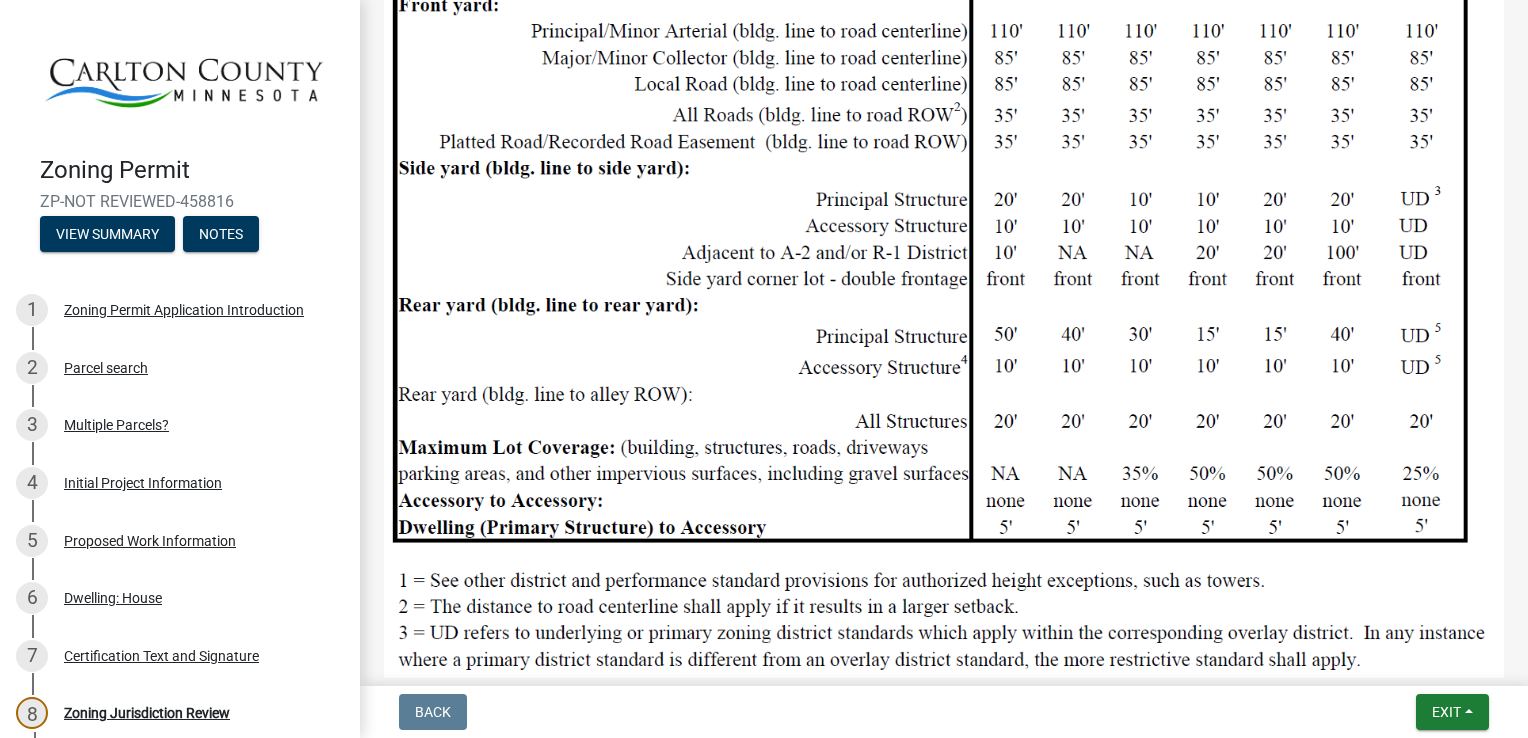 scroll, scrollTop: 1900, scrollLeft: 0, axis: vertical 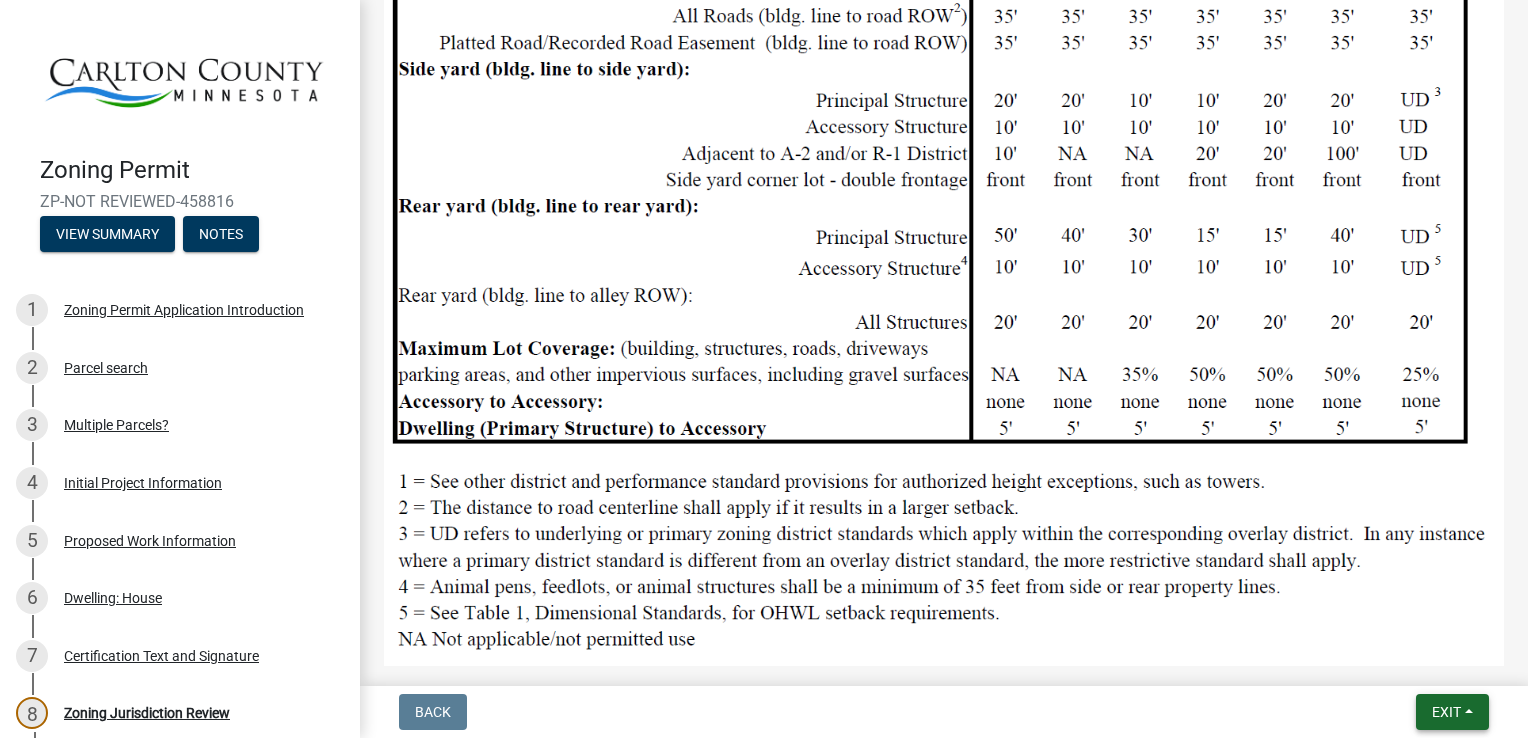click on "Exit" at bounding box center [1446, 712] 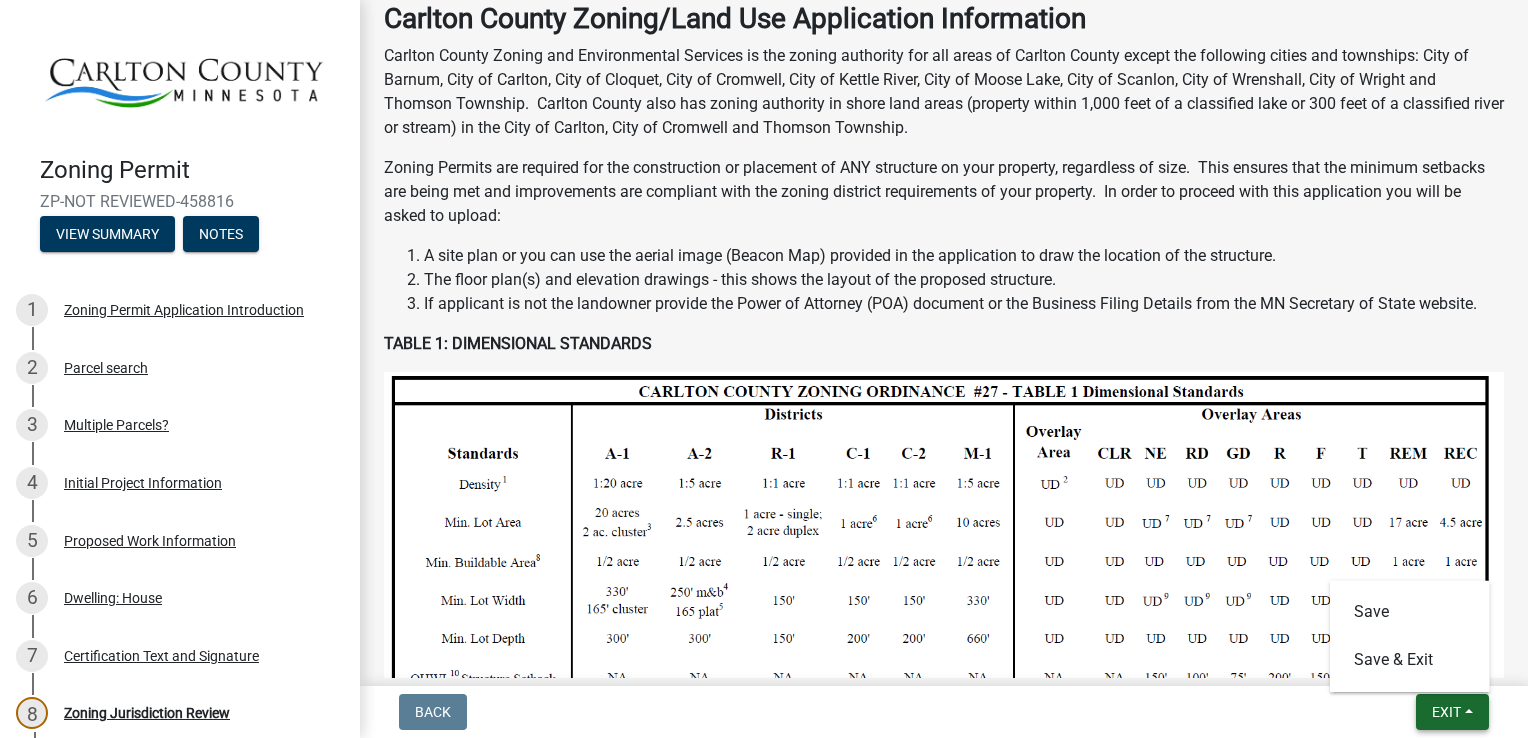 scroll, scrollTop: 400, scrollLeft: 0, axis: vertical 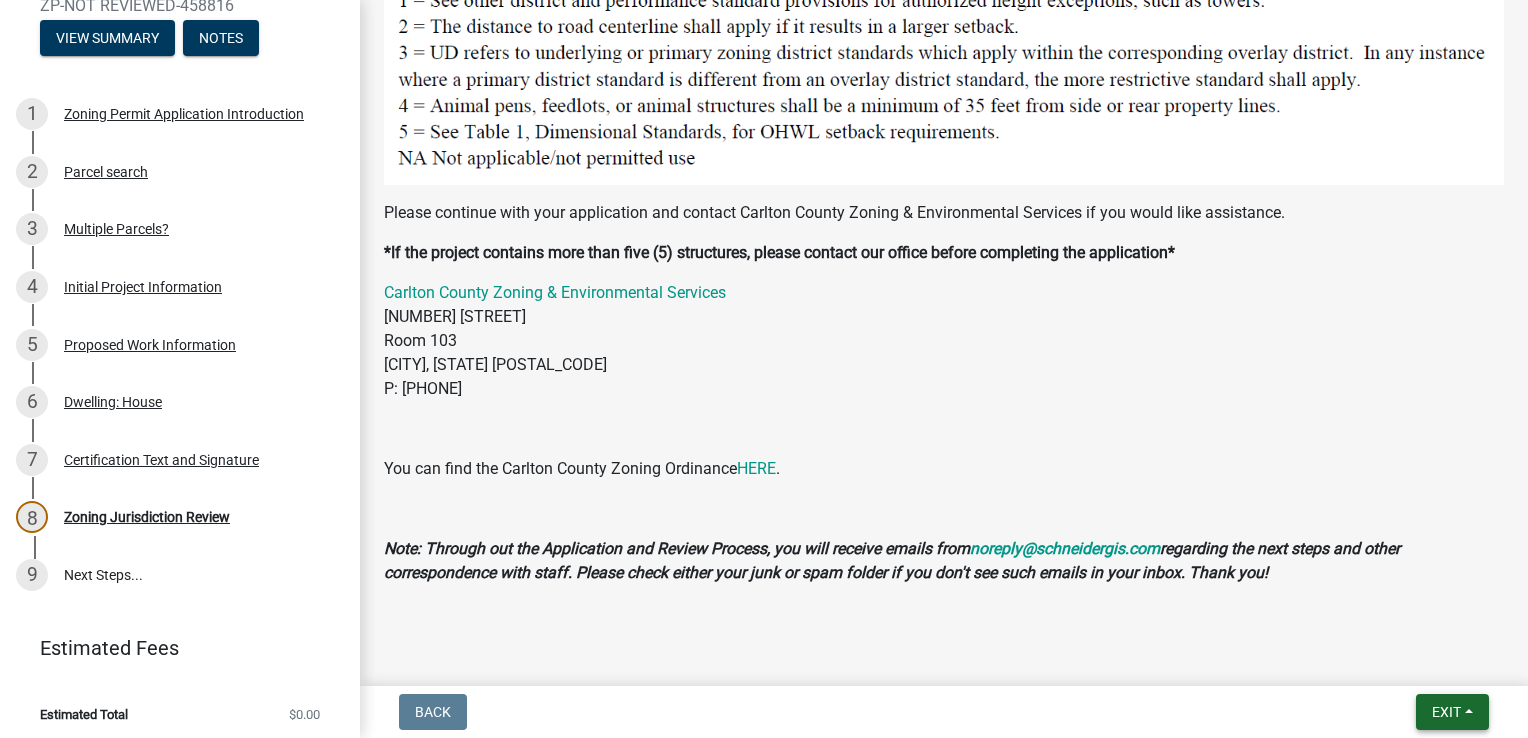 click on "Exit" at bounding box center [1446, 712] 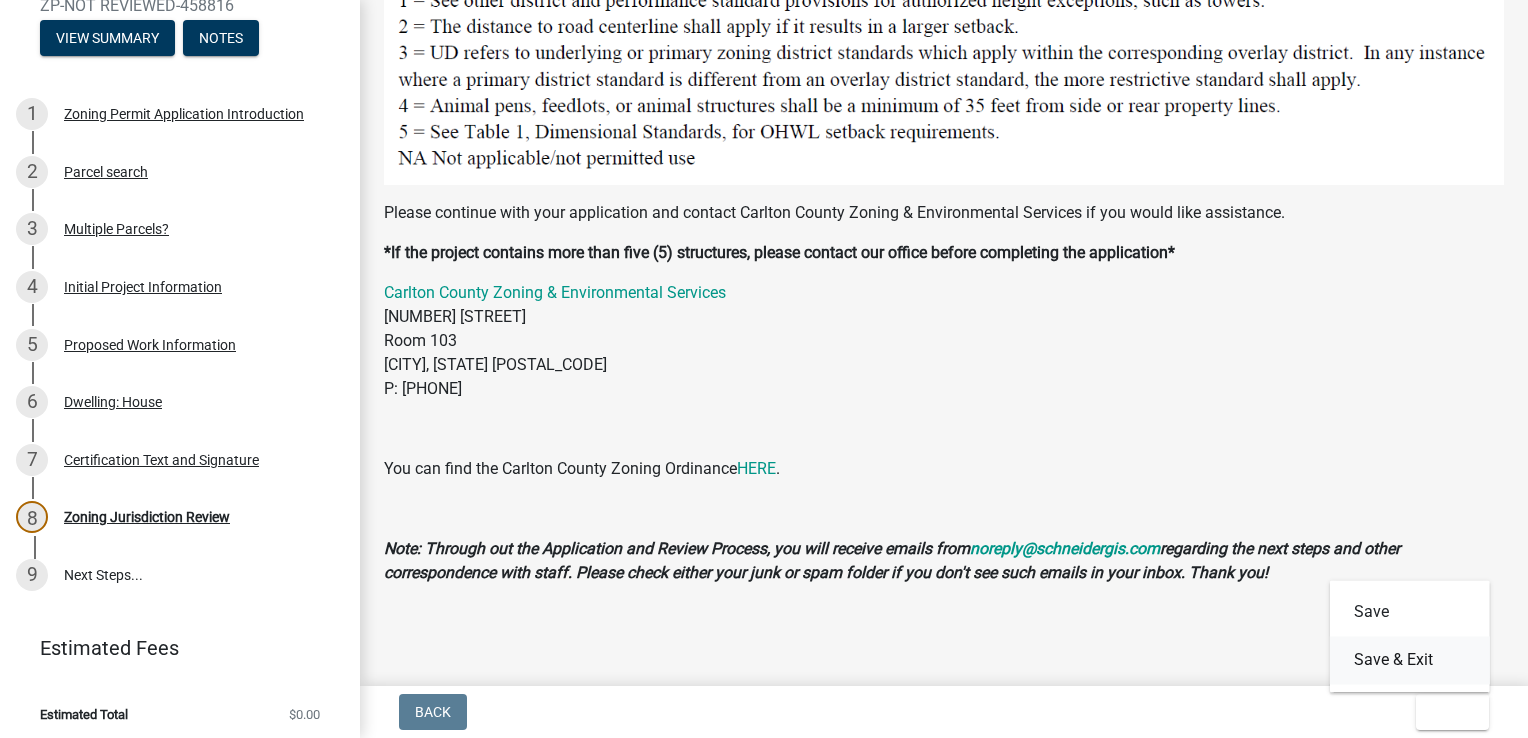 click on "Save & Exit" at bounding box center (1410, 660) 